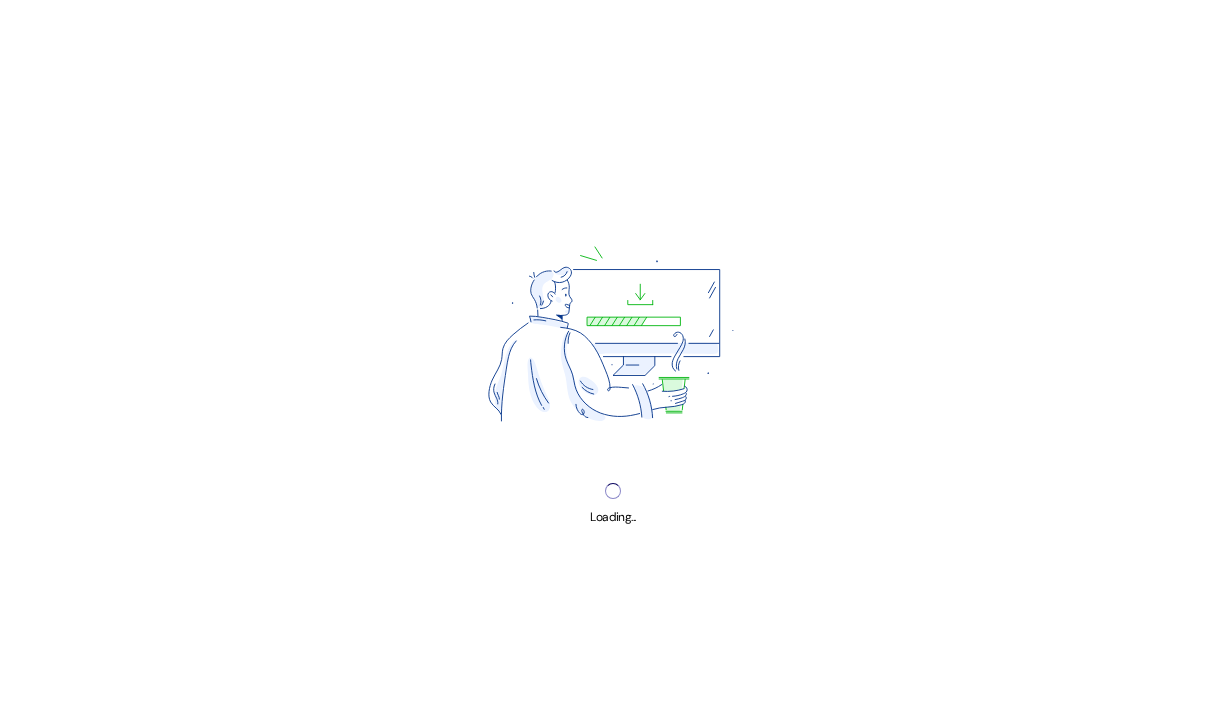 scroll, scrollTop: 0, scrollLeft: 0, axis: both 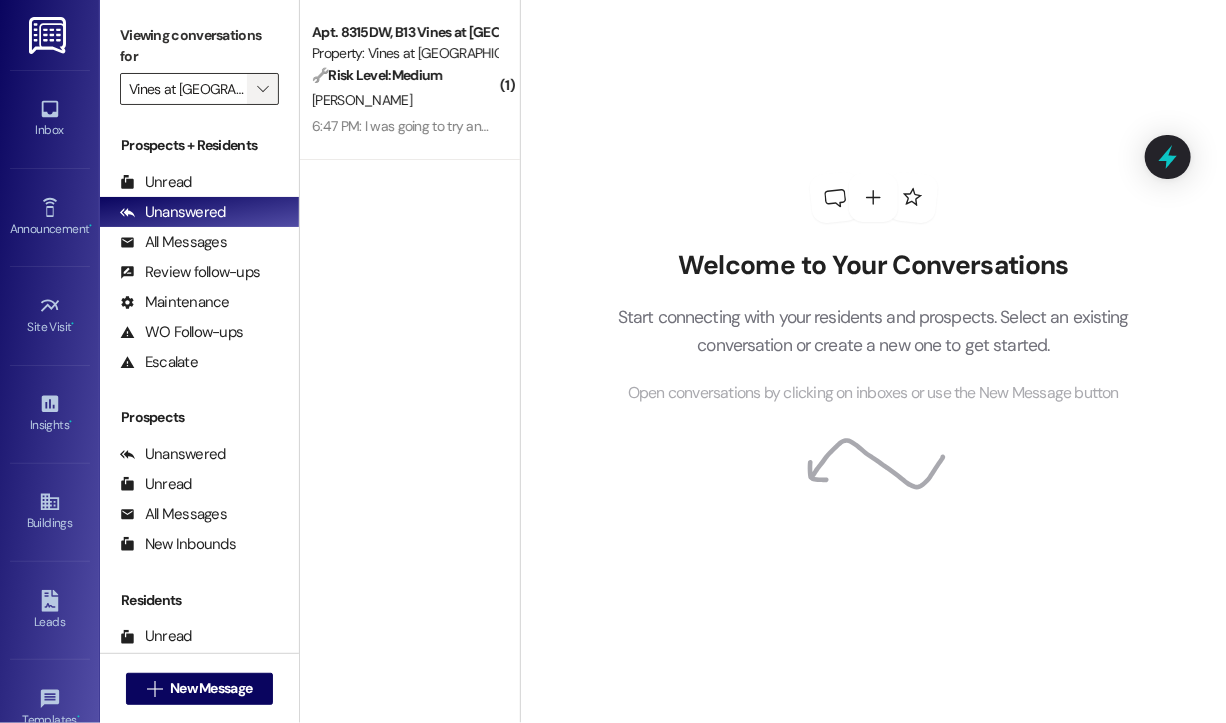 click on "" at bounding box center (262, 89) 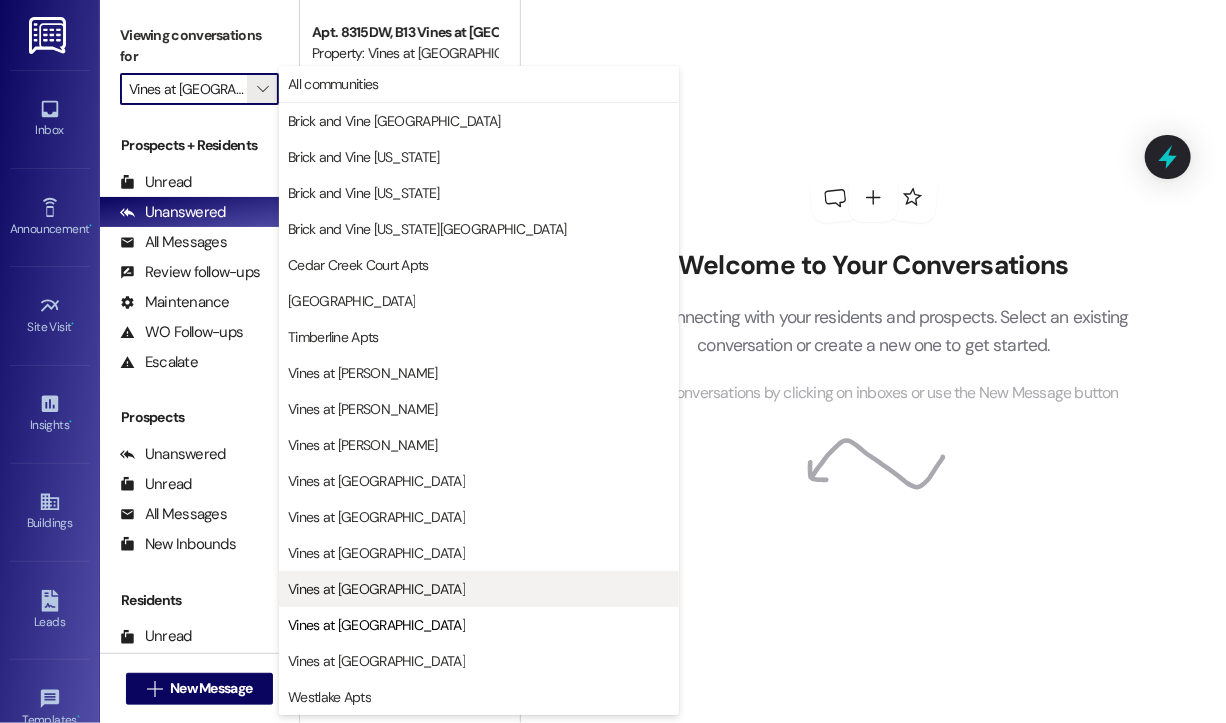 click on "Vines at [GEOGRAPHIC_DATA]" at bounding box center [376, 589] 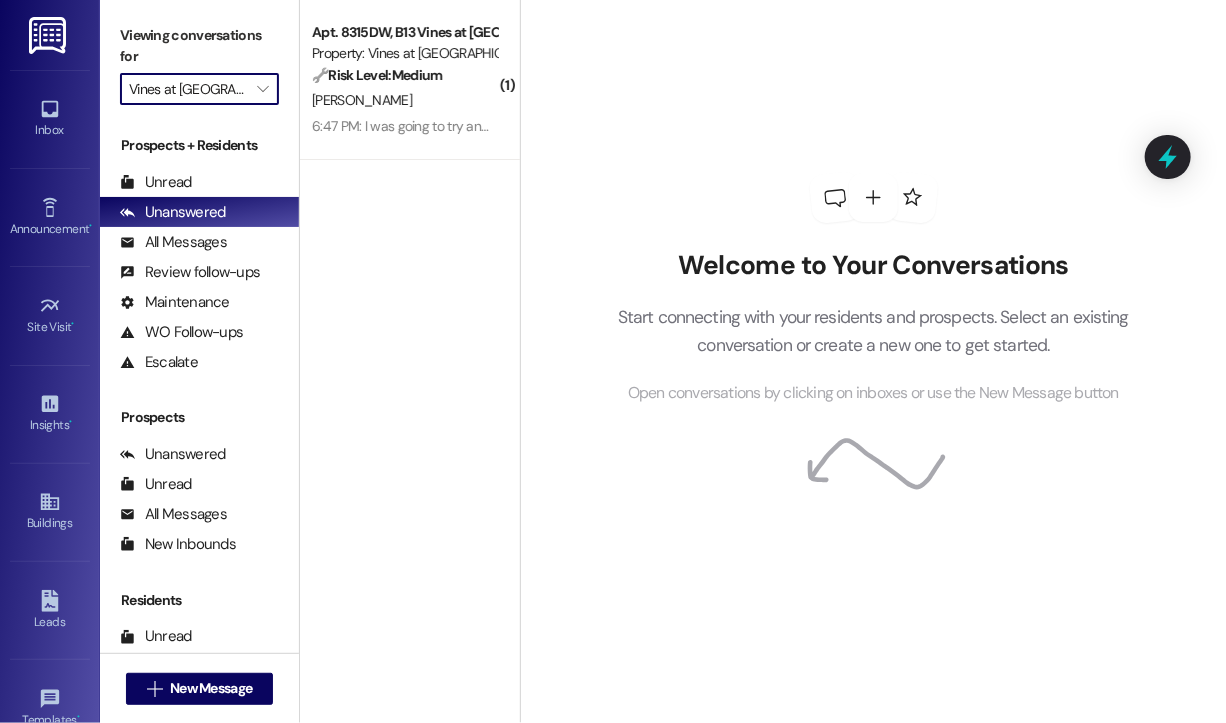 type on "Vines at [GEOGRAPHIC_DATA]" 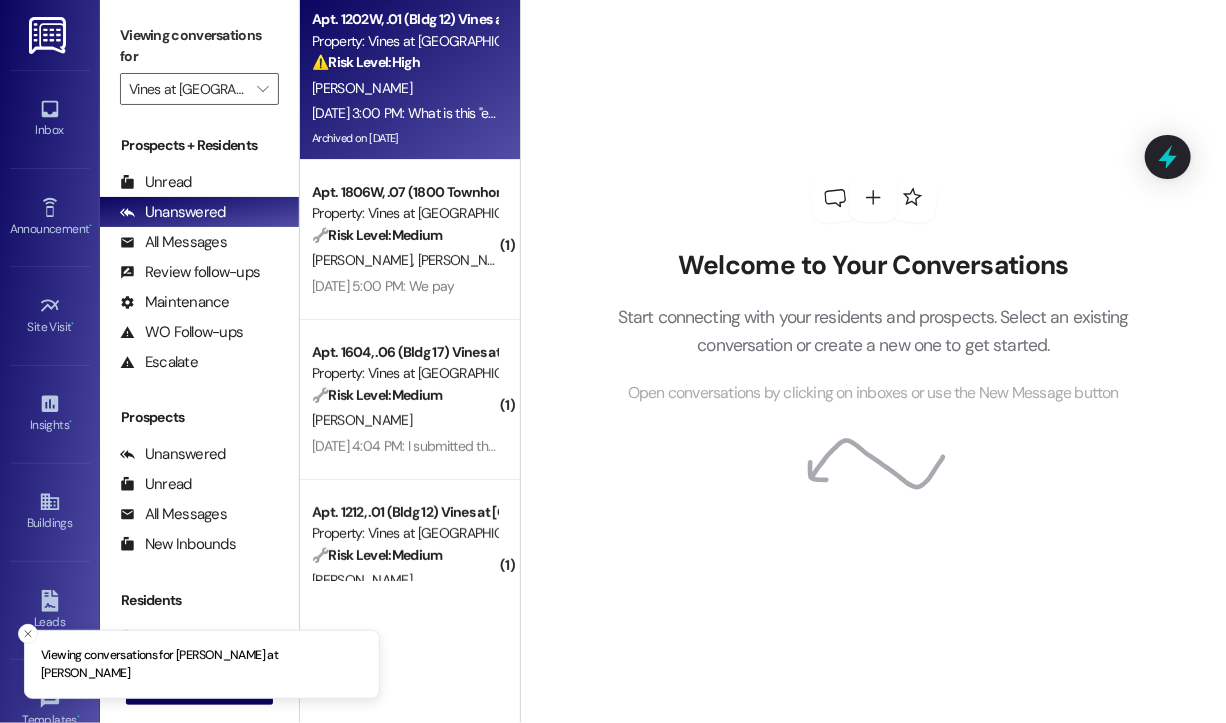 click on "Archived on [DATE]" at bounding box center (404, 138) 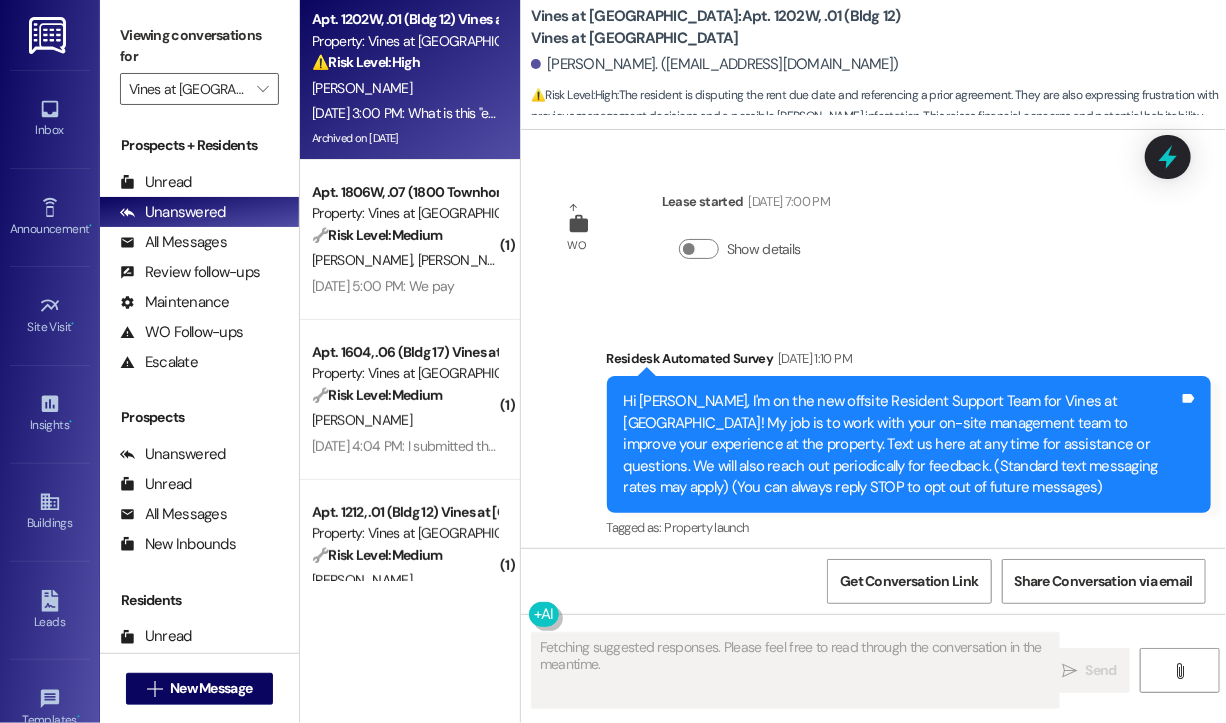 scroll, scrollTop: 35209, scrollLeft: 0, axis: vertical 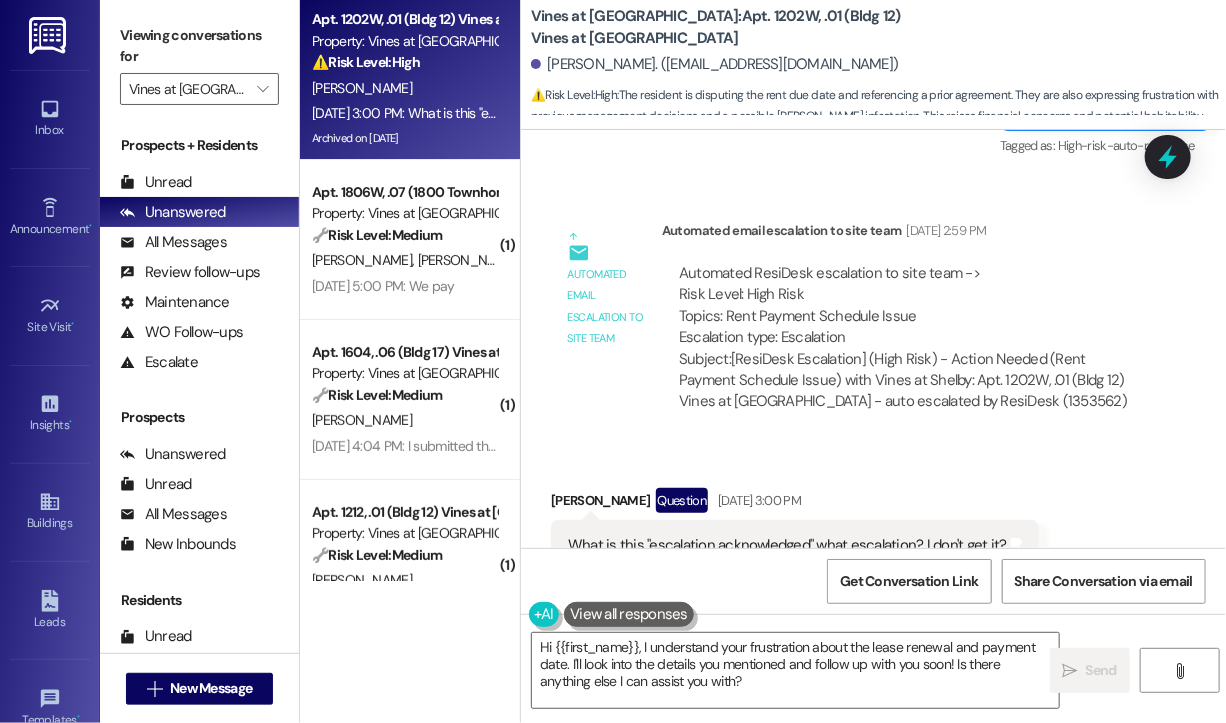 click on "[PERSON_NAME]" at bounding box center (404, 88) 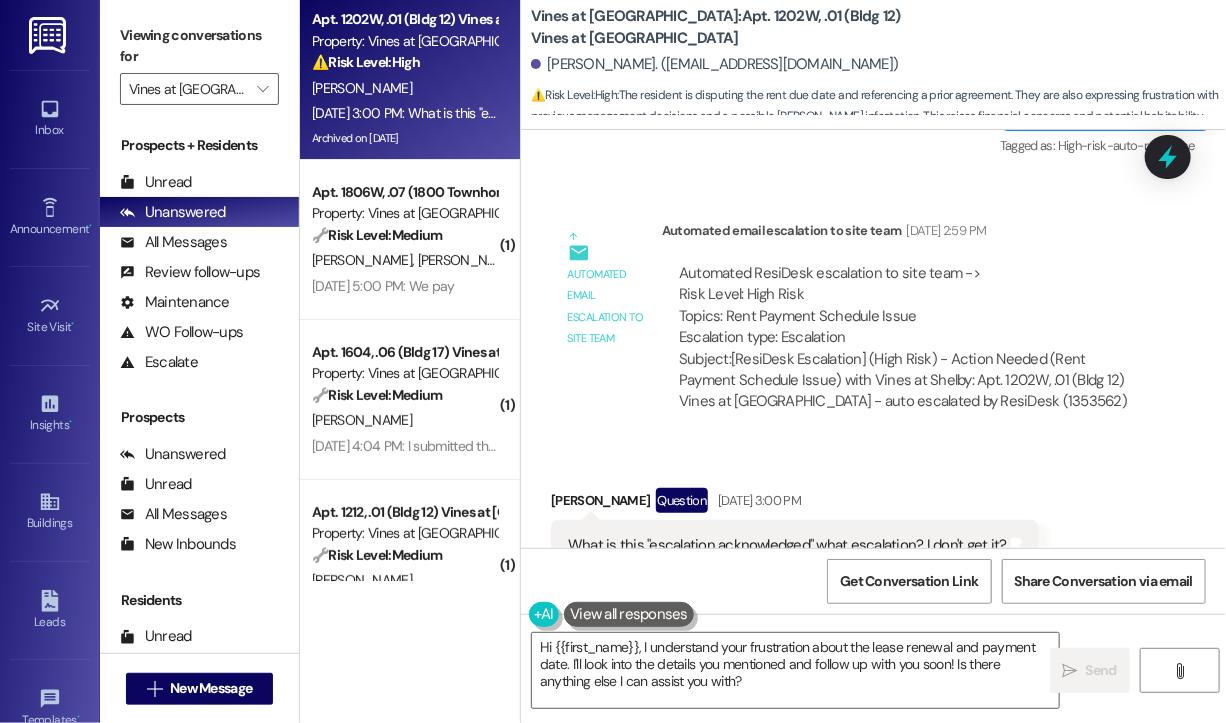click on "WO Lease started [DATE] 7:00 PM Show details Survey, sent via SMS Residesk Automated Survey [DATE] 1:10 PM Hi [PERSON_NAME], I'm on the new offsite Resident Support Team for Vines at [GEOGRAPHIC_DATA]! My job is to work with your on-site management team to improve your experience at the property. Text us here at any time for assistance or questions. We will also reach out periodically for feedback. (Standard text messaging rates may apply) (You can always reply STOP to opt out of future messages) Tags and notes Tagged as:   Property launch Click to highlight conversations about Property launch Received via SMS [PERSON_NAME] [DATE] 1:14 PM Great, thank you  Tags and notes Tagged as:   Praise Click to highlight conversations about Praise Sent via SMS [PERSON_NAME]   (ResiDesk) [DATE] 3:10 PM You're welcome! :) Tags and notes Tagged as:   Praise Click to highlight conversations about Praise Announcement, sent via SMS [PERSON_NAME]   (ResiDesk) [DATE] 1:07 PM Tags and notes Tagged as:   Office hours ," at bounding box center (873, 339) 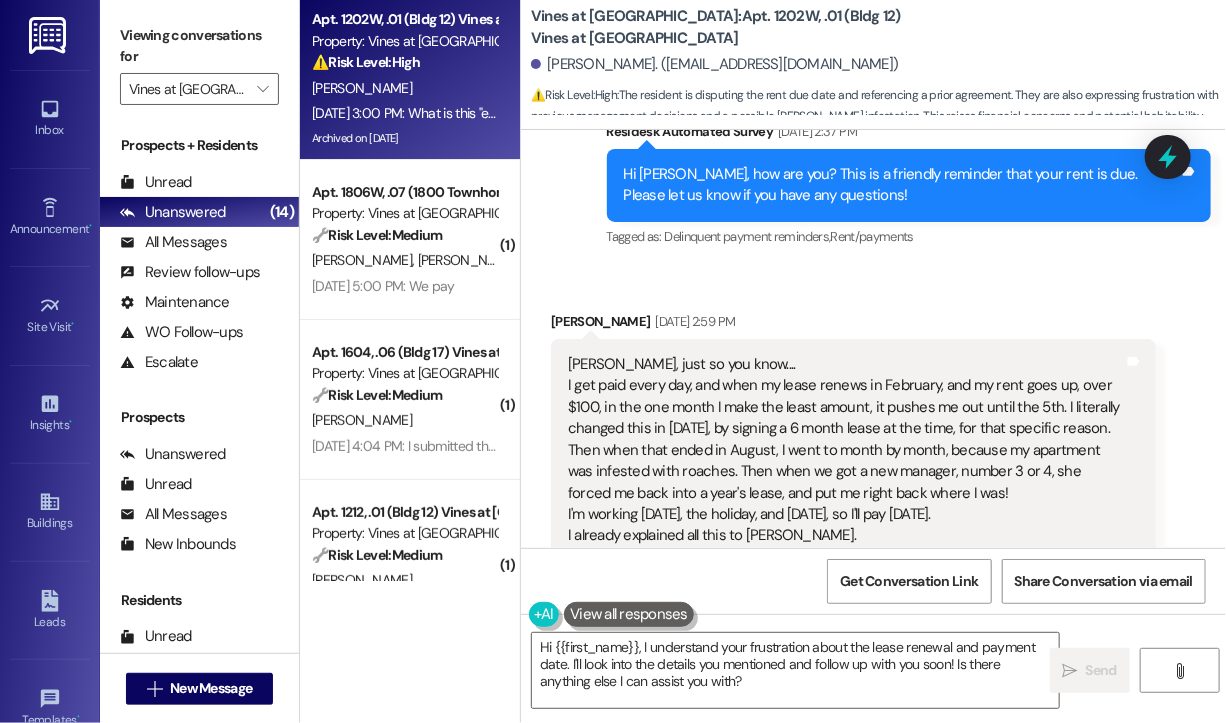scroll, scrollTop: 34409, scrollLeft: 0, axis: vertical 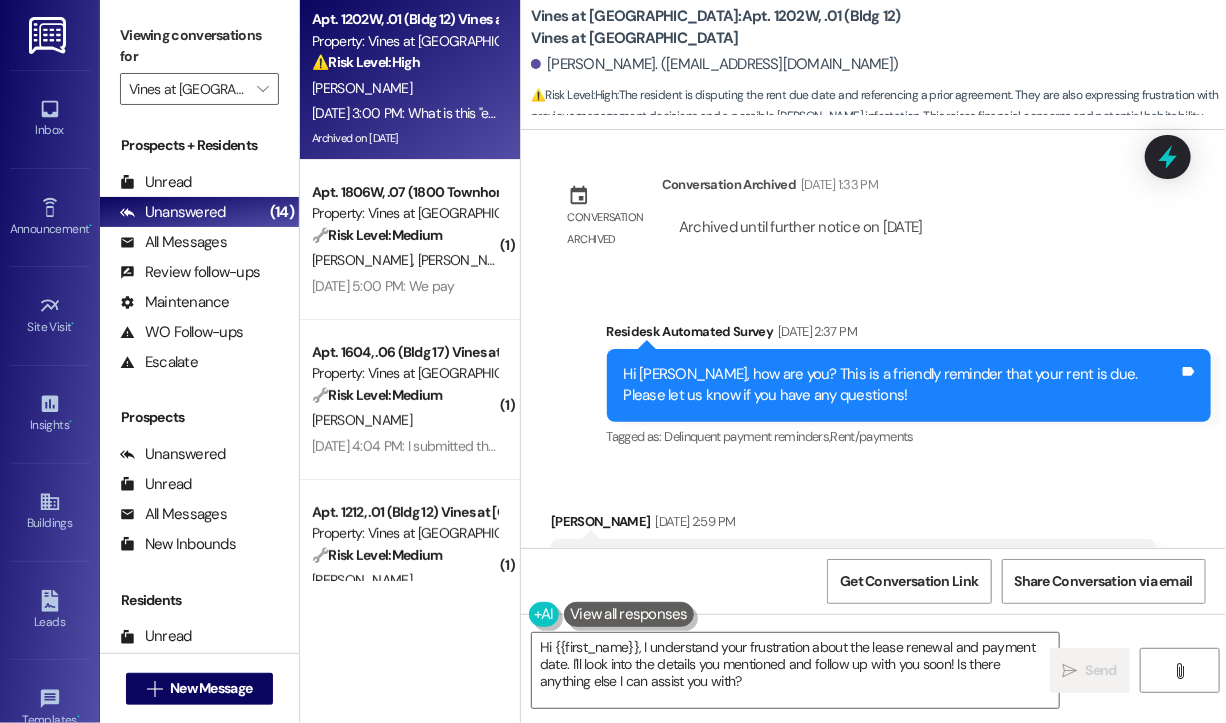 click on "Sent via SMS [DATE] 2:59 PM Escalation acknowledged. Tags and notes Tagged as:   High-risk-auto-response Click to highlight conversations about High-risk-auto-response" at bounding box center (873, 890) 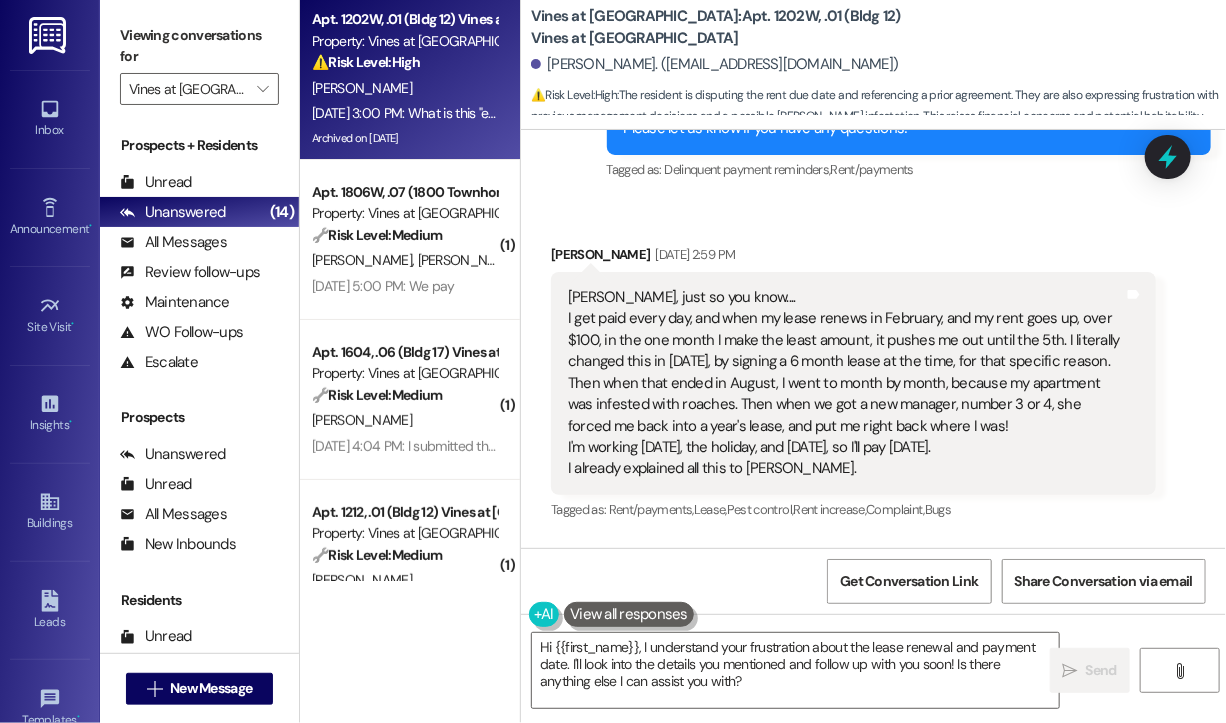 scroll, scrollTop: 34709, scrollLeft: 0, axis: vertical 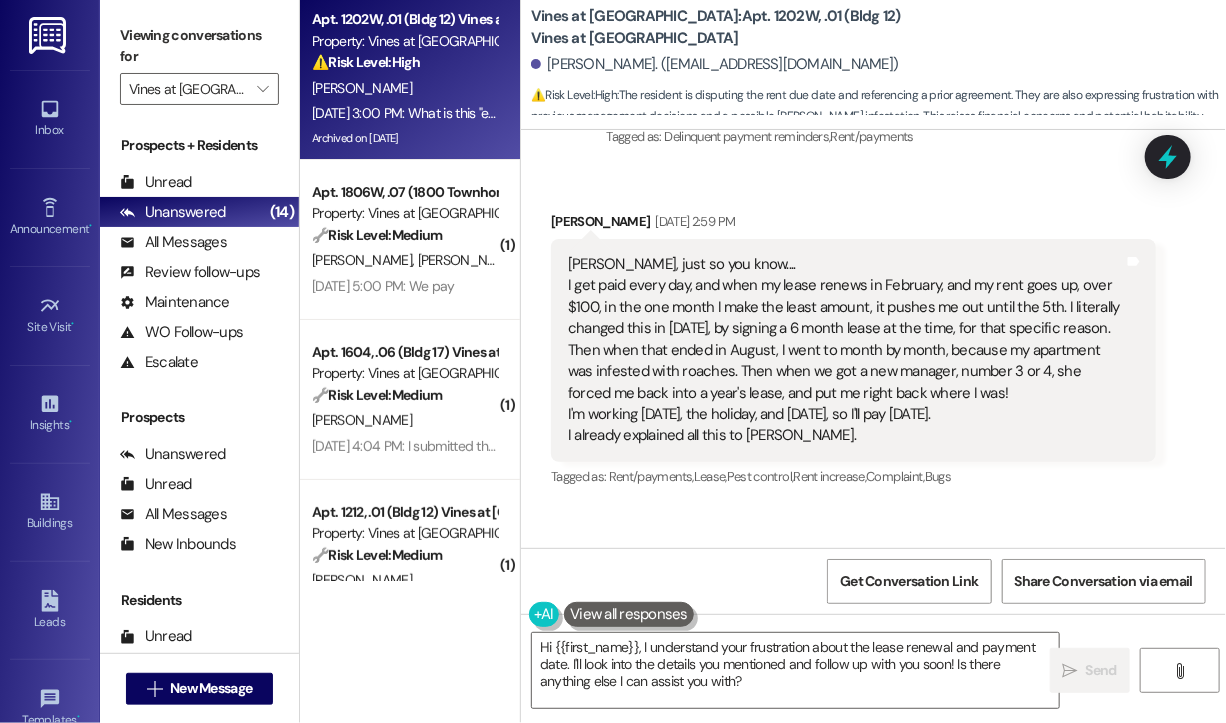 click on "Sent via SMS [DATE] 2:59 PM Escalation acknowledged. Tags and notes Tagged as:   High-risk-auto-response Click to highlight conversations about High-risk-auto-response" at bounding box center [873, 590] 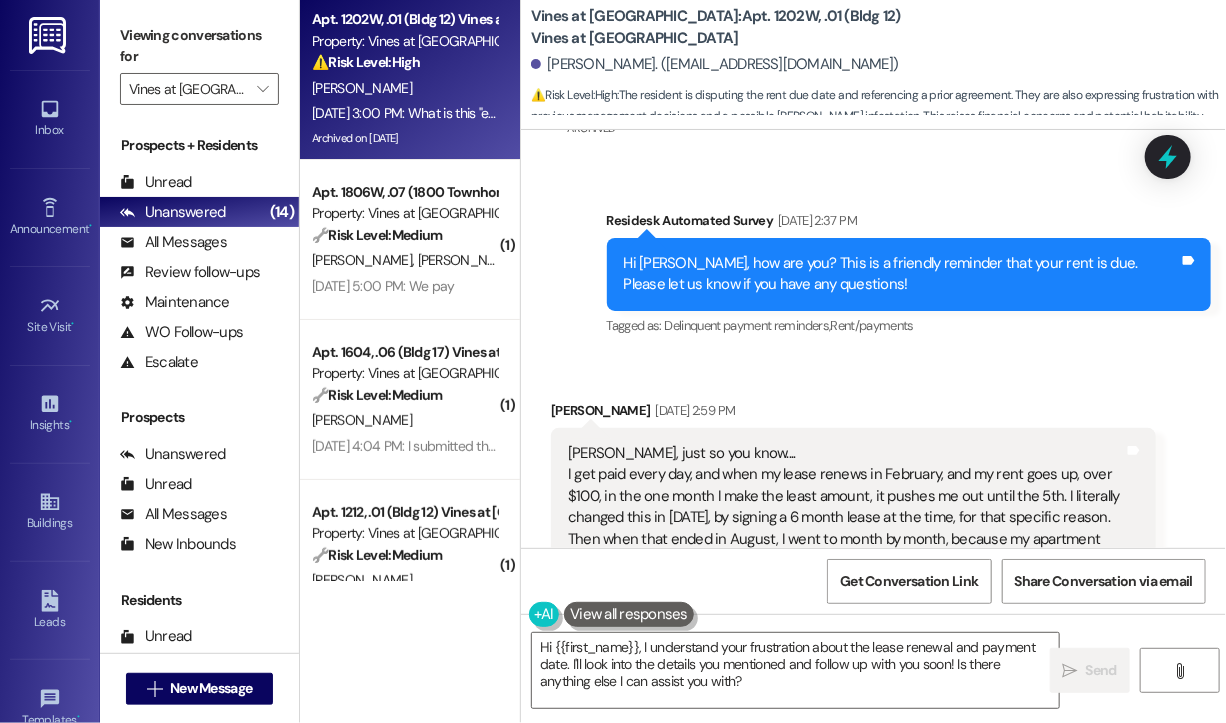scroll, scrollTop: 34509, scrollLeft: 0, axis: vertical 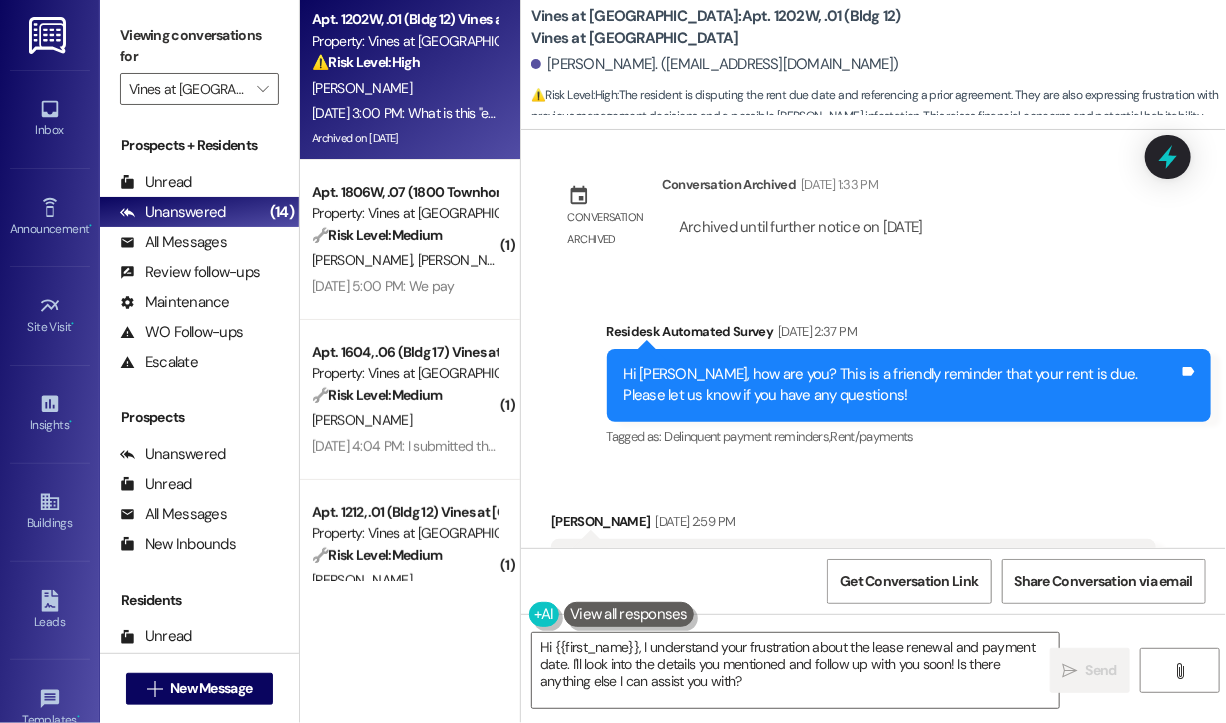 drag, startPoint x: 816, startPoint y: 398, endPoint x: 560, endPoint y: 253, distance: 294.2125 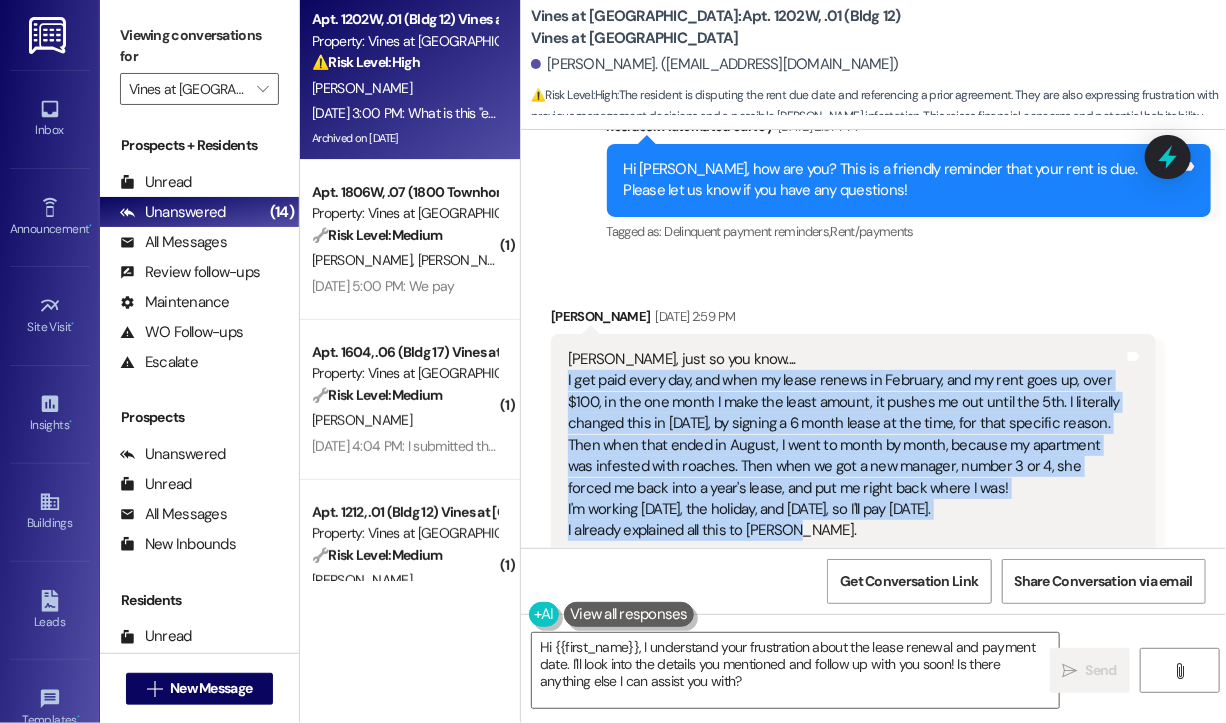 scroll, scrollTop: 34709, scrollLeft: 0, axis: vertical 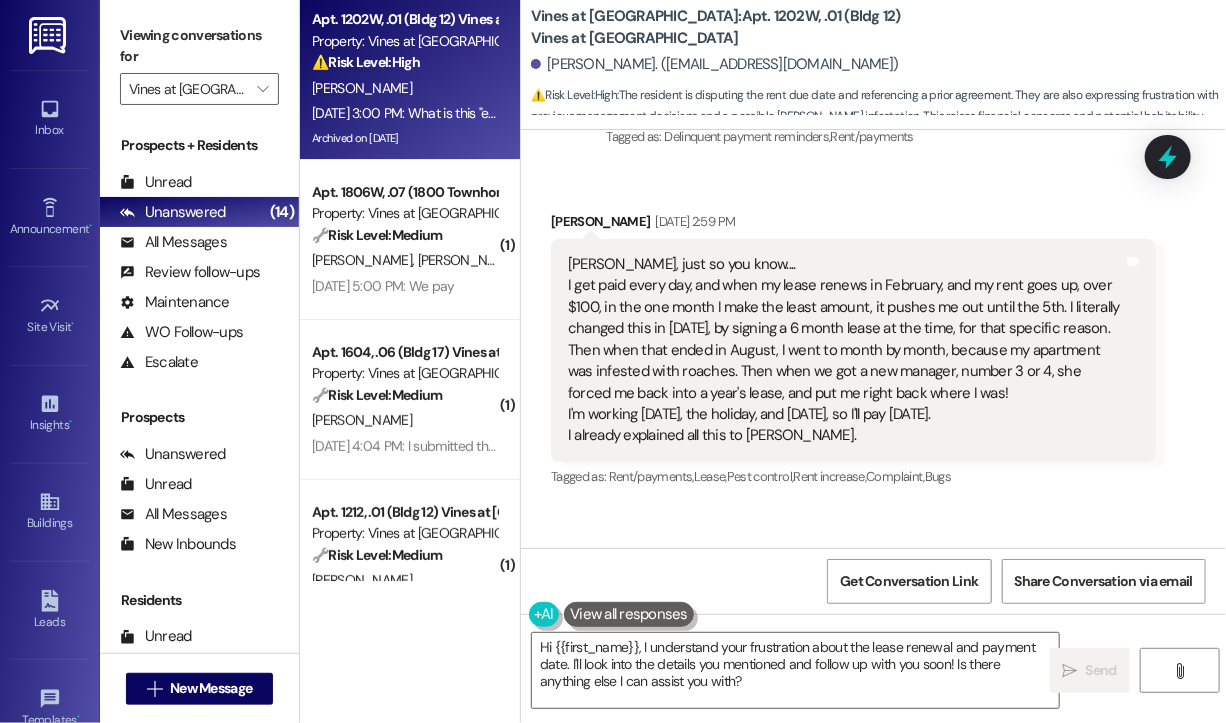click on "Escalation acknowledged." at bounding box center (1098, 604) 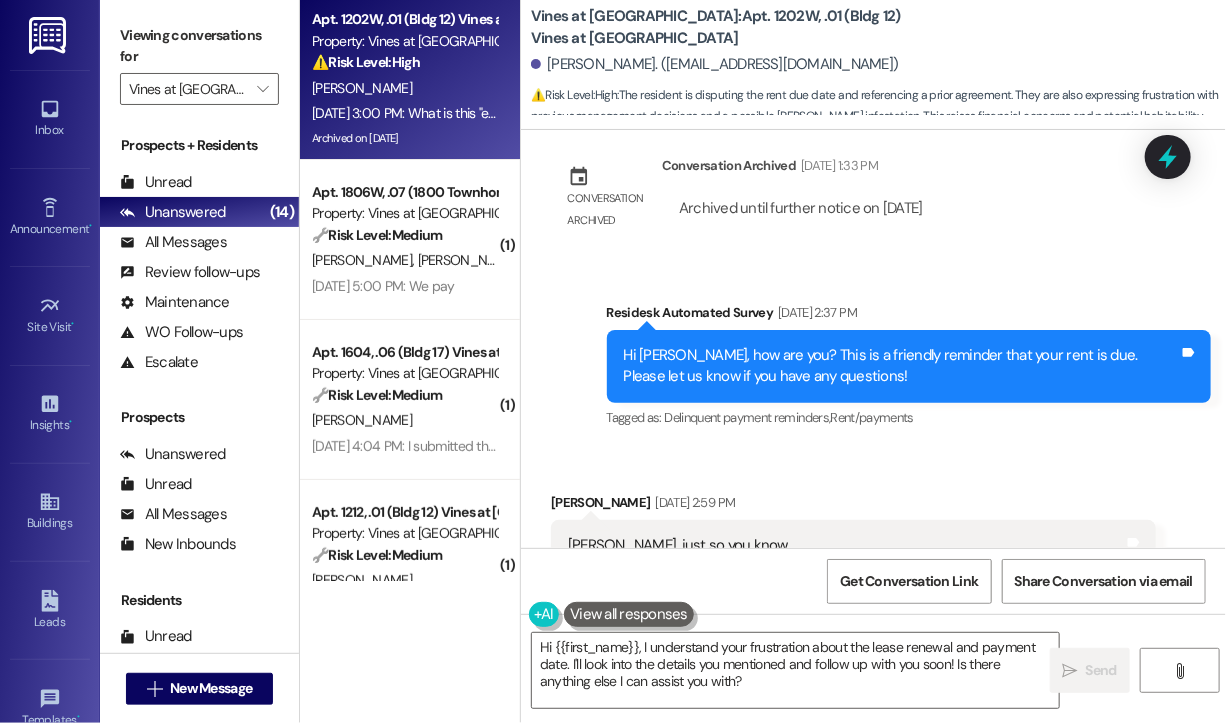 scroll, scrollTop: 34409, scrollLeft: 0, axis: vertical 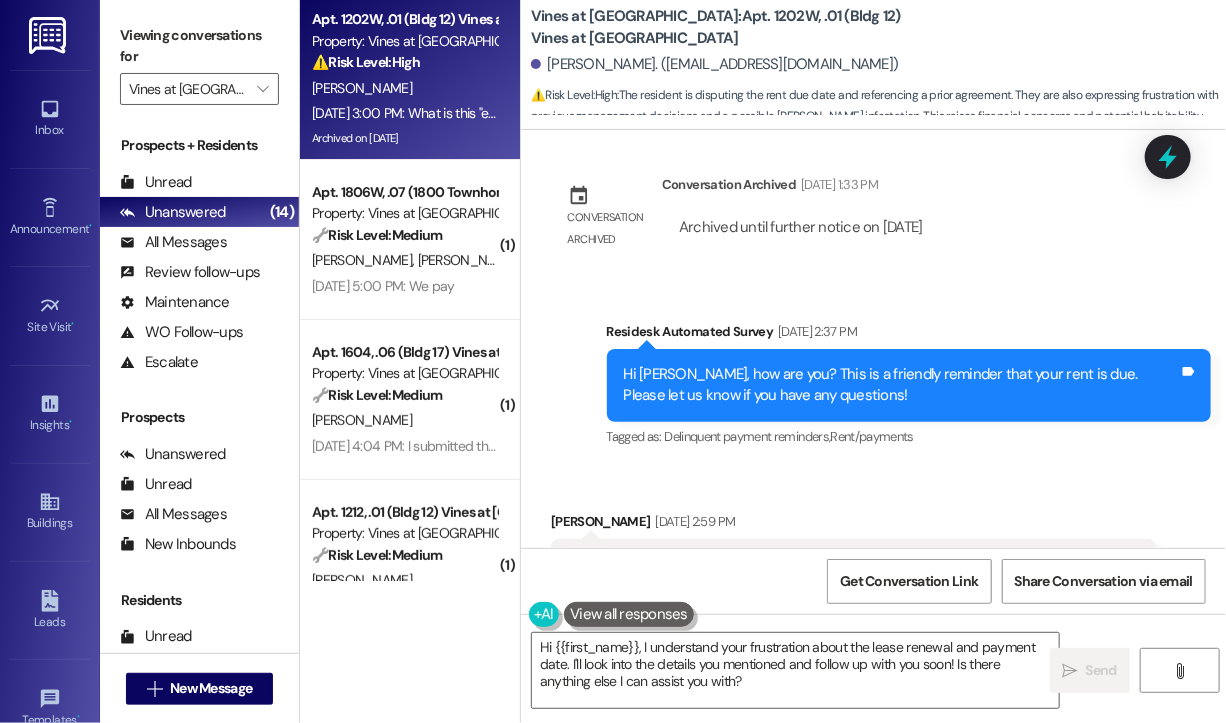 drag, startPoint x: 823, startPoint y: 397, endPoint x: 567, endPoint y: 260, distance: 290.35324 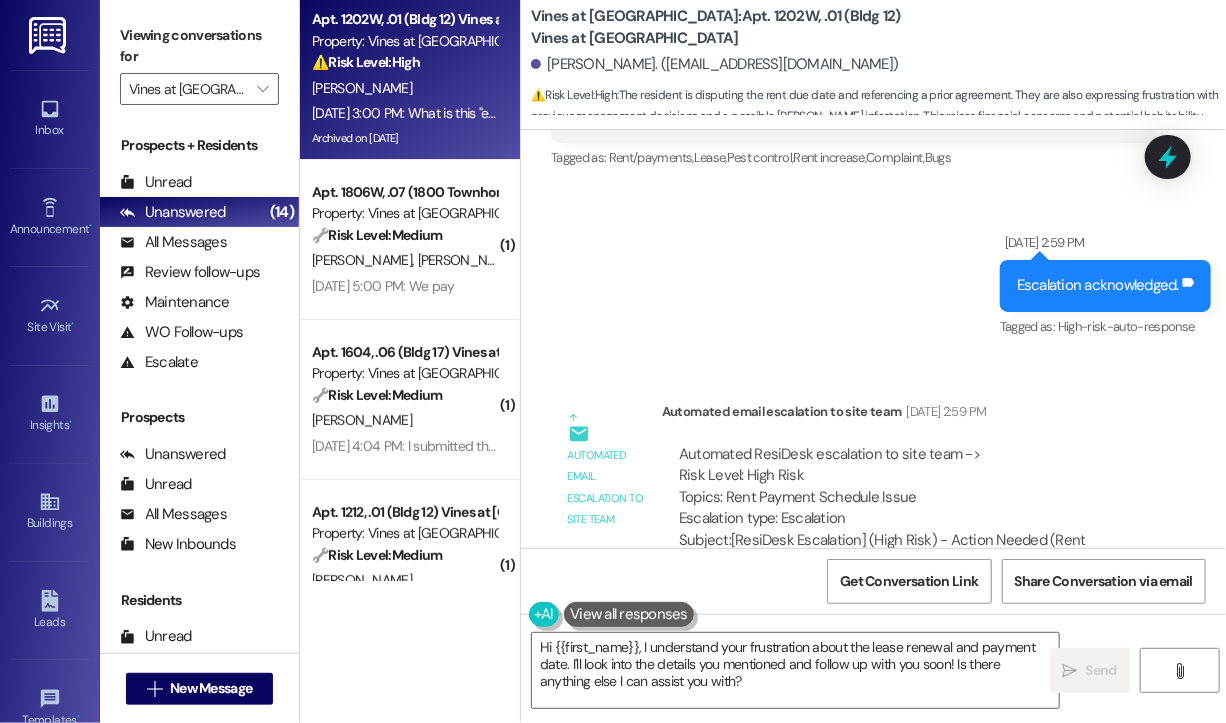 scroll, scrollTop: 35209, scrollLeft: 0, axis: vertical 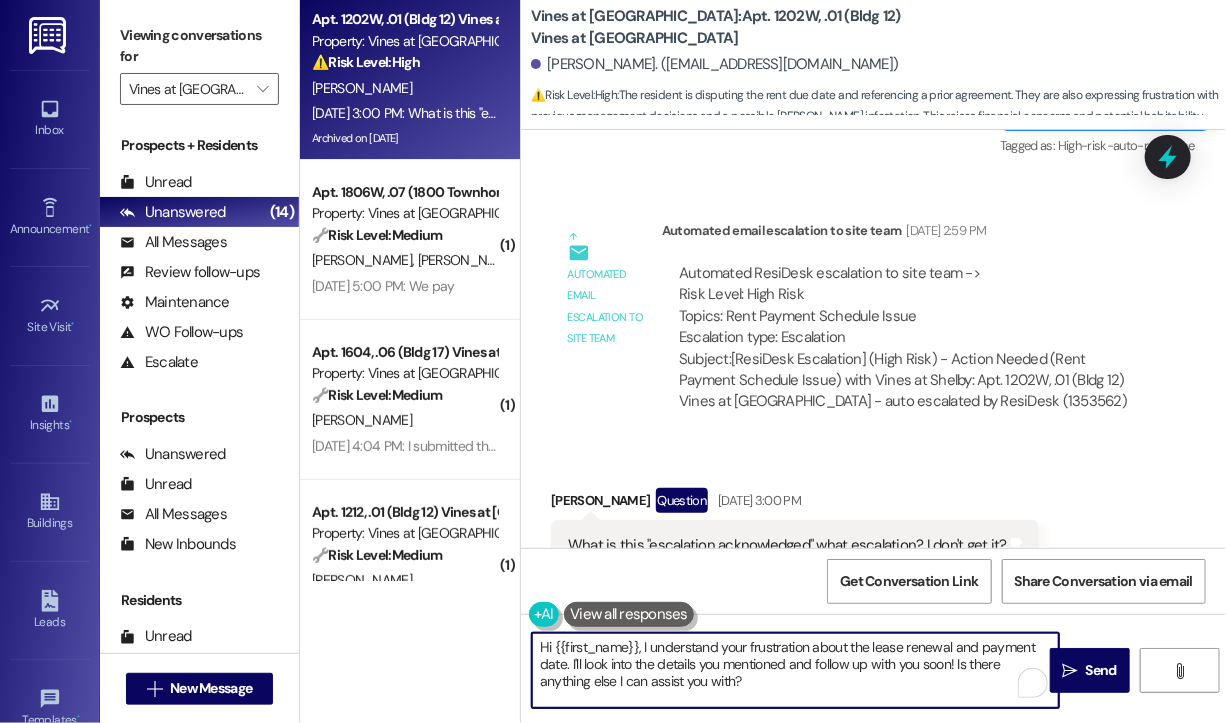 drag, startPoint x: 810, startPoint y: 687, endPoint x: 640, endPoint y: 642, distance: 175.85506 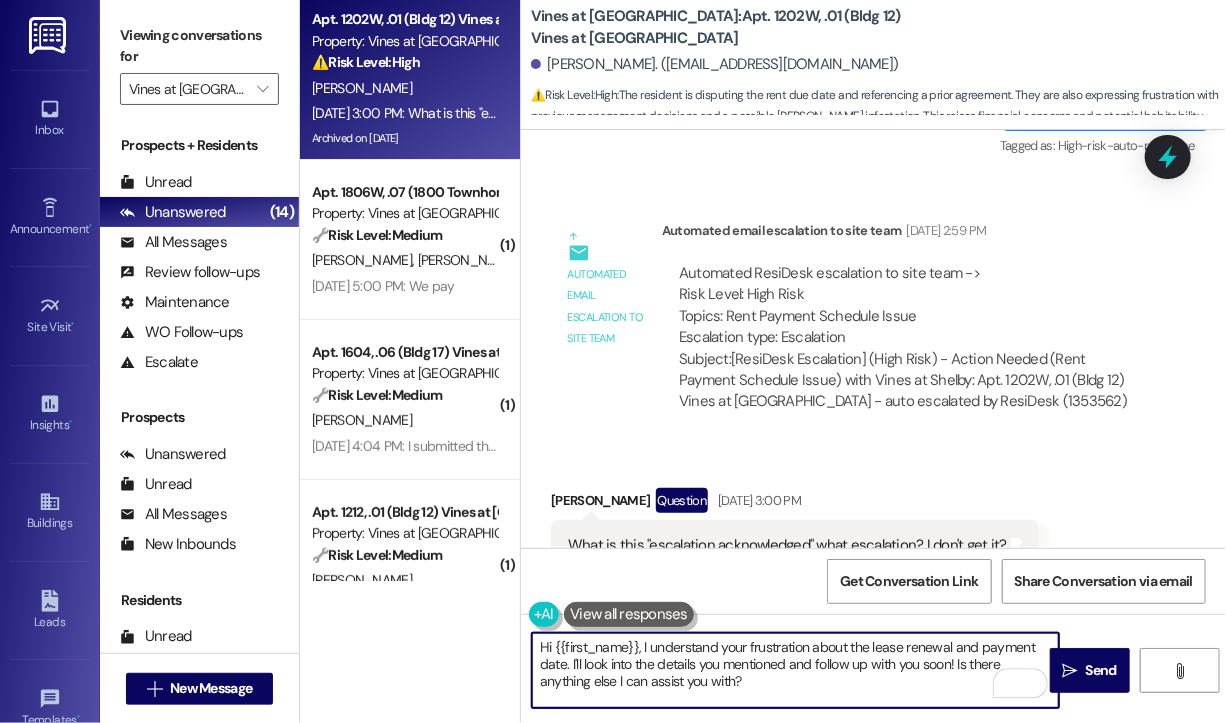 paste on "The "Escalation acknowledged" response you received is just to confirm that the message you sent — including everything you shared about your lease, payment schedule, and prior concerns — has been escalated to the leasing team for further assistance. They’ve been made aware and will follow up with you as soon as they’re able." 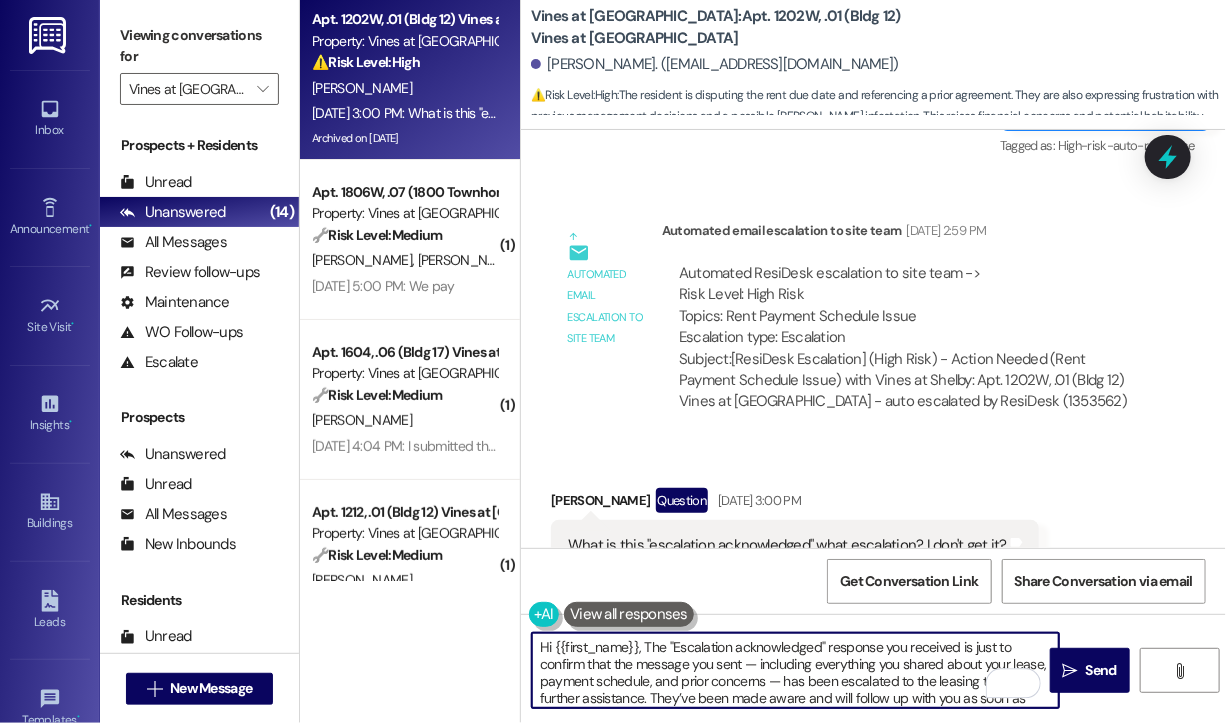 scroll, scrollTop: 16, scrollLeft: 0, axis: vertical 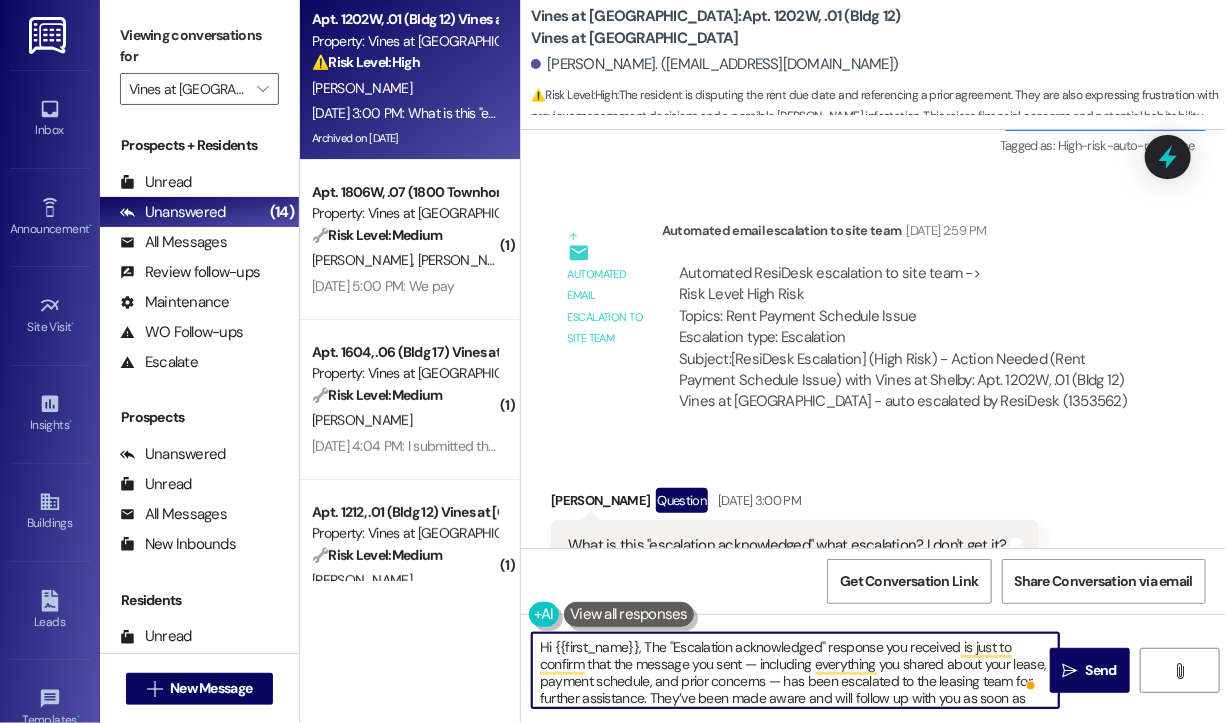 click on "Hi {{first_name}}, The "Escalation acknowledged" response you received is just to confirm that the message you sent — including everything you shared about your lease, payment schedule, and prior concerns — has been escalated to the leasing team for further assistance. They’ve been made aware and will follow up with you as soon as they’re able." at bounding box center [795, 670] 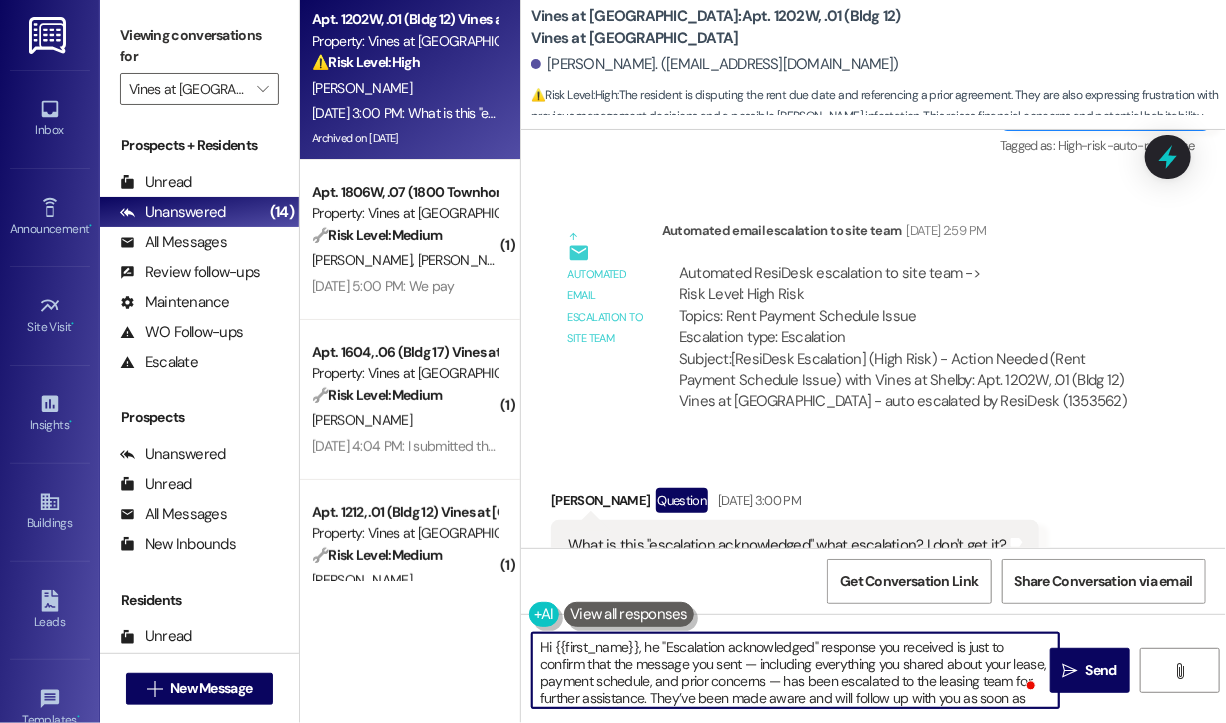type on "Hi {{first_name}}, the "Escalation acknowledged" response you received is just to confirm that the message you sent — including everything you shared about your lease, payment schedule, and prior concerns — has been escalated to the leasing team for further assistance. They’ve been made aware and will follow up with you as soon as they’re able." 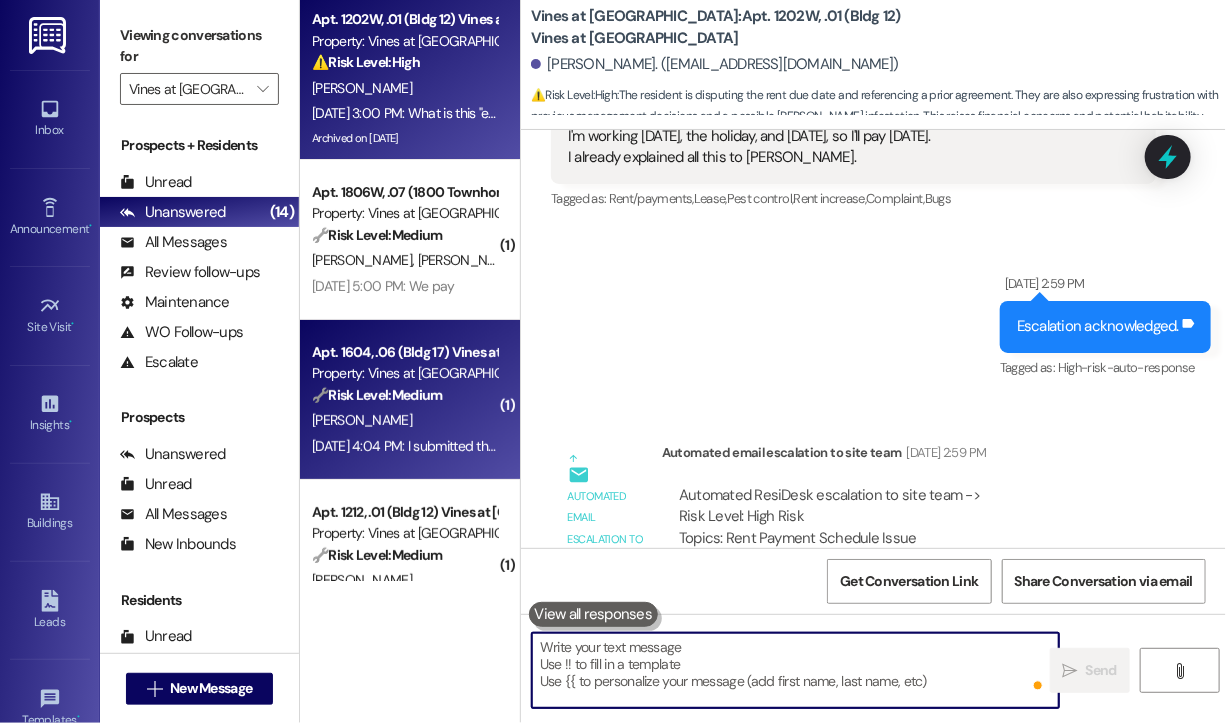 scroll, scrollTop: 34940, scrollLeft: 0, axis: vertical 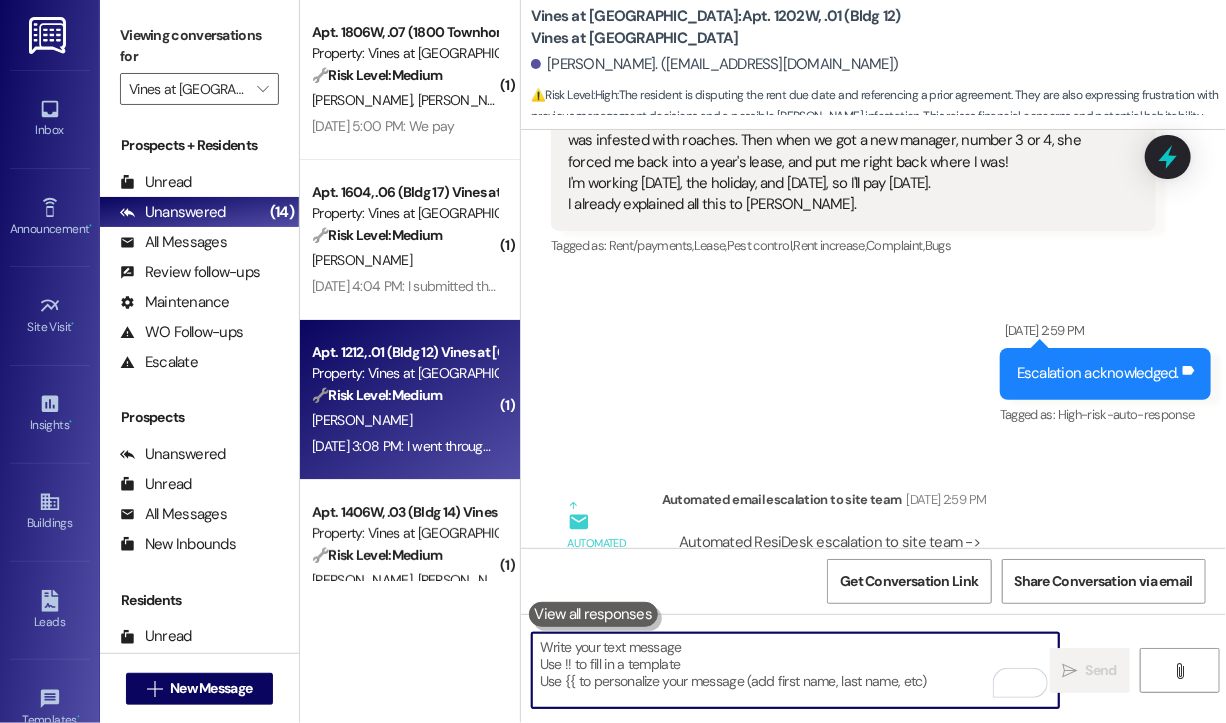 type 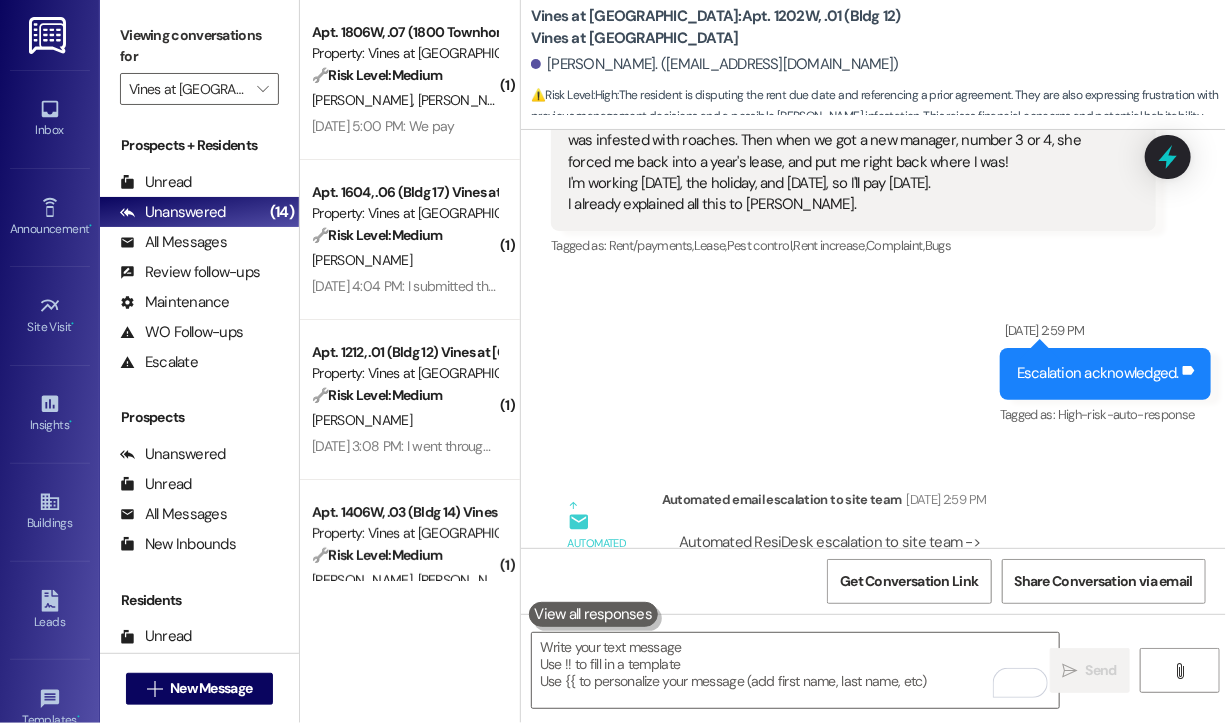 click on "Vines at Shelby:  Apt. 1202W, .01 (Bldg 12) Vines at Shelby Crossing" at bounding box center (731, 27) 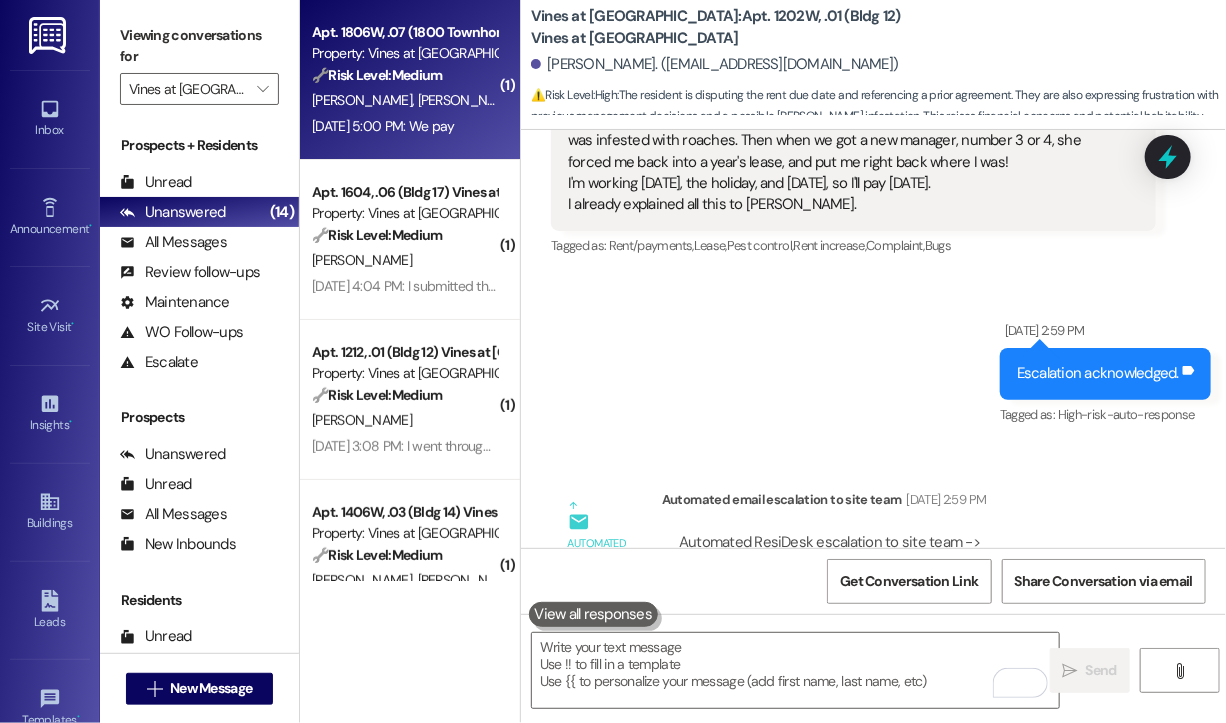 click on "Jul 03, 2025 at 5:00 PM: We pay  Jul 03, 2025 at 5:00 PM: We pay" at bounding box center [383, 126] 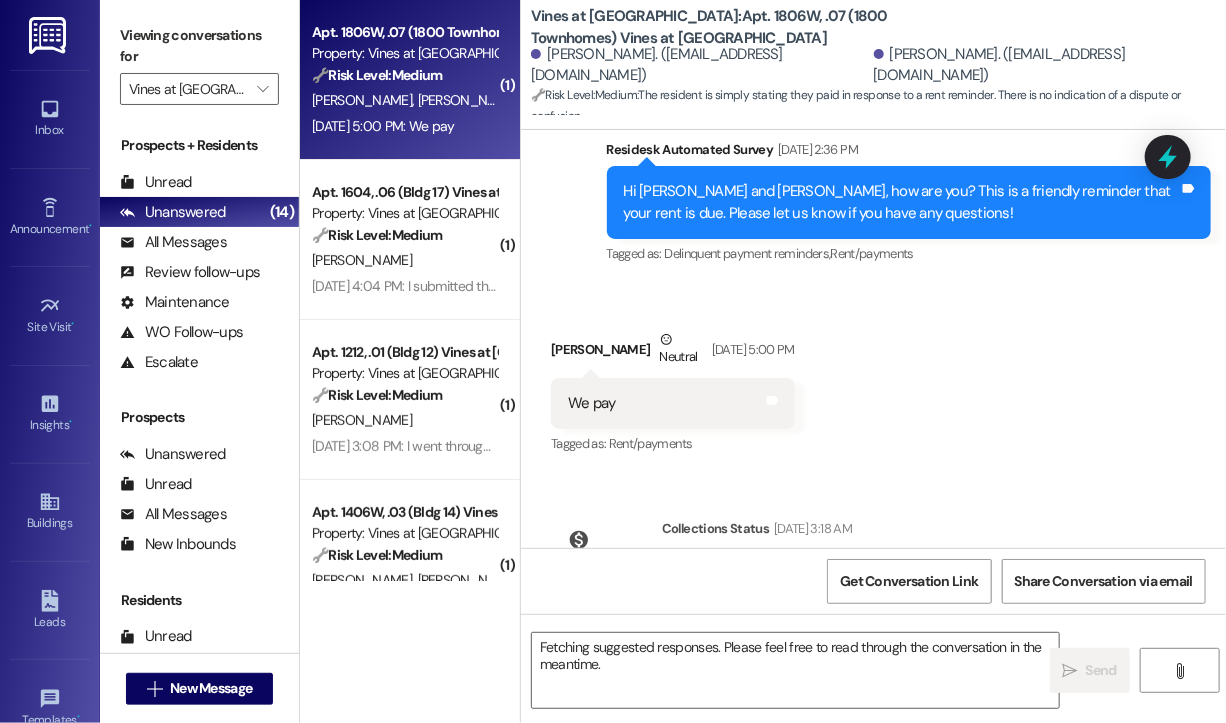 scroll, scrollTop: 8985, scrollLeft: 0, axis: vertical 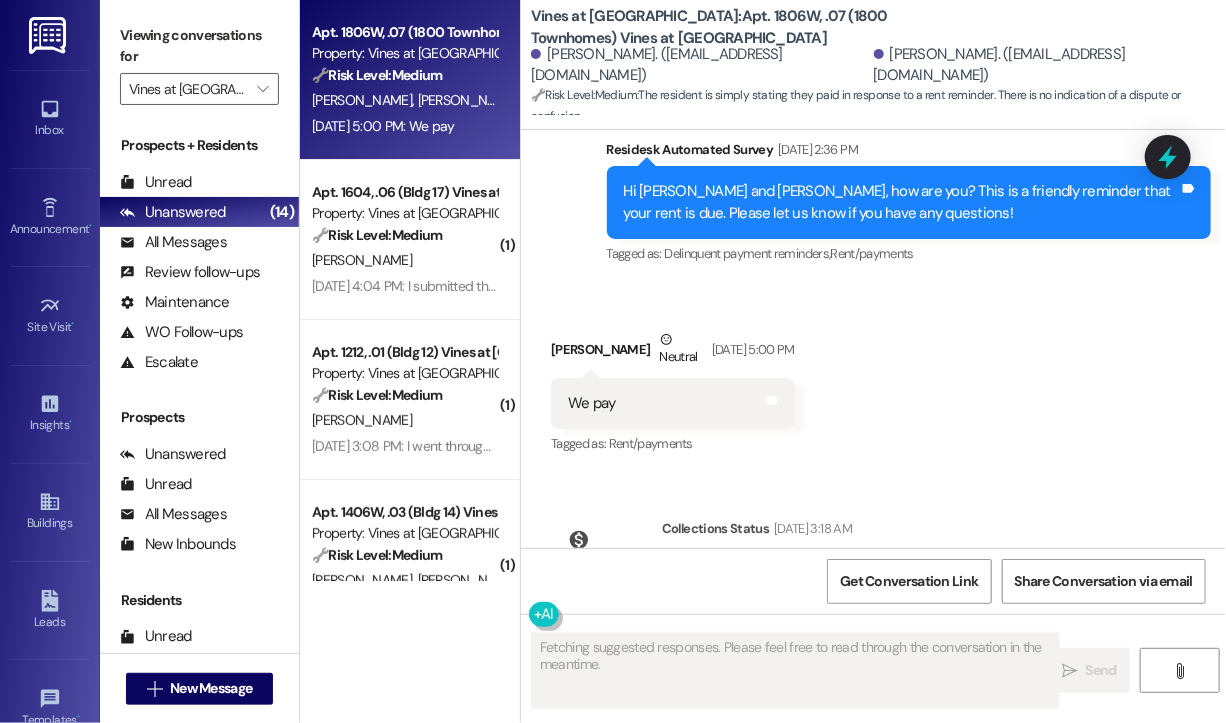 click on "Received via SMS Xiomara Aponte   Neutral Jul 03, 2025 at 5:00 PM We pay  Tags and notes Tagged as:   Rent/payments Click to highlight conversations about Rent/payments" at bounding box center [873, 379] 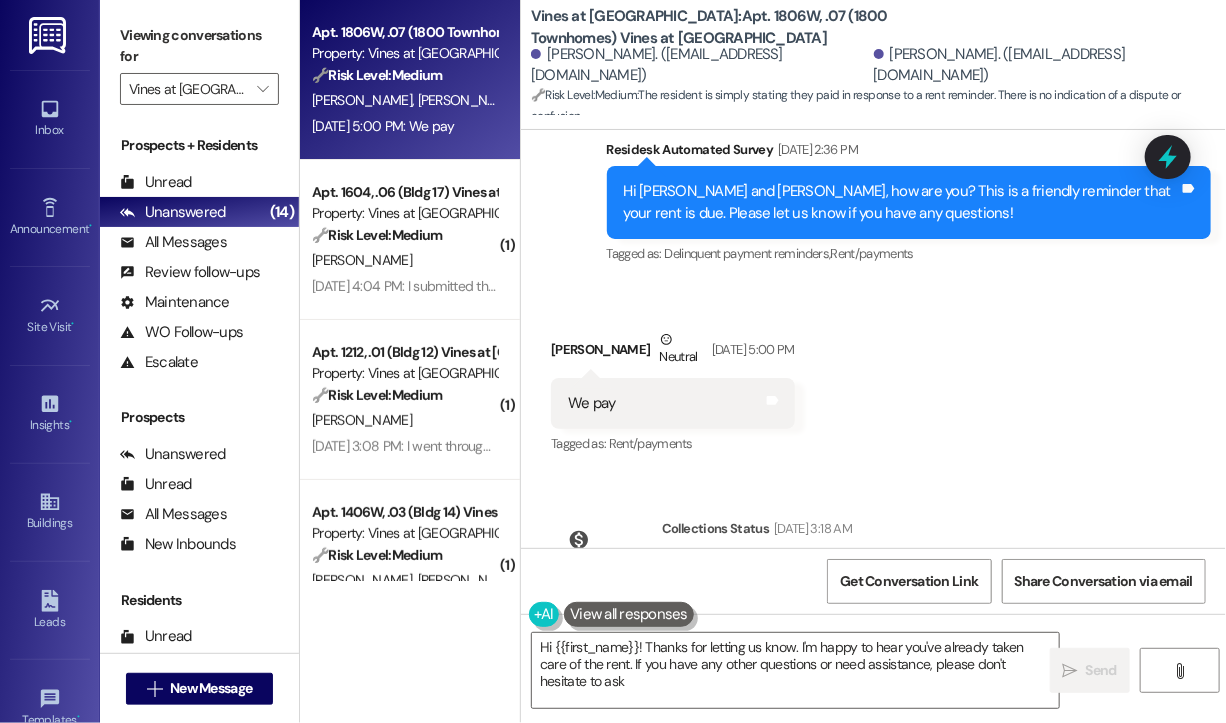 type on "Hi {{first_name}}! Thanks for letting us know. I'm happy to hear you've already taken care of the rent. If you have any other questions or need assistance, please don't hesitate to ask!" 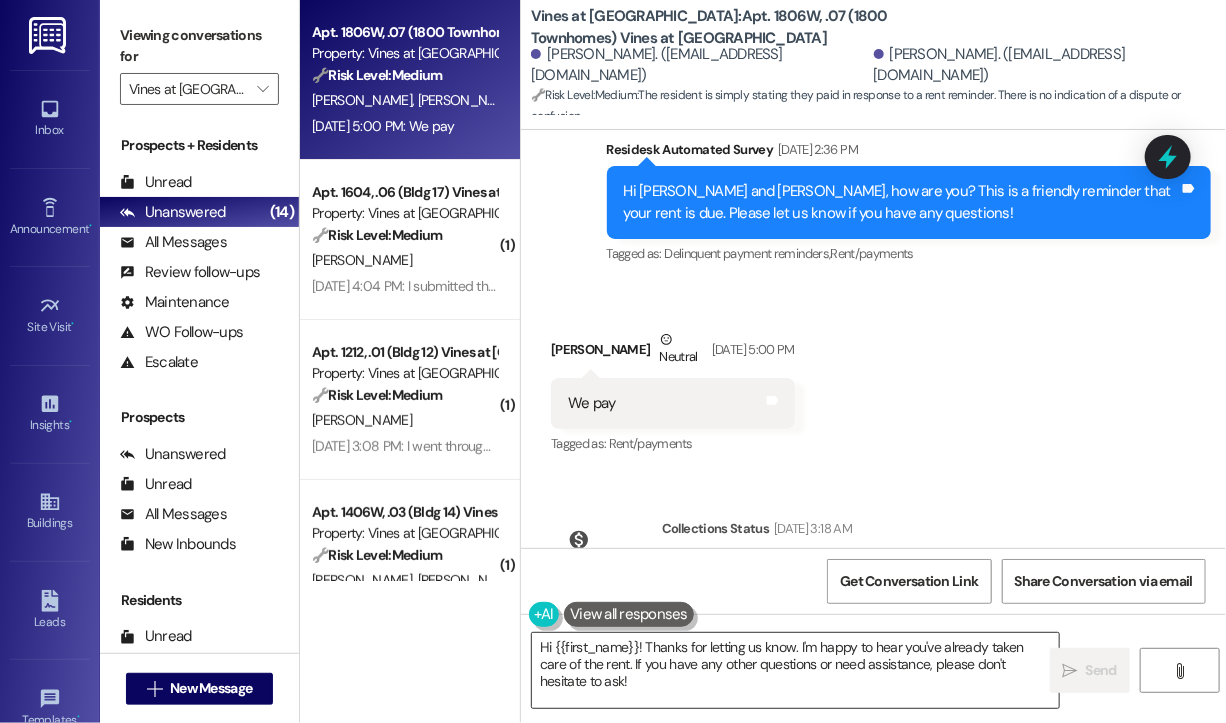 click on "Hi {{first_name}}! Thanks for letting us know. I'm happy to hear you've already taken care of the rent. If you have any other questions or need assistance, please don't hesitate to ask!" at bounding box center (795, 670) 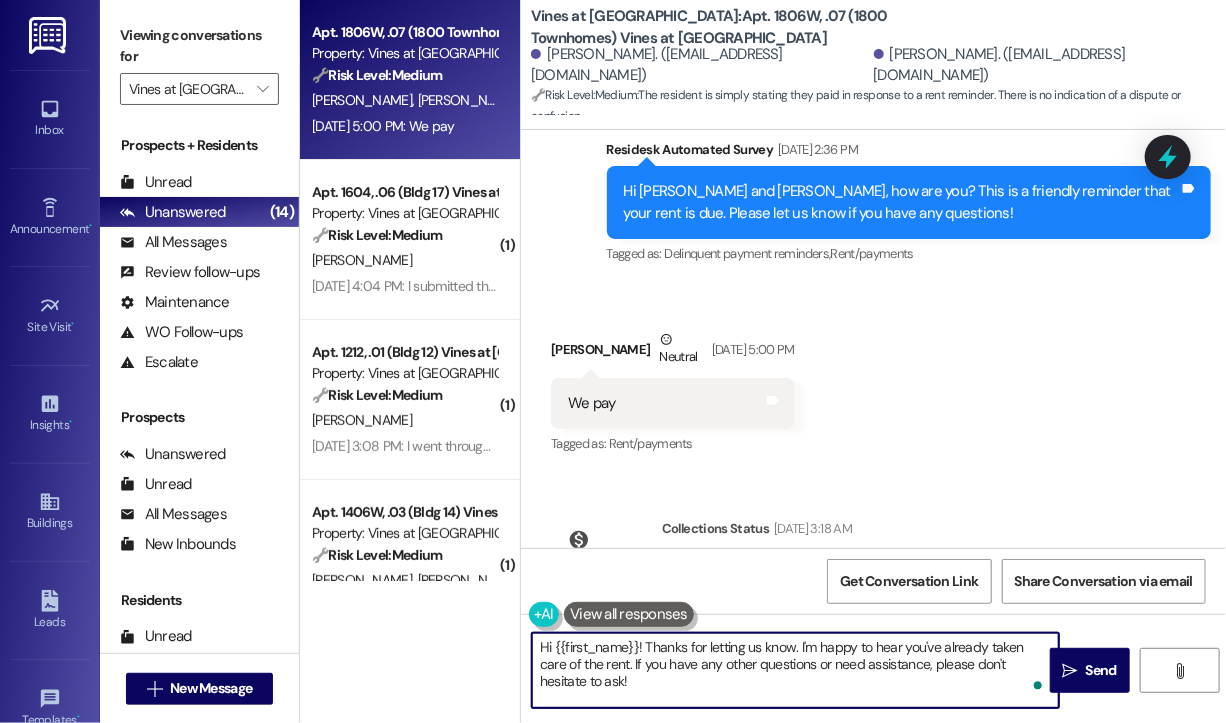 click on "Hi {{first_name}}! Thanks for letting us know. I'm happy to hear you've already taken care of the rent. If you have any other questions or need assistance, please don't hesitate to ask!" at bounding box center (795, 670) 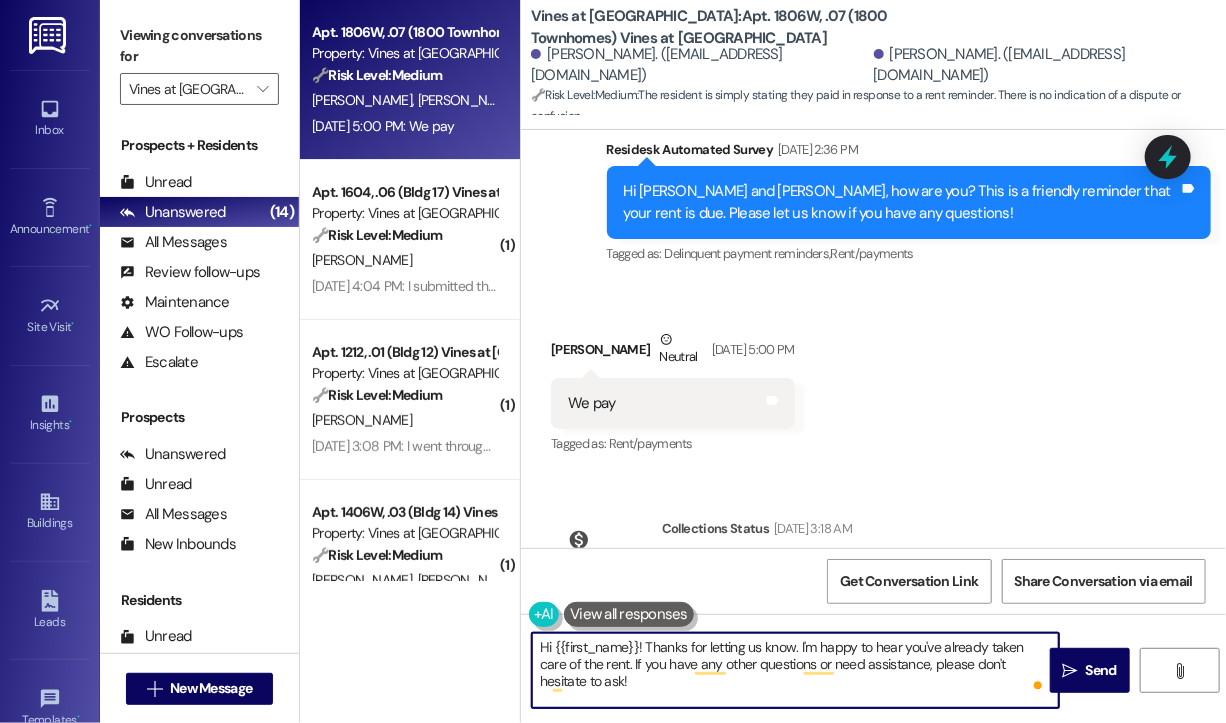 click on "Lease started Oct 17, 2024 at 8:00 PM Survey, sent via SMS Residesk Automated Survey Mar 10, 2025 at 1:09 PM Hi Carlos and Xiomara, I'm on the new offsite Resident Support Team for Vines at Shelby! My job is to work with your on-site management team to improve your experience at the property. Text us here at any time for assistance or questions. We will also reach out periodically for feedback. (Standard text messaging rates may apply) (You can always reply STOP to opt out of future messages) Tags and notes Tagged as:   Property launch Click to highlight conversations about Property launch Received via SMS Xiomara Aponte Mar 10, 2025 at 5:27 PM We not receive any maintenance, we send the request 3 months ago and nothing  Tags and notes Tagged as:   Maintenance request ,  Click to highlight conversations about Maintenance request Bad experience Click to highlight conversations about Bad experience Received via SMS Carlos Lopez Mar 10, 2025 at 6:05 PM JPG  attachment ResiDesk recognized items in this image" at bounding box center (873, 339) 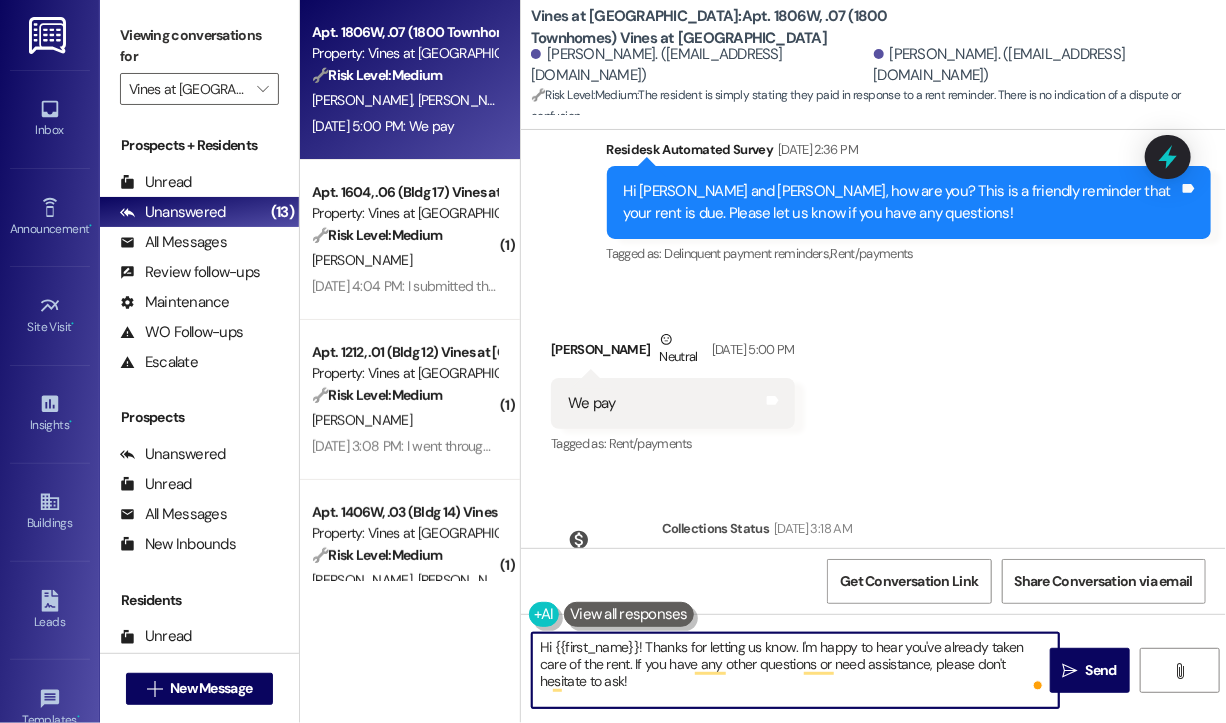 click on "Received via SMS Xiomara Aponte   Neutral Jul 03, 2025 at 5:00 PM We pay  Tags and notes Tagged as:   Rent/payments Click to highlight conversations about Rent/payments" at bounding box center [873, 379] 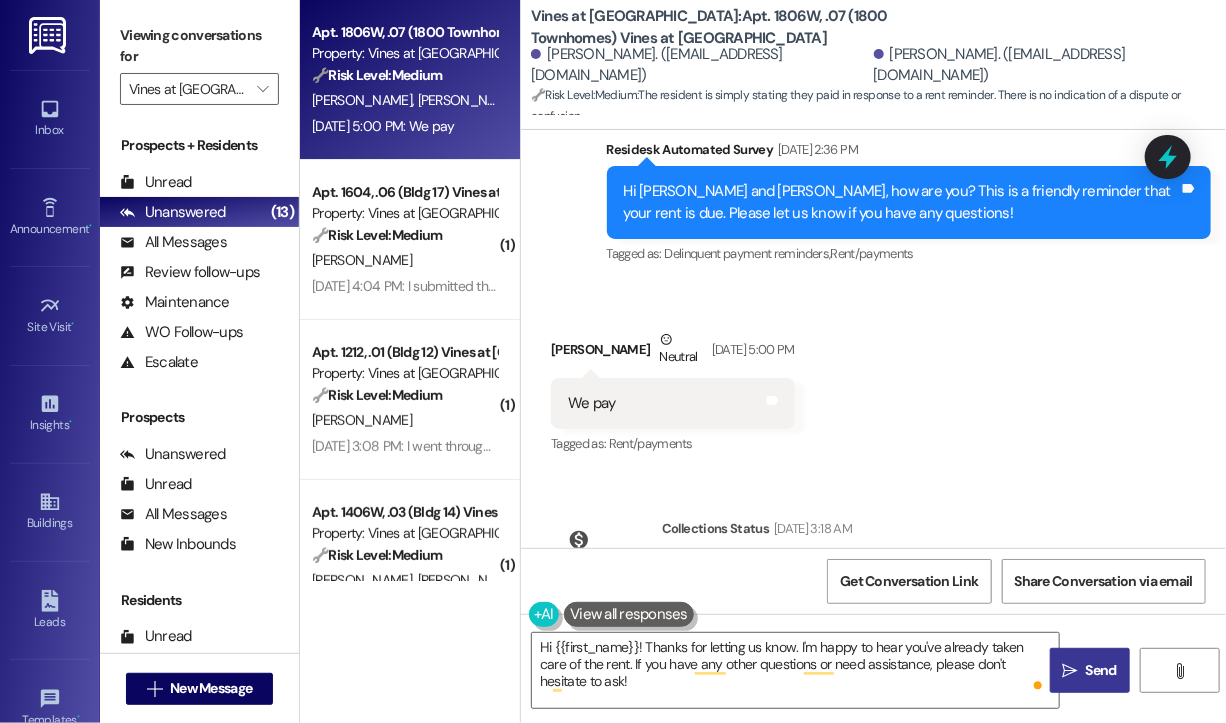 click on "Send" at bounding box center (1101, 670) 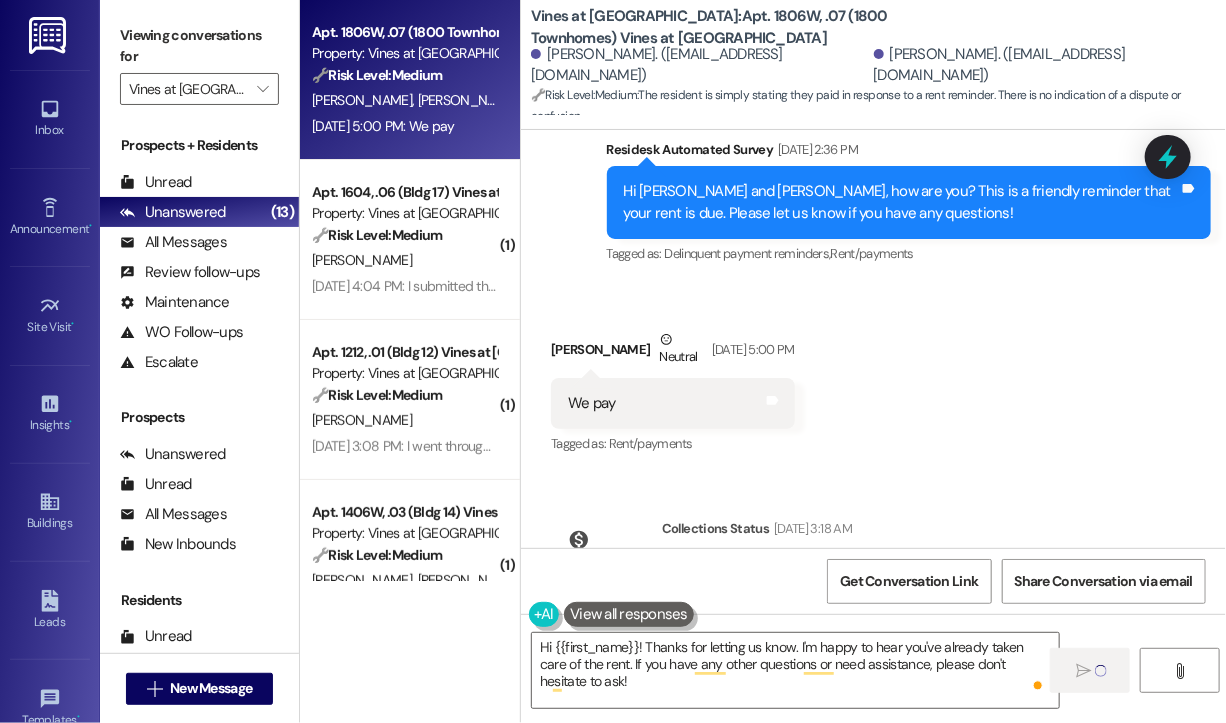 type 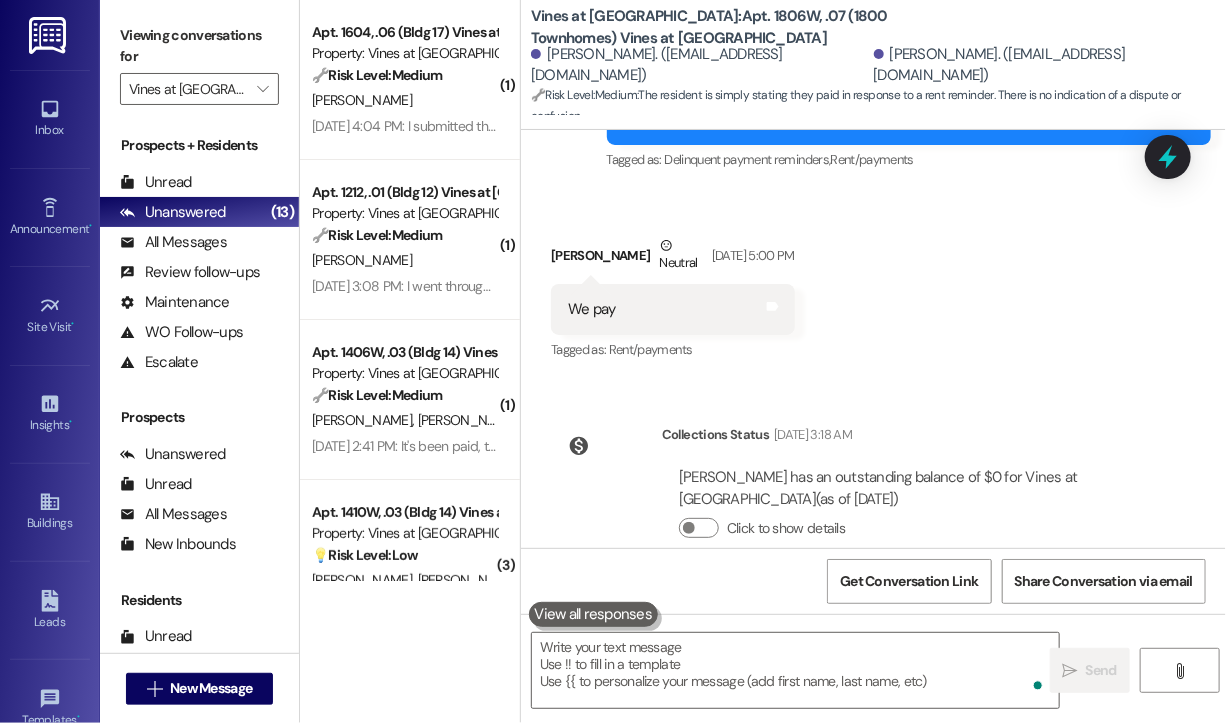 scroll, scrollTop: 9168, scrollLeft: 0, axis: vertical 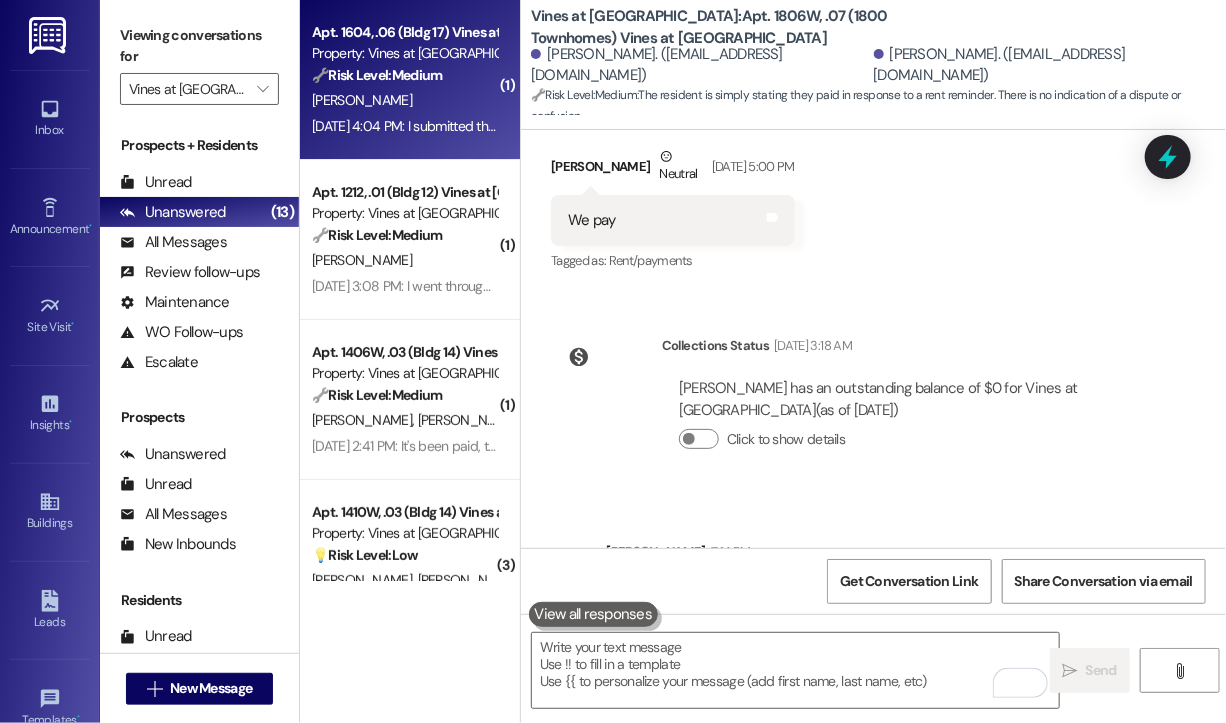click on "Jul 03, 2025 at 4:04 PM: I submitted the payment this morning. I can show proof of receipt if need be. Thank you Jul 03, 2025 at 4:04 PM: I submitted the payment this morning. I can show proof of receipt if need be. Thank you" at bounding box center (404, 126) 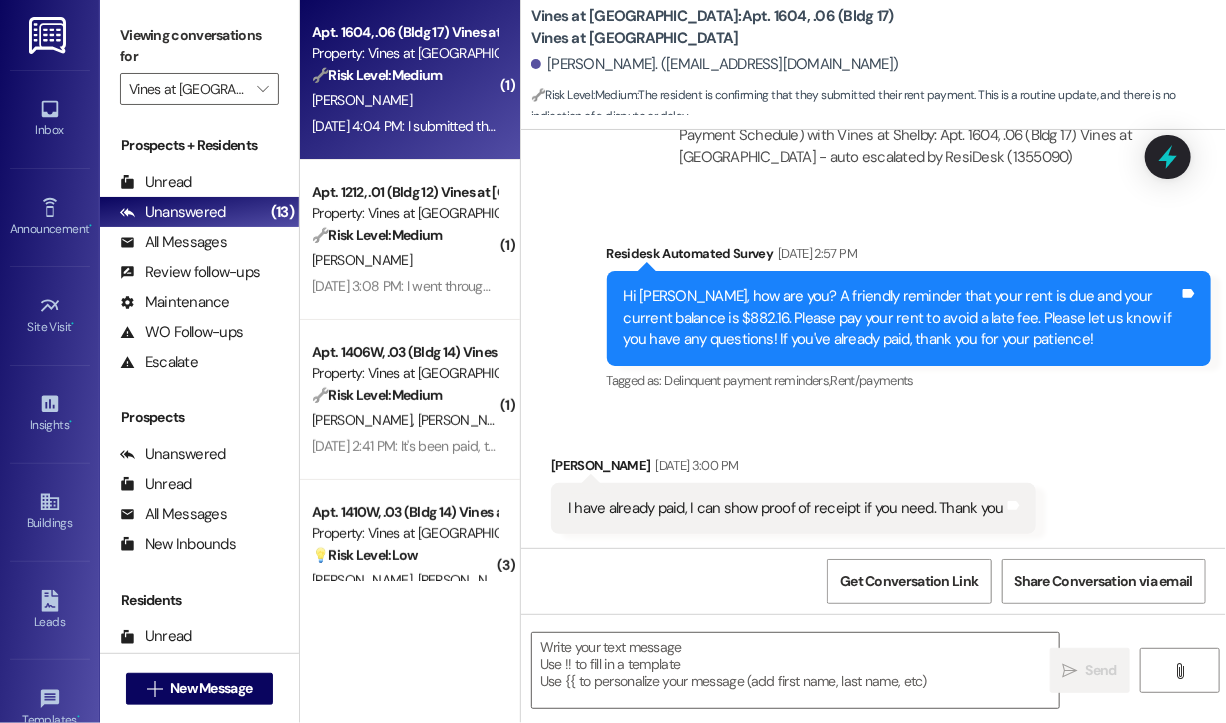 scroll, scrollTop: 4907, scrollLeft: 0, axis: vertical 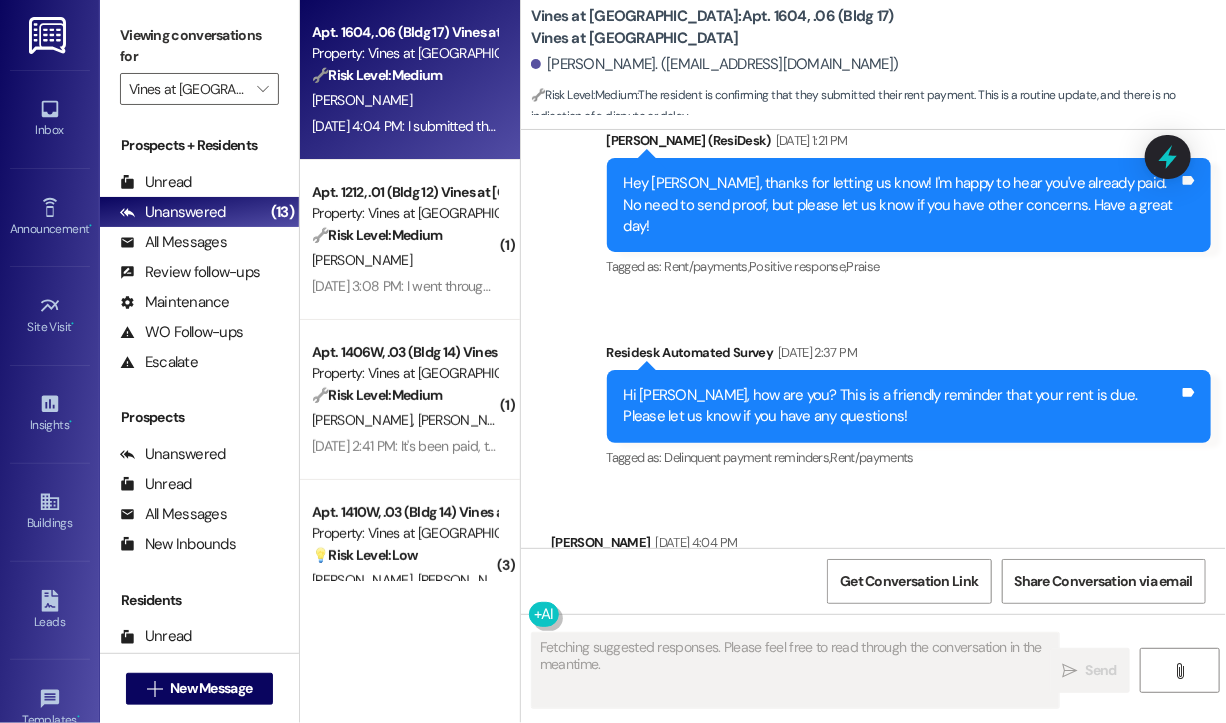 click on "Received via SMS Austin Smith Jul 03, 2025 at 4:04 PM I submitted the payment this morning. I can show proof of receipt if need be. Thank you Tags and notes Tagged as:   Rent/payments Click to highlight conversations about Rent/payments" at bounding box center [873, 571] 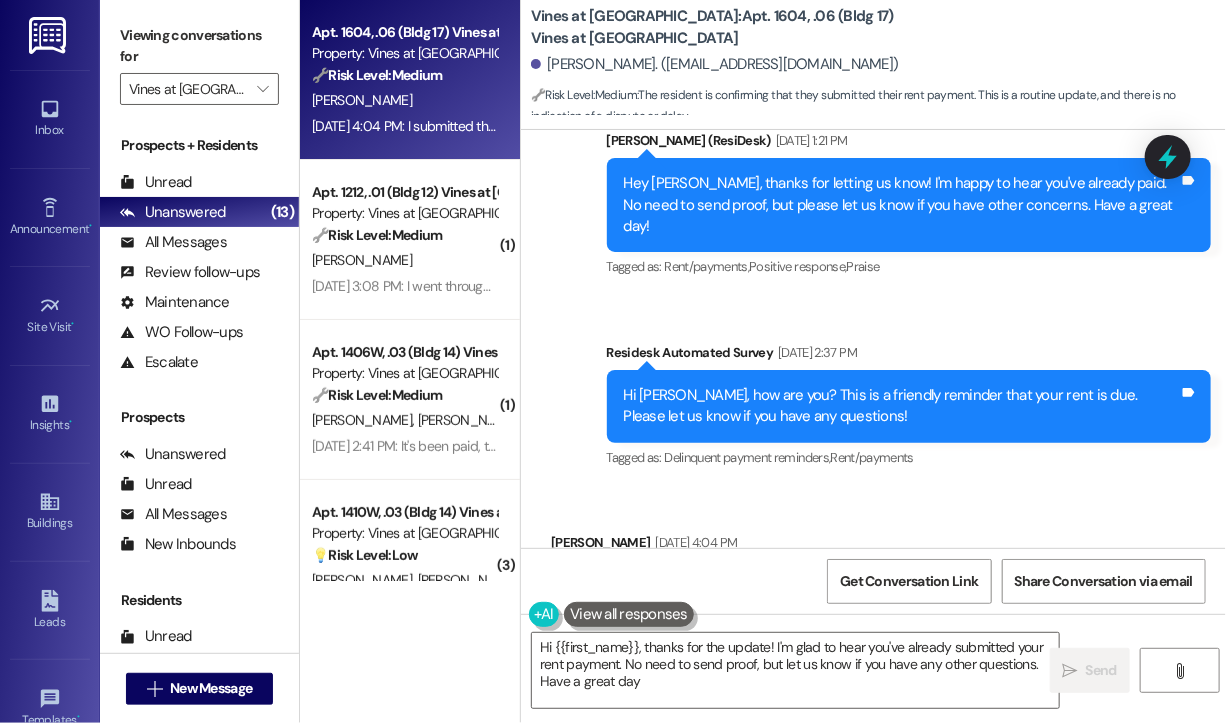type on "Hi {{first_name}}, thanks for the update! I'm glad to hear you've already submitted your rent payment. No need to send proof, but let us know if you have any other questions. Have a great day!" 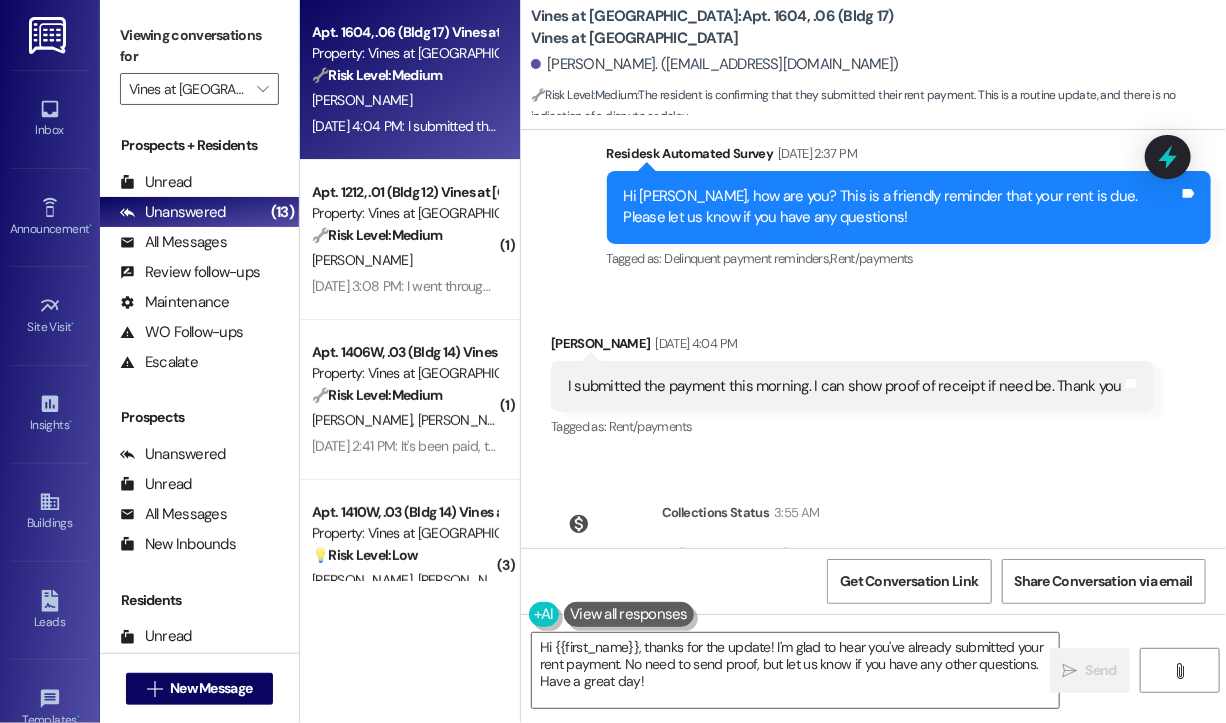 scroll, scrollTop: 5113, scrollLeft: 0, axis: vertical 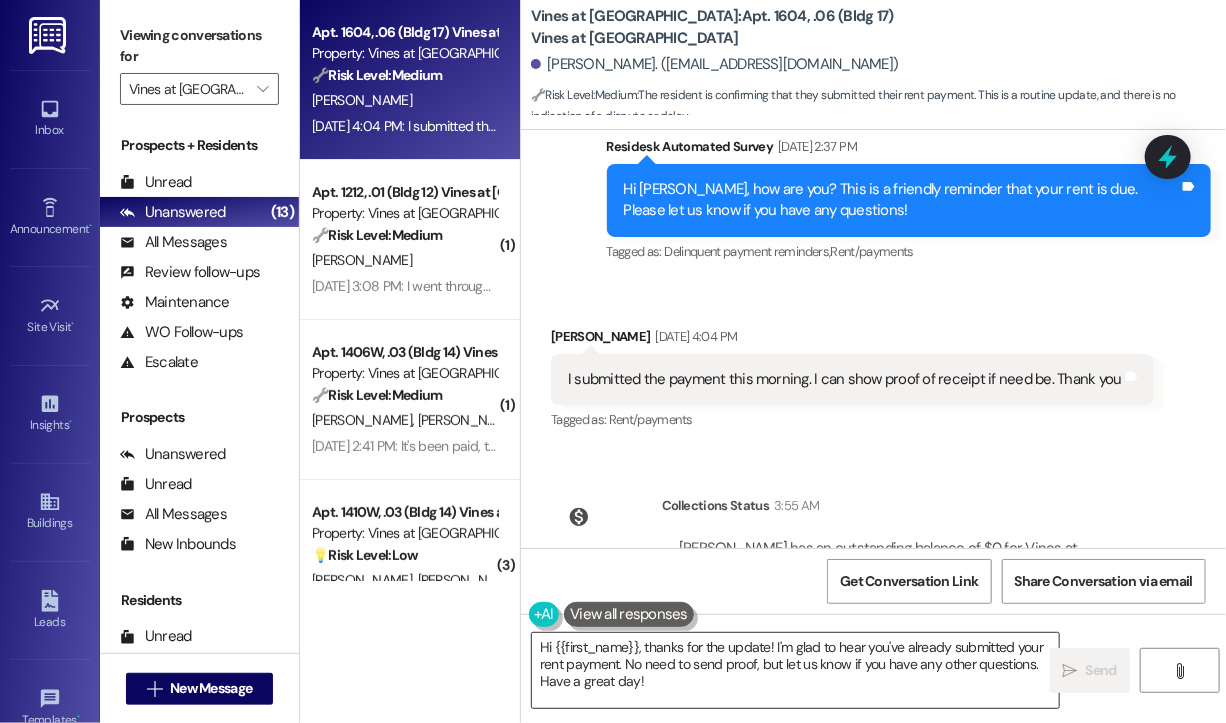 click on "Hi {{first_name}}, thanks for the update! I'm glad to hear you've already submitted your rent payment. No need to send proof, but let us know if you have any other questions. Have a great day!" at bounding box center (795, 670) 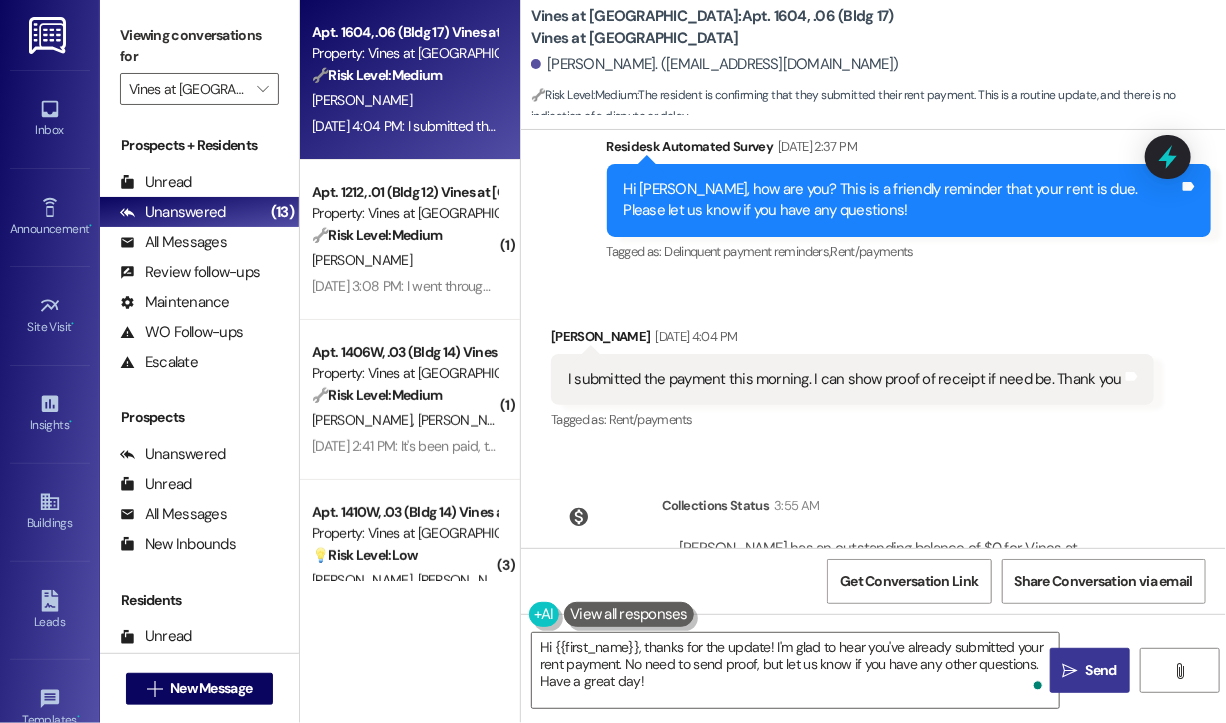 click on "Send" at bounding box center [1101, 670] 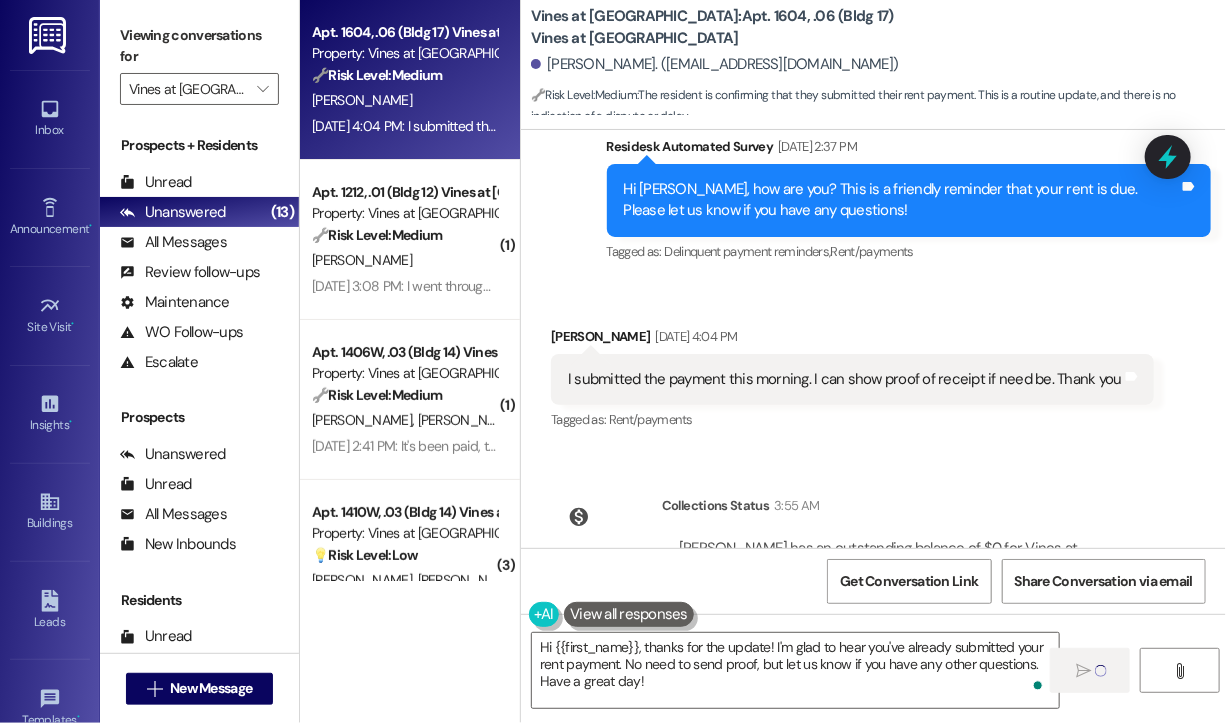 type 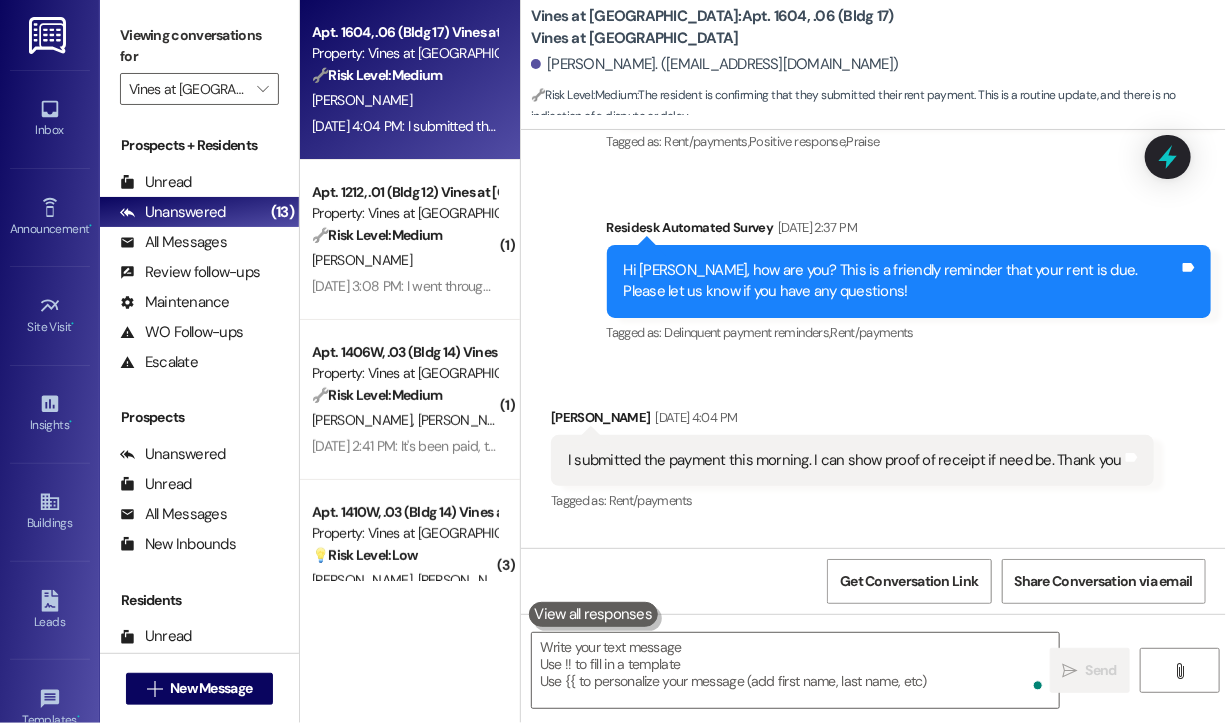 scroll, scrollTop: 4907, scrollLeft: 0, axis: vertical 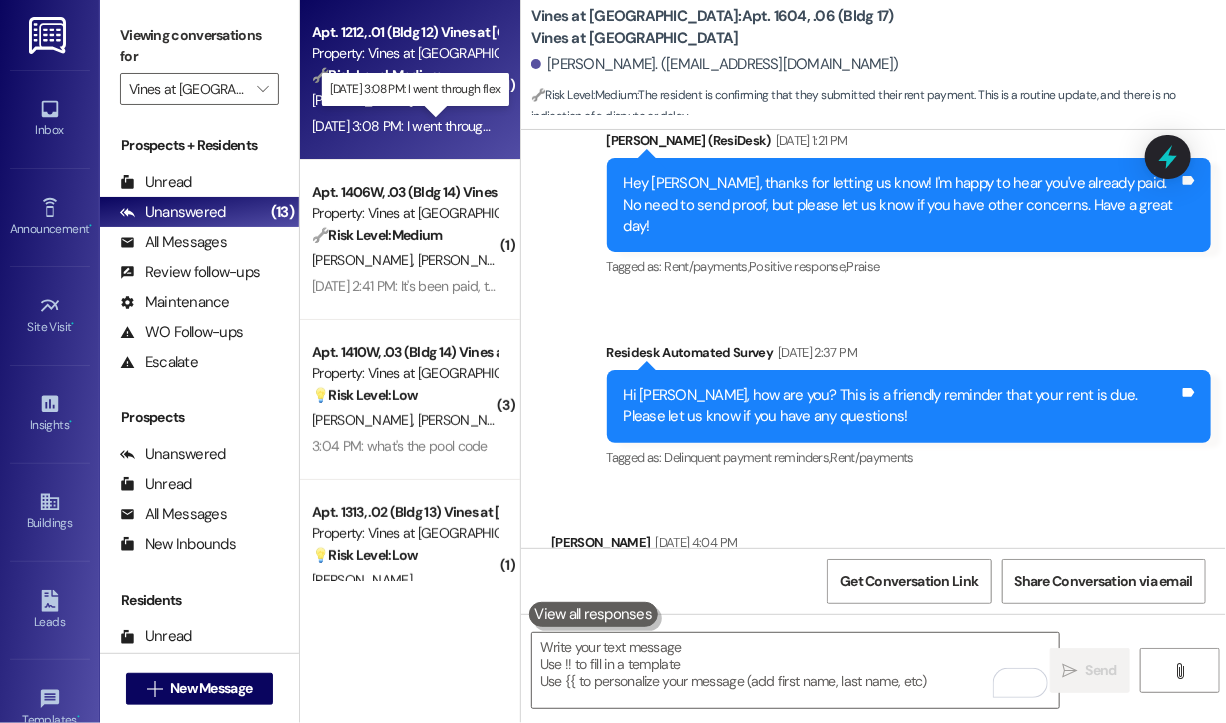 click on "Jul 03, 2025 at 3:08 PM: I went through flex Jul 03, 2025 at 3:08 PM: I went through flex" at bounding box center [413, 126] 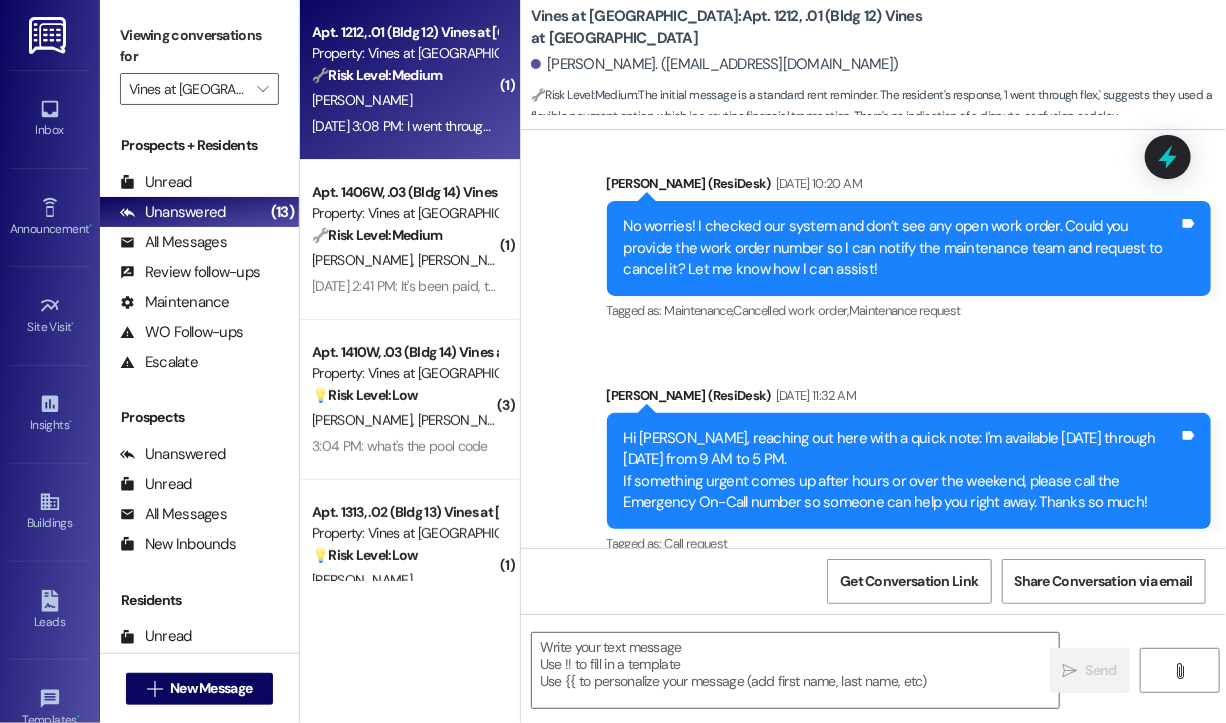 scroll, scrollTop: 7292, scrollLeft: 0, axis: vertical 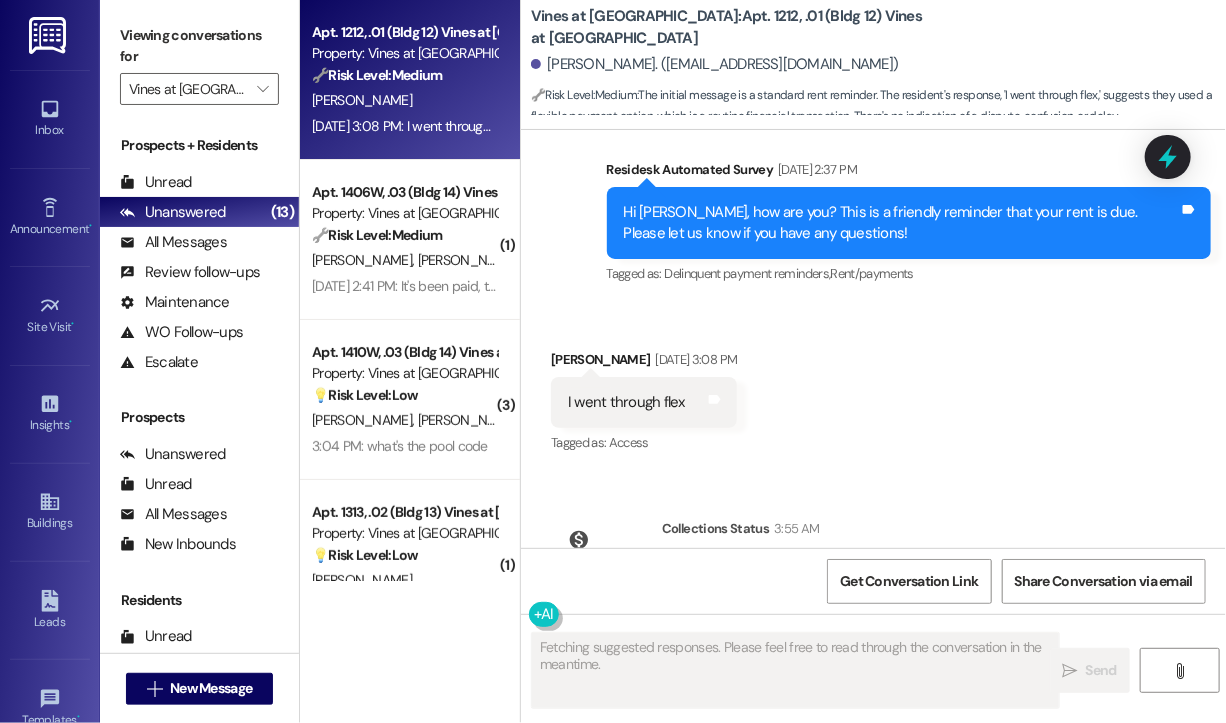 click on "Received via SMS Jaerica Smith Jul 03, 2025 at 3:08 PM I went through flex Tags and notes Tagged as:   Access Click to highlight conversations about Access" at bounding box center [873, 388] 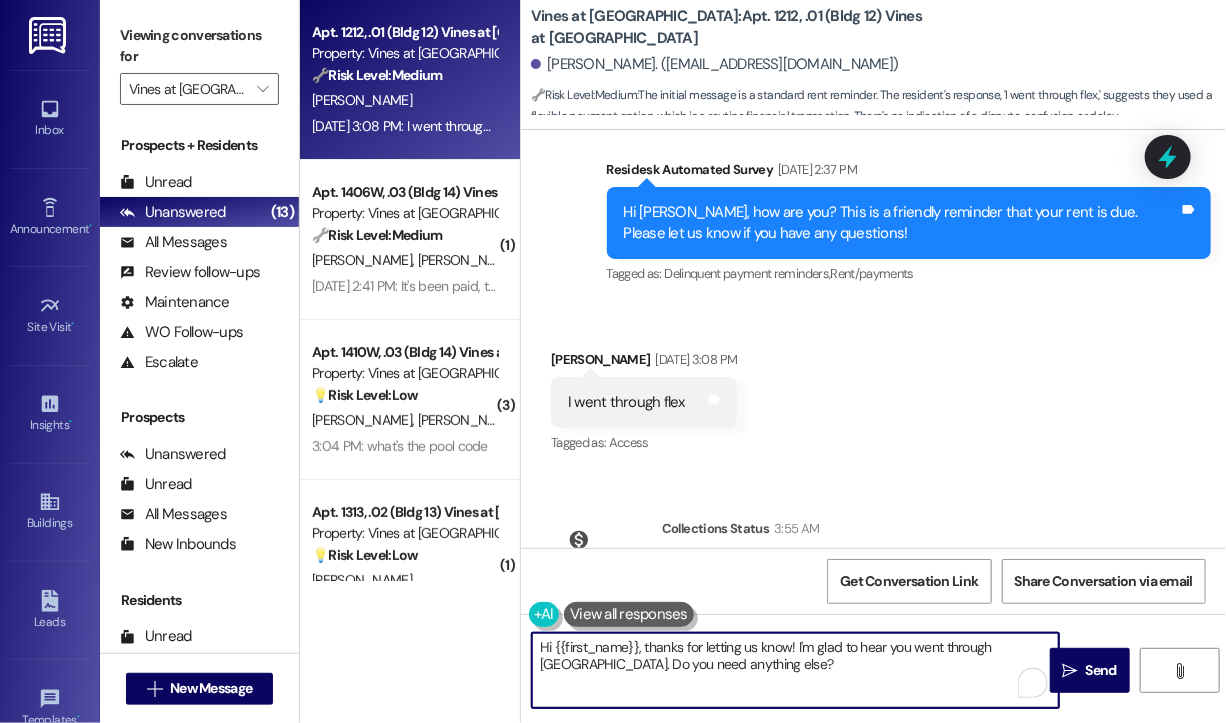 click on "Hi {{first_name}}, thanks for letting us know! I'm glad to hear you went through Flex. Do you need anything else?" at bounding box center (795, 670) 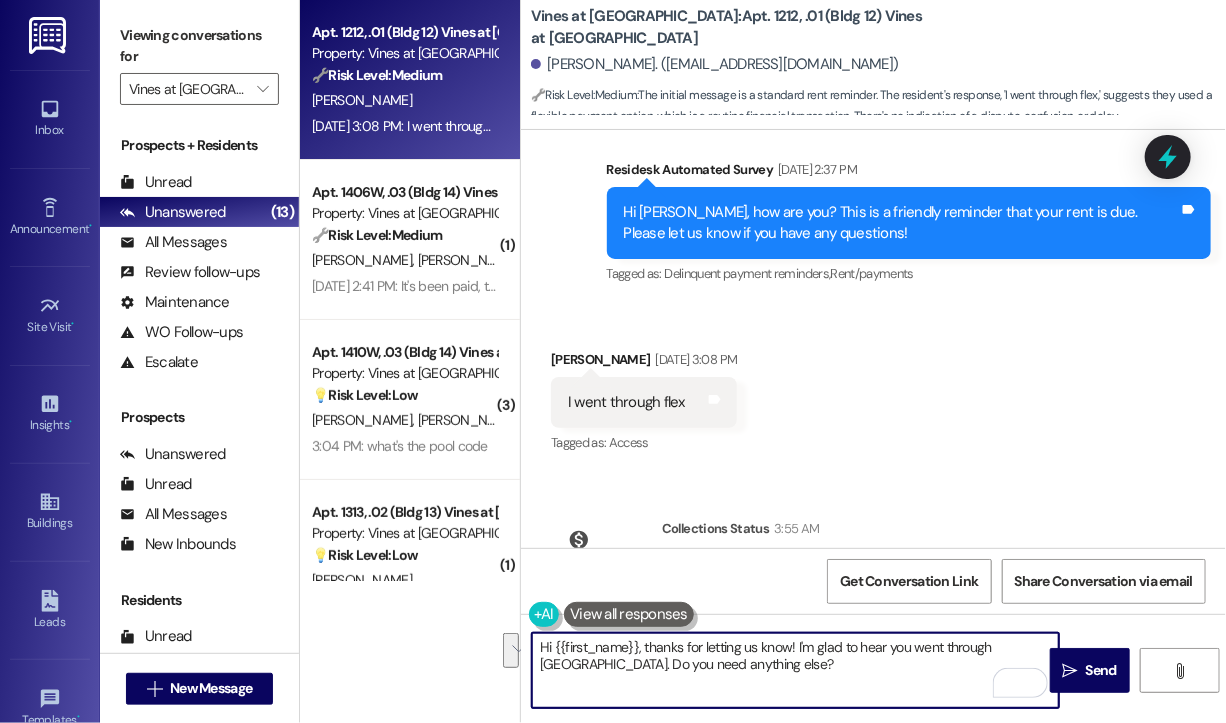 drag, startPoint x: 898, startPoint y: 669, endPoint x: 1018, endPoint y: 649, distance: 121.65525 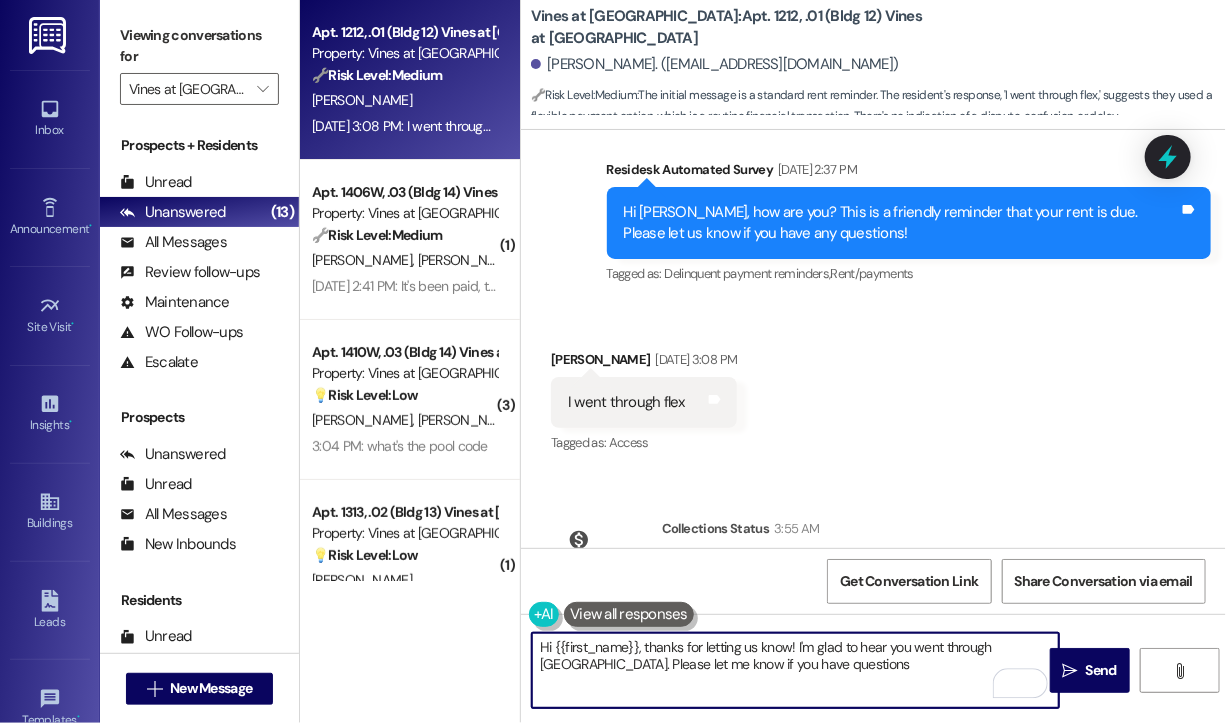 type on "Hi {{first_name}}, thanks for letting us know! I'm glad to hear you went through Flex. Please let me know if you have questions!" 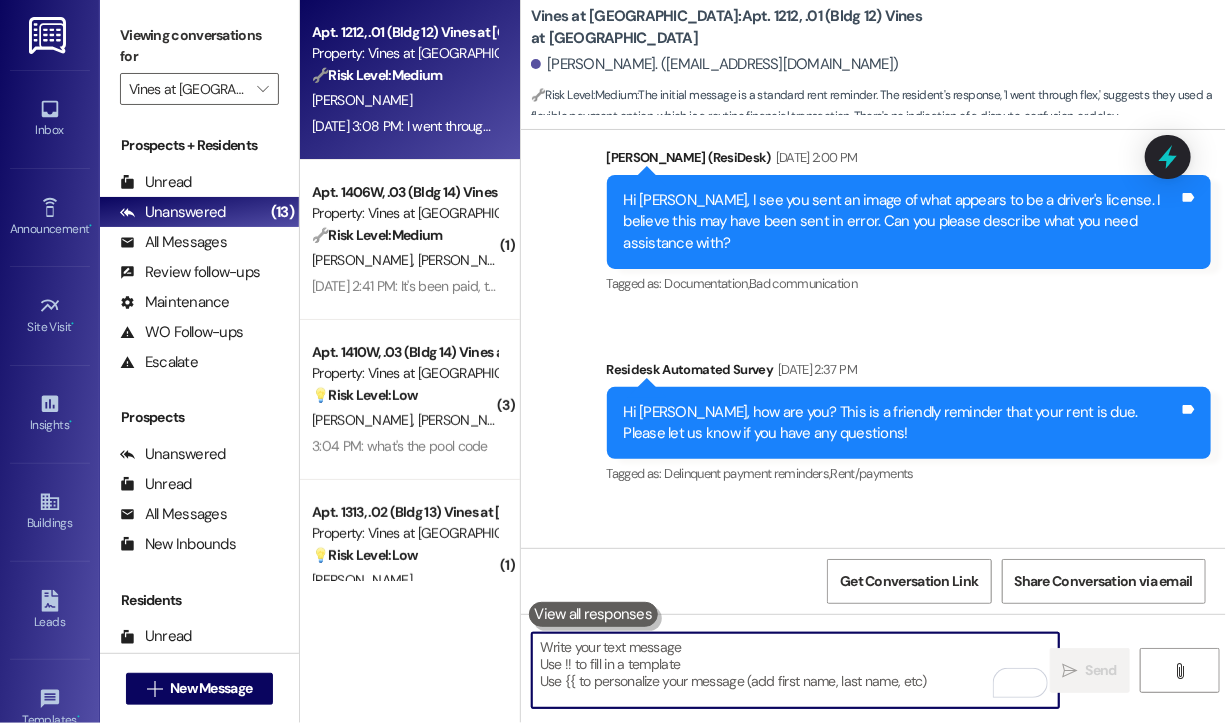 scroll, scrollTop: 7086, scrollLeft: 0, axis: vertical 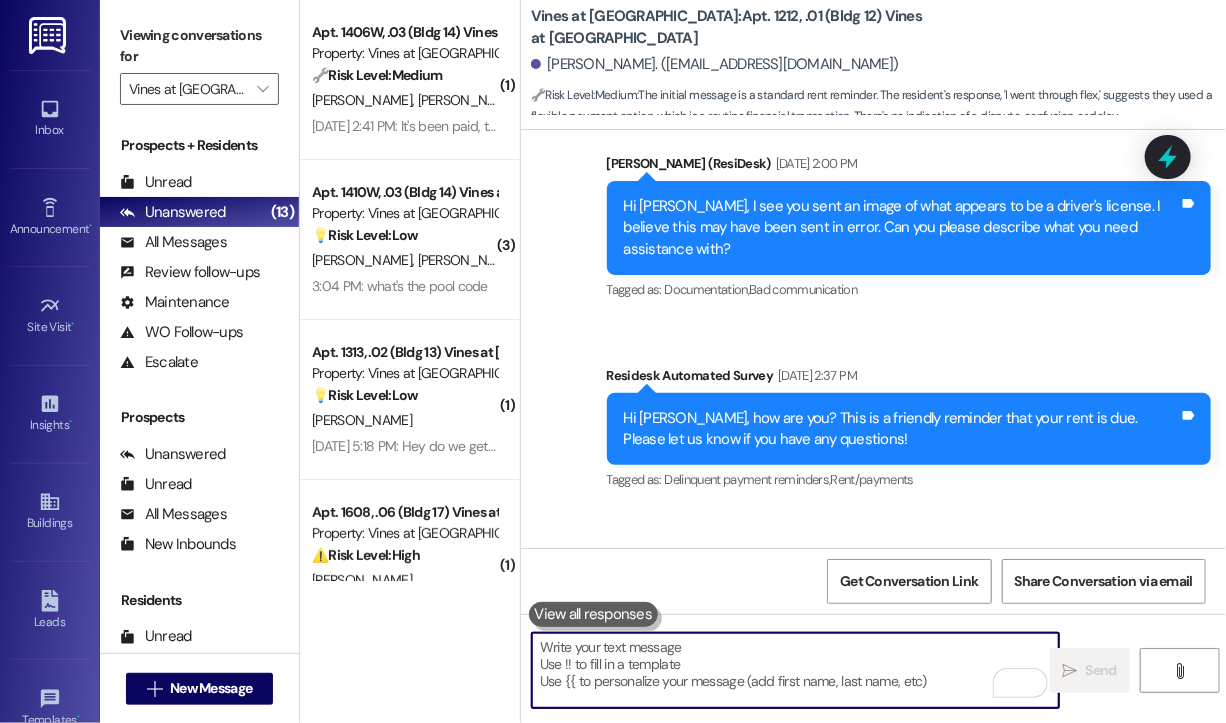 type 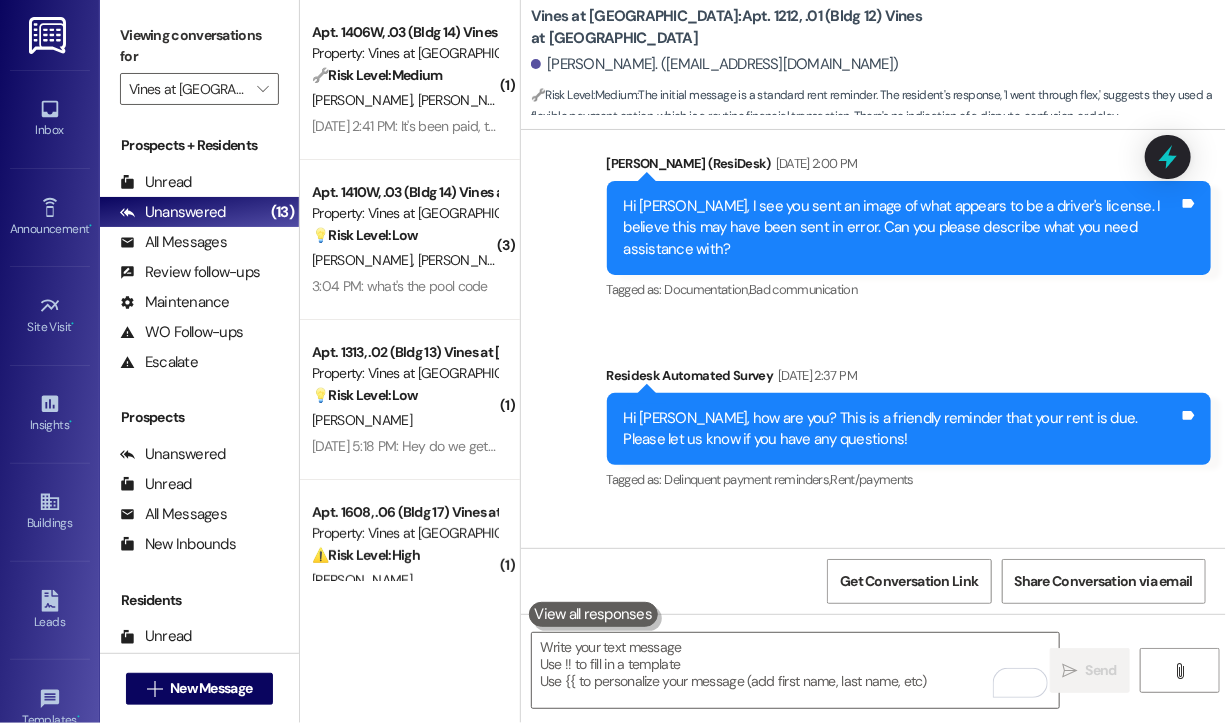 click on "P. Woodcox S. Woodcox" at bounding box center [404, 100] 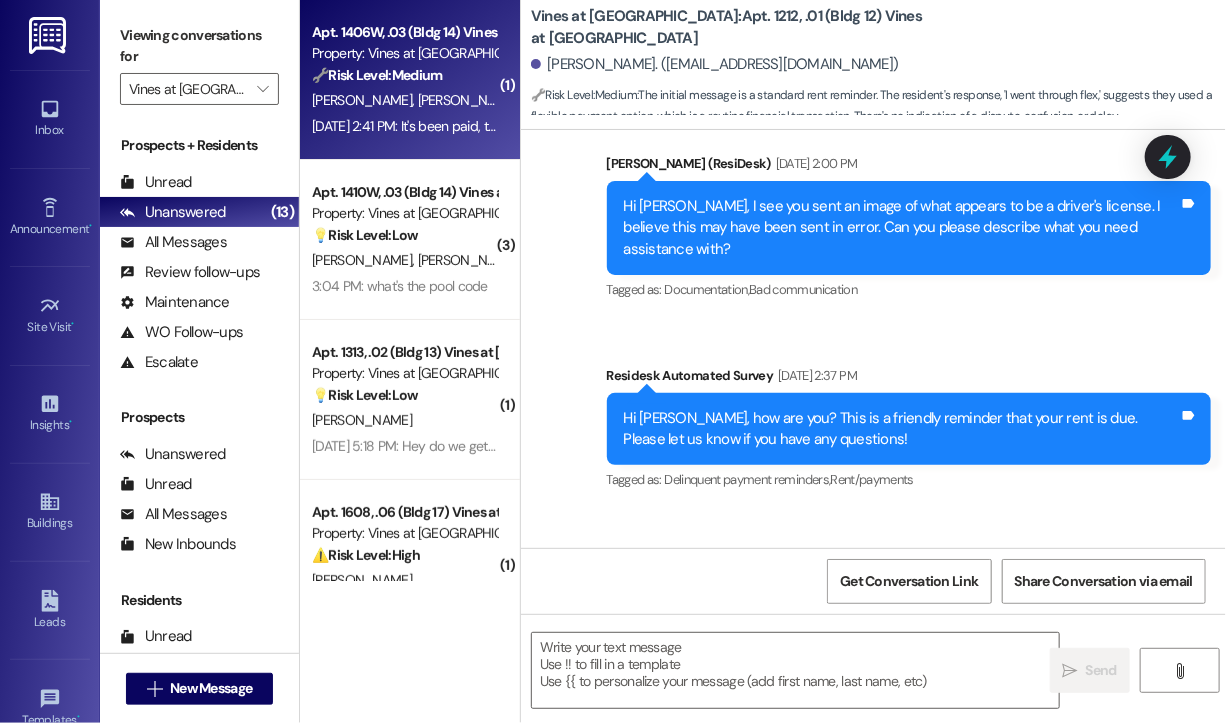 type on "Fetching suggested responses. Please feel free to read through the conversation in the meantime." 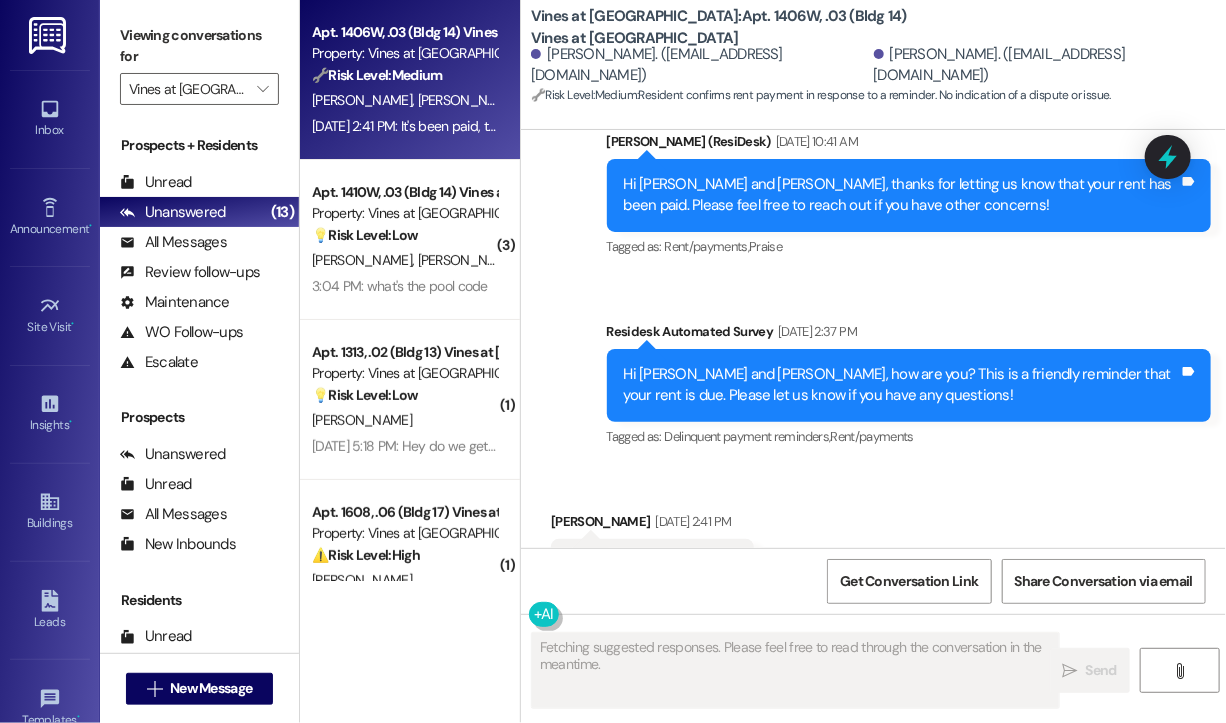 scroll, scrollTop: 2723, scrollLeft: 0, axis: vertical 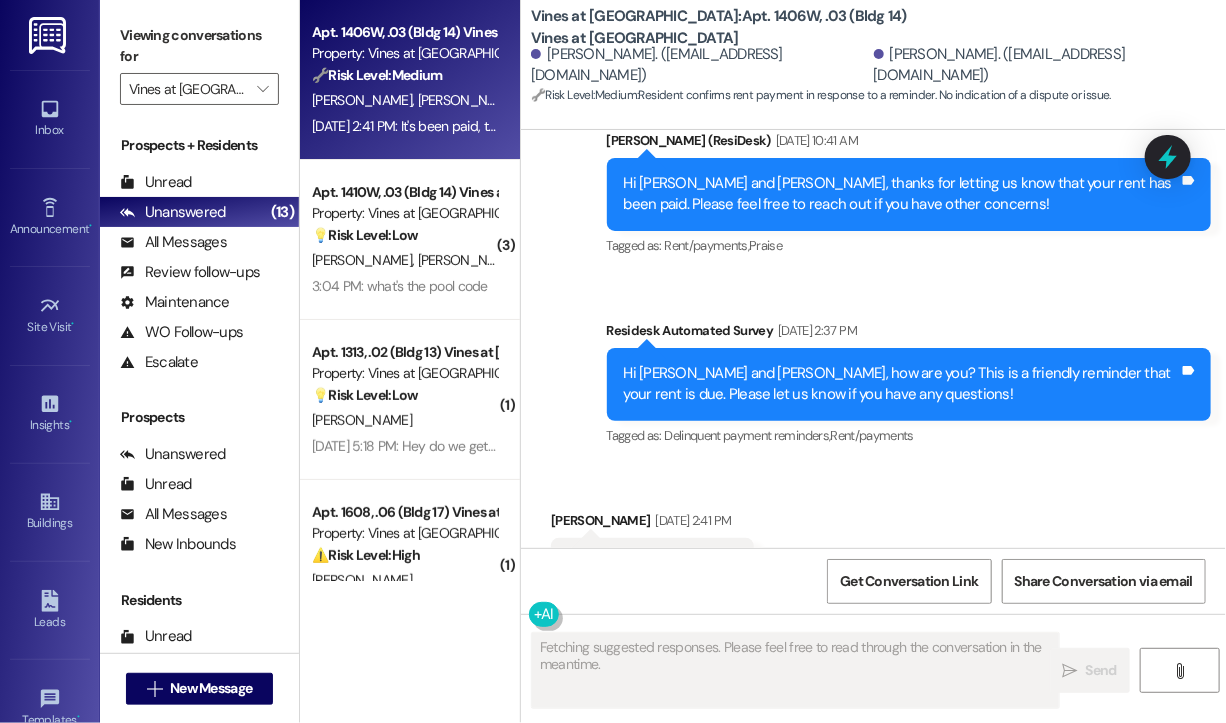 click on "P. Woodcox S. Woodcox" at bounding box center [404, 100] 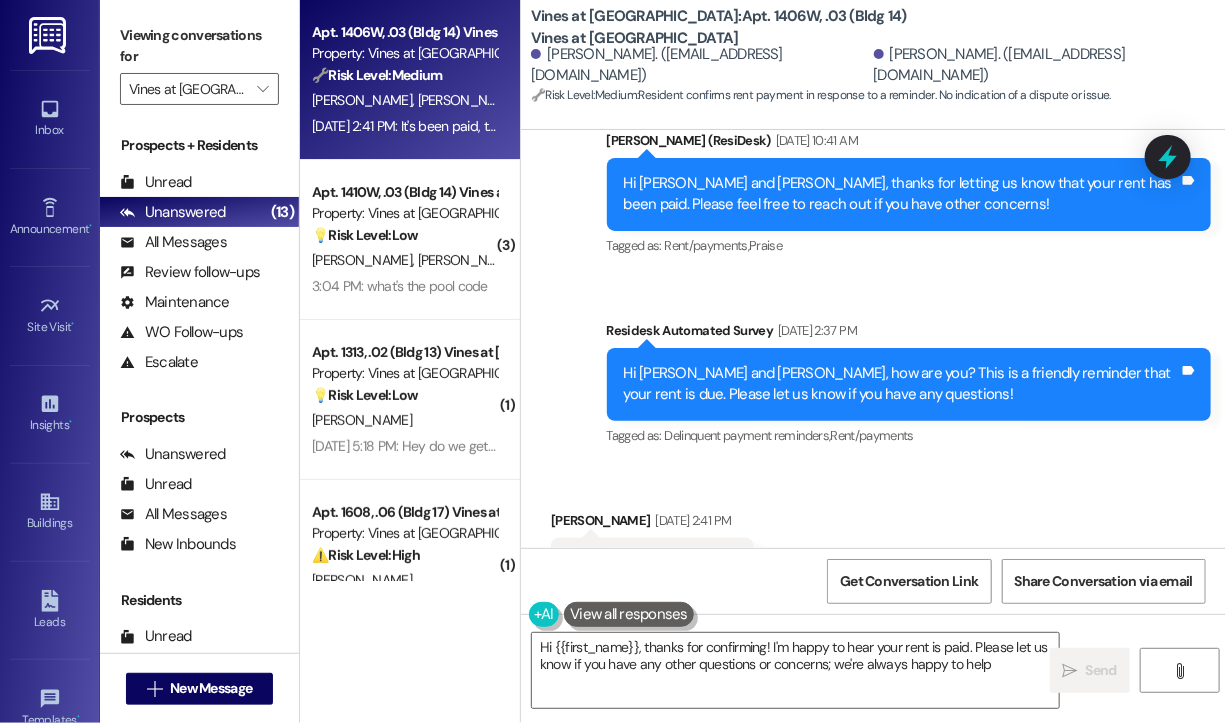 type on "Hi {{first_name}}, thanks for confirming! I'm happy to hear your rent is paid. Please let us know if you have any other questions or concerns; we're always happy to help!" 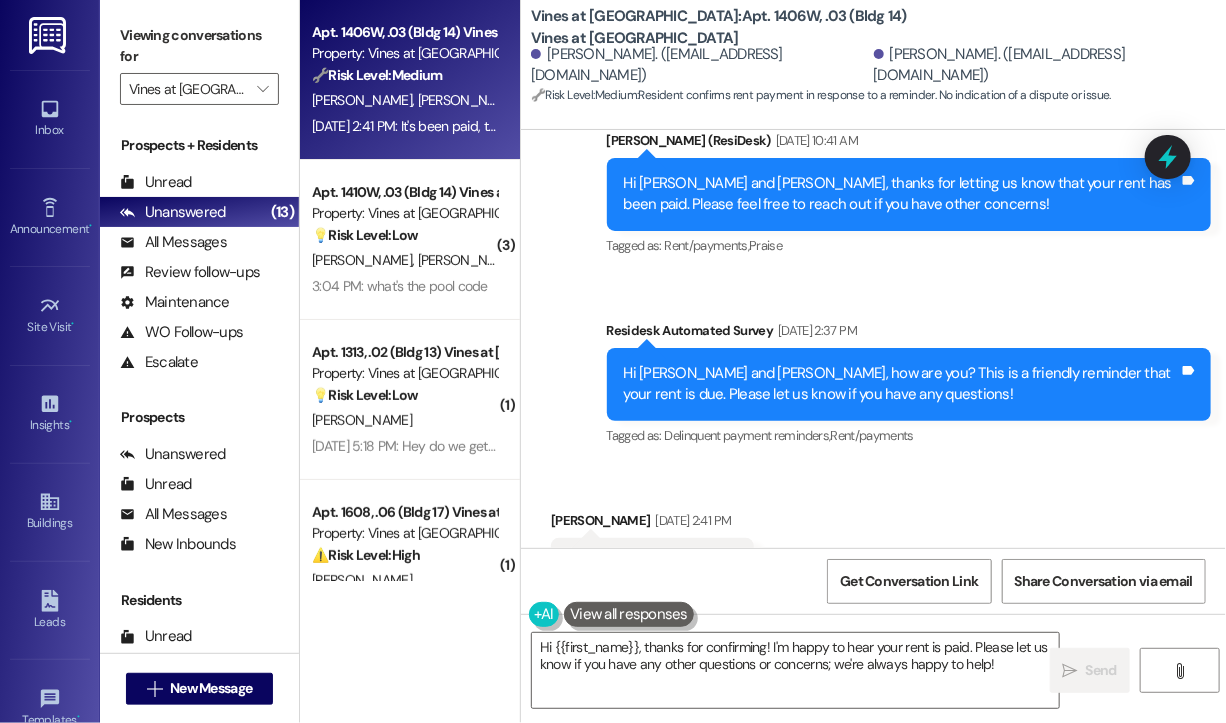 click on "Received via SMS Sherry Woodcox Jul 03, 2025 at 2:41 PM It's been paid, thank you.  Tags and notes Tagged as:   Positive response Click to highlight conversations about Positive response" at bounding box center (873, 549) 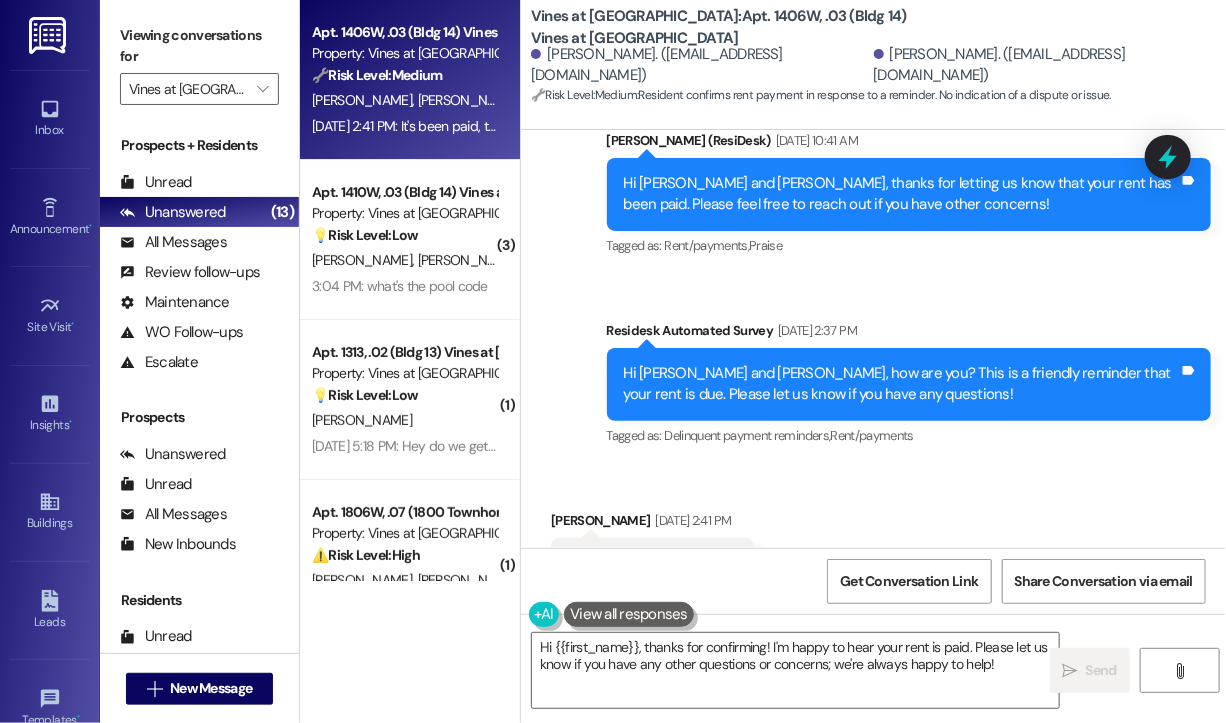 click on "Sent via SMS Sarah   (ResiDesk) Jun 13, 2025 at 10:41 AM Hi Paul and Sherry, thanks for letting us know that your rent has been paid. Please feel free to reach out if you have other concerns! Tags and notes Tagged as:   Rent/payments ,  Click to highlight conversations about Rent/payments Praise Click to highlight conversations about Praise Survey, sent via SMS Residesk Automated Survey Jul 03, 2025 at 2:37 PM Hi Paul and Sherry, how are you? This is a friendly reminder that your rent is due. Please let us know if you have any questions! Tags and notes Tagged as:   Delinquent payment reminders ,  Click to highlight conversations about Delinquent payment reminders Rent/payments Click to highlight conversations about Rent/payments" at bounding box center (873, 275) 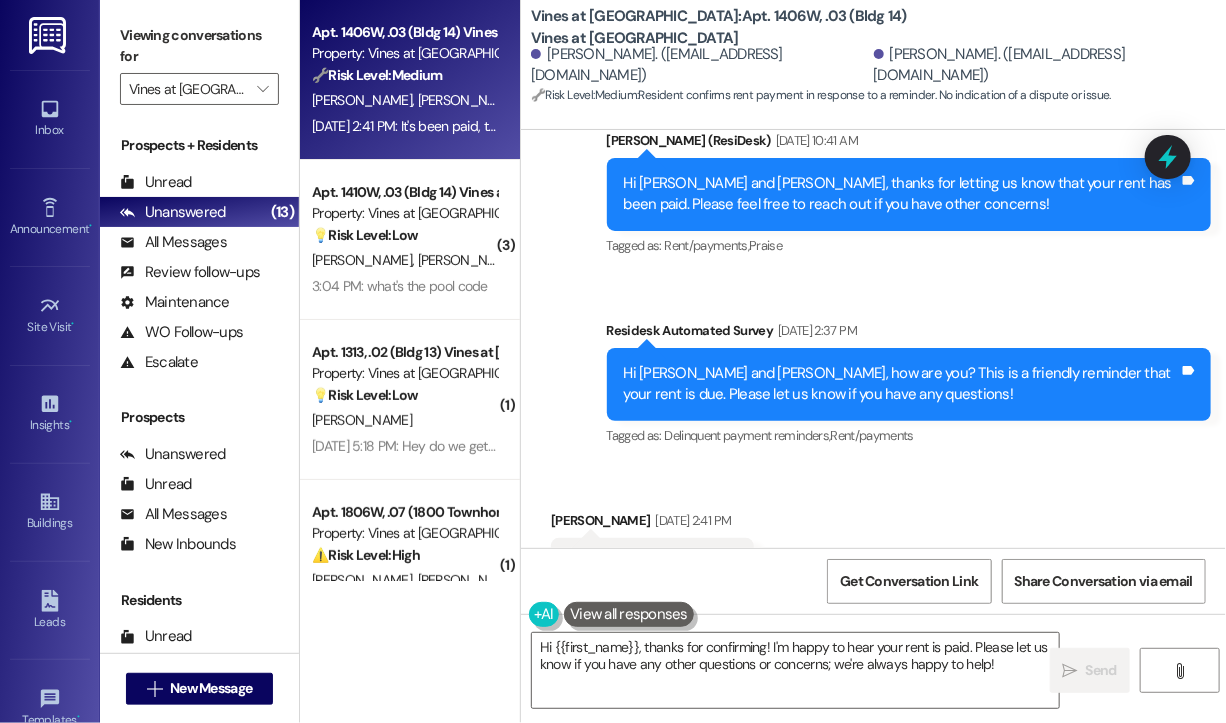 click on "Received via SMS Sherry Woodcox Jul 03, 2025 at 2:41 PM It's been paid, thank you.  Tags and notes Tagged as:   Positive response Click to highlight conversations about Positive response" at bounding box center [873, 549] 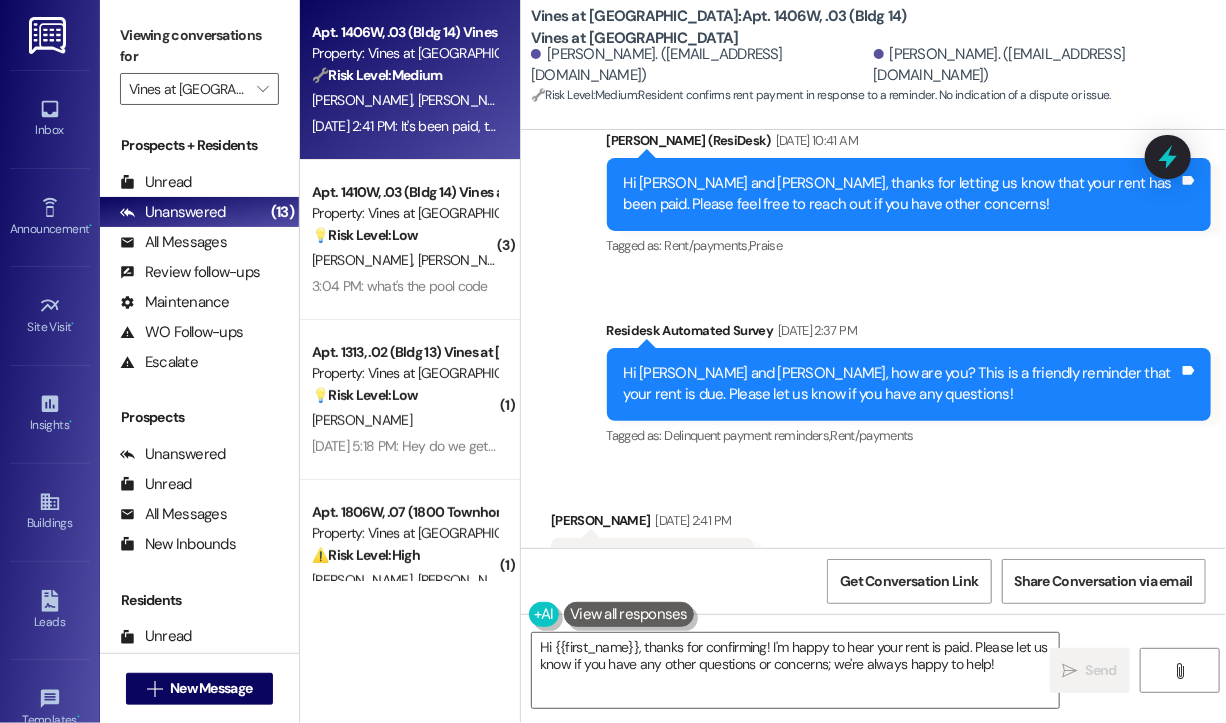 scroll, scrollTop: 2929, scrollLeft: 0, axis: vertical 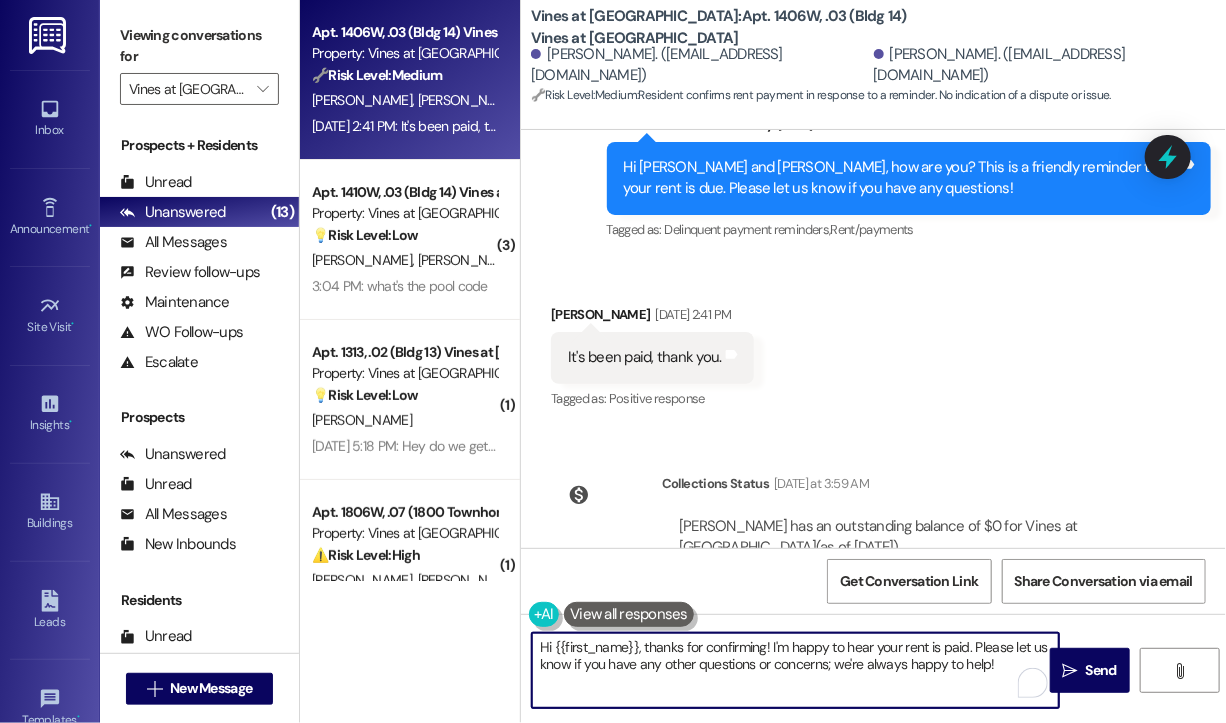 click on "Hi {{first_name}}, thanks for confirming! I'm happy to hear your rent is paid. Please let us know if you have any other questions or concerns; we're always happy to help!" at bounding box center (795, 670) 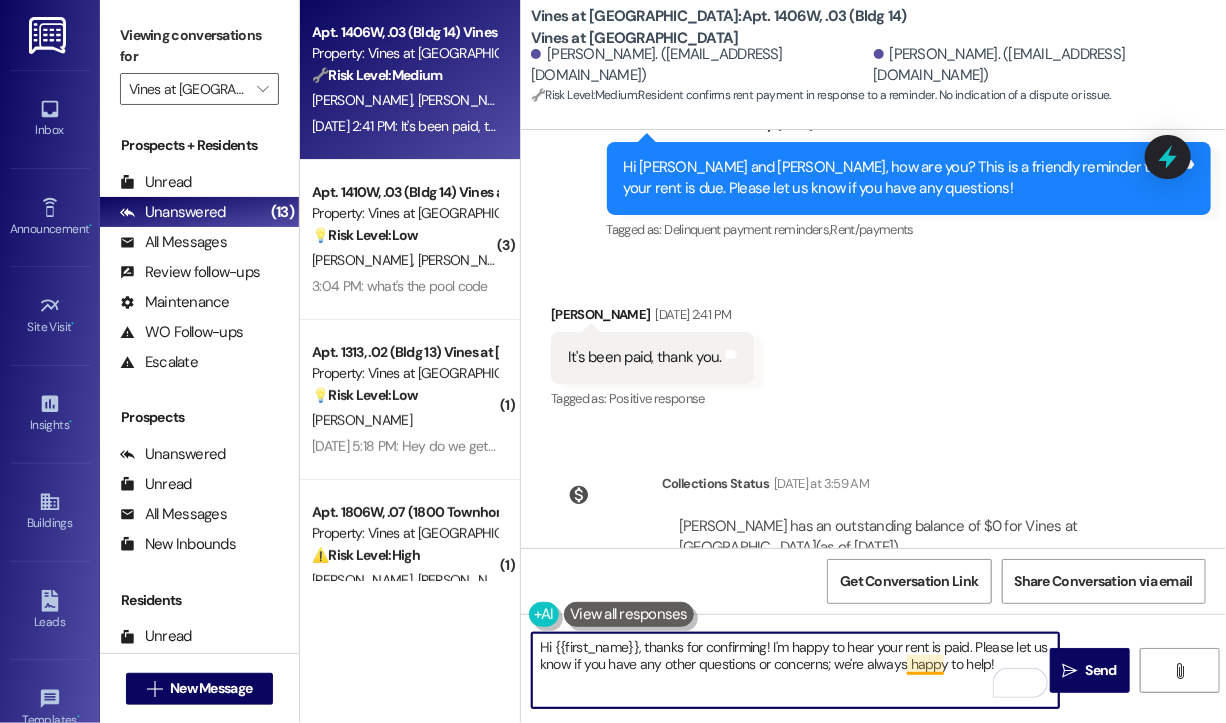 click on "Hi {{first_name}}, thanks for confirming! I'm happy to hear your rent is paid. Please let us know if you have any other questions or concerns; we're always happy to help!" at bounding box center [795, 670] 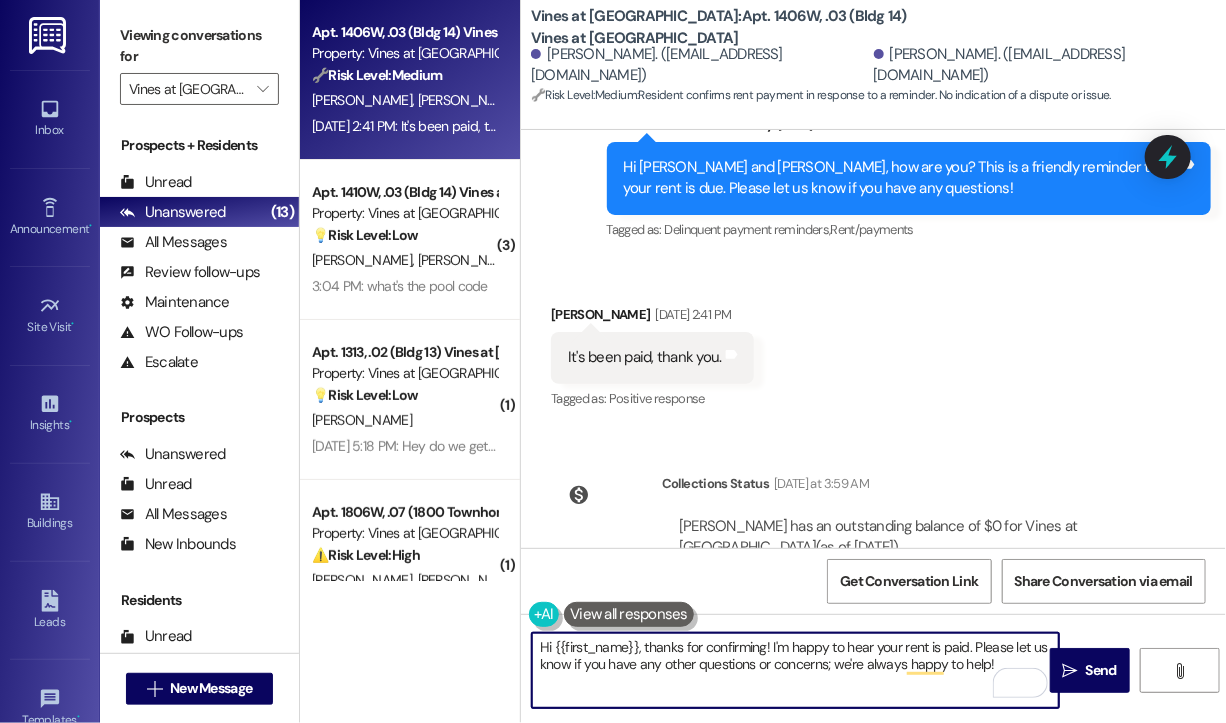 click on "Hi {{first_name}}, thanks for confirming! I'm happy to hear your rent is paid. Please let us know if you have any other questions or concerns; we're always happy to help!" at bounding box center [795, 670] 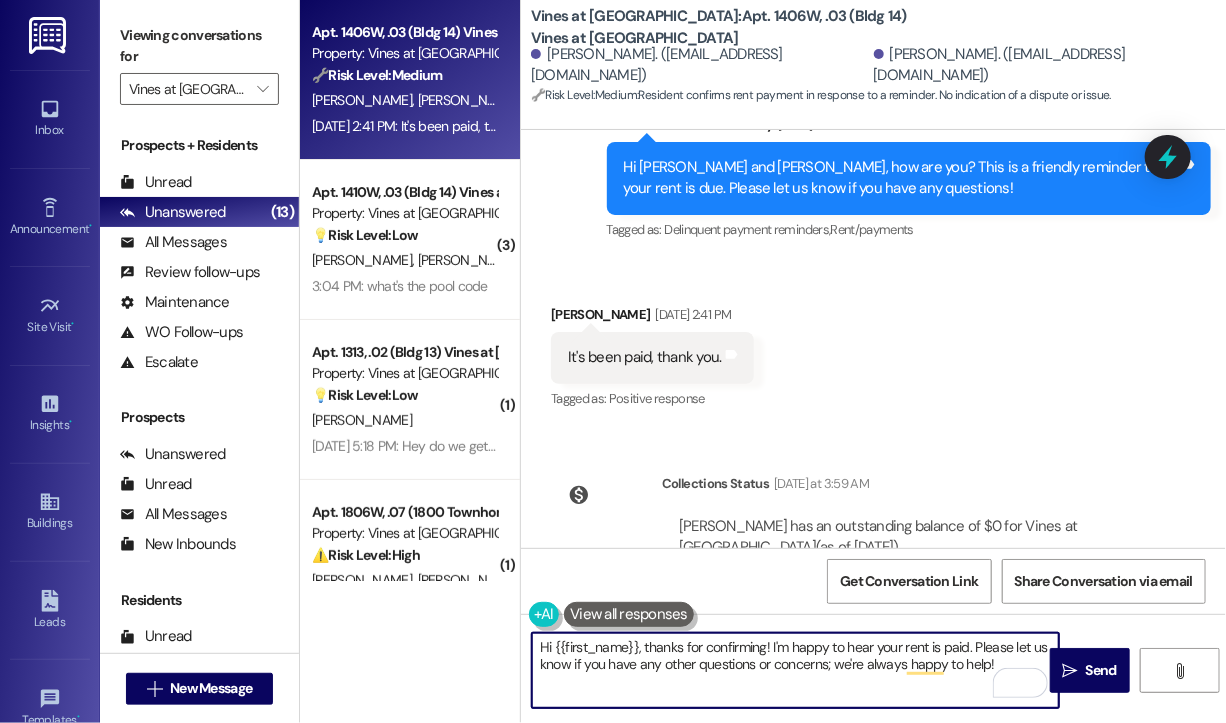 click on "Hi {{first_name}}, thanks for confirming! I'm happy to hear your rent is paid. Please let us know if you have any other questions or concerns; we're always happy to help!" at bounding box center [795, 670] 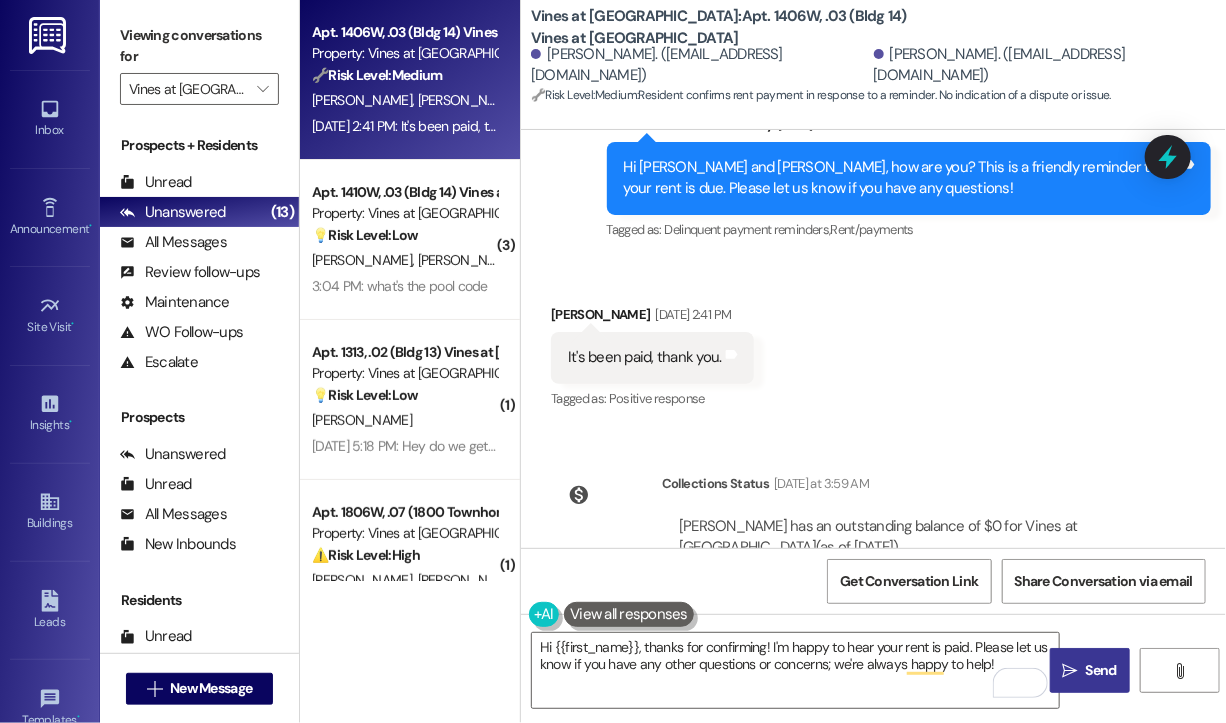 click on "Send" at bounding box center (1101, 670) 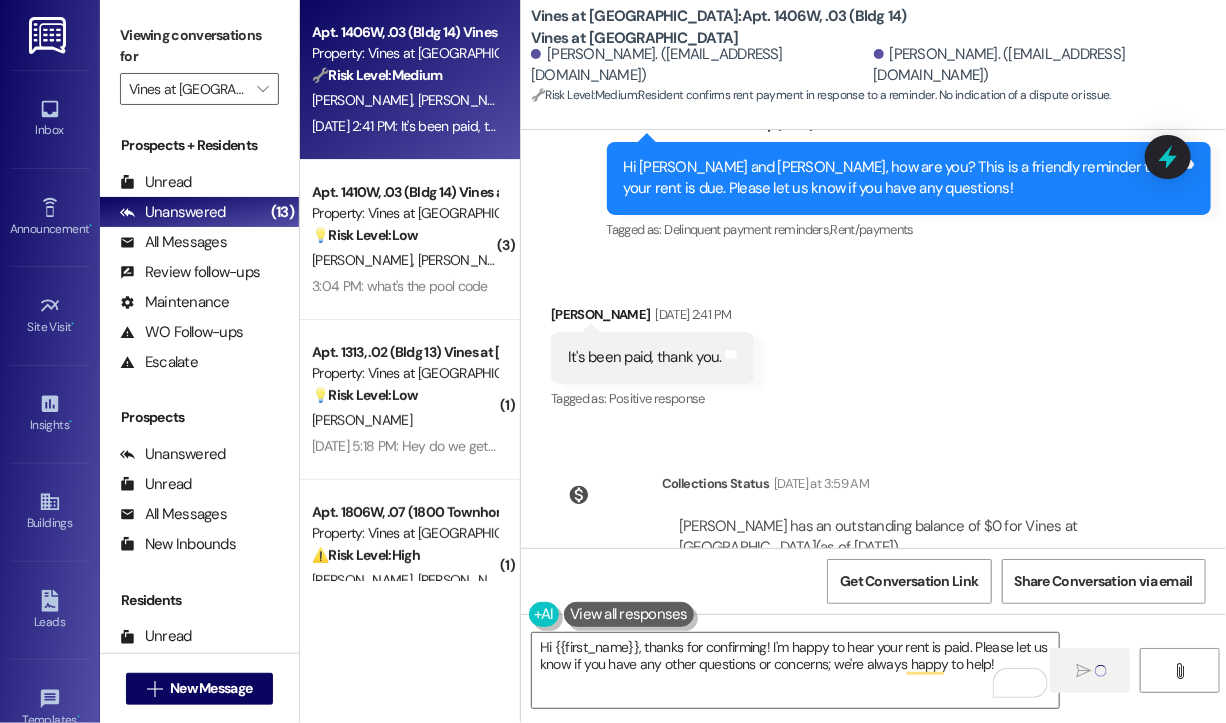type 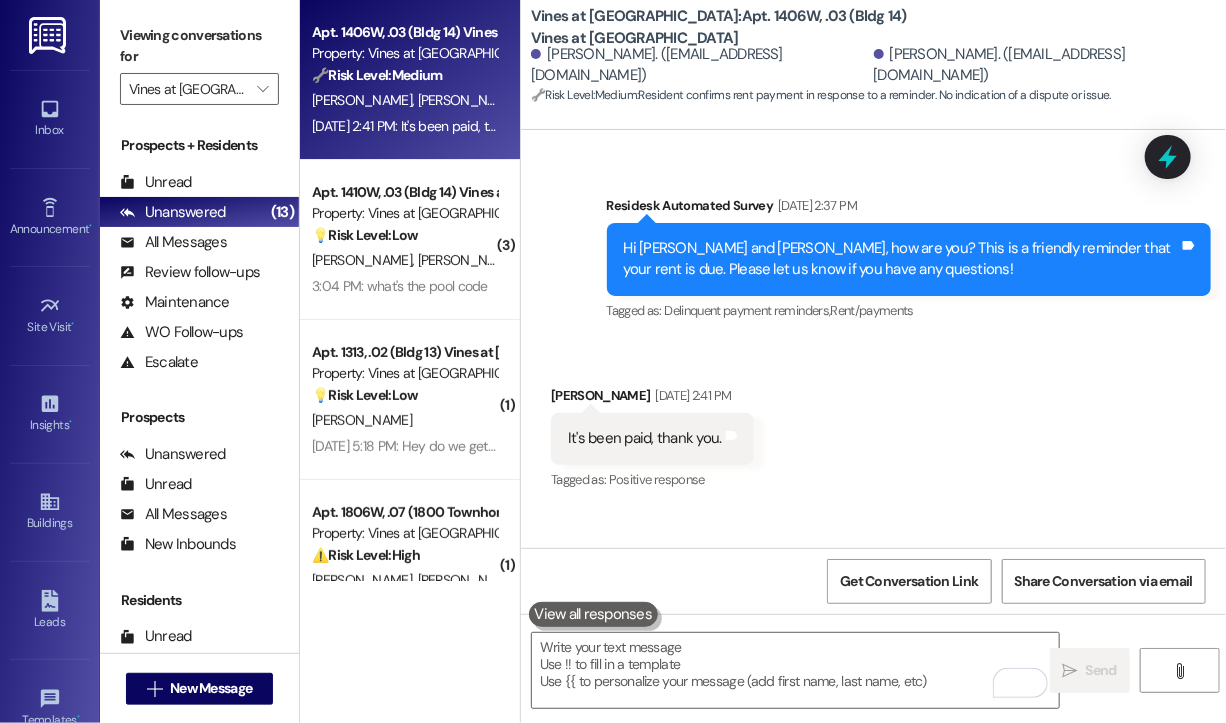 scroll, scrollTop: 2723, scrollLeft: 0, axis: vertical 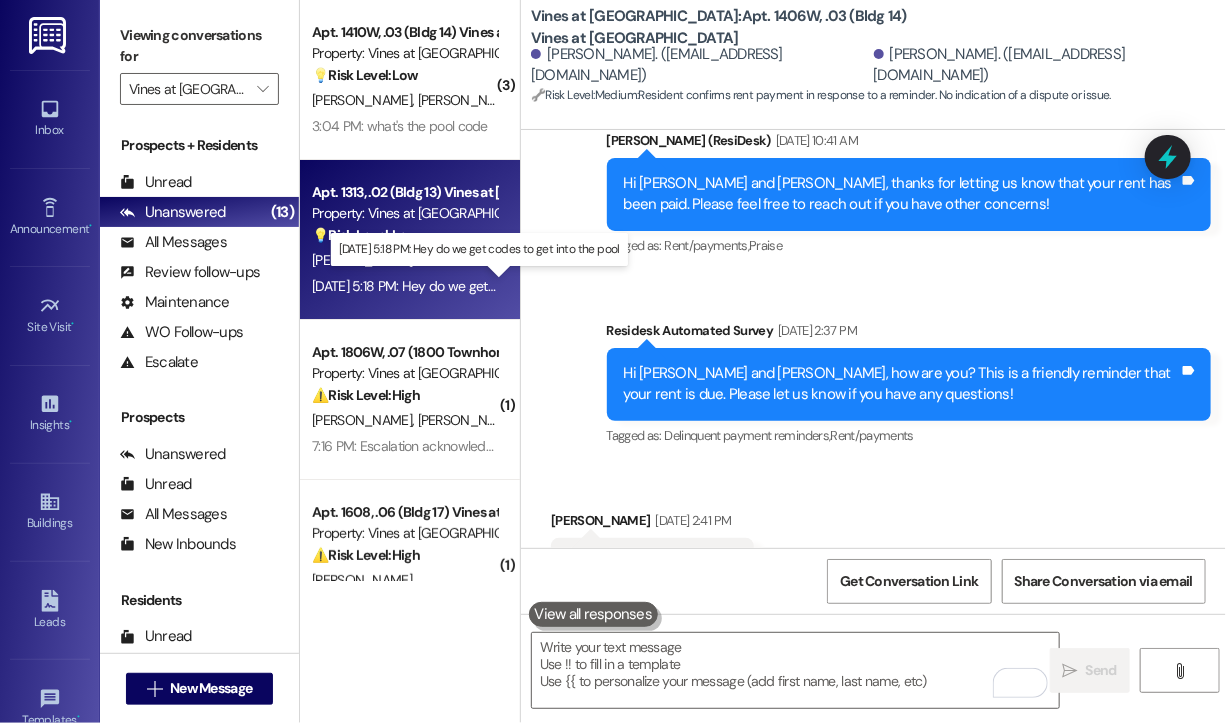click on "Jul 03, 2025 at 5:18 PM: Hey do we get codes to get into the pool Jul 03, 2025 at 5:18 PM: Hey do we get codes to get into the pool" at bounding box center [476, 286] 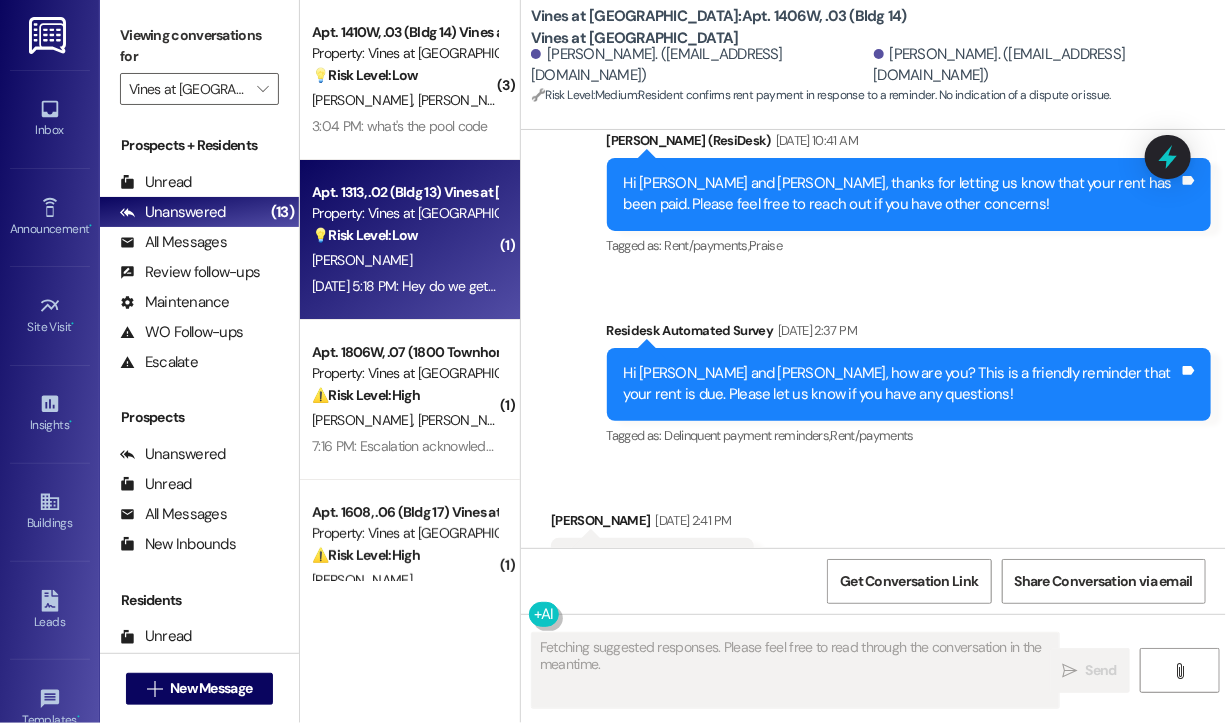 scroll, scrollTop: 1919, scrollLeft: 0, axis: vertical 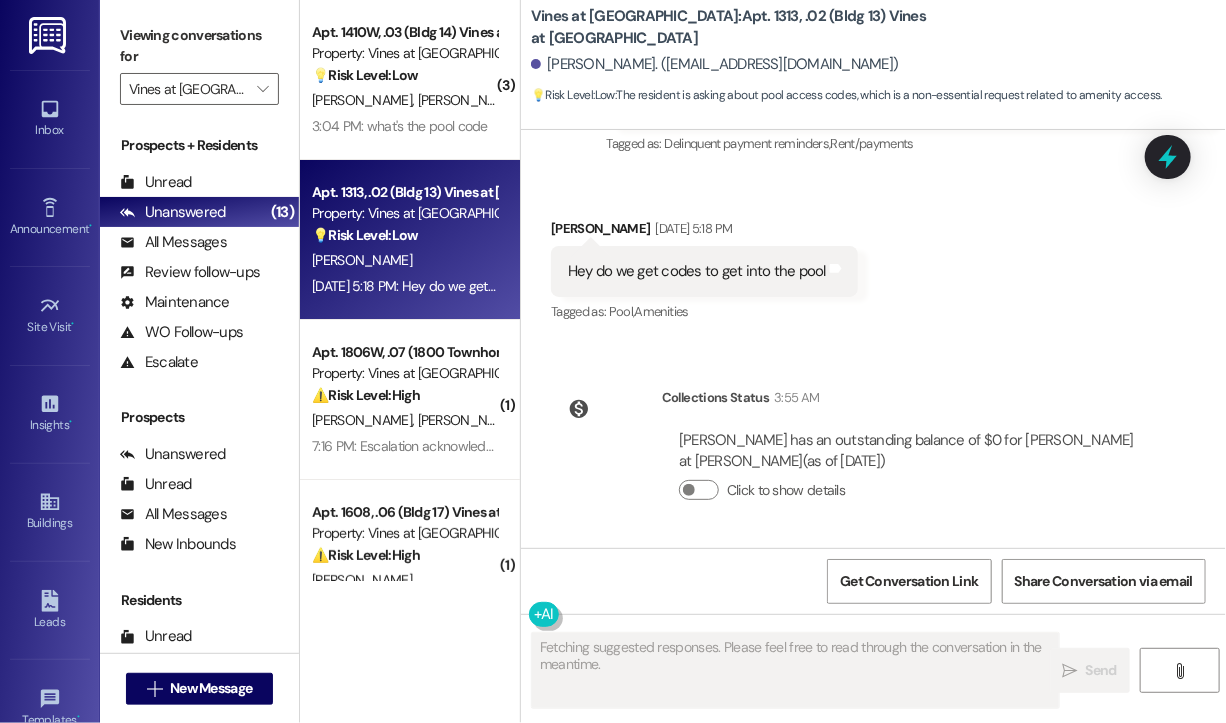 click on "Survey, sent via SMS Residesk Automated Survey May 29, 2025 at 1:50 PM Hi there Angela! I just wanted to check in and ask if you are happy with your home.  Feel free to answer with a quick (y/n) (You can always reply STOP to opt out of future messages) Tags and notes Tagged as:   Quarterly check-in Click to highlight conversations about Quarterly check-in Received via SMS Angela Pennington Question May 29, 2025 at 4:48 PM Pool codes?? Tags and notes Tagged as:   Amenities ,  Click to highlight conversations about Amenities Pool Click to highlight conversations about Pool Sent via SMS Sarah   (ResiDesk) Jun 02, 2025 at 4:12 PM Hi Angela, thanks for reaching out. I see you mentioned pool codes. May I know if you need the code to access the pool? Tags and notes Tagged as:   Amenities ,  Click to highlight conversations about Amenities Pool ,  Click to highlight conversations about Pool Access Click to highlight conversations about Access Received via SMS Angela Pennington Jun 02, 2025 at 4:16 PM Yes Tagged as:" at bounding box center [873, 339] 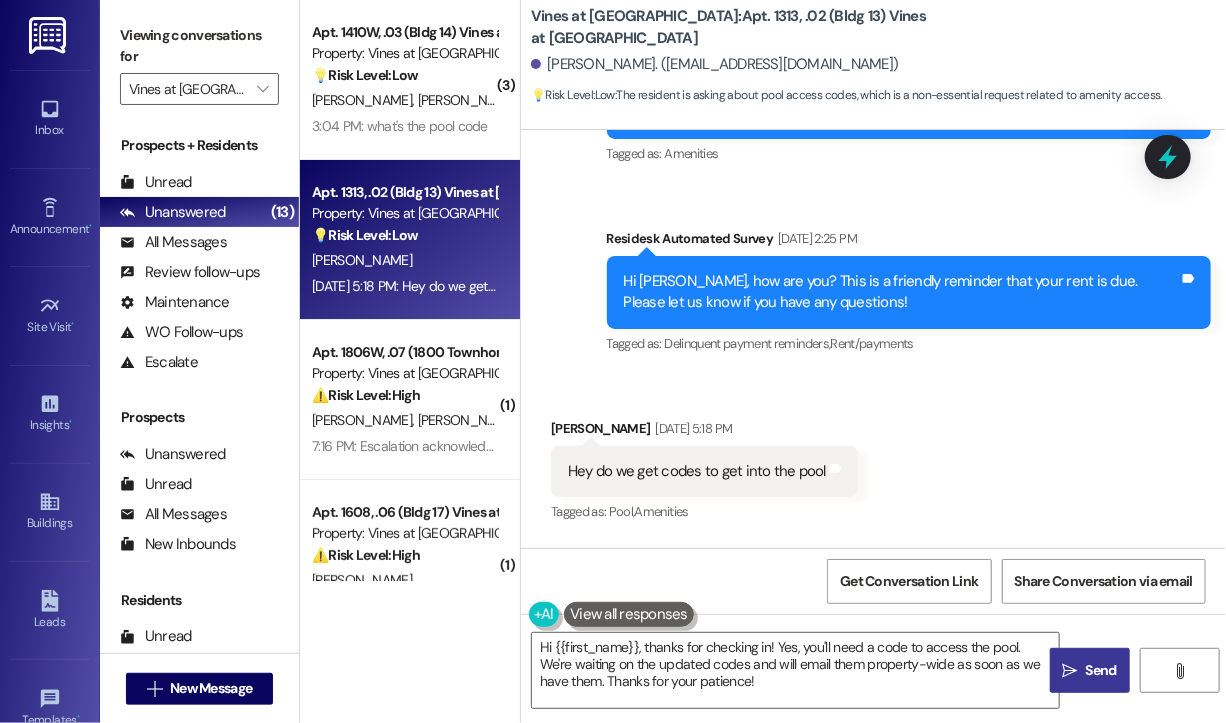 scroll, scrollTop: 1919, scrollLeft: 0, axis: vertical 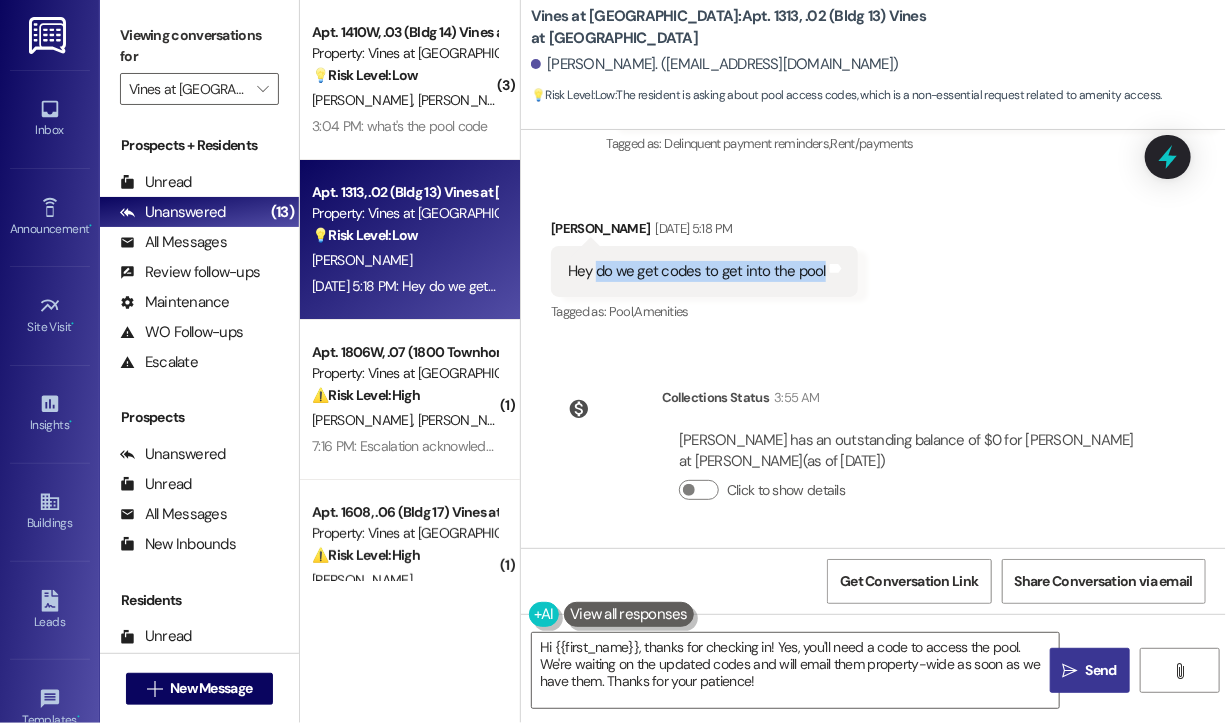 drag, startPoint x: 596, startPoint y: 274, endPoint x: 820, endPoint y: 273, distance: 224.00223 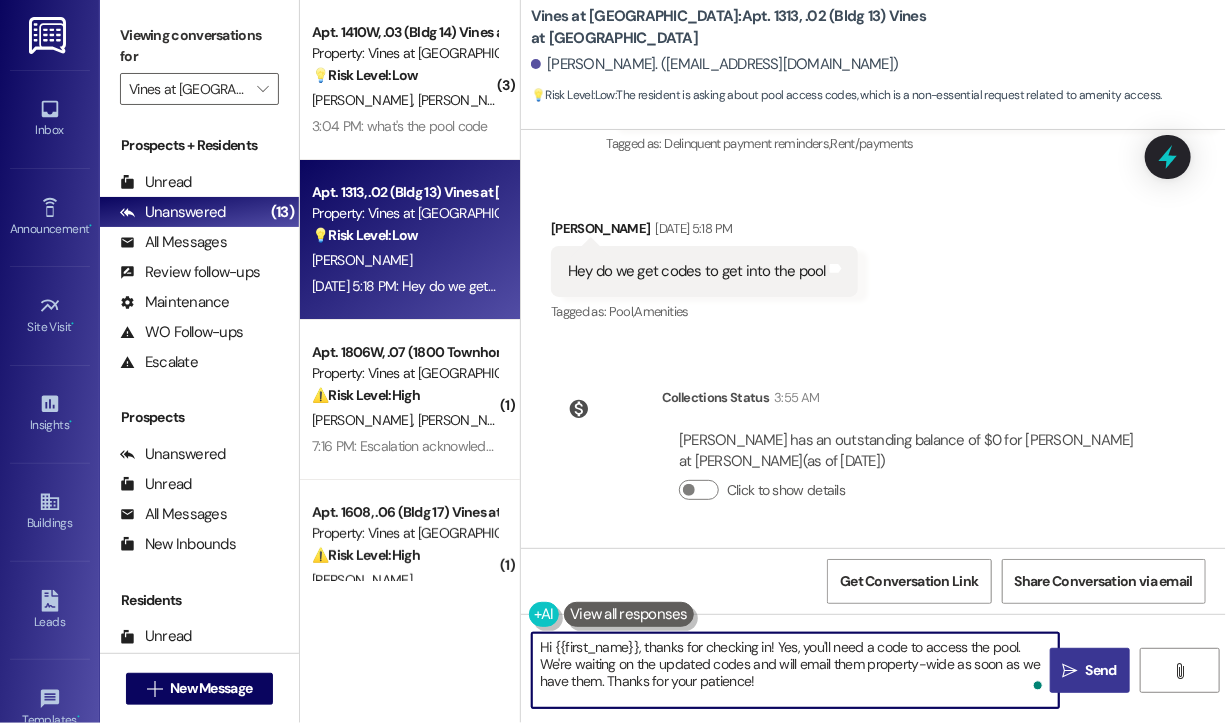 drag, startPoint x: 809, startPoint y: 690, endPoint x: 644, endPoint y: 643, distance: 171.5634 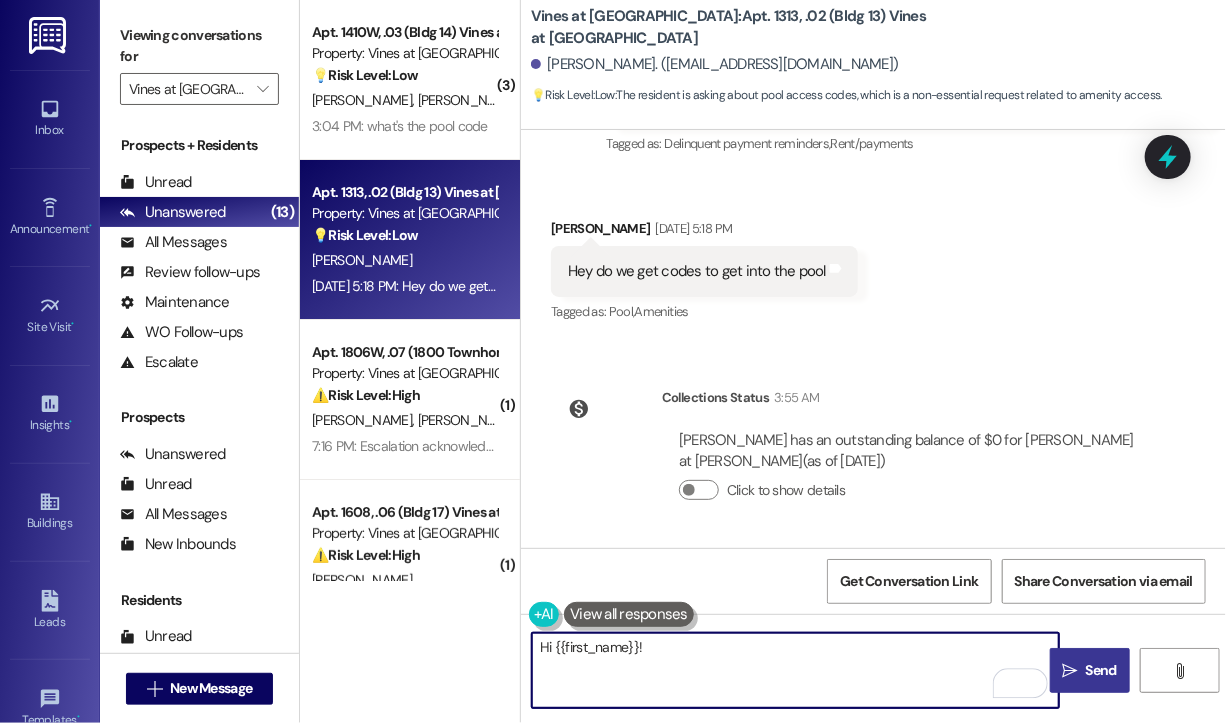 paste on "Thanks for reaching out! Are you currently having trouble accessing the pool, or are you asking if a code is normally required to enter? Let me know so I can check with the team and help you out!" 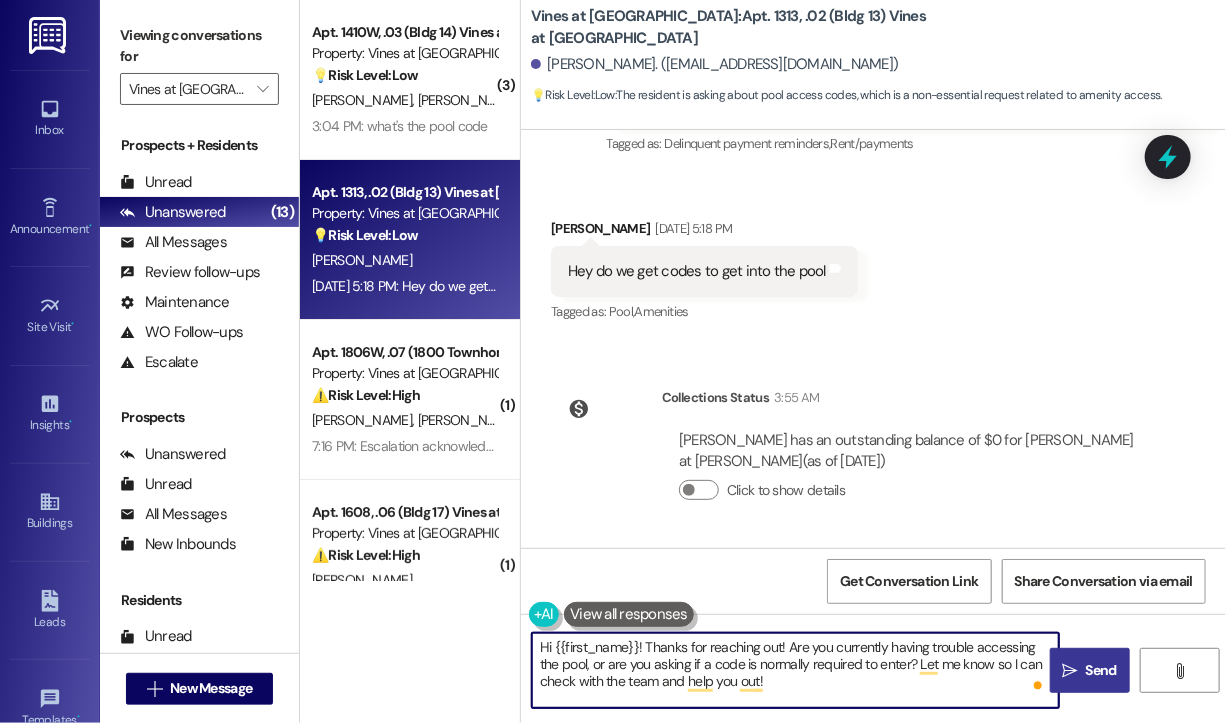 type on "Hi {{first_name}}! Thanks for reaching out! Are you currently having trouble accessing the pool, or are you asking if a code is normally required to enter? Let me know so I can check with the team and help you out!" 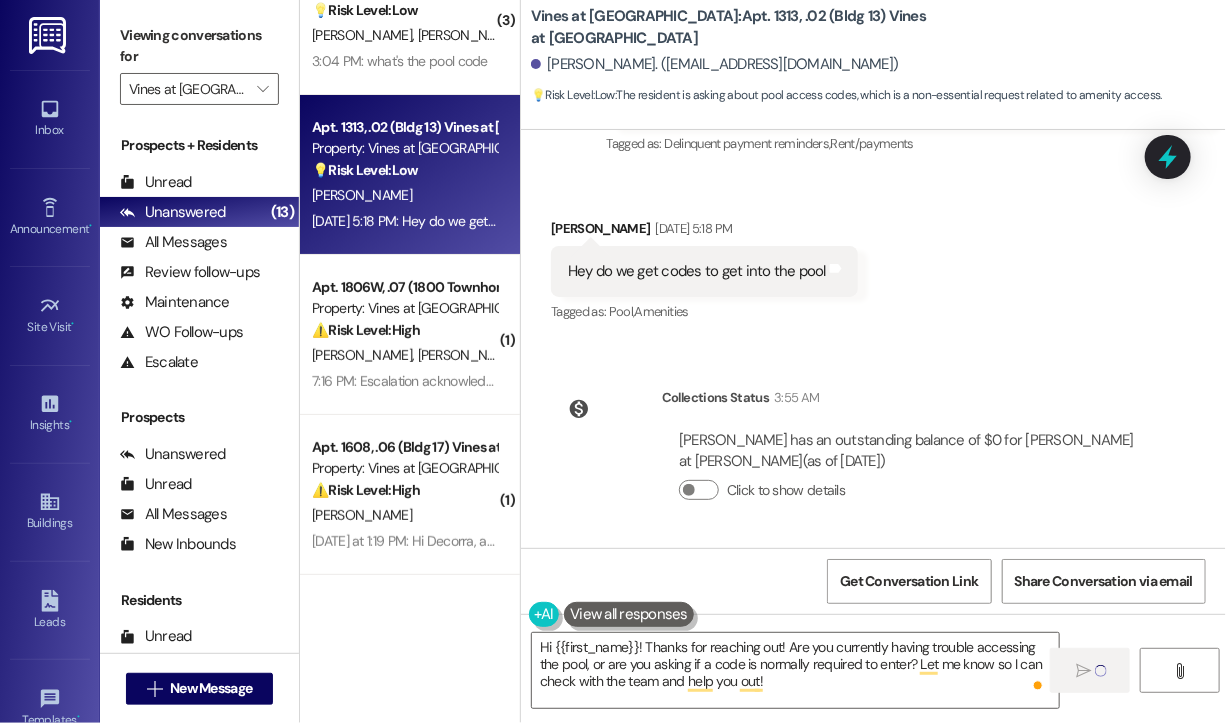 scroll, scrollTop: 100, scrollLeft: 0, axis: vertical 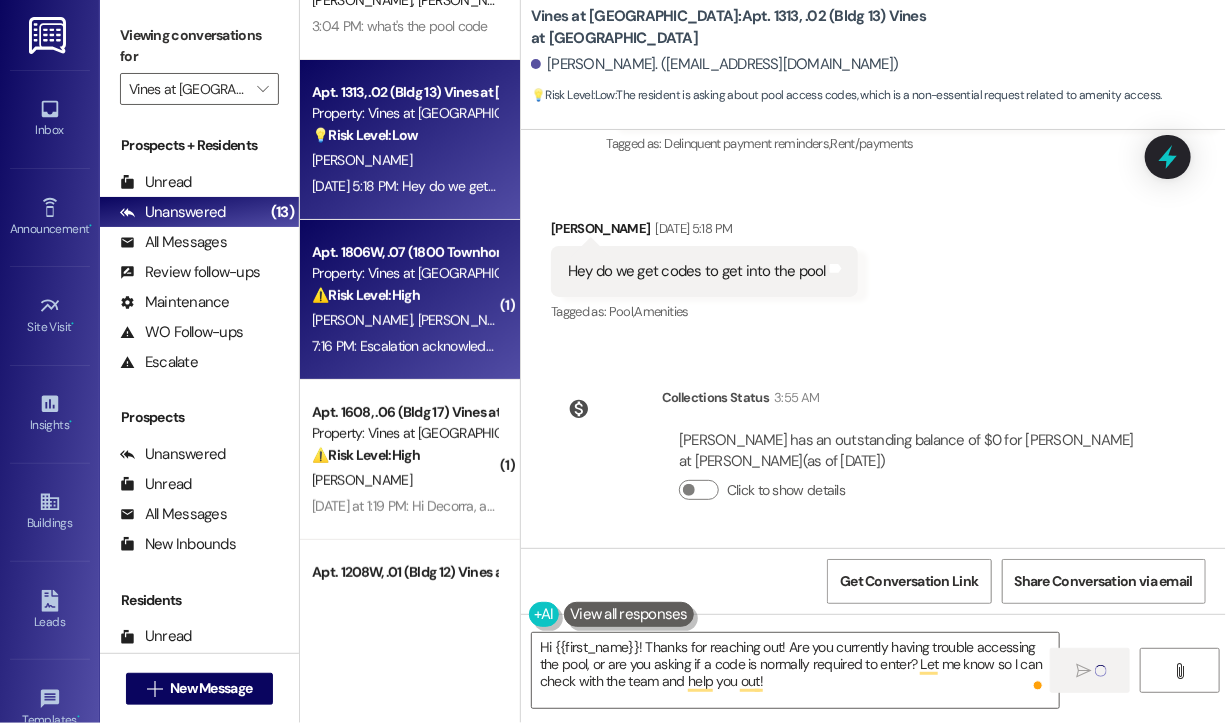 type 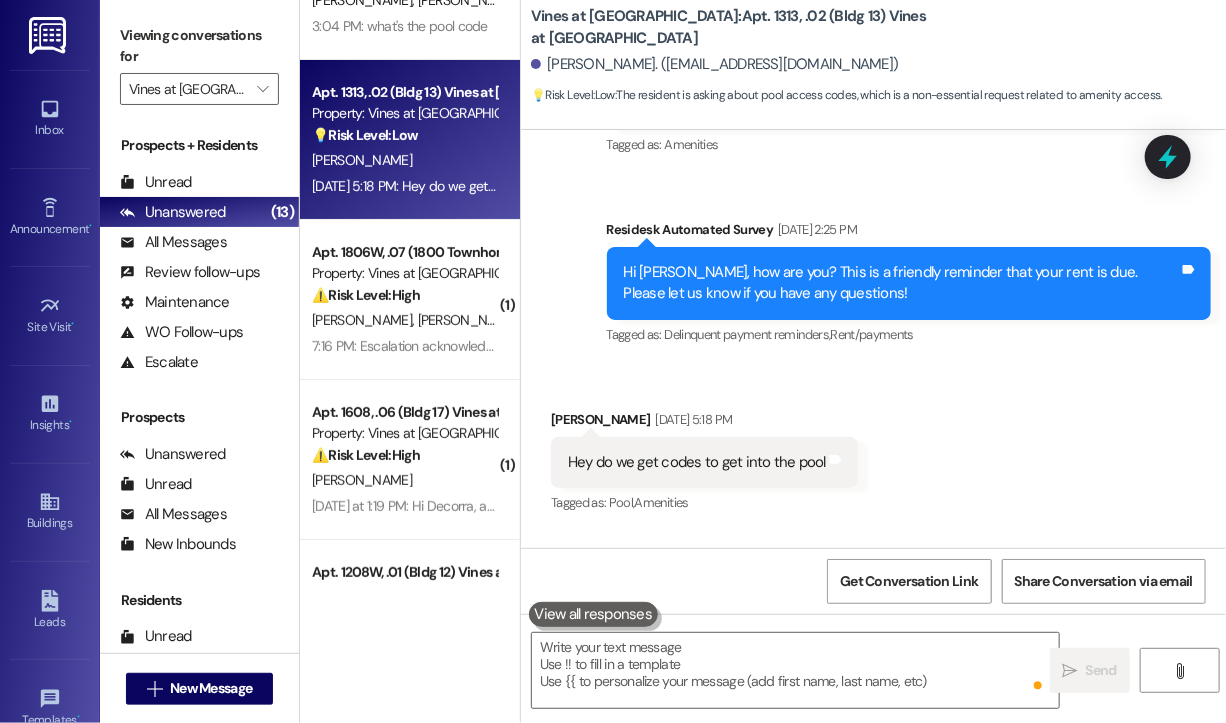 scroll, scrollTop: 1712, scrollLeft: 0, axis: vertical 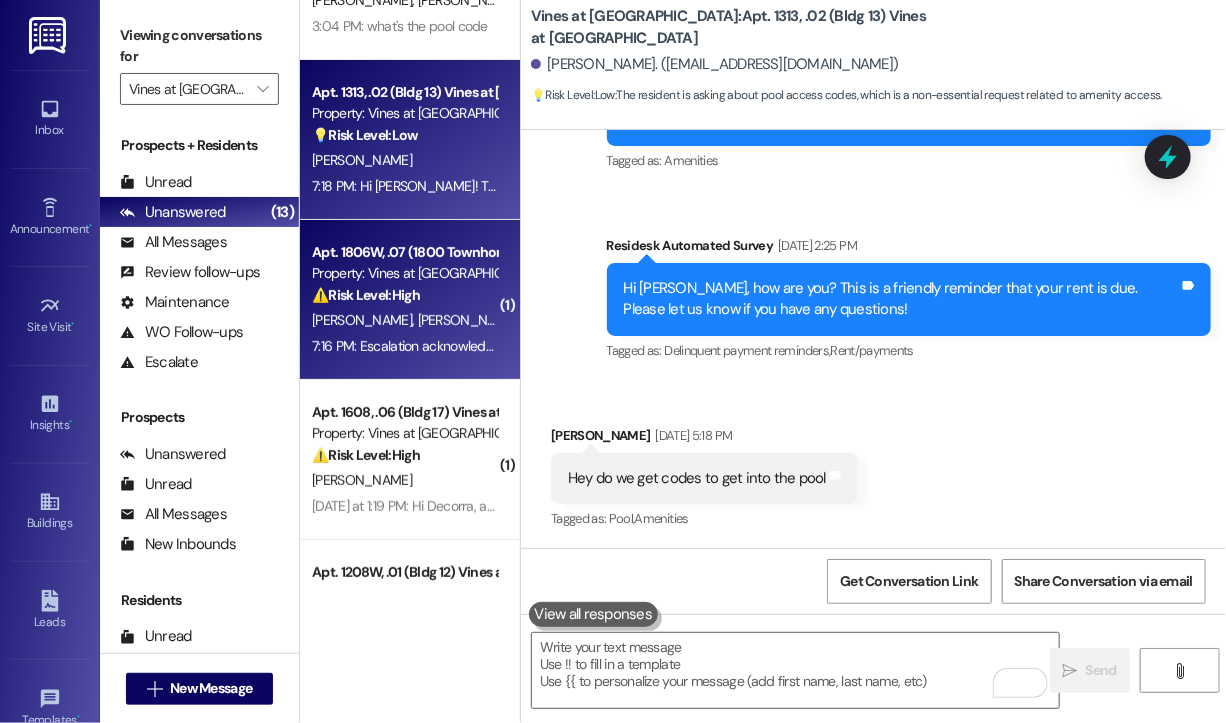 click on "X. Aponte C. Lopez" at bounding box center (404, 320) 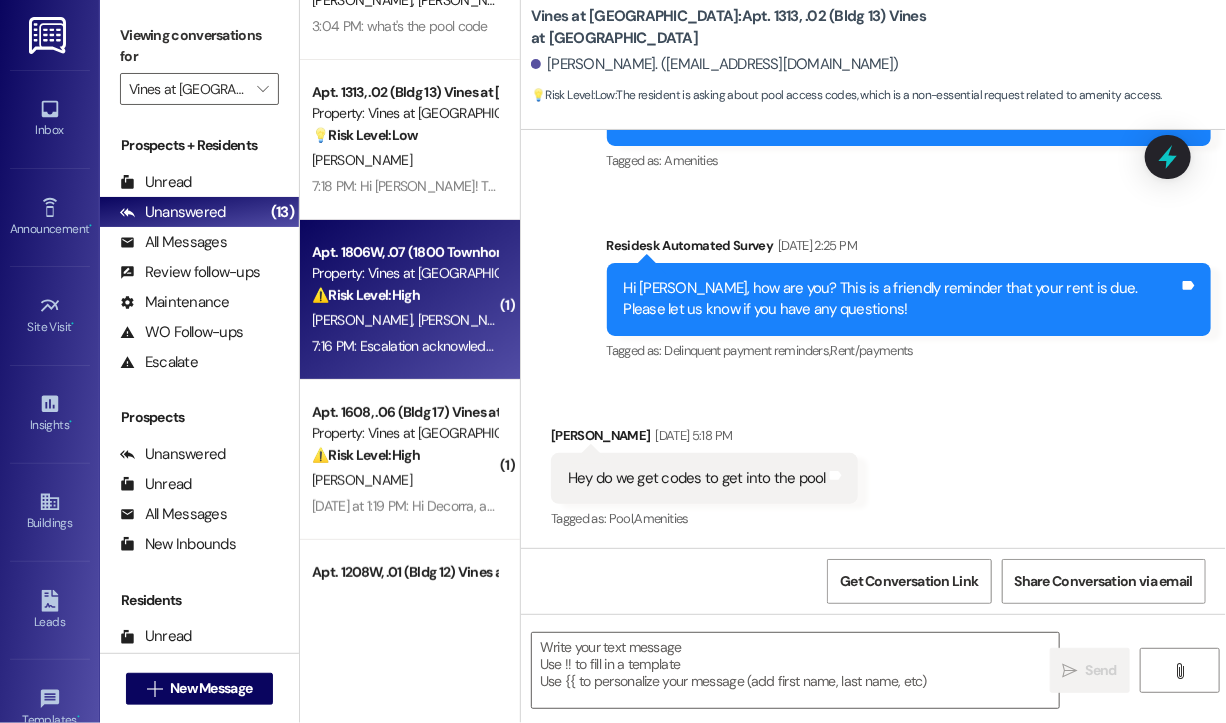type on "Fetching suggested responses. Please feel free to read through the conversation in the meantime." 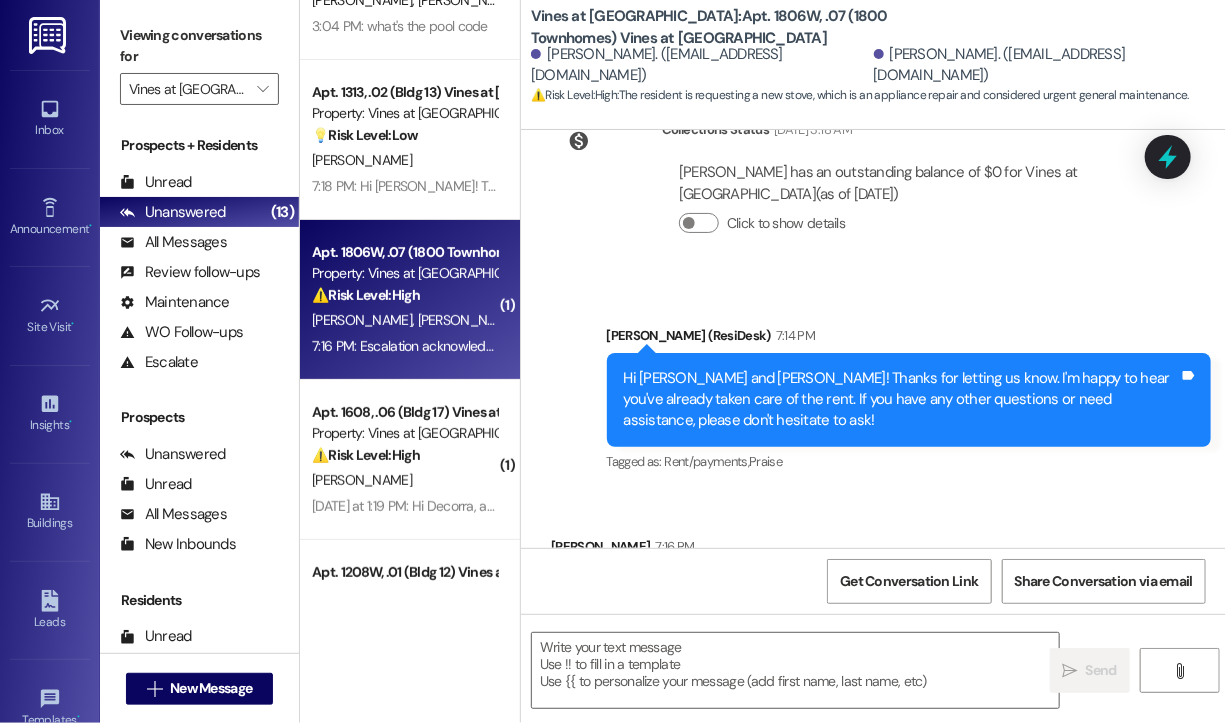 scroll, scrollTop: 9364, scrollLeft: 0, axis: vertical 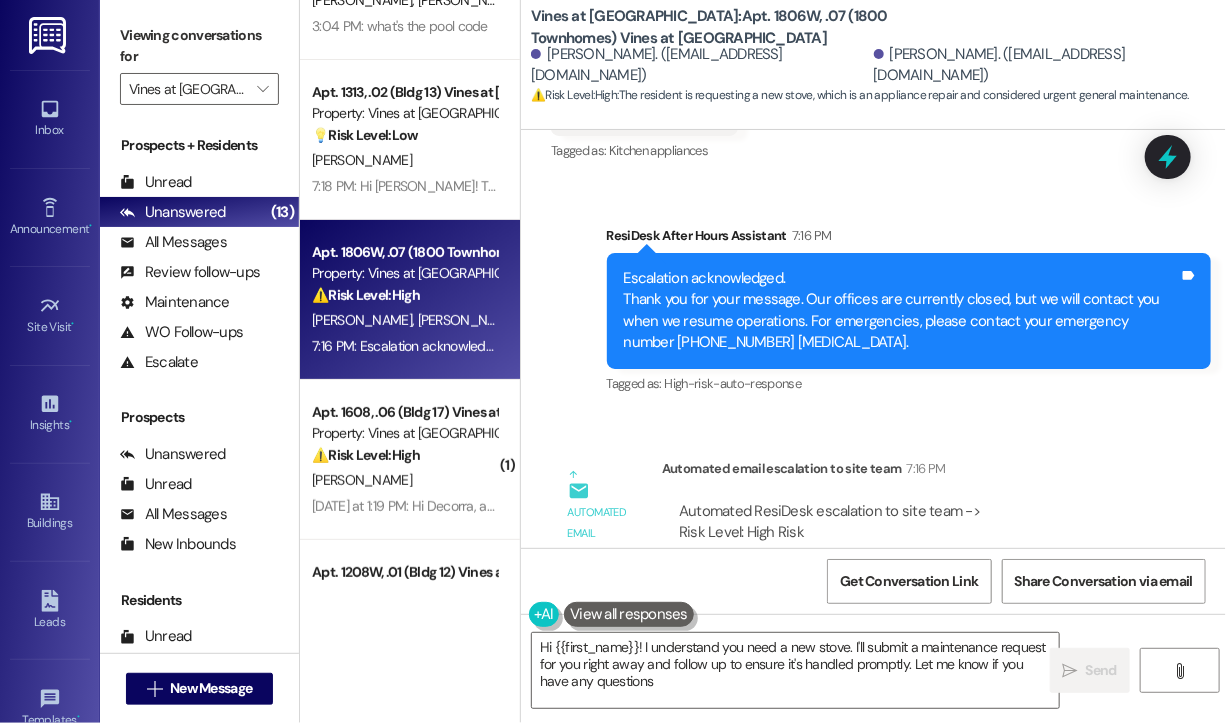 type on "Hi {{first_name}}! I understand you need a new stove. I'll submit a maintenance request for you right away and follow up to ensure it's handled promptly. Let me know if you have any questions!" 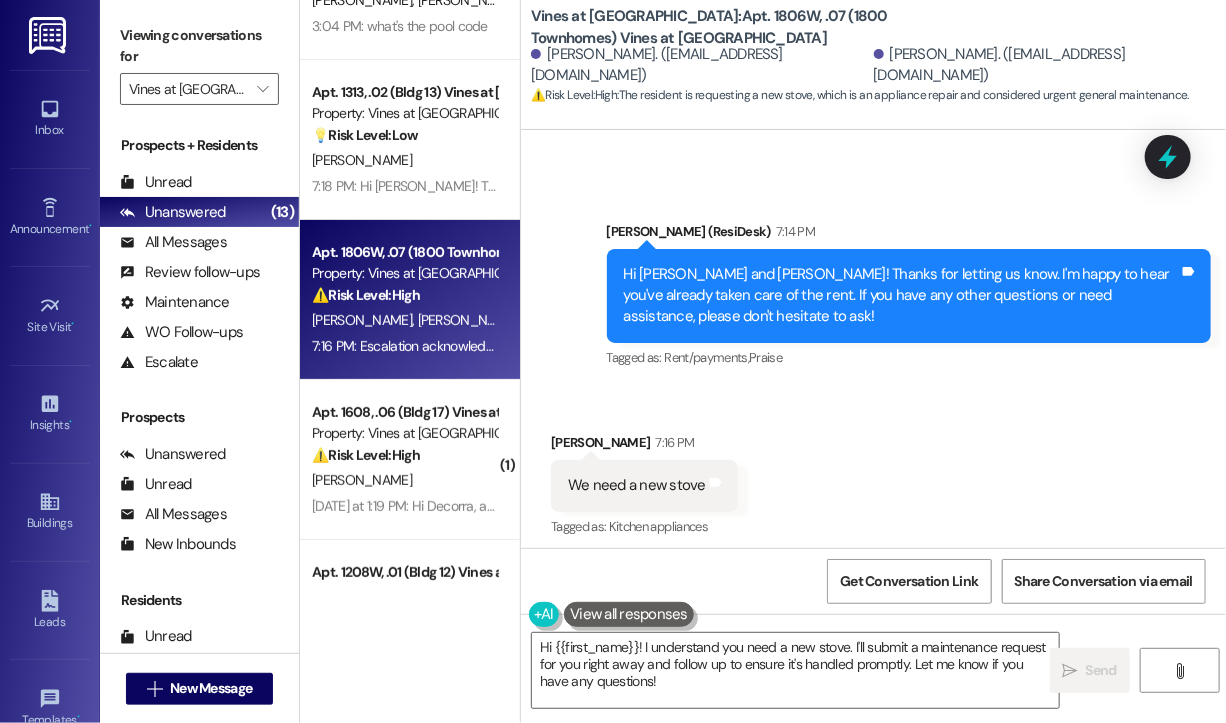 scroll, scrollTop: 9488, scrollLeft: 0, axis: vertical 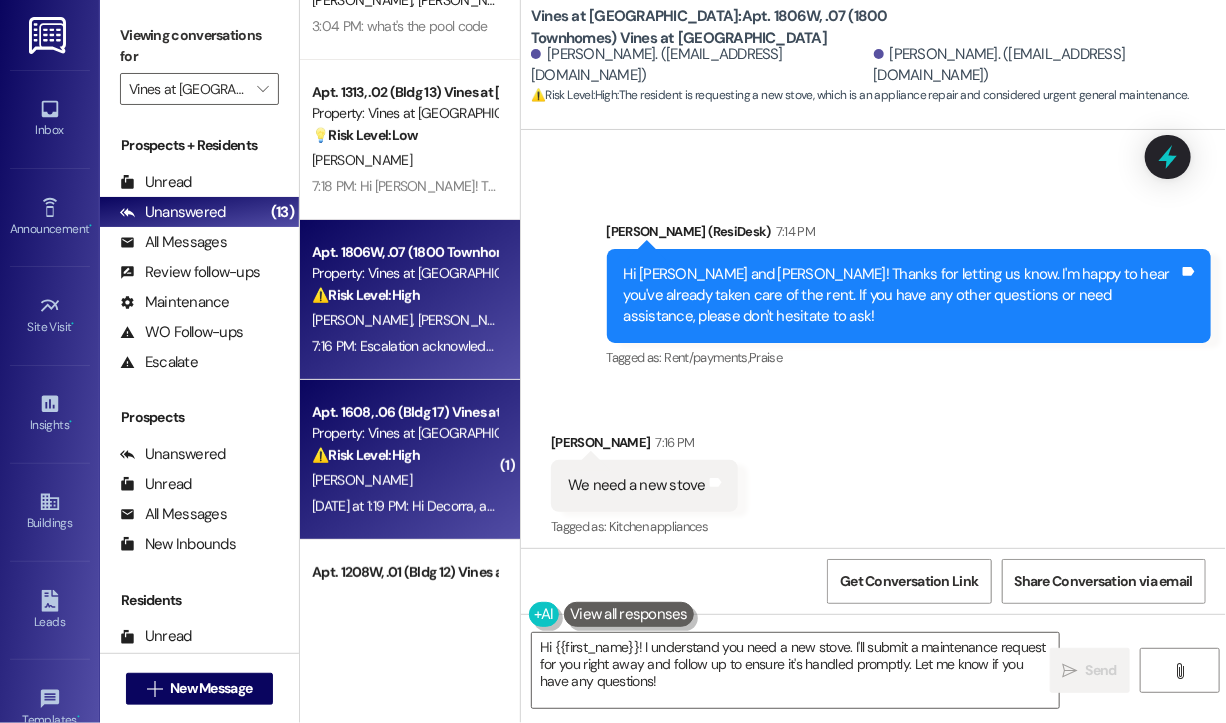 click on "Apt. 1608, .06 (Bldg 17) Vines at Shelby Crossing Property: Vines at Shelby ⚠️  Risk Level:  High The resident paid rent via drop box but is short $0.92 and cannot pay the remaining balance online. This involves a financial issue and requires resolution to ensure the account is balanced." at bounding box center (404, 434) 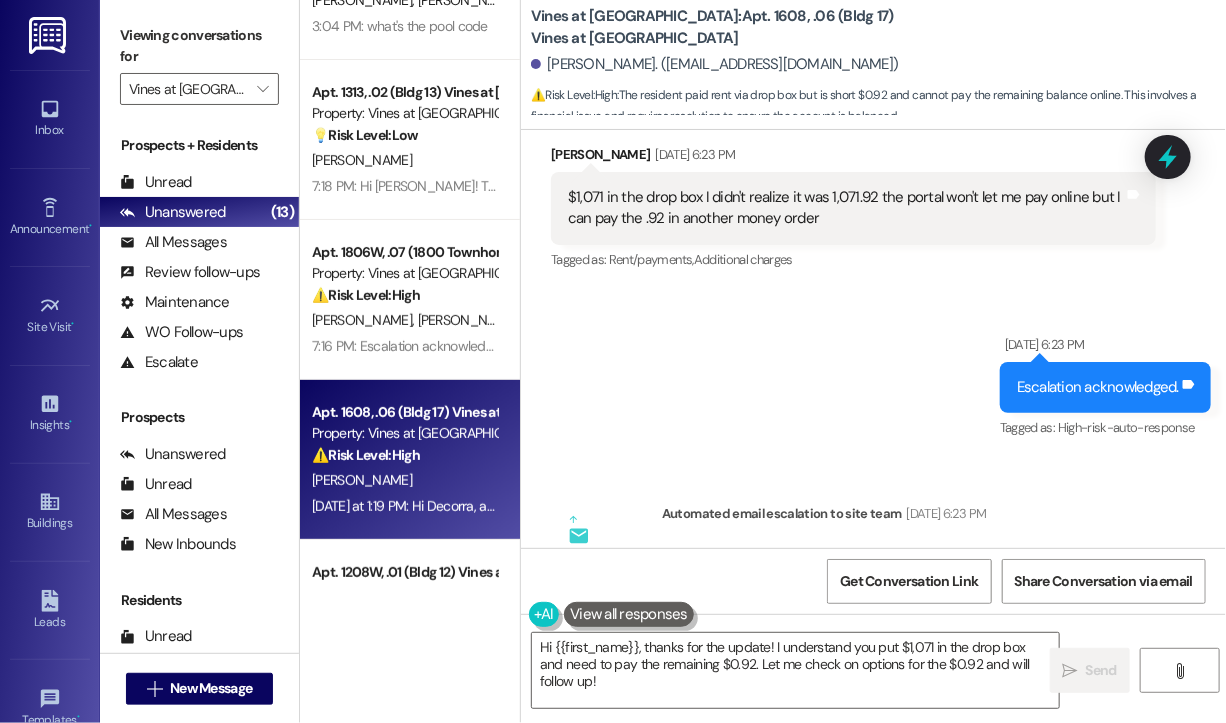 scroll, scrollTop: 5017, scrollLeft: 0, axis: vertical 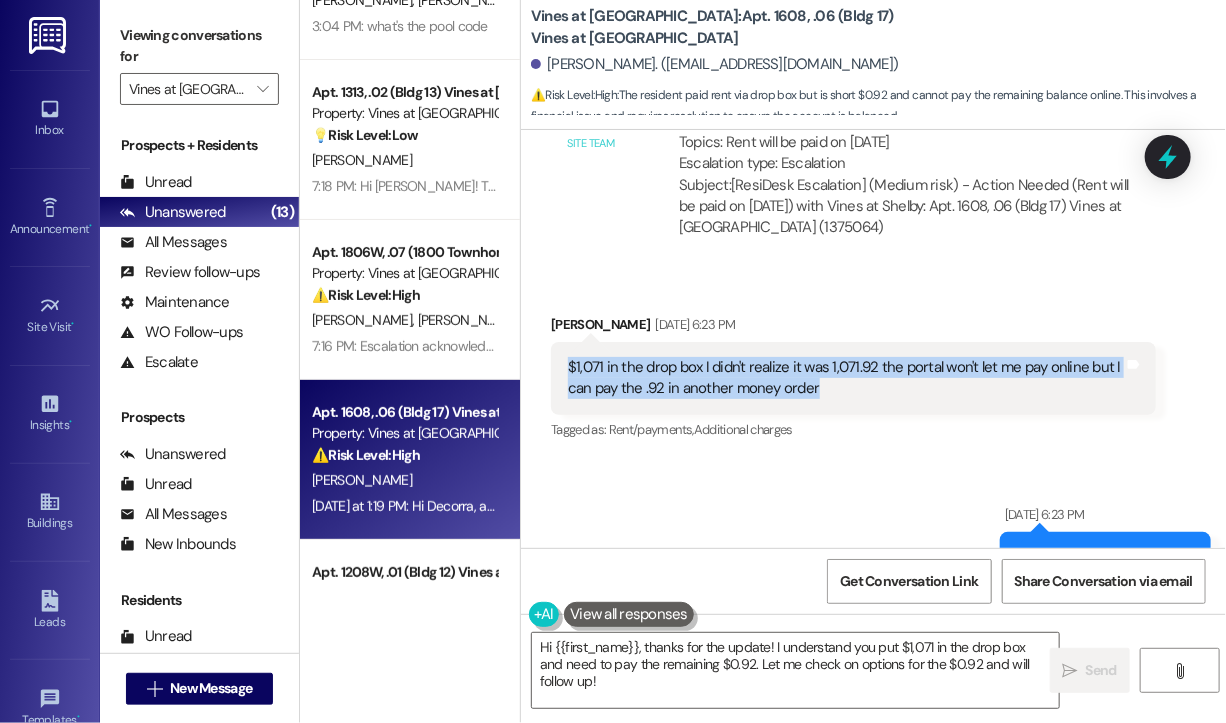 drag, startPoint x: 842, startPoint y: 331, endPoint x: 560, endPoint y: 302, distance: 283.4872 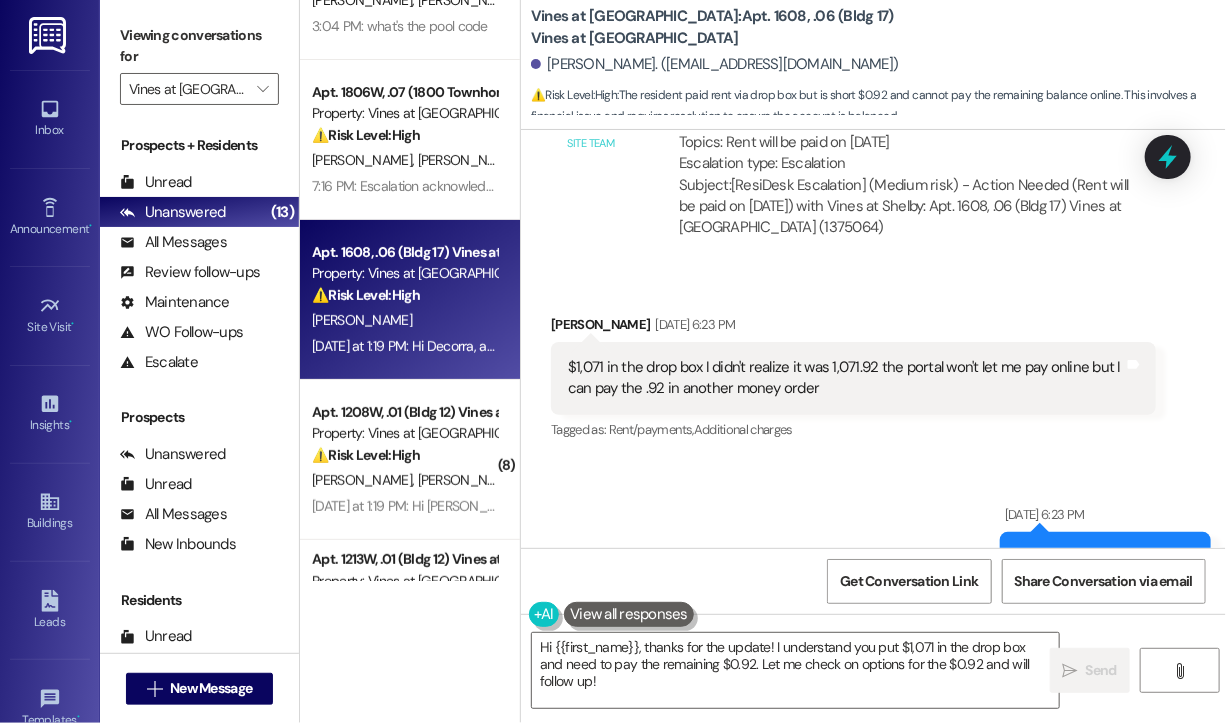 click on "Sent via SMS Jul 09, 2025 at 6:23 PM Escalation acknowledged. Tags and notes Tagged as:   High-risk-auto-response Click to highlight conversations about High-risk-auto-response" at bounding box center [873, 543] 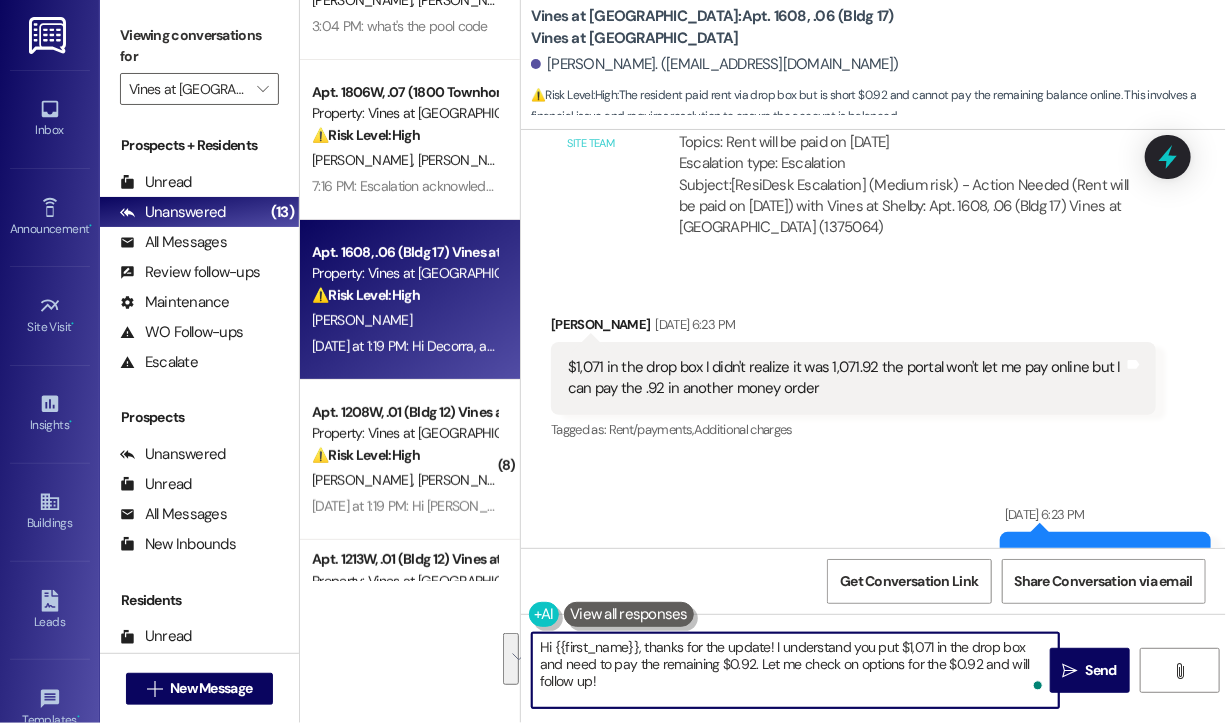 drag, startPoint x: 748, startPoint y: 678, endPoint x: 636, endPoint y: 659, distance: 113.600174 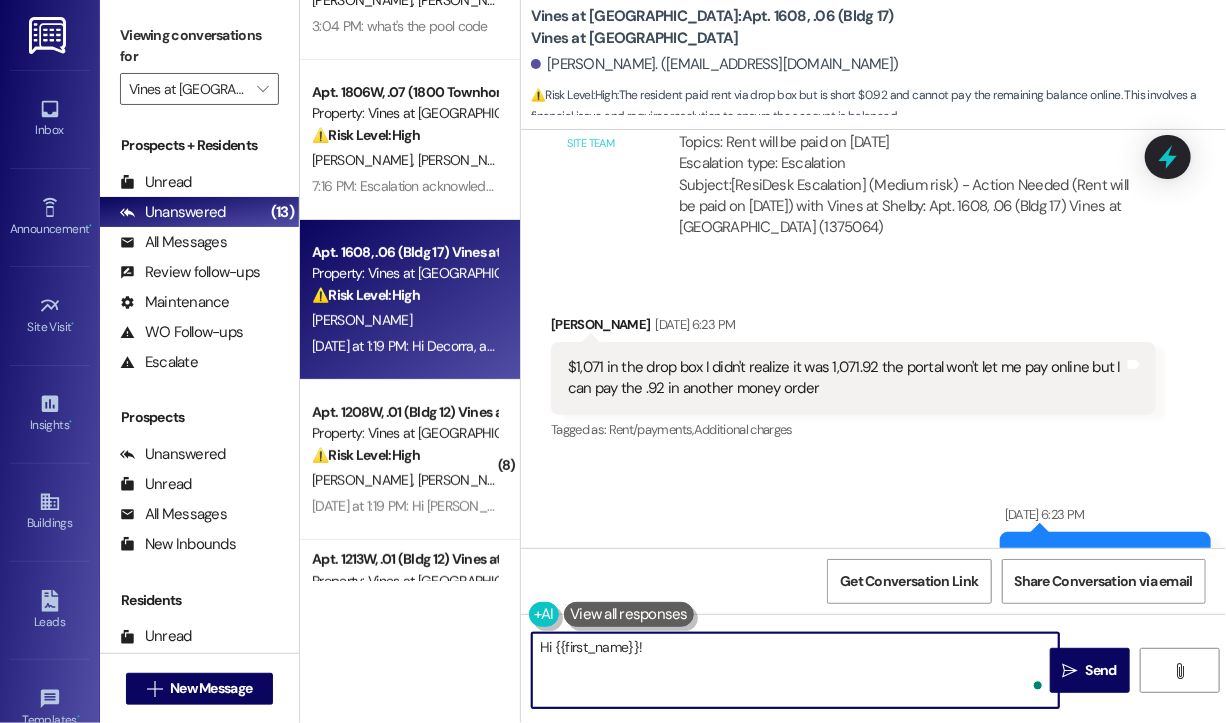 paste on "Thank you for reaching out and for processing your payment! I'm happy to confirm that your current balance is now $0. Let us know if there's anything else you need!" 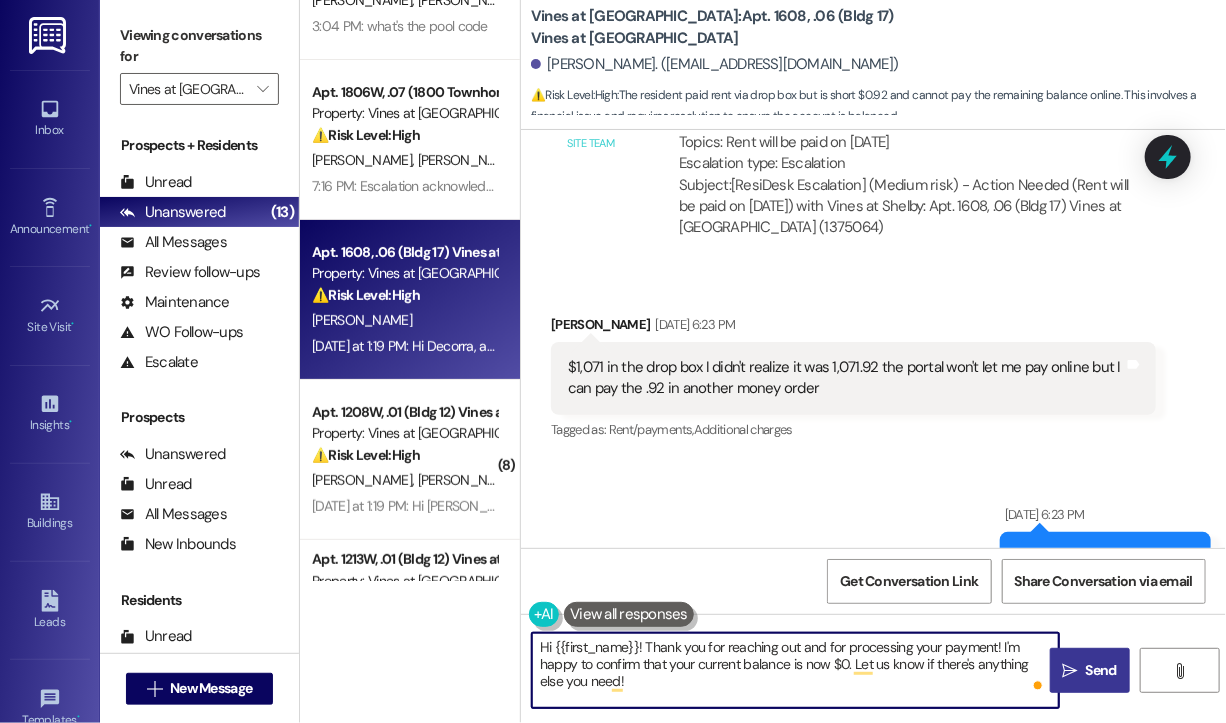 type on "Hi {{first_name}}! Thank you for reaching out and for processing your payment! I'm happy to confirm that your current balance is now $0. Let us know if there's anything else you need!" 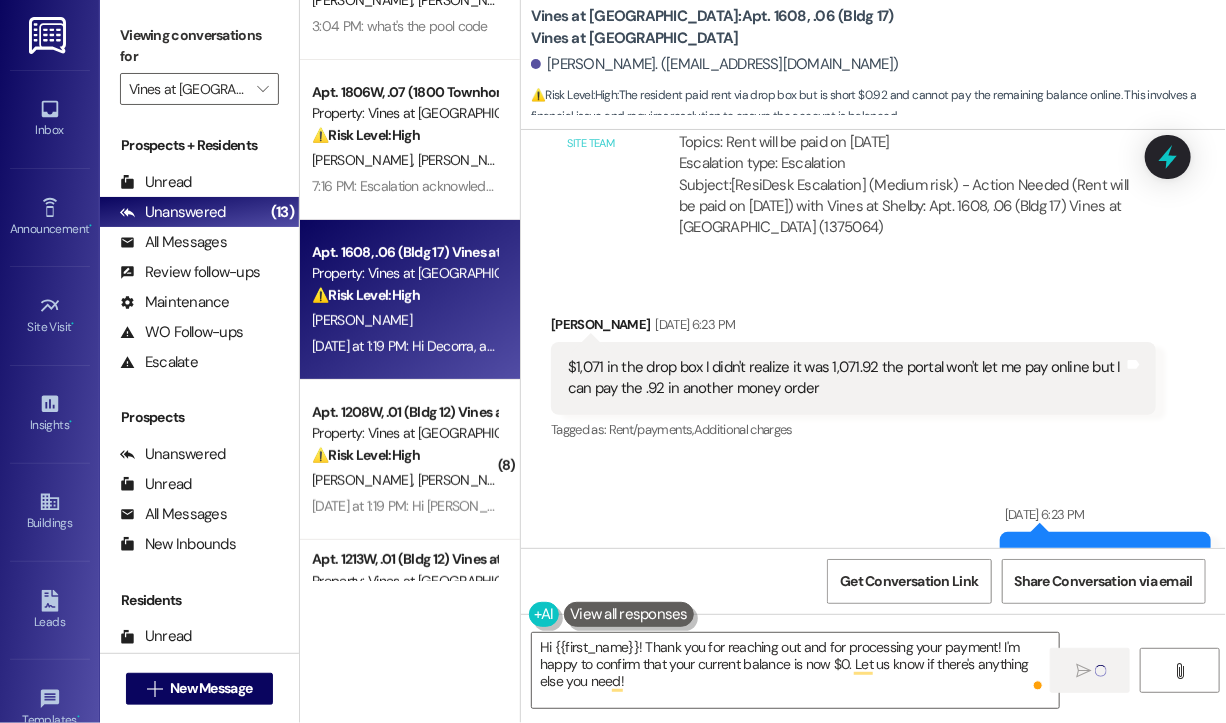type 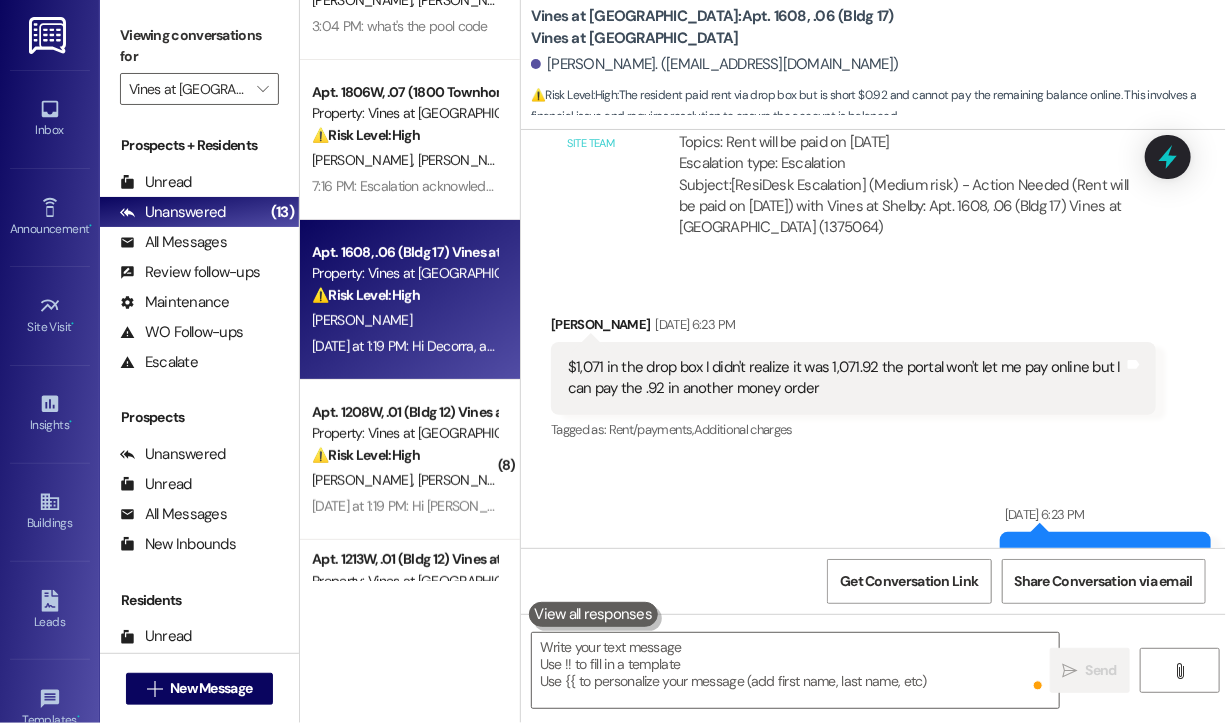 scroll, scrollTop: 200, scrollLeft: 0, axis: vertical 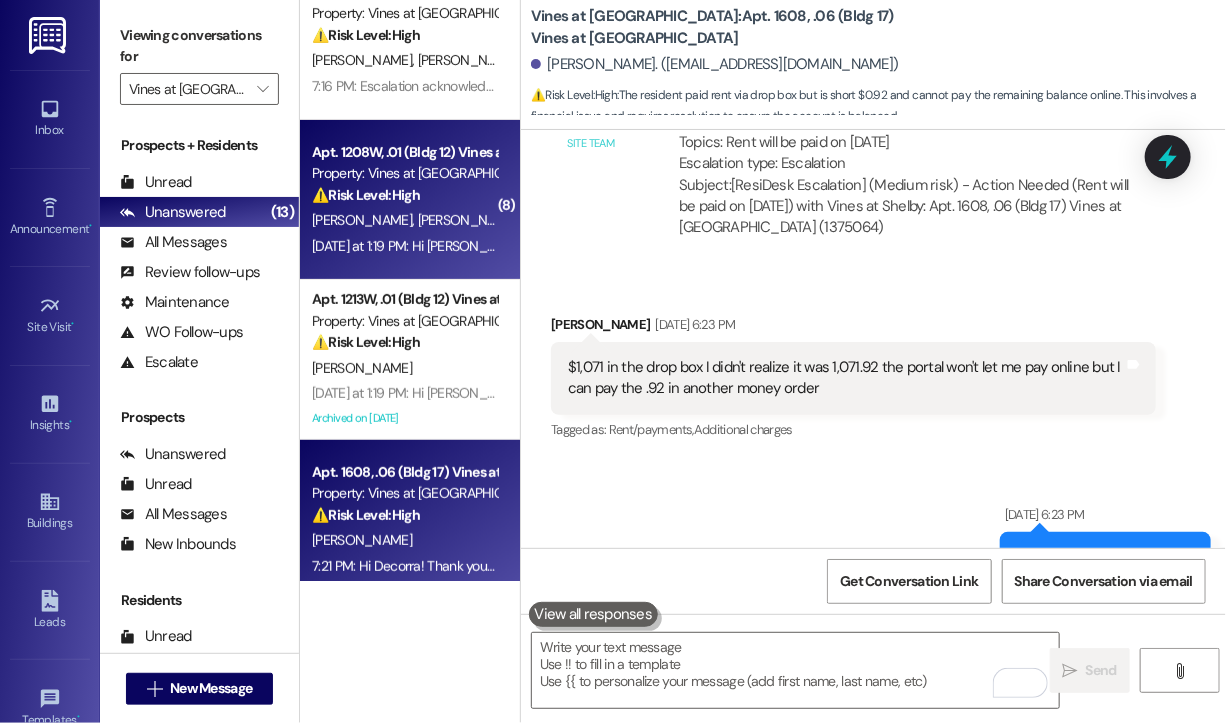 click on "⚠️  Risk Level:  High" at bounding box center (366, 195) 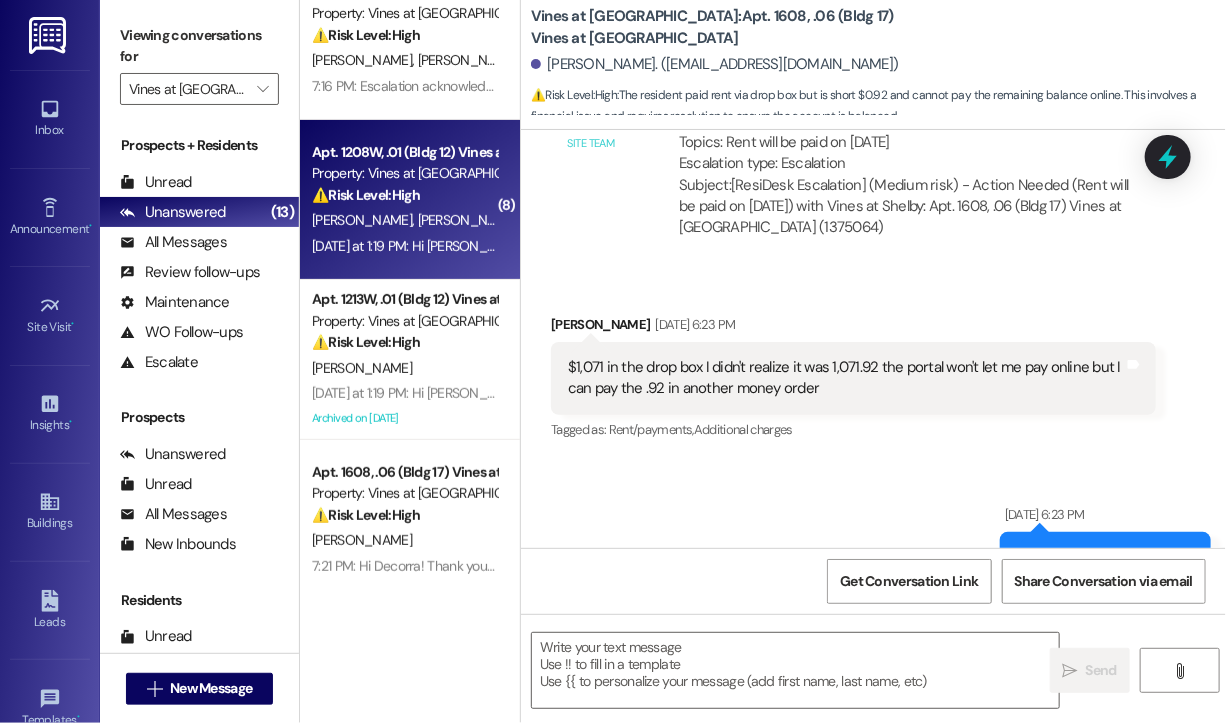 type on "Fetching suggested responses. Please feel free to read through the conversation in the meantime." 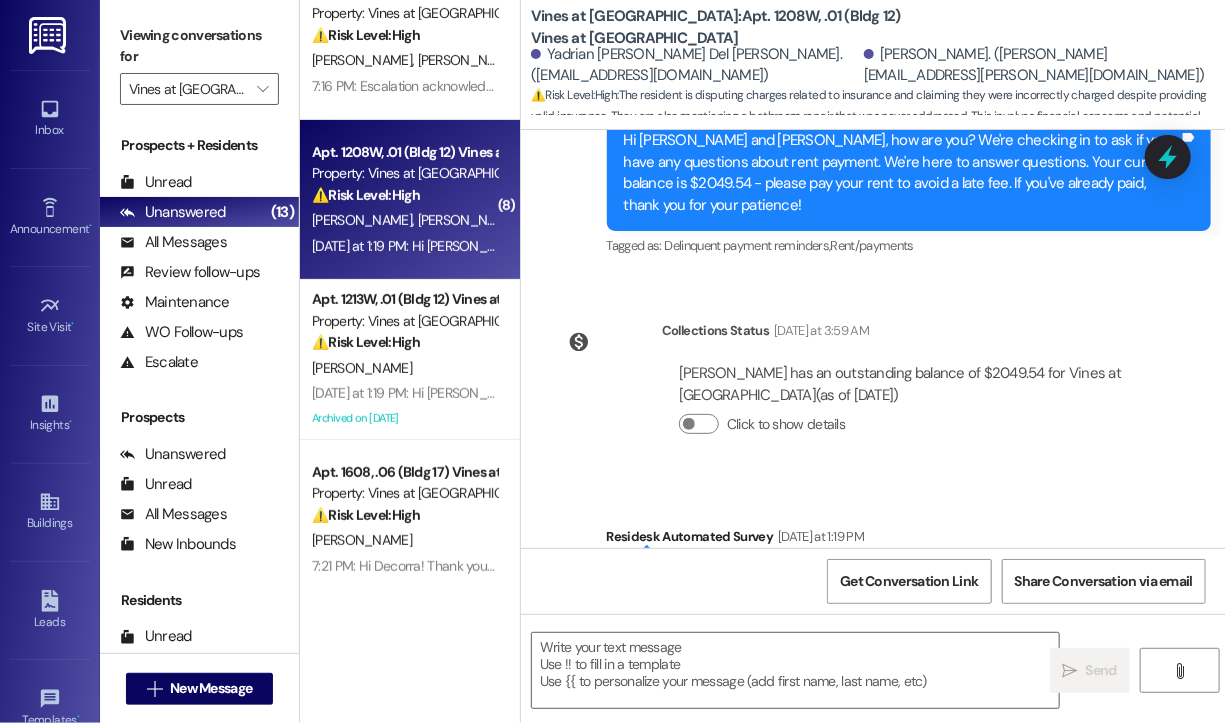 scroll, scrollTop: 20272, scrollLeft: 0, axis: vertical 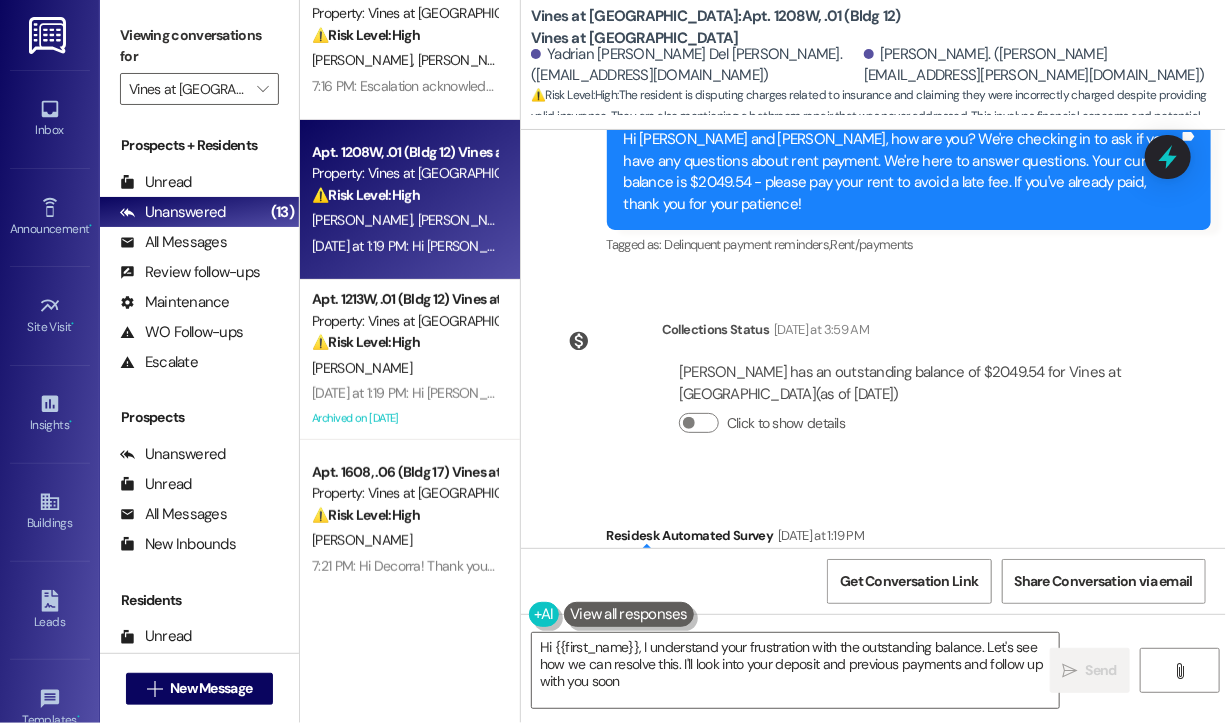 type on "Hi {{first_name}}, I understand your frustration with the outstanding balance. Let's see how we can resolve this. I'll look into your deposit and previous payments and follow up with you soon." 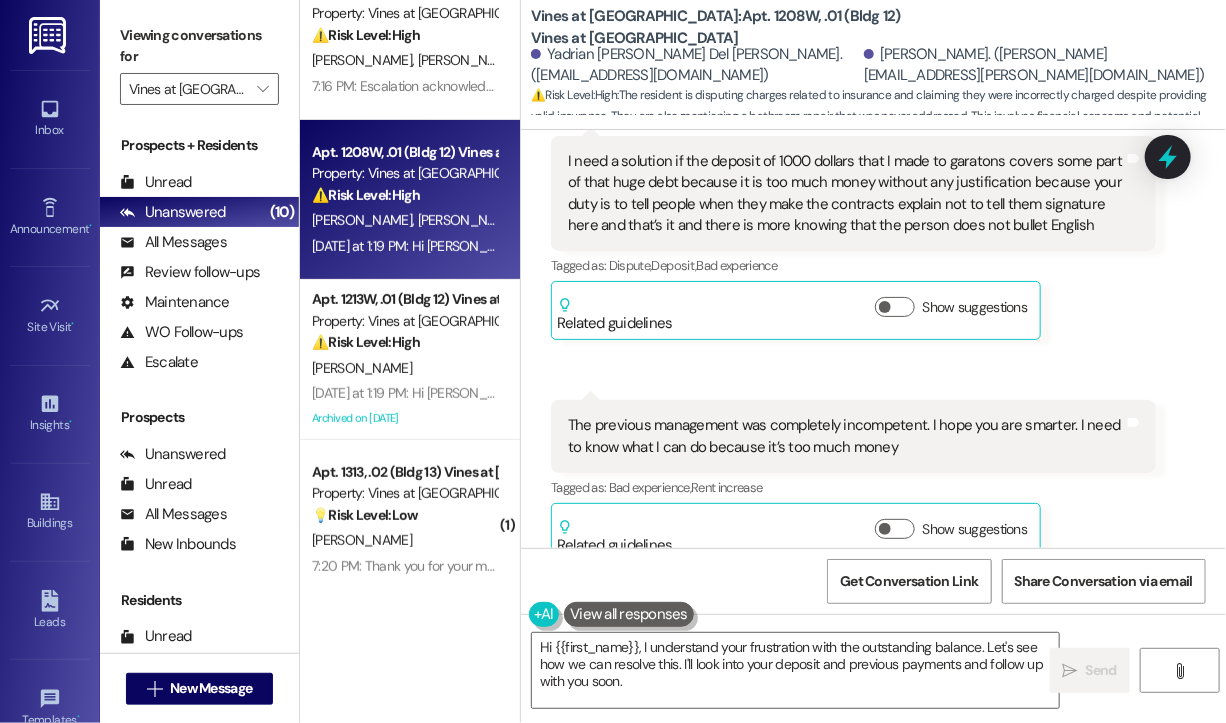 scroll, scrollTop: 19072, scrollLeft: 0, axis: vertical 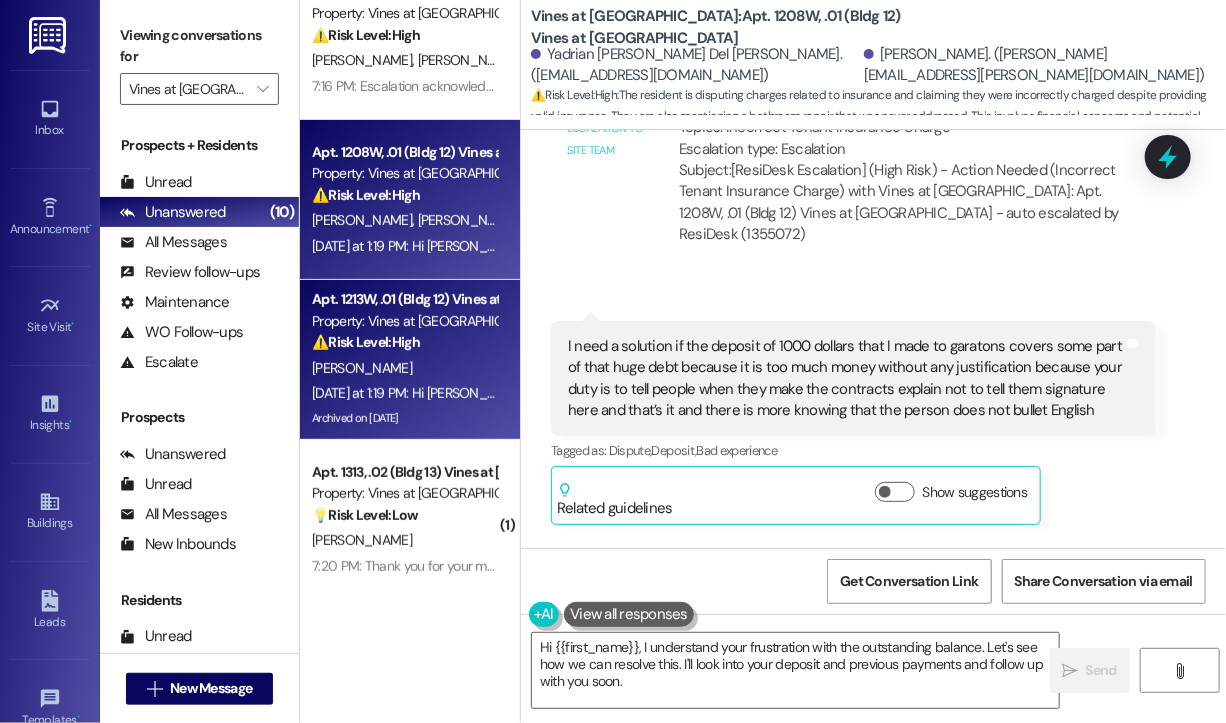 click on "Apt. 1213W, .01 (Bldg 12) Vines at Shelby Crossing Property: Vines at Shelby ⚠️  Risk Level:  High The resident is disputing fees related to their account, specifically mentioning discrepancies with the lease agreement and an increase in charges. This involves a financial concern and potential lease violation, requiring investigation and clarification." at bounding box center [404, 321] 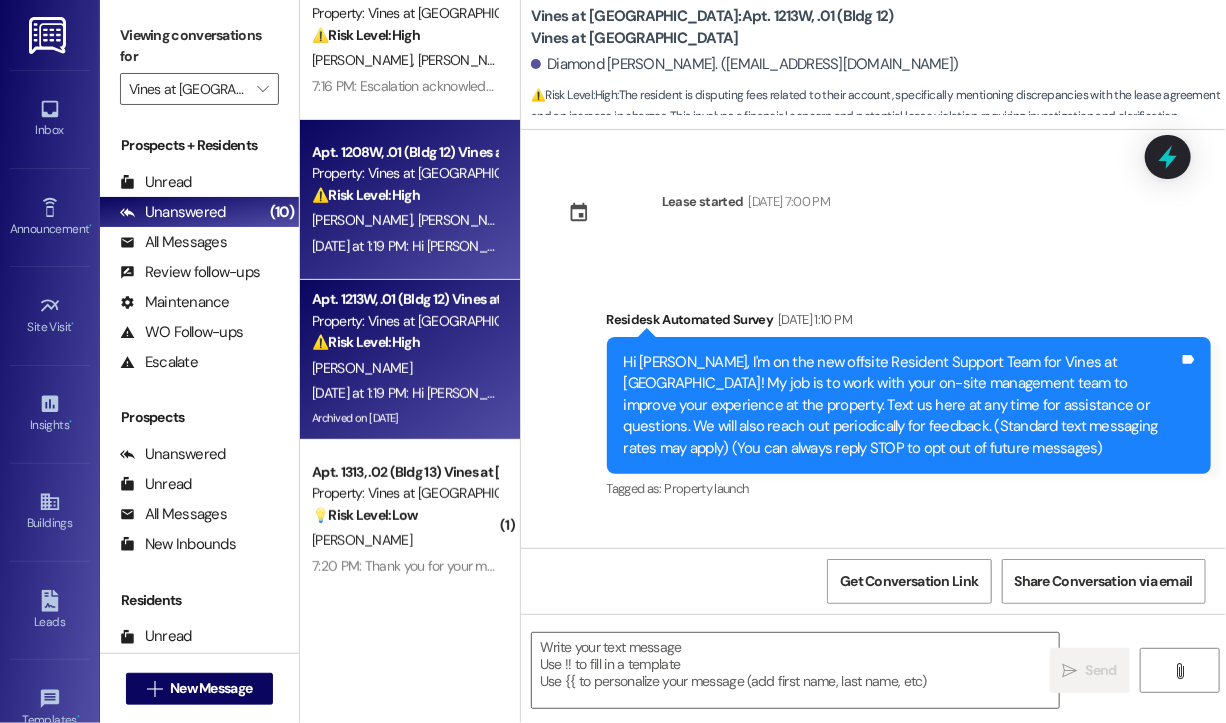click on "M. Lafuente Y. Gonzalez Del Pino" at bounding box center [404, 220] 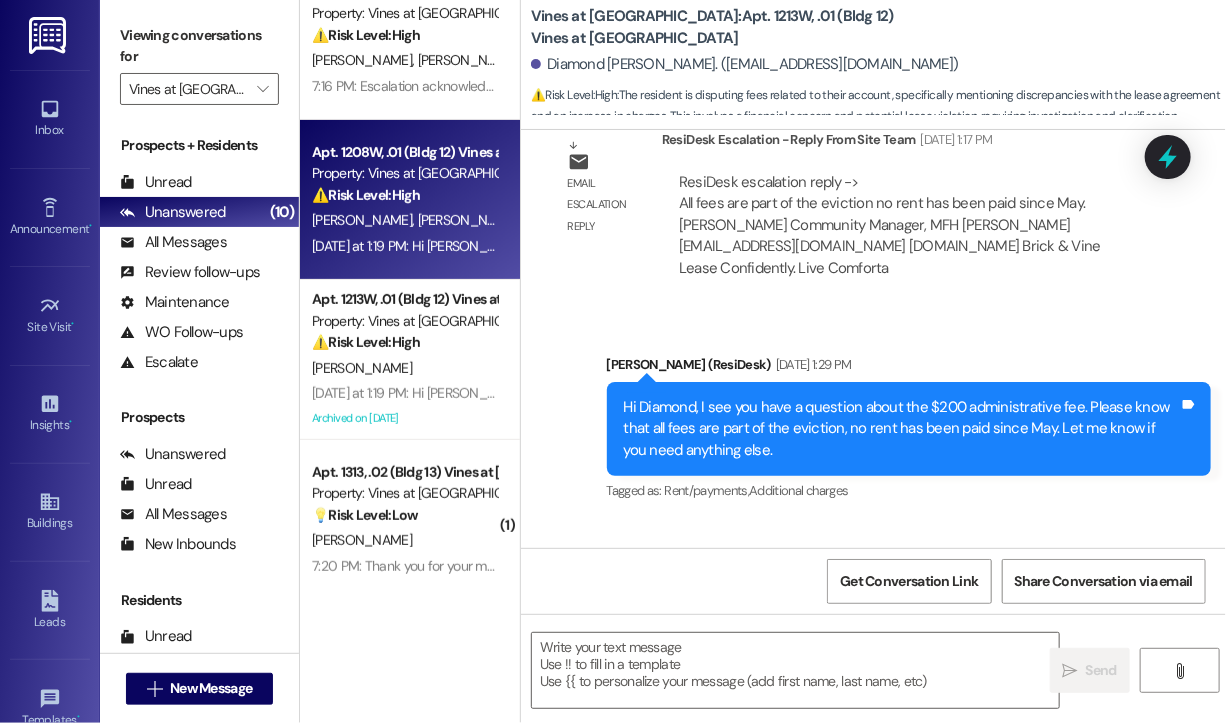 scroll, scrollTop: 0, scrollLeft: 0, axis: both 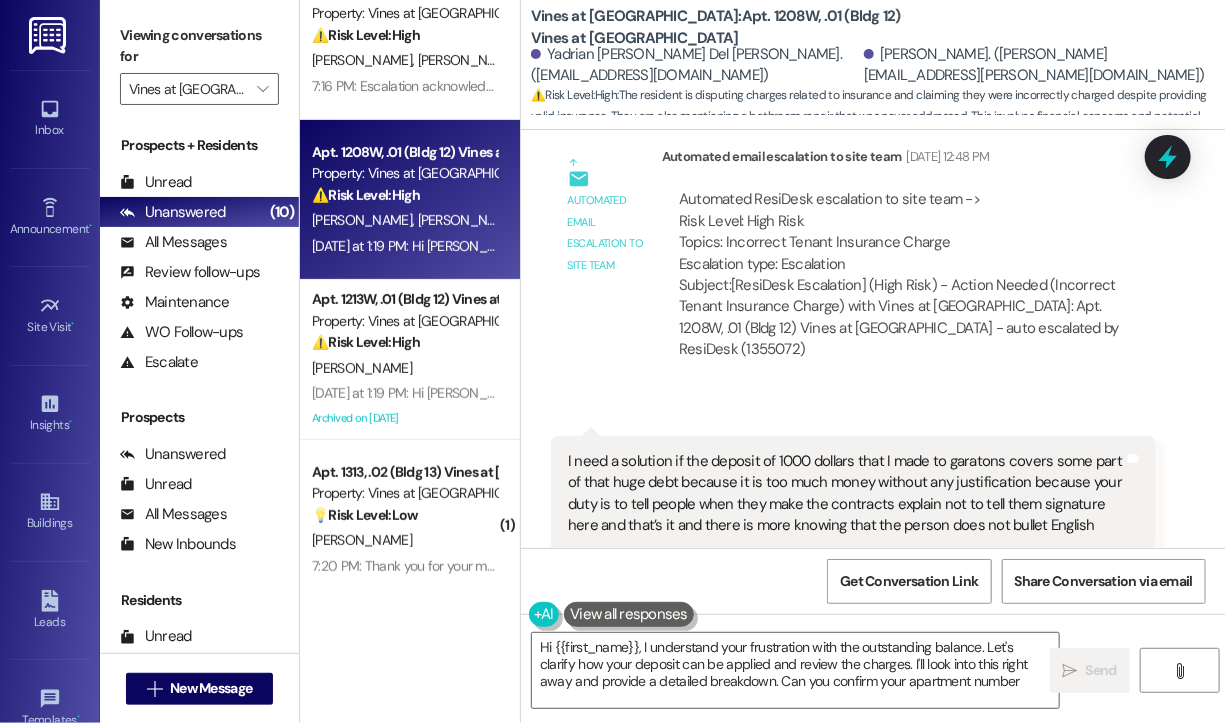 type on "Hi {{first_name}}, I understand your frustration with the outstanding balance. Let's clarify how your deposit can be applied and review the charges. I'll look into this right away and provide a detailed breakdown. Can you confirm your apartment number?" 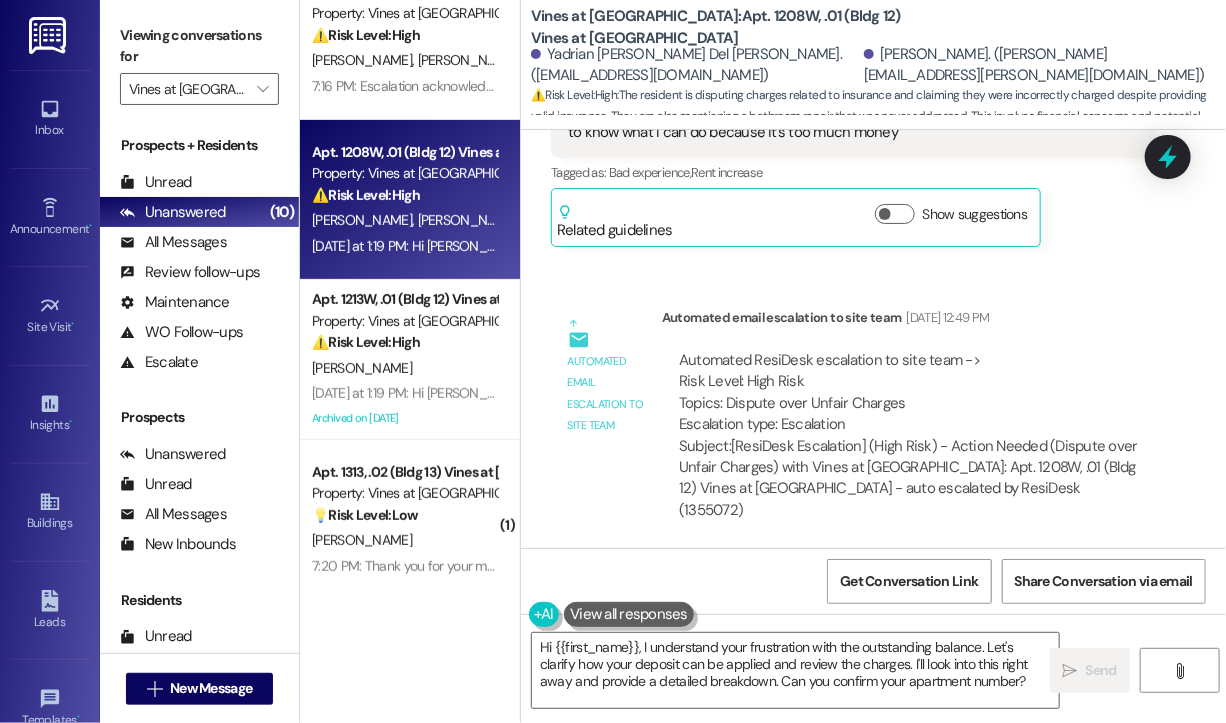scroll, scrollTop: 19272, scrollLeft: 0, axis: vertical 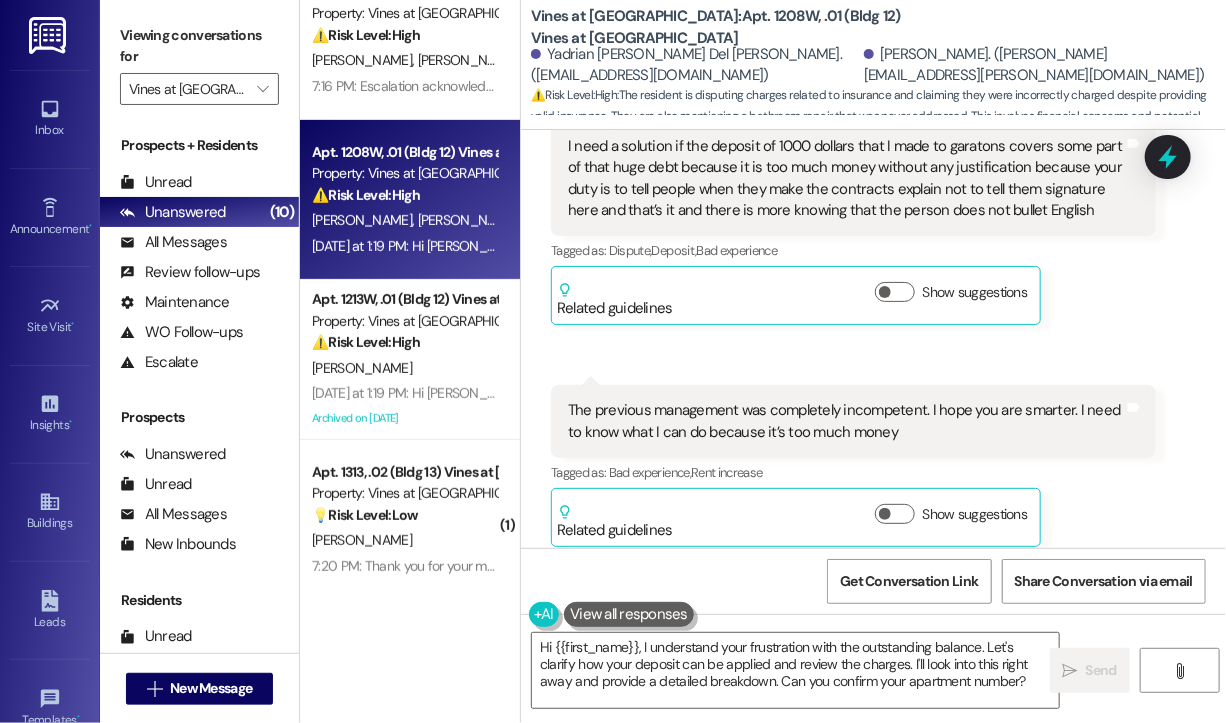 drag, startPoint x: 917, startPoint y: 370, endPoint x: 784, endPoint y: 370, distance: 133 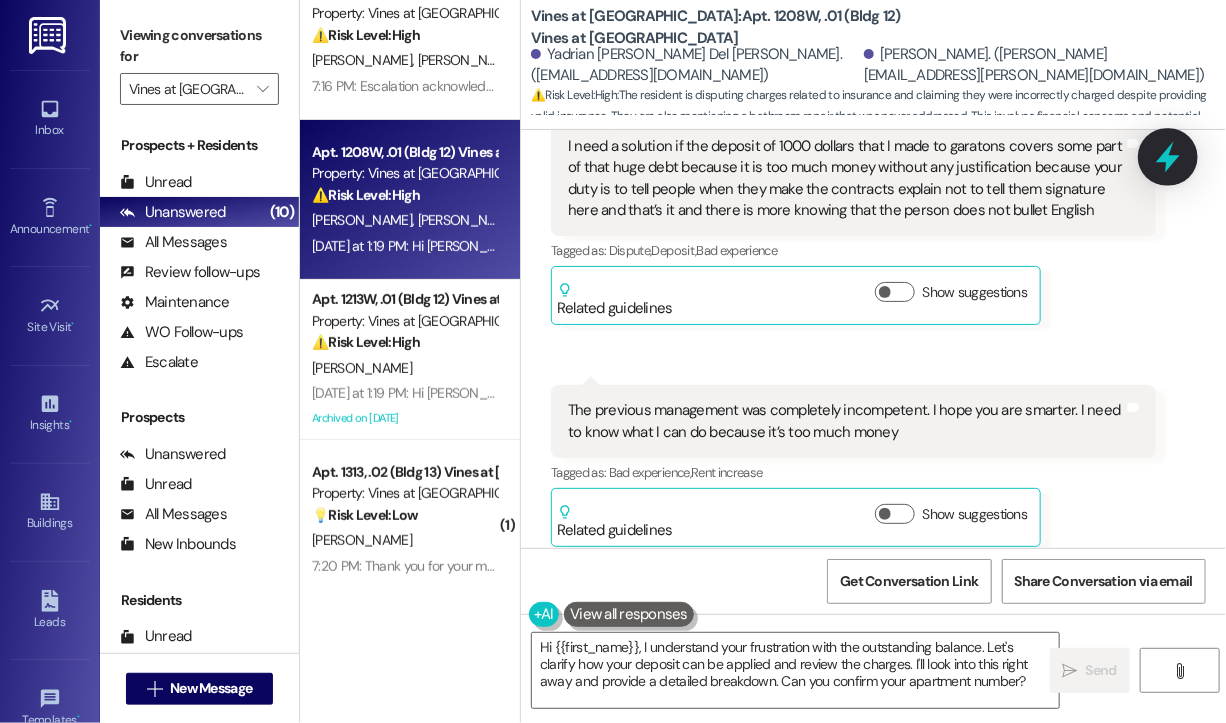click 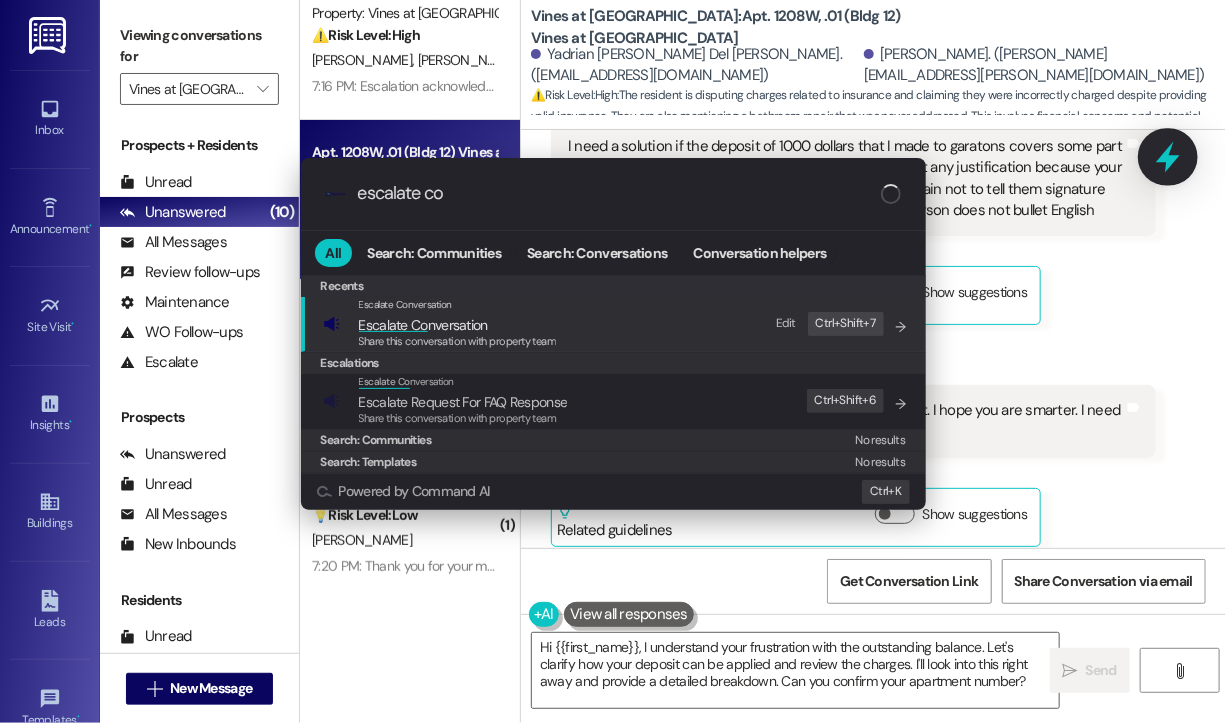 type on "escalate con" 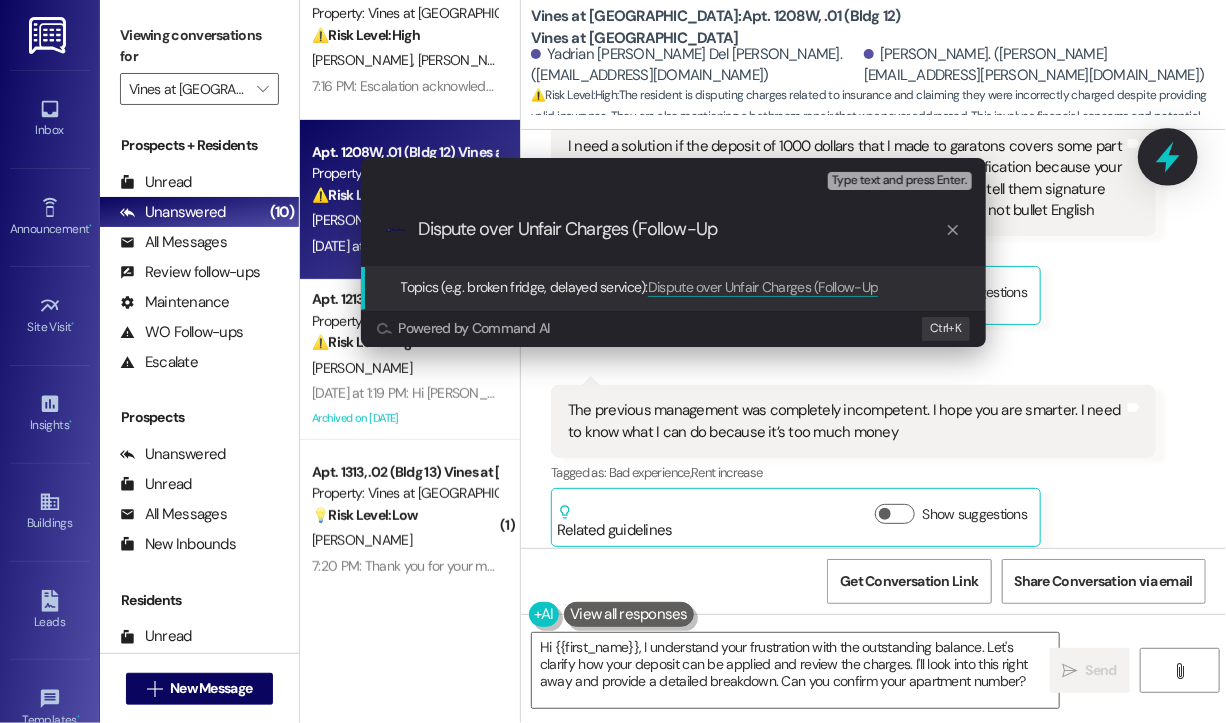 type on "Dispute over Unfair Charges (Follow-Up)" 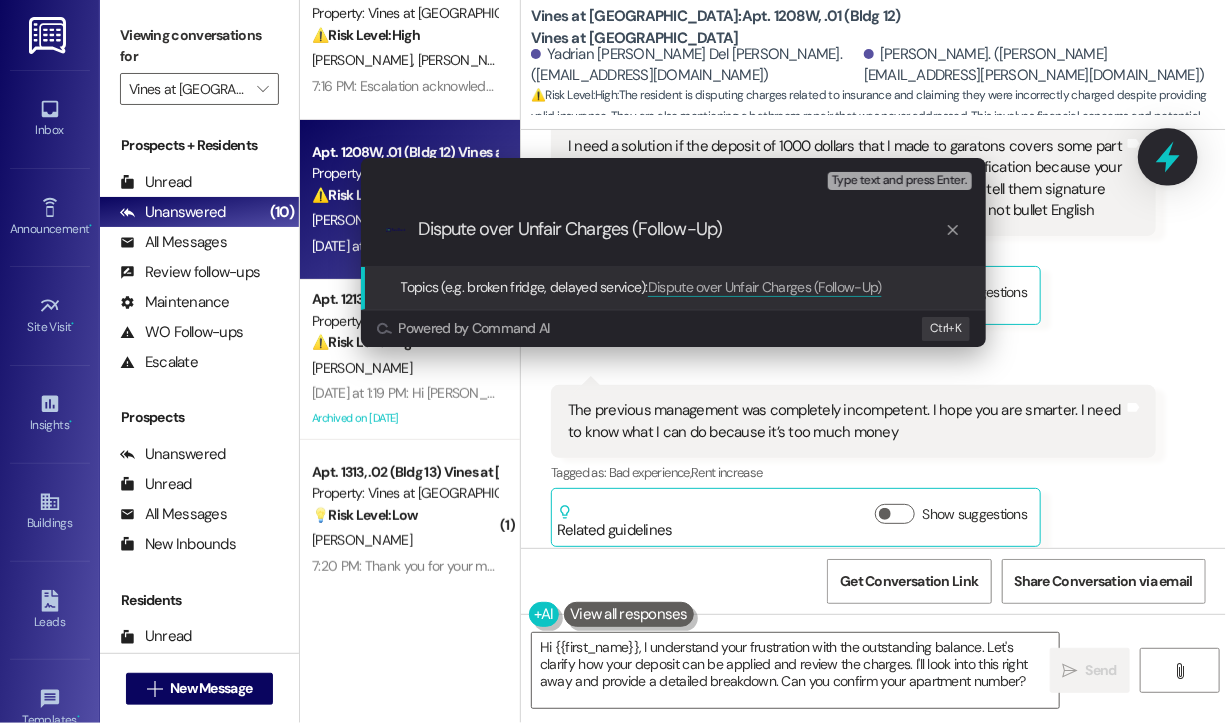 type 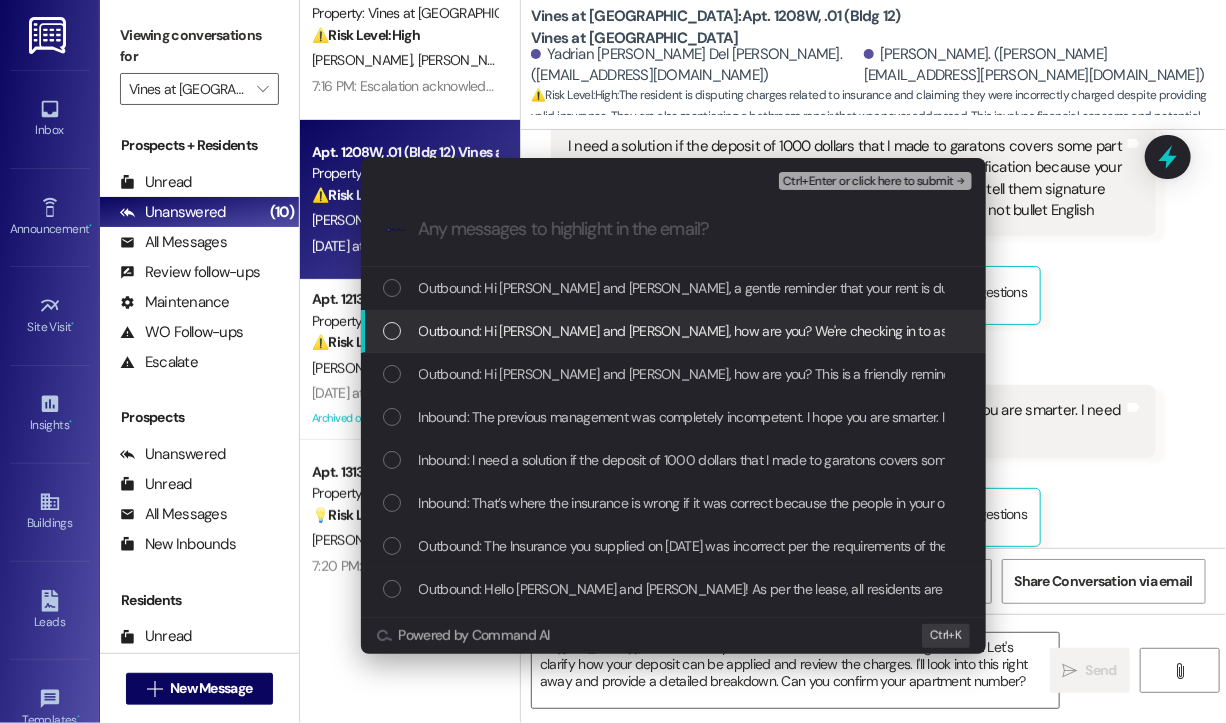 click on "Outbound: Hi Yadrian and Marcos, how are you? We're checking in to ask if you have any questions about rent payment. We're here to answer questions. Your current balance is $2049.54 - please pay your rent to avoid a late fee. If you've already paid, thank you for your patience!" at bounding box center [1285, 331] 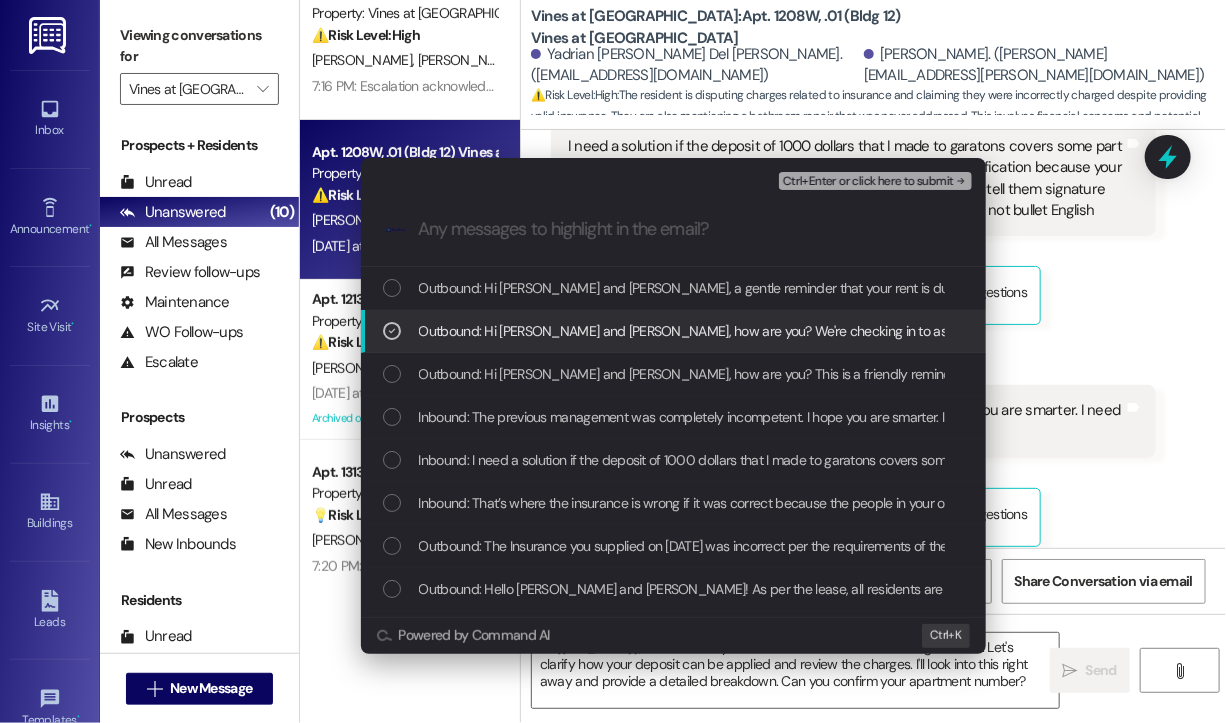 click on "Outbound: Hi Yadrian and Marcos, how are you? We're checking in to ask if you have any questions about rent payment. We're here to answer questions. Your current balance is $2049.54 - please pay your rent to avoid a late fee. If you've already paid, thank you for your patience!" at bounding box center [1285, 331] 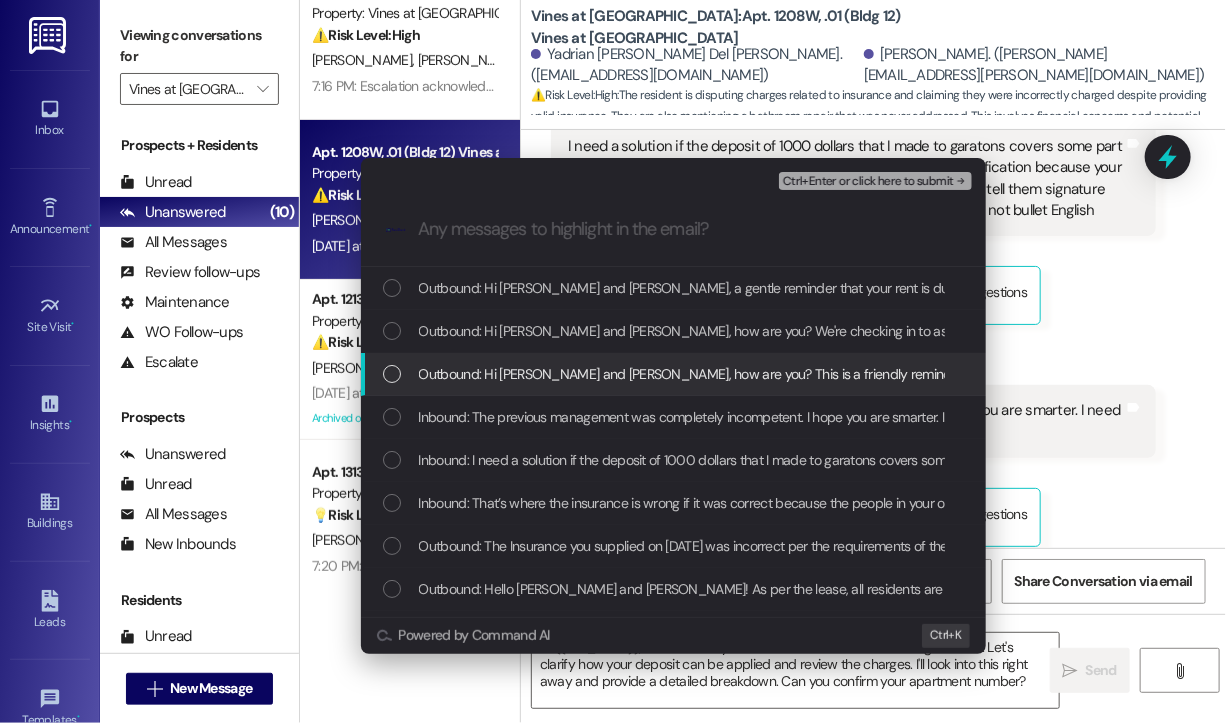 click on "Outbound: Hi Yadrian and Marcos, how are you? This is a friendly reminder that your rent is due. Please let us know if you have any questions!" at bounding box center [884, 374] 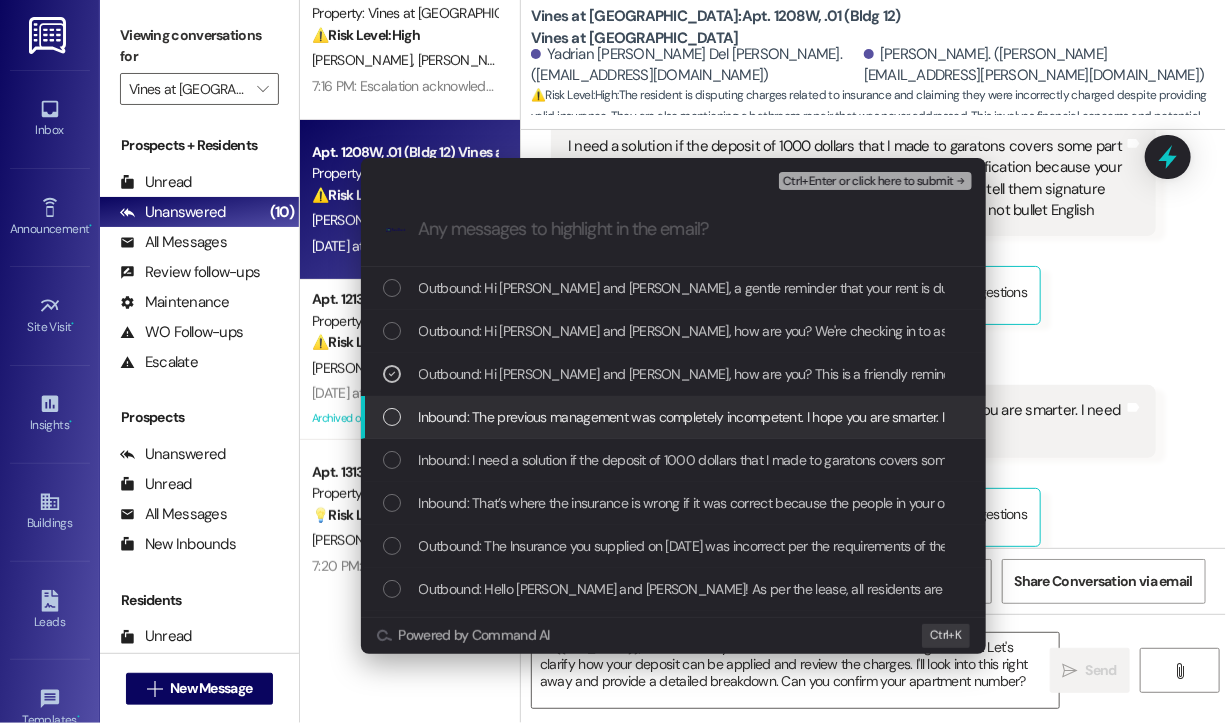 click on "Inbound: The previous management was completely incompetent. I hope you are smarter. I need to know what I can do because it’s too much money" at bounding box center [673, 417] 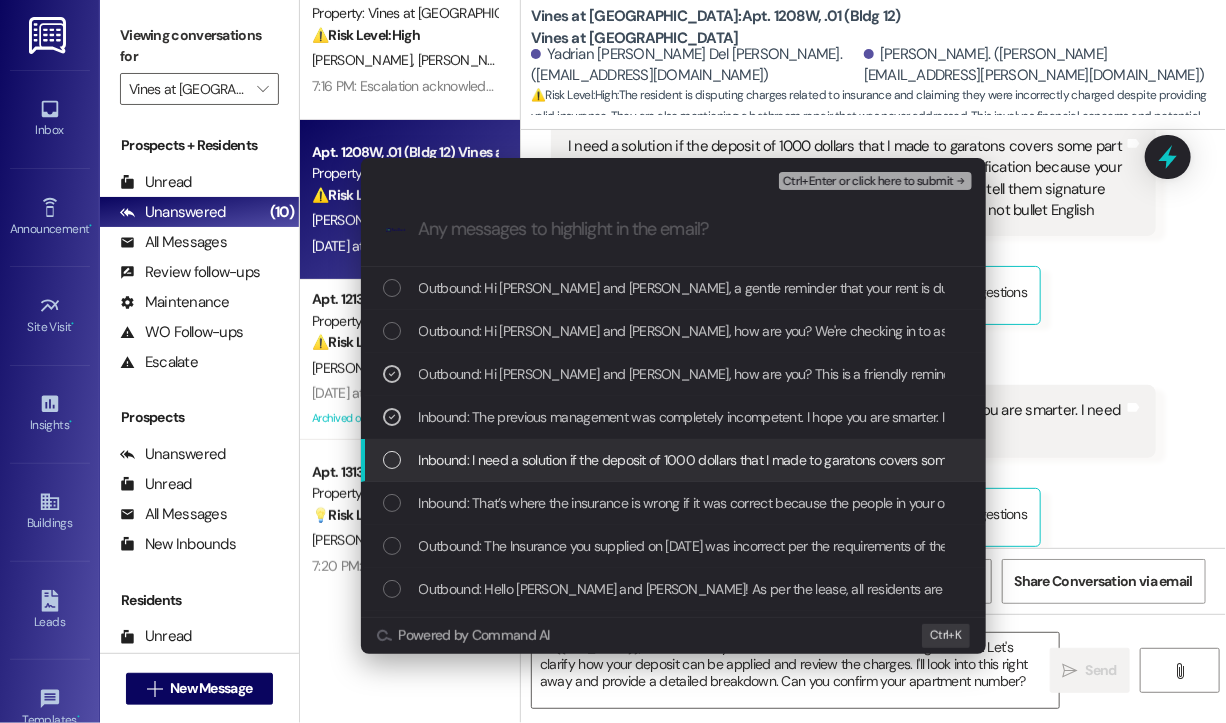 click on "Inbound: I need a solution if the deposit of 1000 dollars that I made to garatons covers some part of that huge debt because it is too much money without any justification because your duty is to tell people when they make the contracts explain not to tell them signature here and that’s it and there is more knowing that the person does not bullet English" at bounding box center [675, 460] 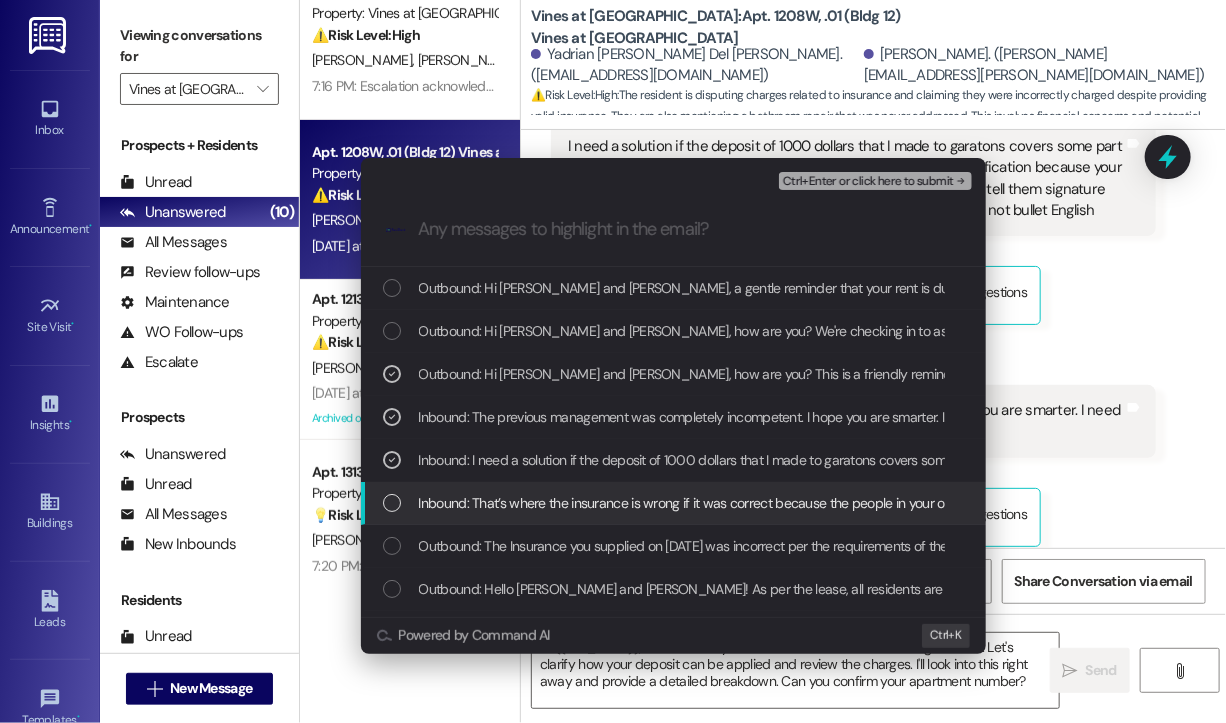 click on "Inbound: That’s where the insurance is wrong if it was correct because the people in your office called in front of me and she fixed all that in front of me and you continued to charge me and I wrote to you every day and I went to the office and you never fixed anything. Regarding the bathroom, what you have to say that we’ve been here for a year and no one ever came, not even the idea of coming to fix it" at bounding box center [675, 503] 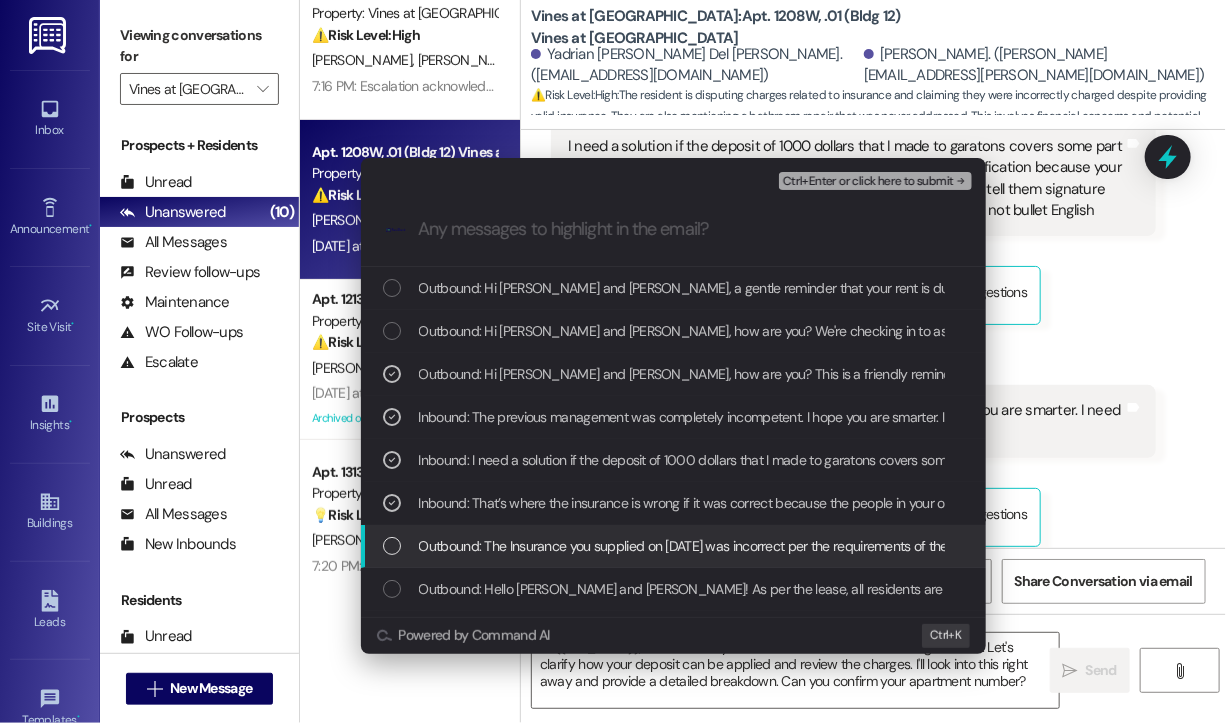 click on "Outbound: The Insurance you supplied on 6/14/24 was incorrect per the requirements of the lease and not corrected until 10/2024 charges were for the time period of Jun-Sep 2024." at bounding box center [675, 546] 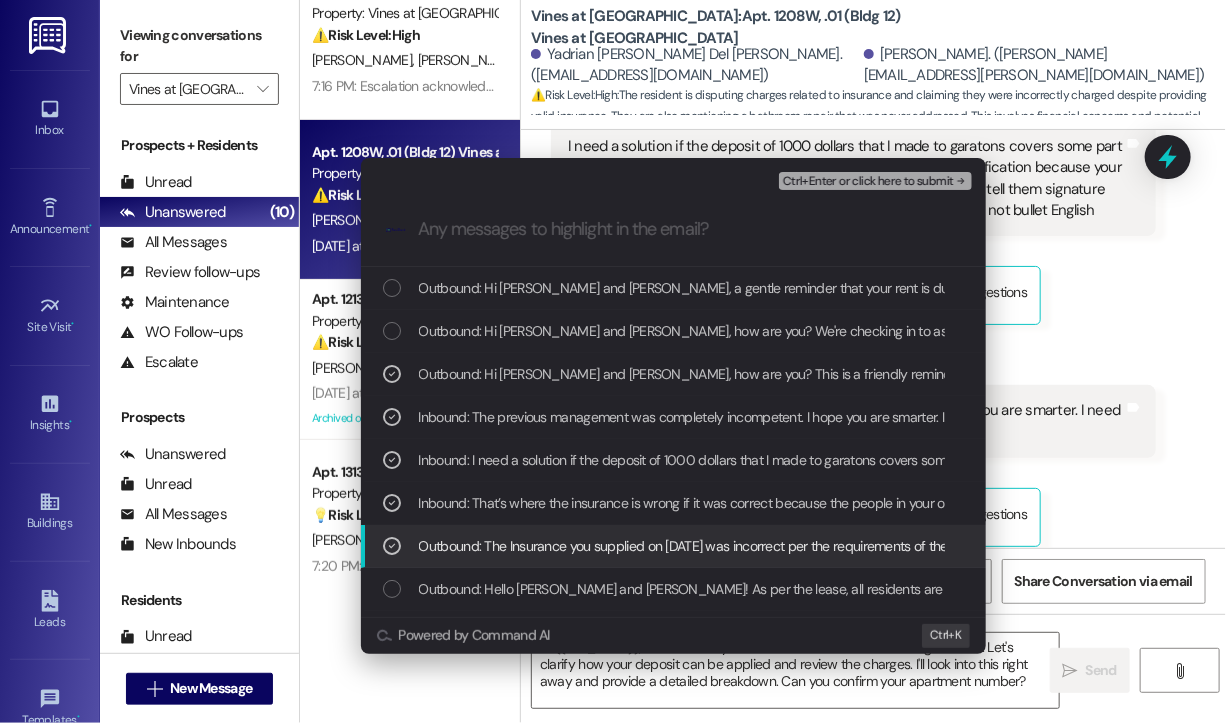 scroll, scrollTop: 100, scrollLeft: 0, axis: vertical 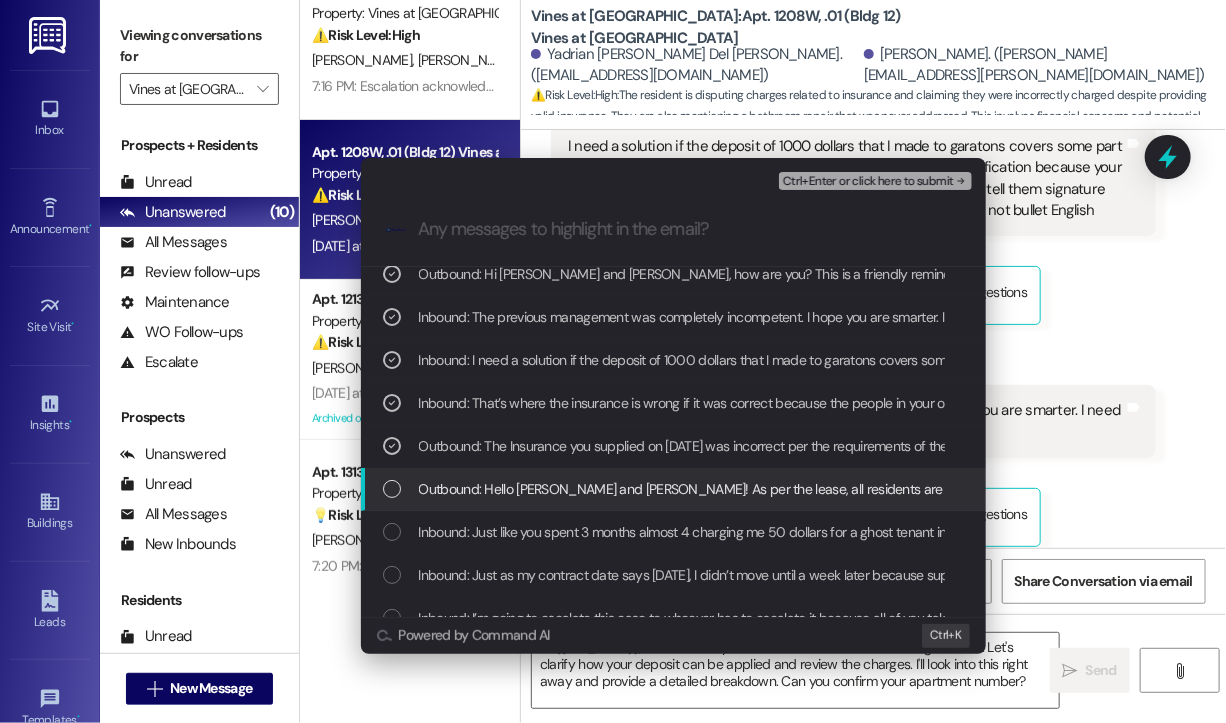 click on "Outbound: Hello Yadrian and Marcos! As per the lease, all residents are required to give a 60-day notice. Regarding the air conditioning, we have installed a window unit in your apartment until the parts are received to complete the repair on the air conditioner." at bounding box center (675, 489) 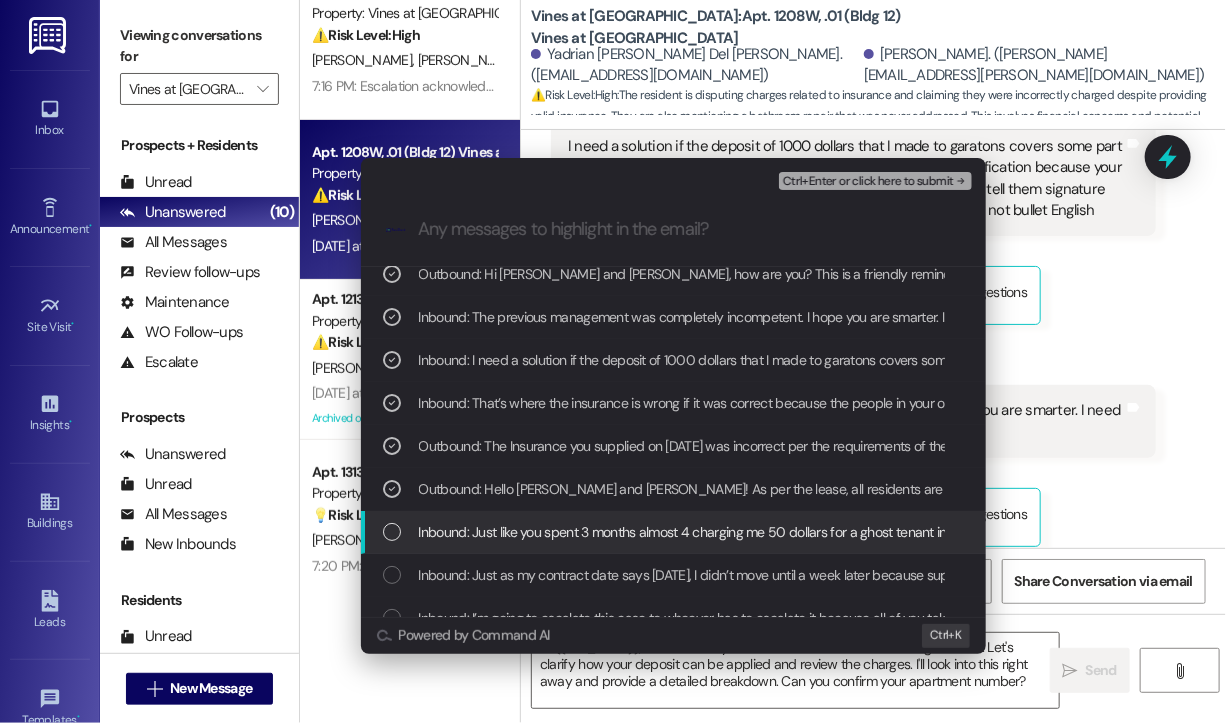 click at bounding box center [392, 532] 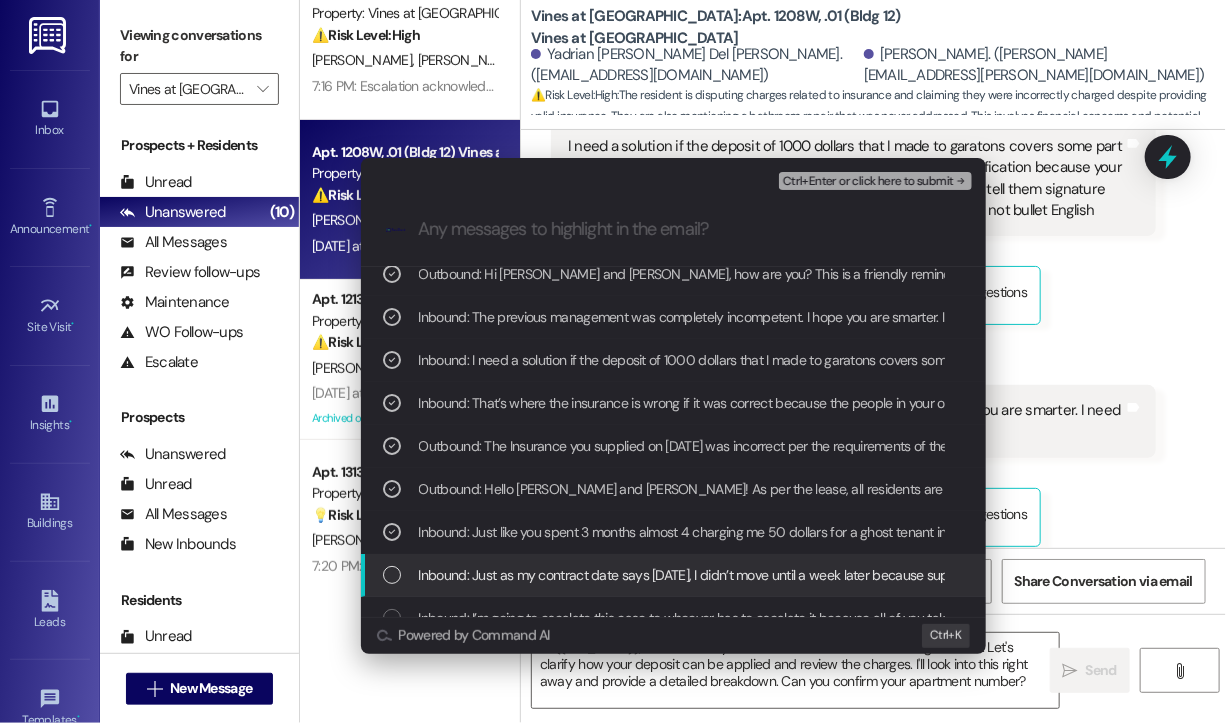 click on "Inbound: Just as my contract date says June 19, I didn’t move until a week later because supposedly you management said that the house was still under remodeling and I couldn’t move until they finished and I come back and say of all that I have proof" at bounding box center [1146, 575] 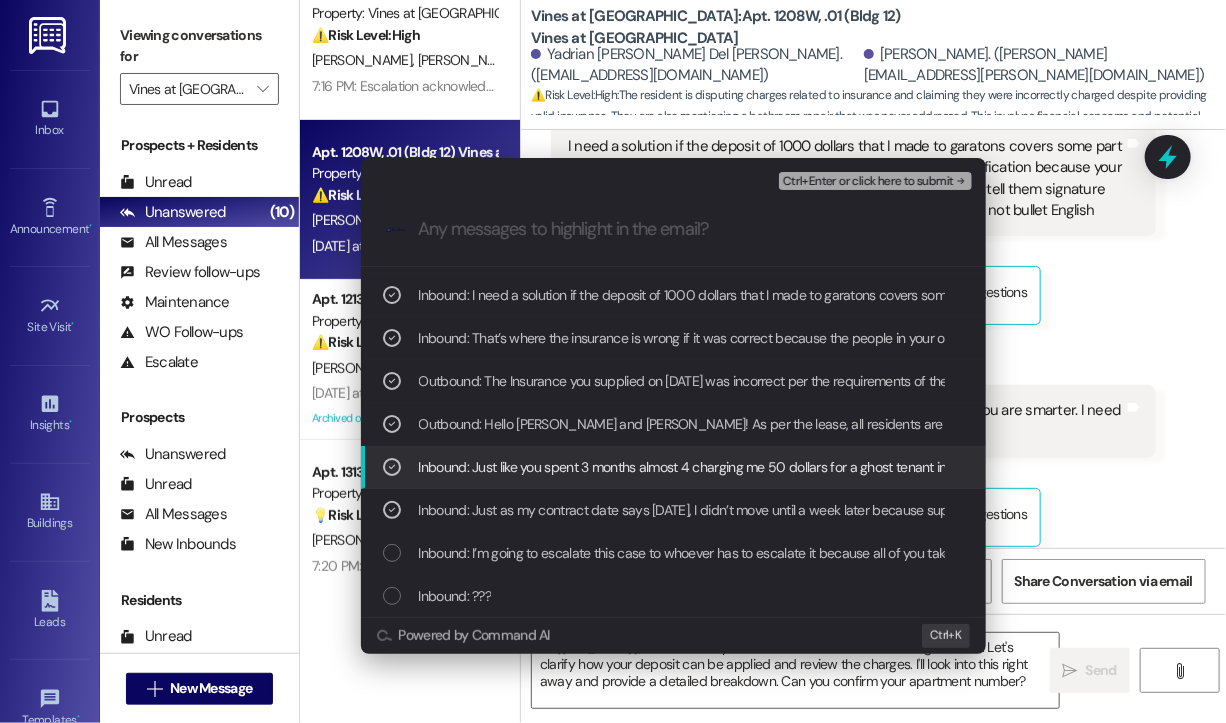 scroll, scrollTop: 200, scrollLeft: 0, axis: vertical 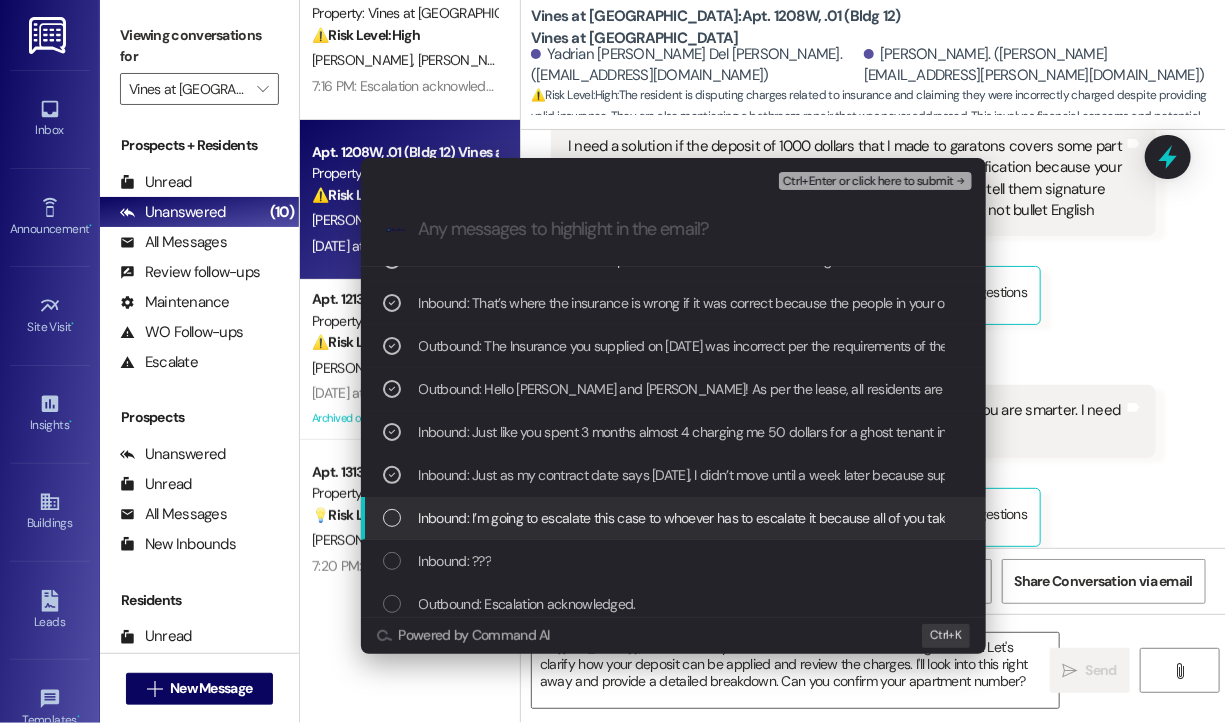 click on "Inbound: I’m going to escalate this case to whoever has to escalate it because all of you take advantage of Latinos and take advantage of the fact that one doesn’t speak English because when I moved to this apartment the people in the office only told me signature I don’t explain anything and all that was in English in fact I asked him when the contract that I have to do ends and he told me nothing only when that contract expires you take everything out of the house before it expires and you don’t have to do anything else and I have proof of everything I’m talking about you take advantage of the Latinos the same as the bathrooms I’ve been stuck here all year and you’ve never come to fix the bathroom I’ve been with the air conditioning broken for a week and none of you has cared about that but don’t worry that it’s not going to stay like this you’re stealing and taking advantage of people" at bounding box center (3101, 518) 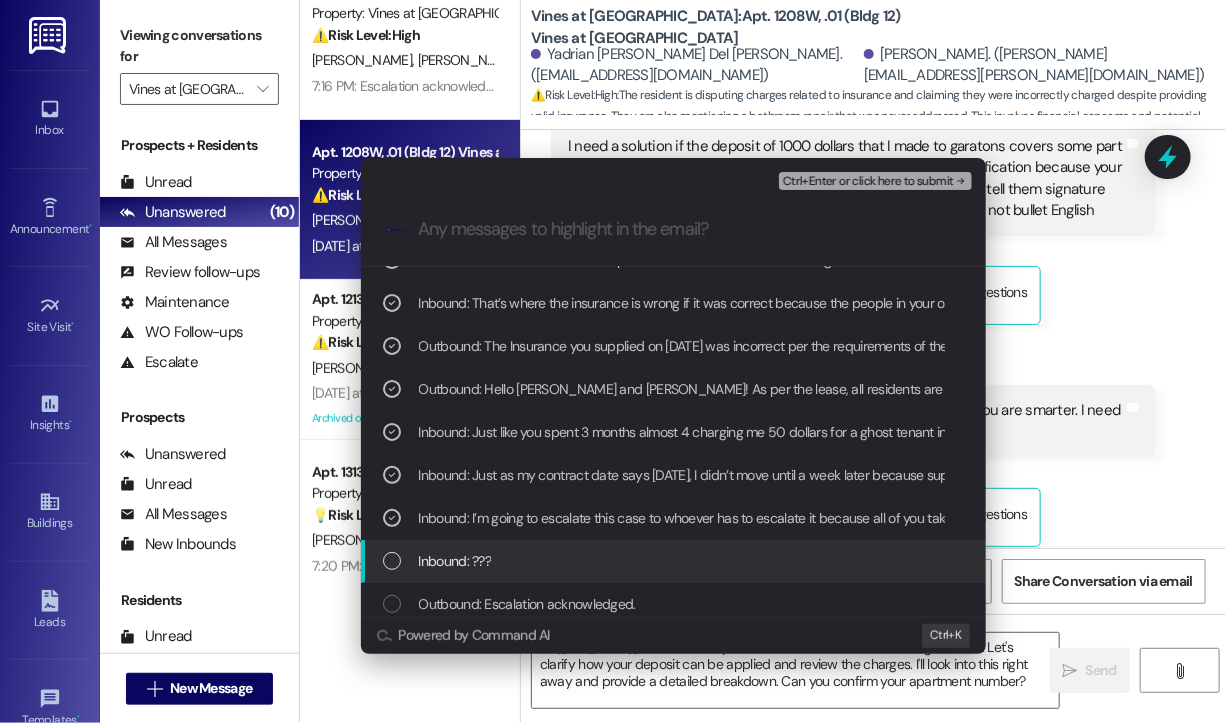 click on "Inbound: ???" at bounding box center (673, 561) 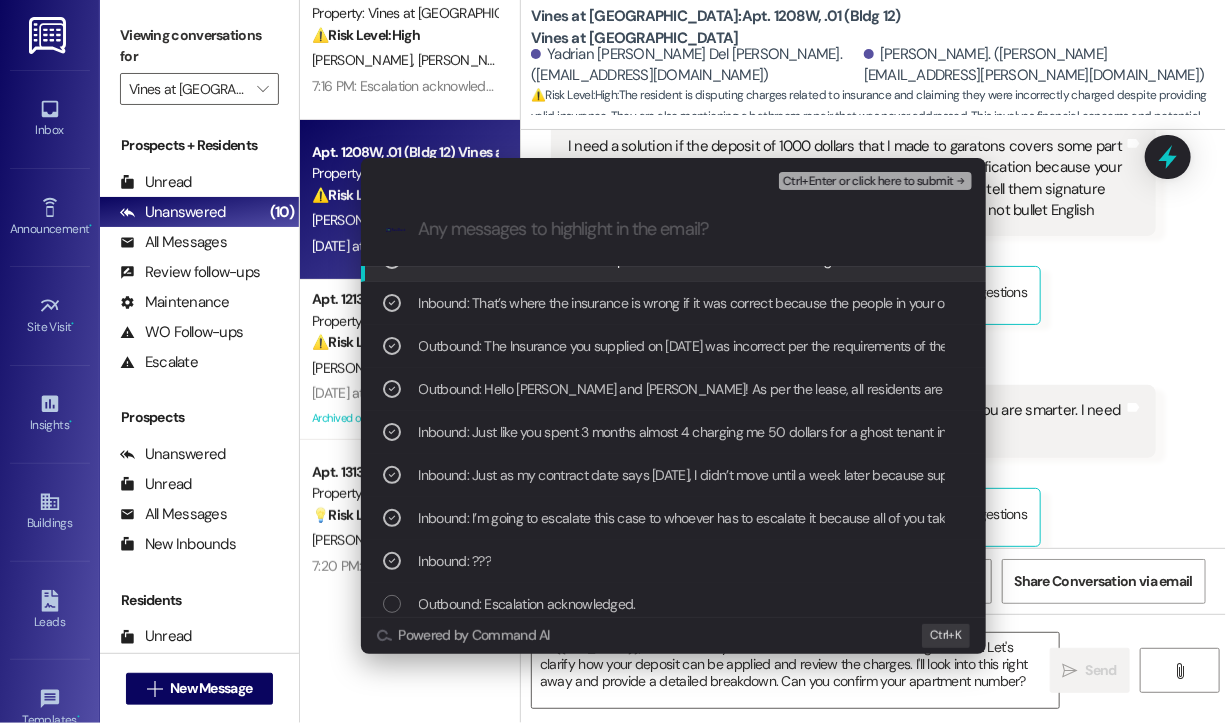 click on "Ctrl+Enter or click here to submit" at bounding box center [868, 182] 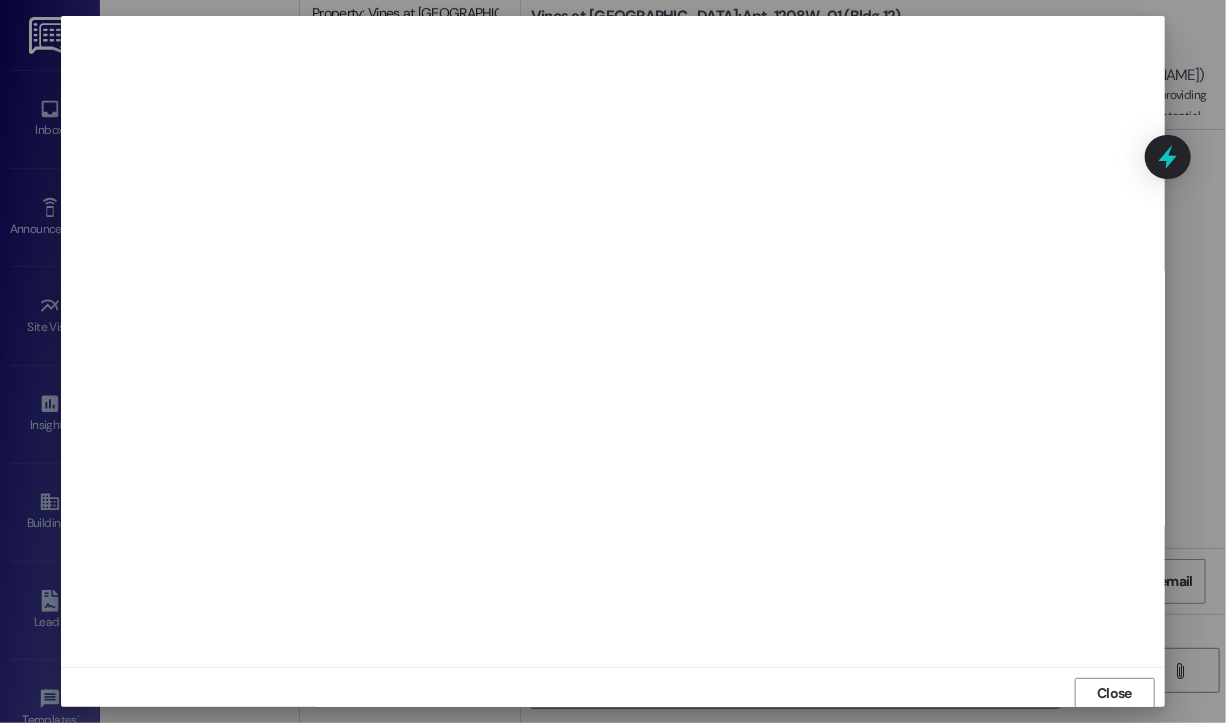 scroll, scrollTop: 2, scrollLeft: 0, axis: vertical 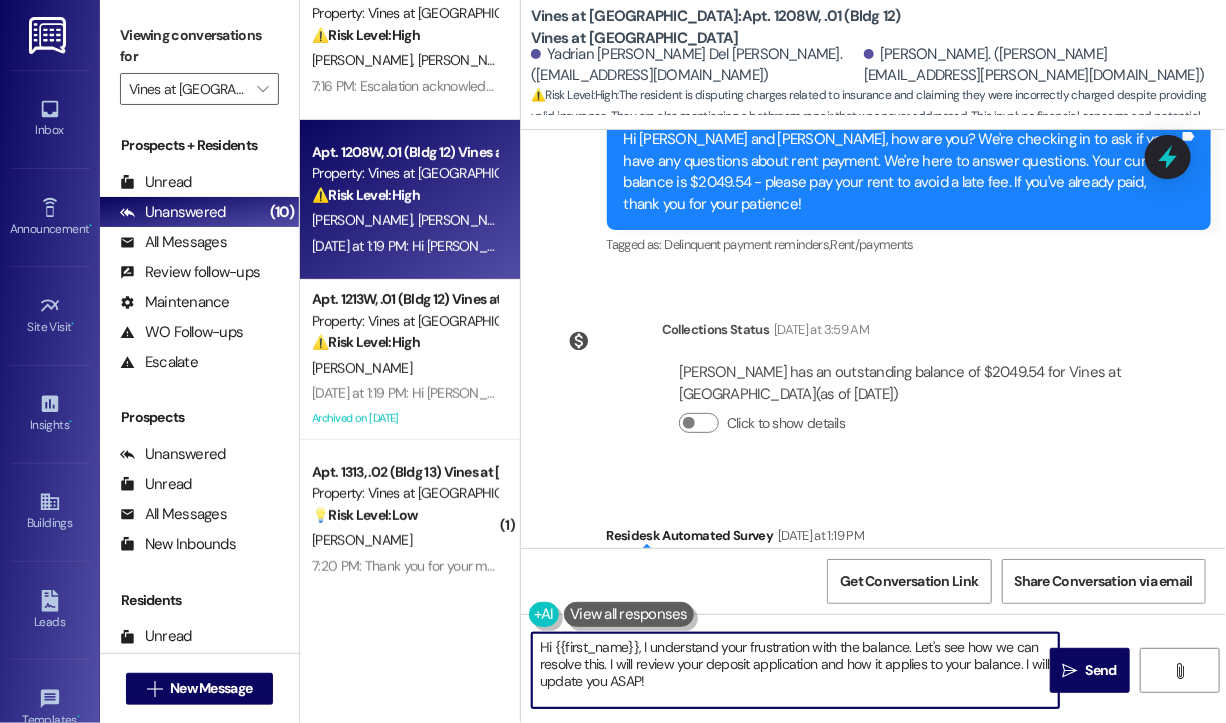 click on "Hi {{first_name}}, I understand your frustration with the balance. Let's see how we can resolve this. I will review your deposit application and how it applies to your balance. I will update you ASAP!" at bounding box center [795, 670] 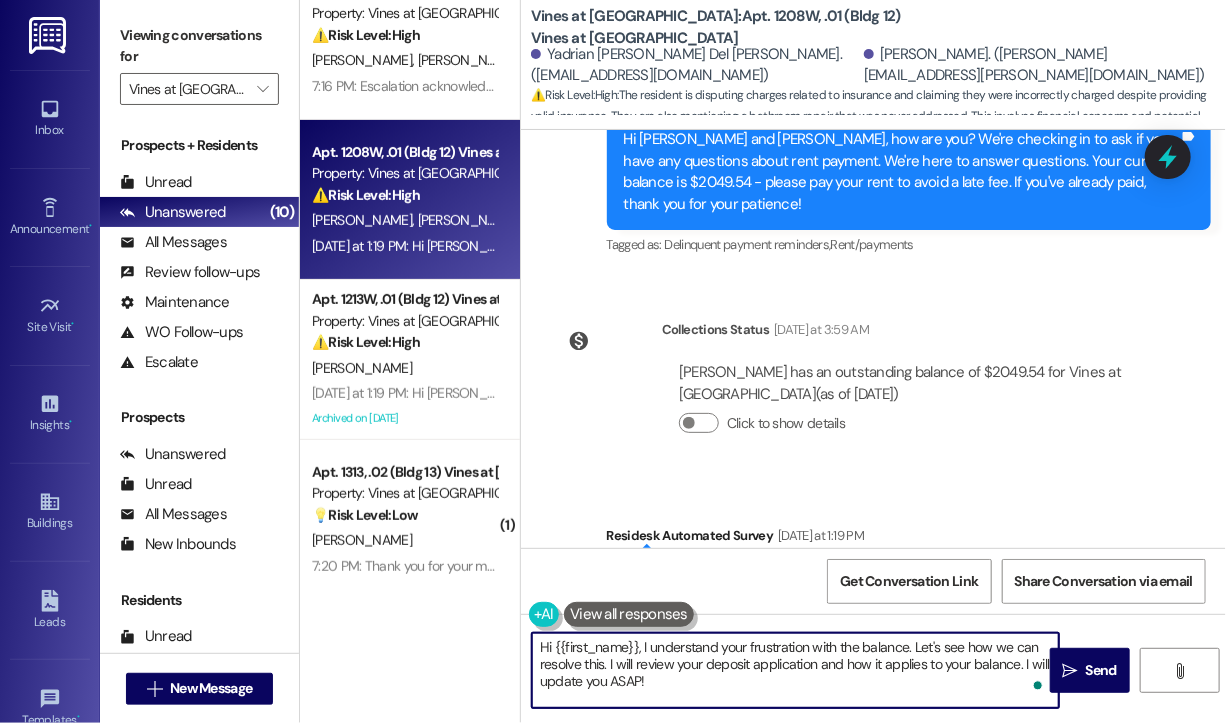 click on "Hi {{first_name}}, I understand your frustration with the balance. Let's see how we can resolve this. I will review your deposit application and how it applies to your balance. I will update you ASAP!" at bounding box center (795, 670) 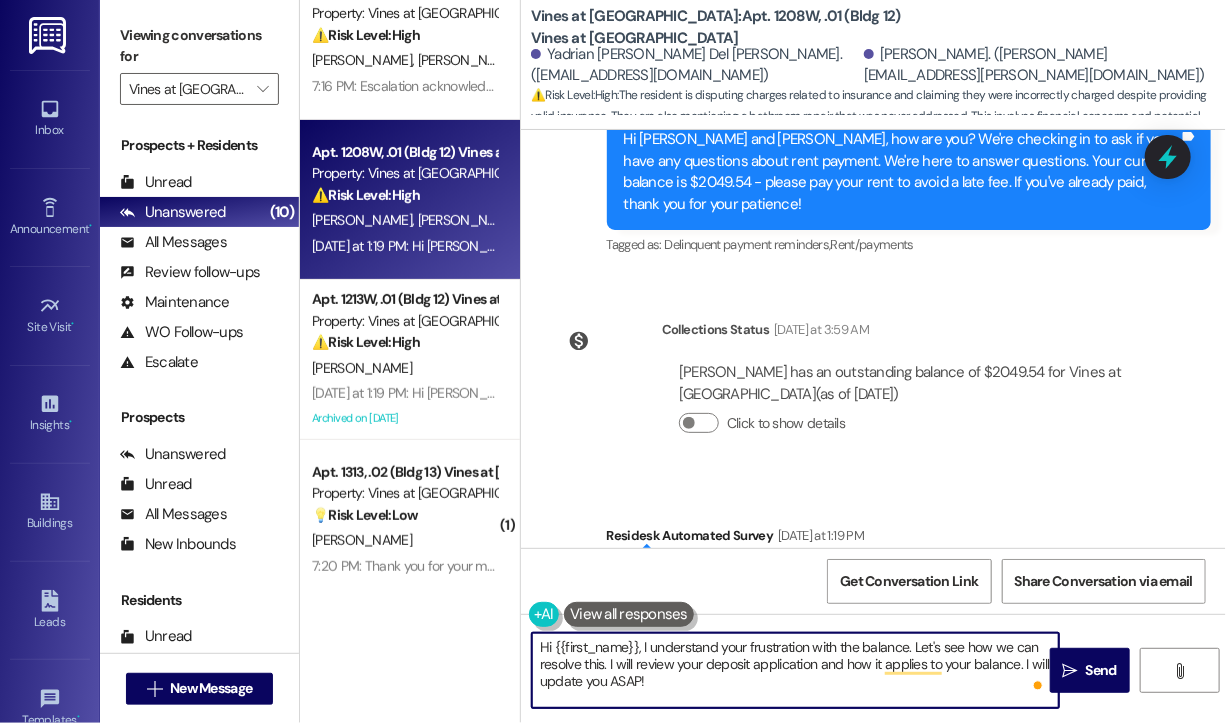 click on "Hi {{first_name}}, I understand your frustration with the balance. Let's see how we can resolve this. I will review your deposit application and how it applies to your balance. I will update you ASAP!" at bounding box center [795, 670] 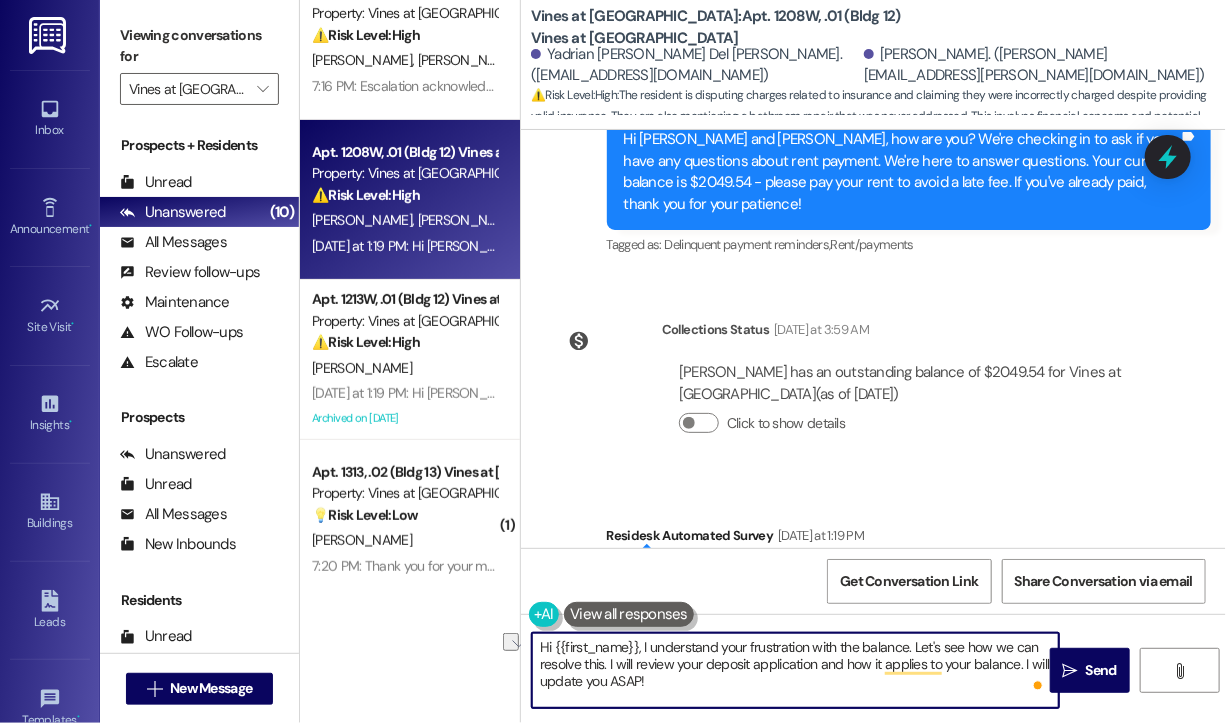 drag, startPoint x: 704, startPoint y: 663, endPoint x: 1019, endPoint y: 684, distance: 315.69922 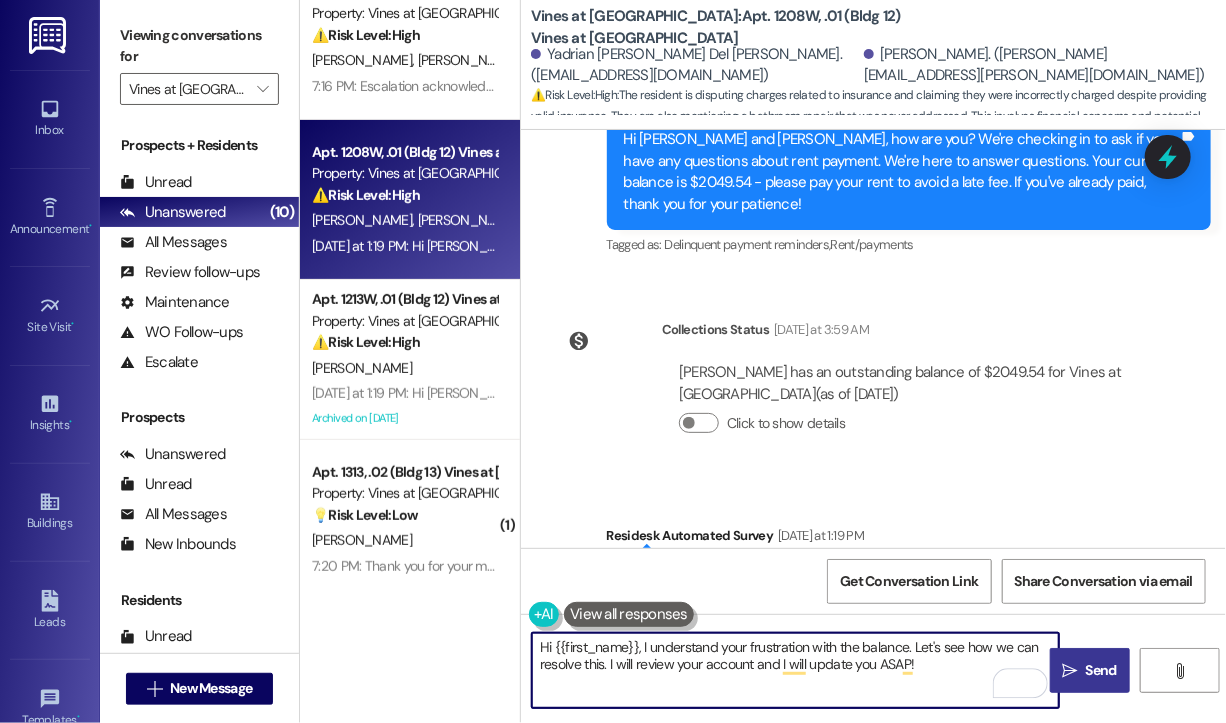type on "Hi {{first_name}}, I understand your frustration with the balance. Let's see how we can resolve this. I will review your account and I will update you ASAP!" 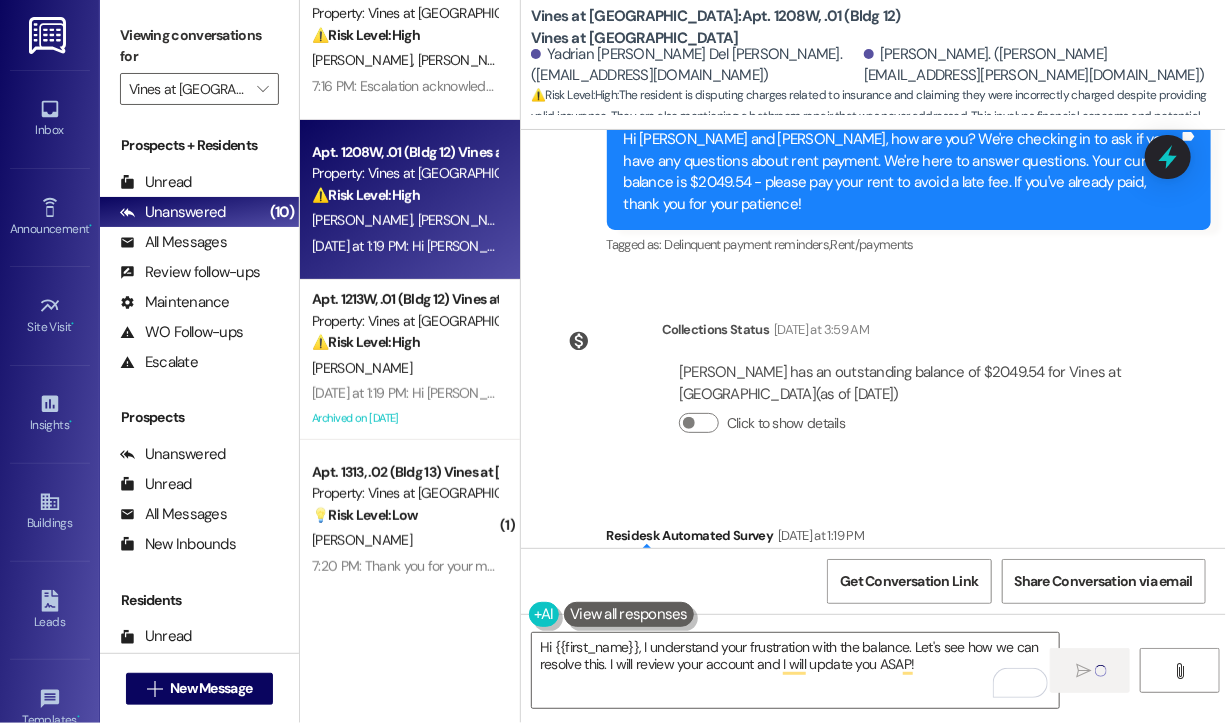 type 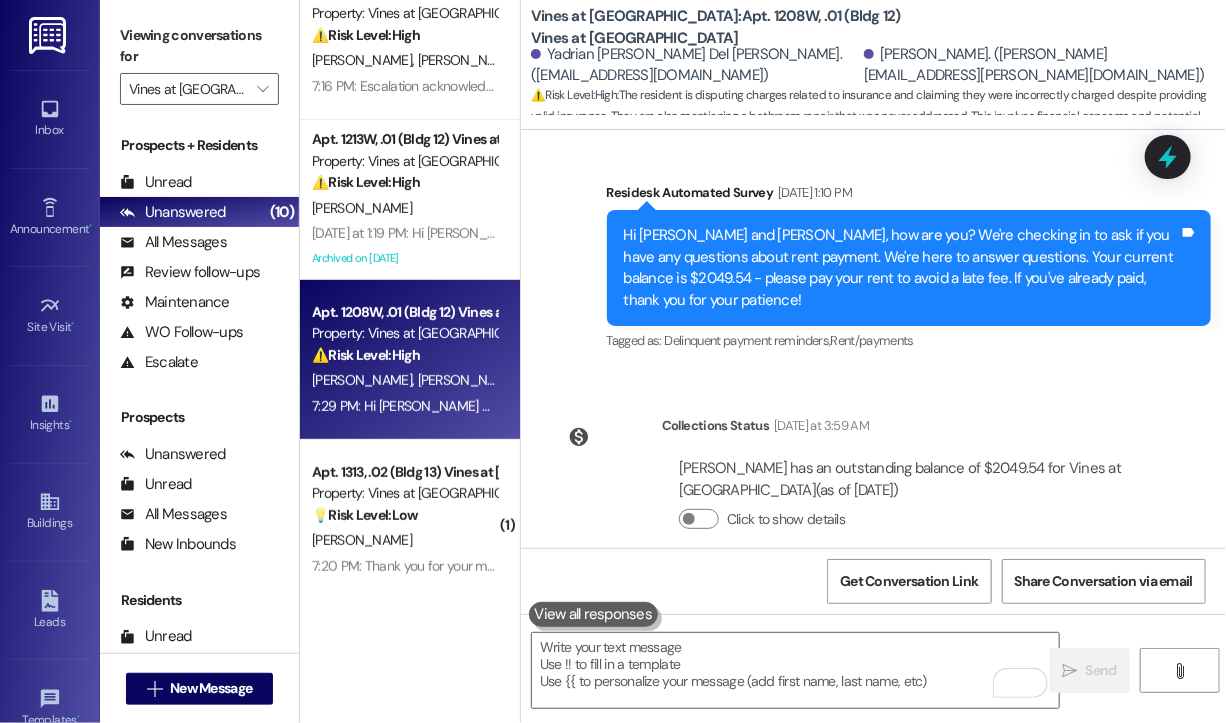 scroll, scrollTop: 20432, scrollLeft: 0, axis: vertical 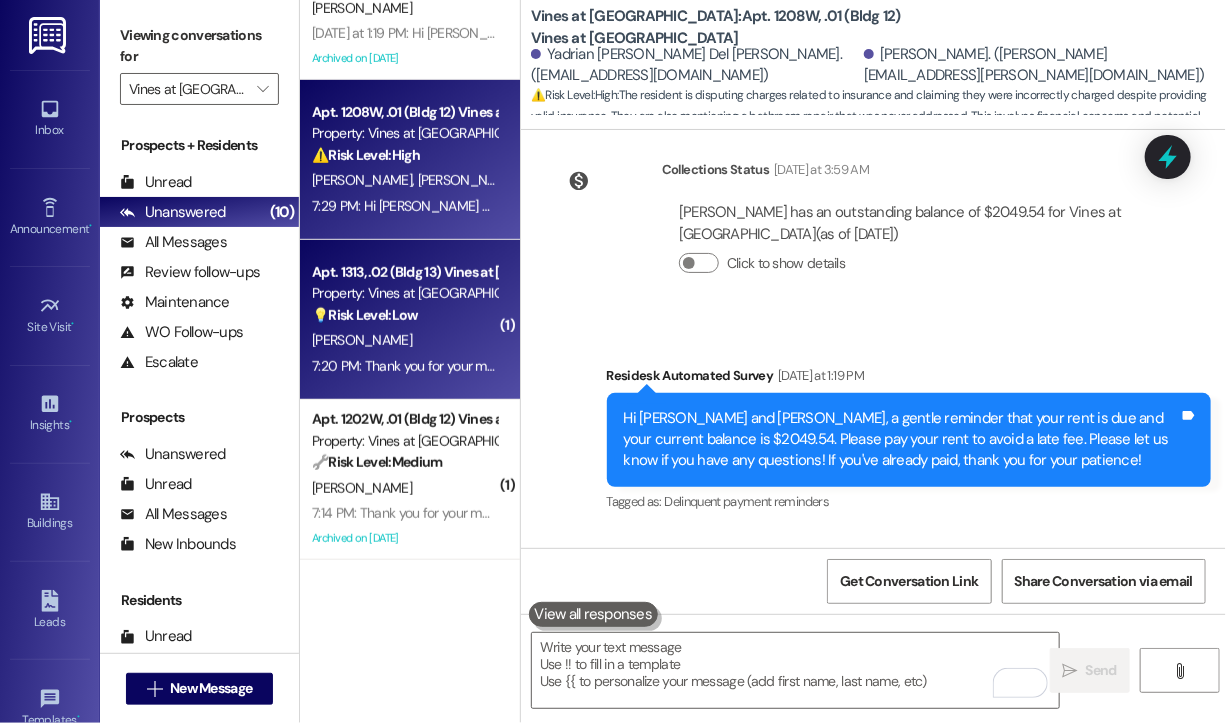 click on "Property: Vines at Shelby" at bounding box center (404, 293) 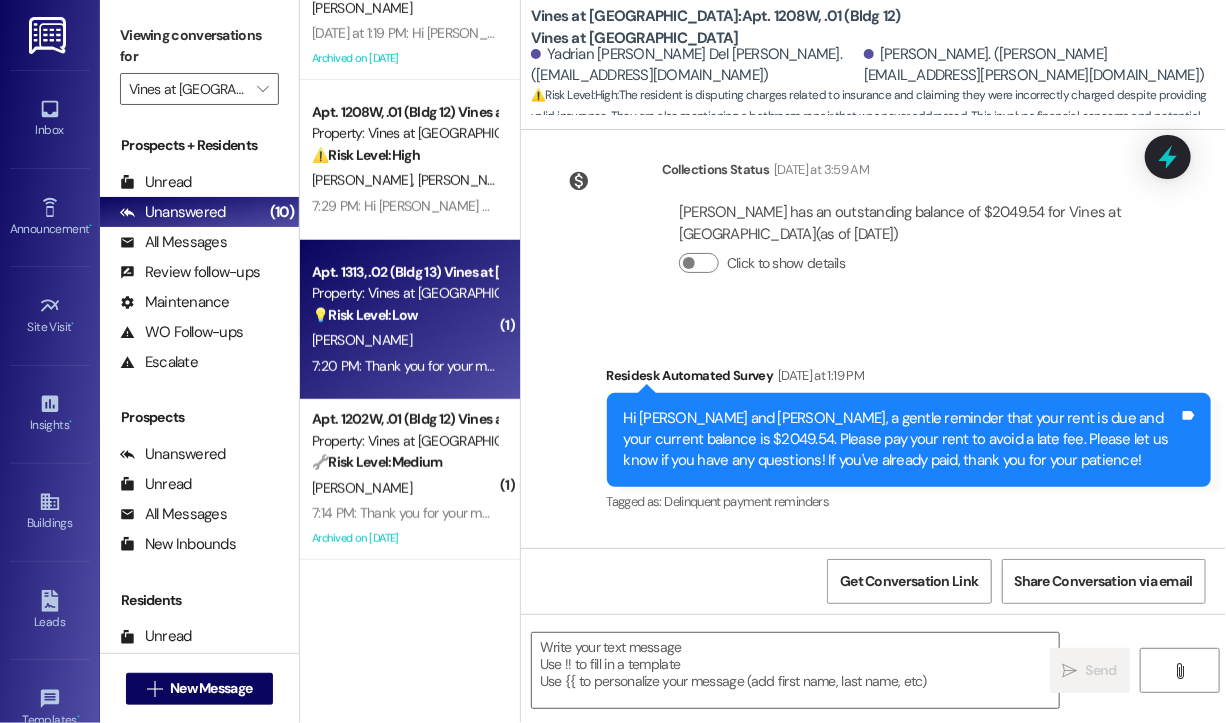 type on "Fetching suggested responses. Please feel free to read through the conversation in the meantime." 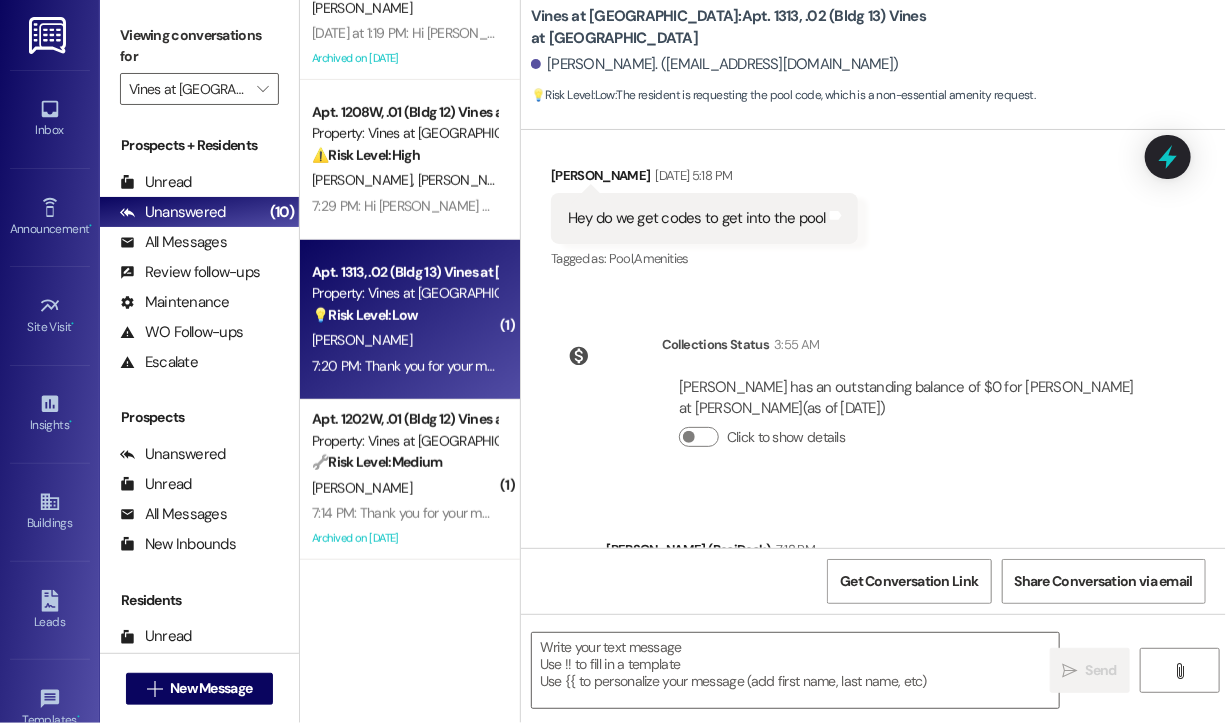 scroll, scrollTop: 2298, scrollLeft: 0, axis: vertical 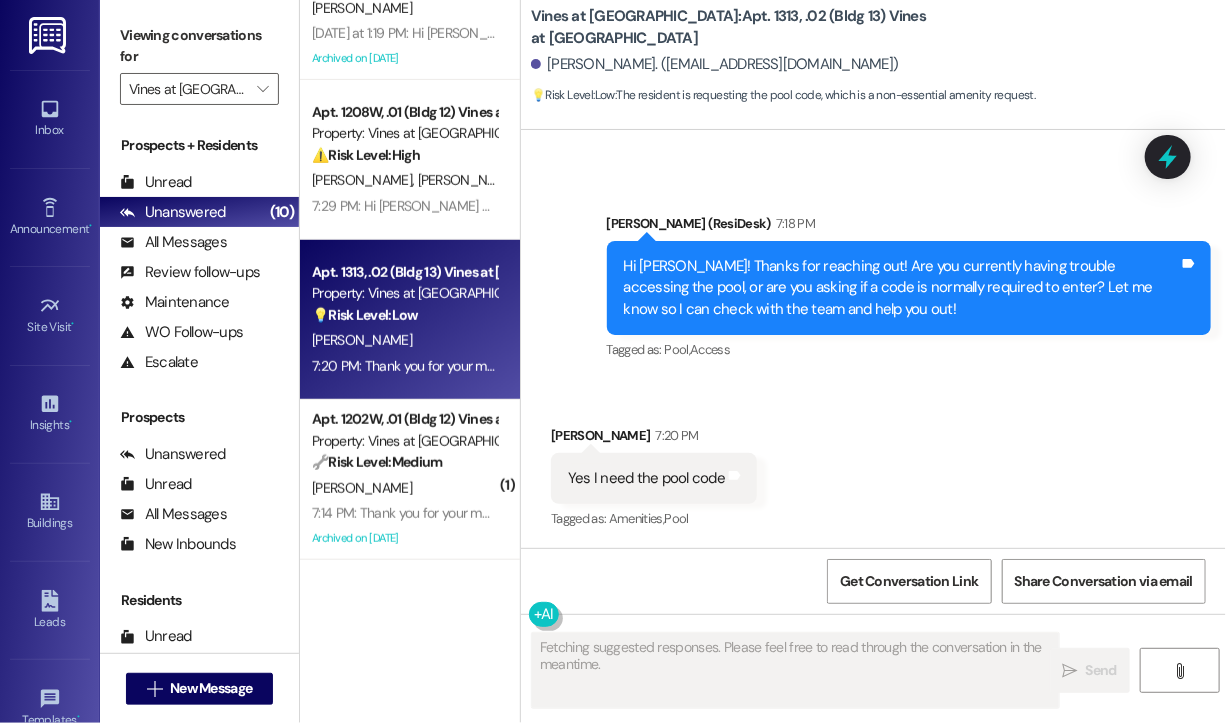 click on "Received via SMS Angela Pennington 7:20 PM Yes I need the pool code Tags and notes Tagged as:   Amenities ,  Click to highlight conversations about Amenities Pool Click to highlight conversations about Pool" at bounding box center (873, 464) 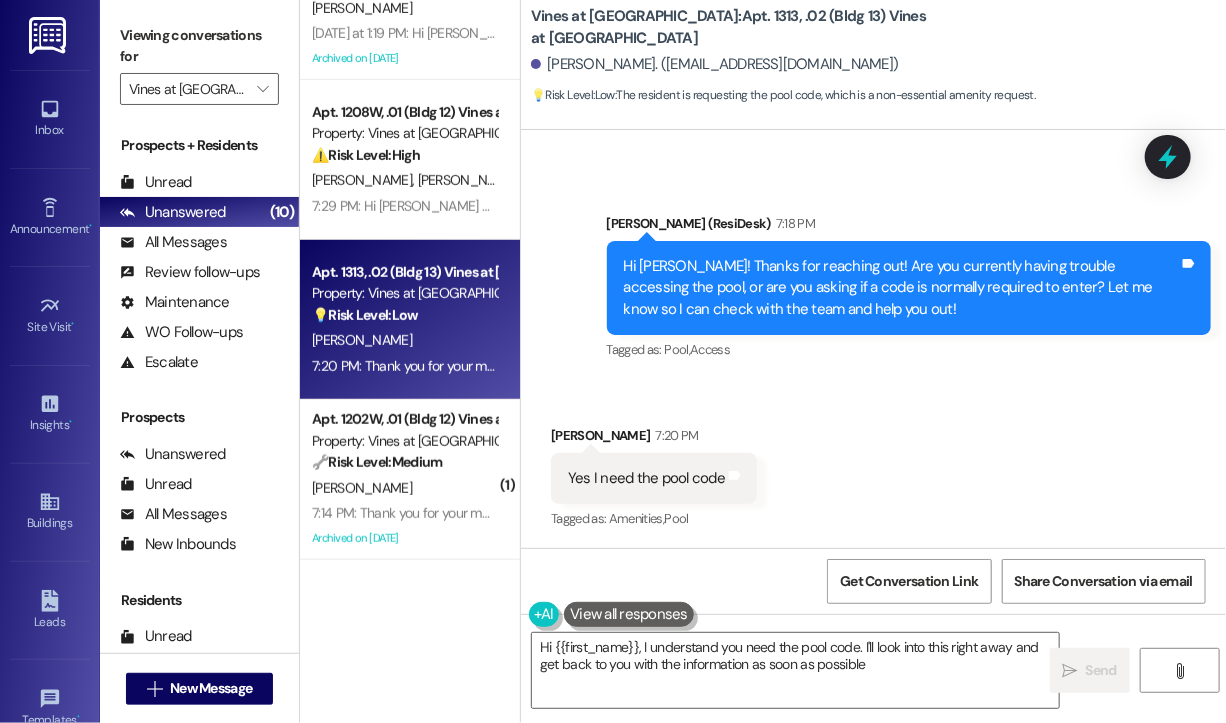 type on "Hi {{first_name}}, I understand you need the pool code. I'll look into this right away and get back to you with the information as soon as possible!" 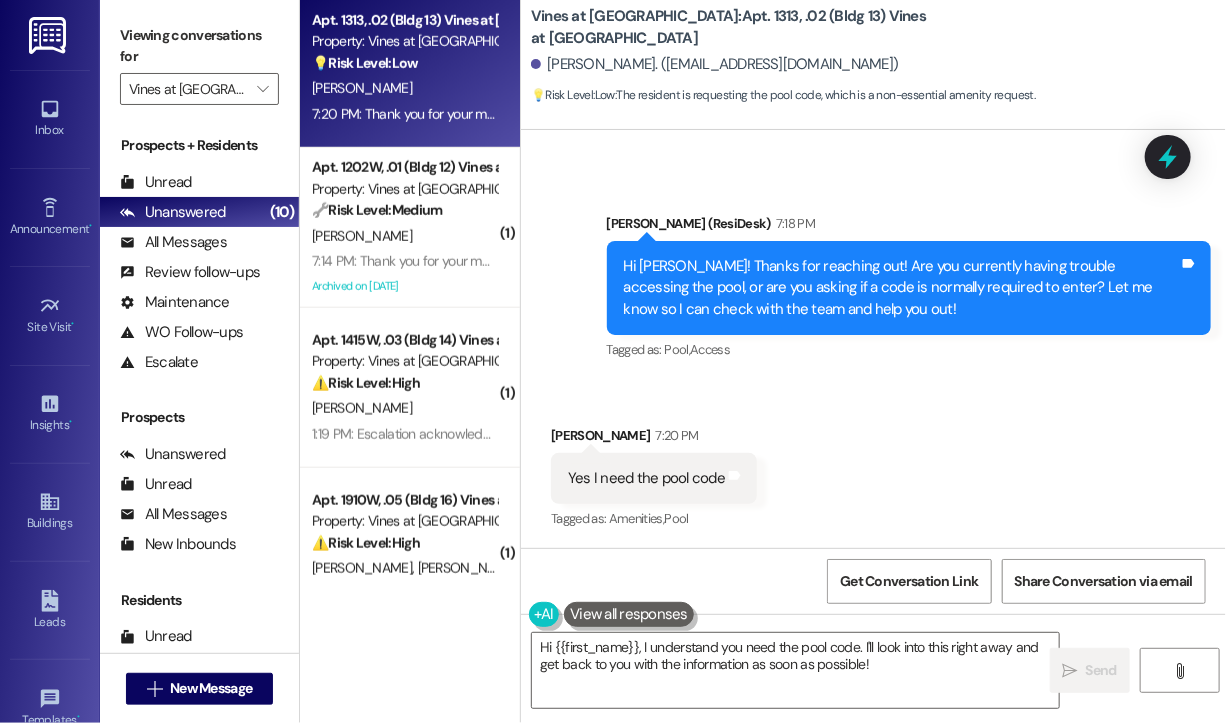 scroll, scrollTop: 700, scrollLeft: 0, axis: vertical 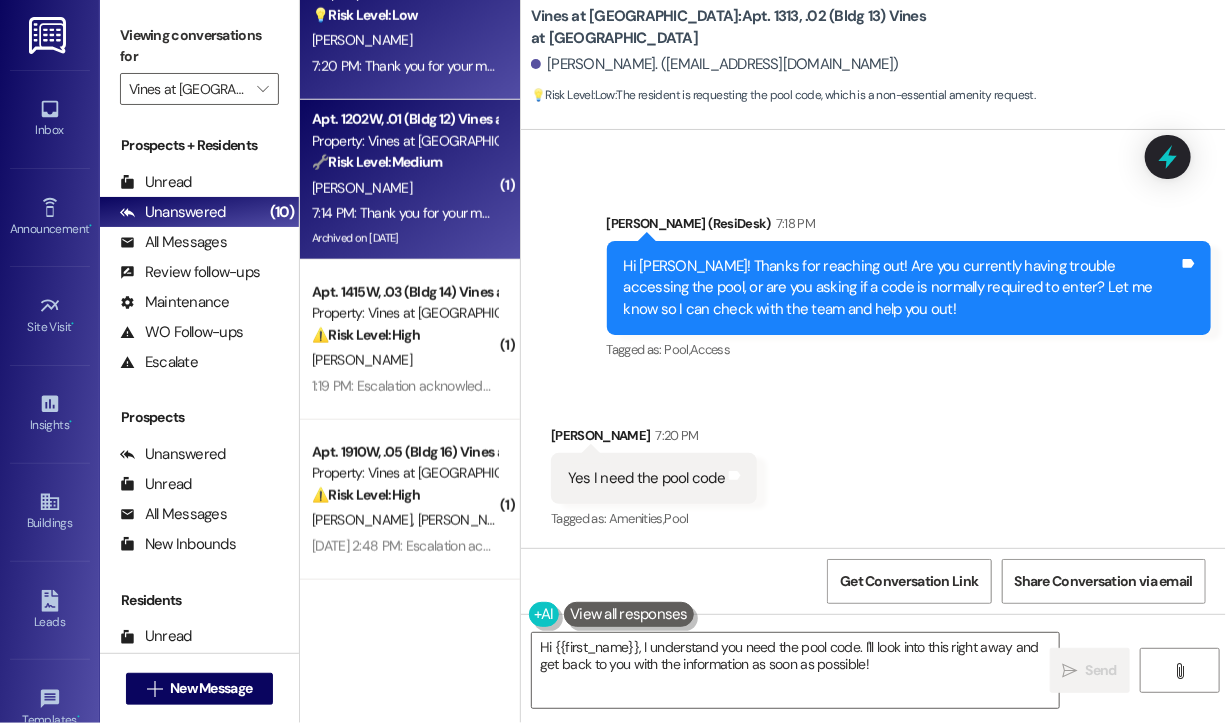click on "7:14 PM: Thank you for your message. Our offices are currently closed, but we will contact you when we resume operations. For emergencies, please contact your emergency number 502-716-7196 option 2. 7:14 PM: Thank you for your message. Our offices are currently closed, but we will contact you when we resume operations. For emergencies, please contact your emergency number 502-716-7196 option 2." at bounding box center [920, 213] 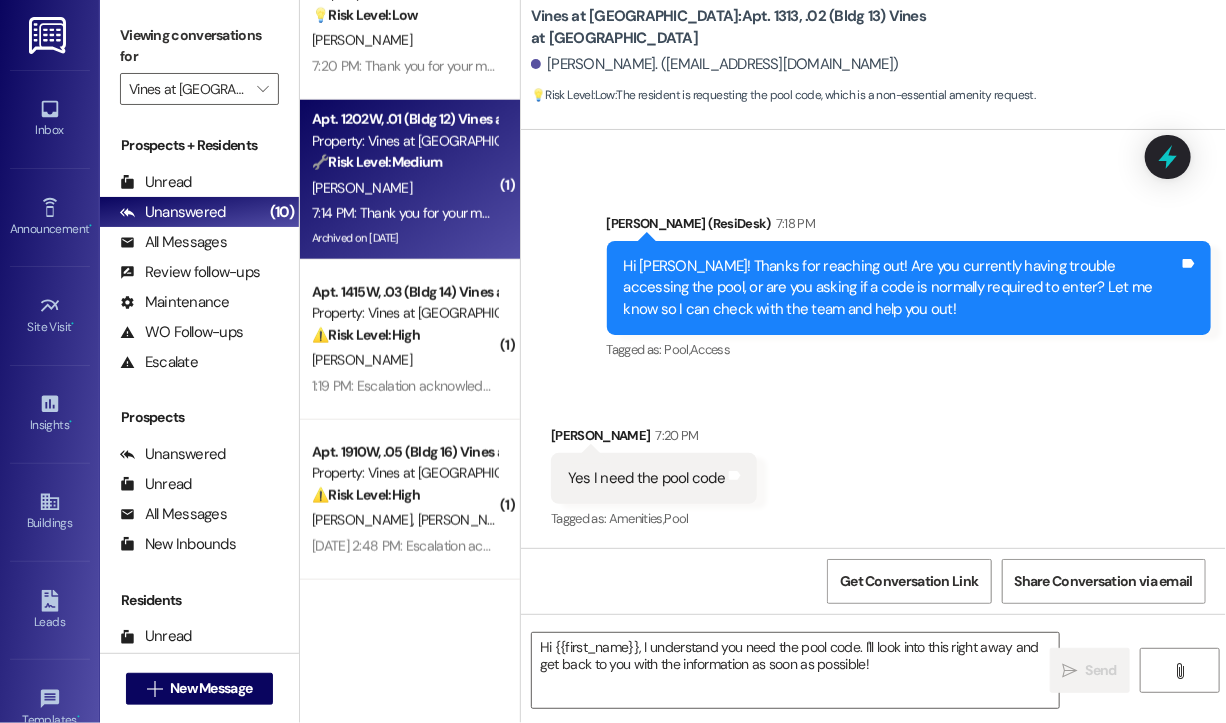 type on "Fetching suggested responses. Please feel free to read through the conversation in the meantime." 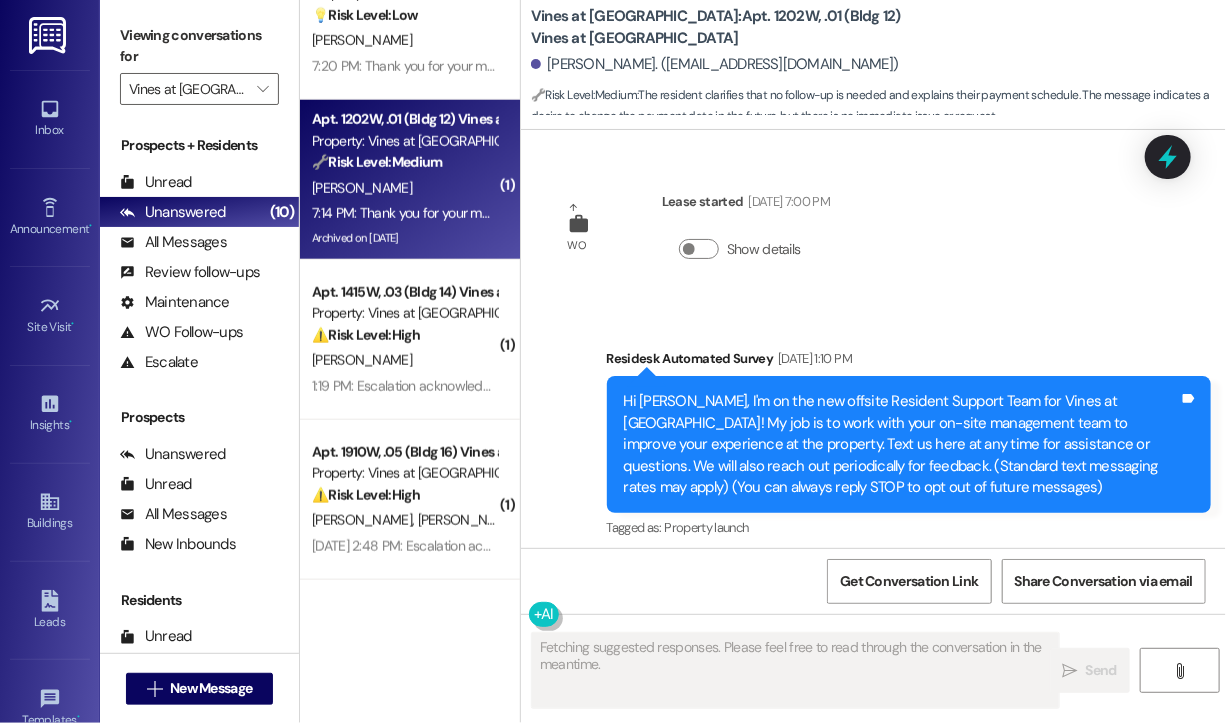 scroll, scrollTop: 35696, scrollLeft: 0, axis: vertical 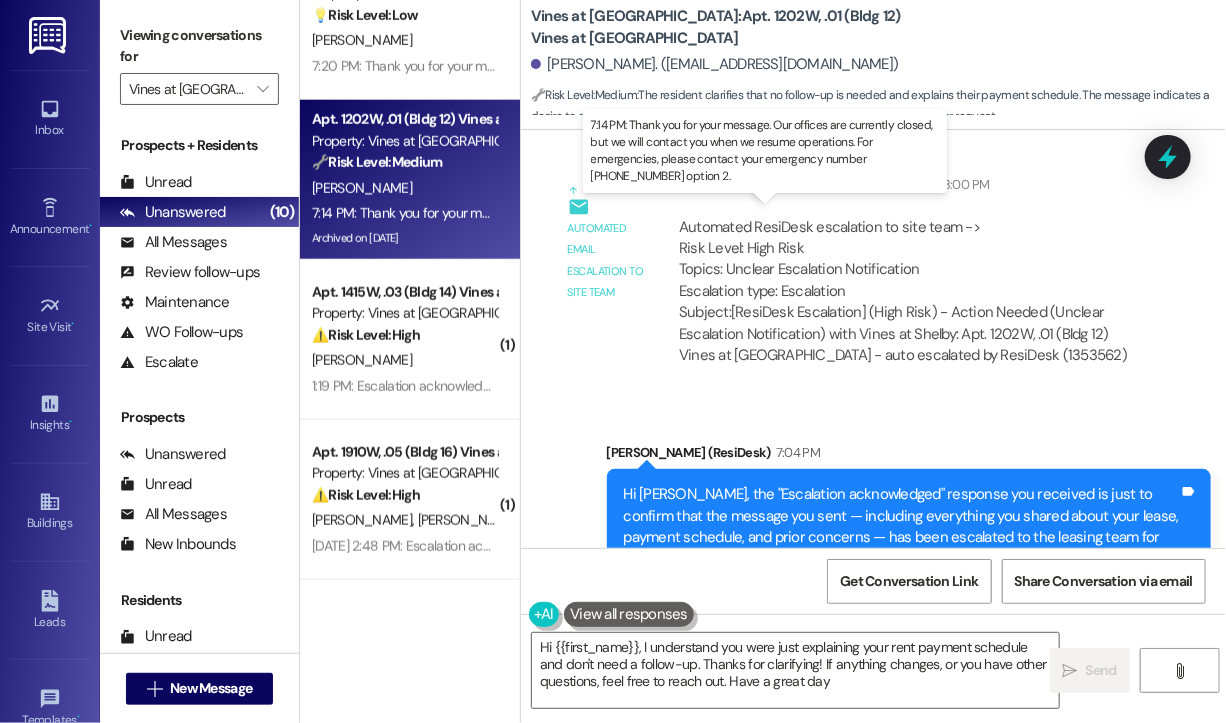 type on "Hi {{first_name}}, I understand you were just explaining your rent payment schedule and don't need a follow-up. Thanks for clarifying! If anything changes, or you have other questions, feel free to reach out. Have a great day!" 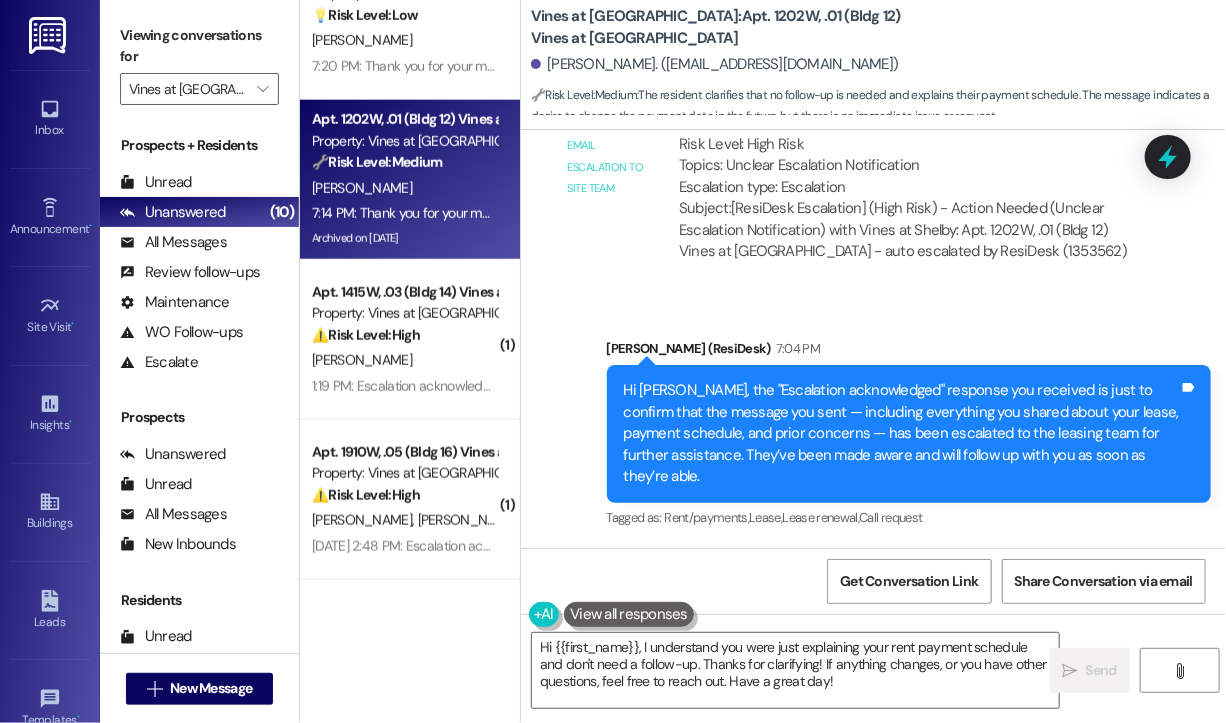scroll, scrollTop: 35908, scrollLeft: 0, axis: vertical 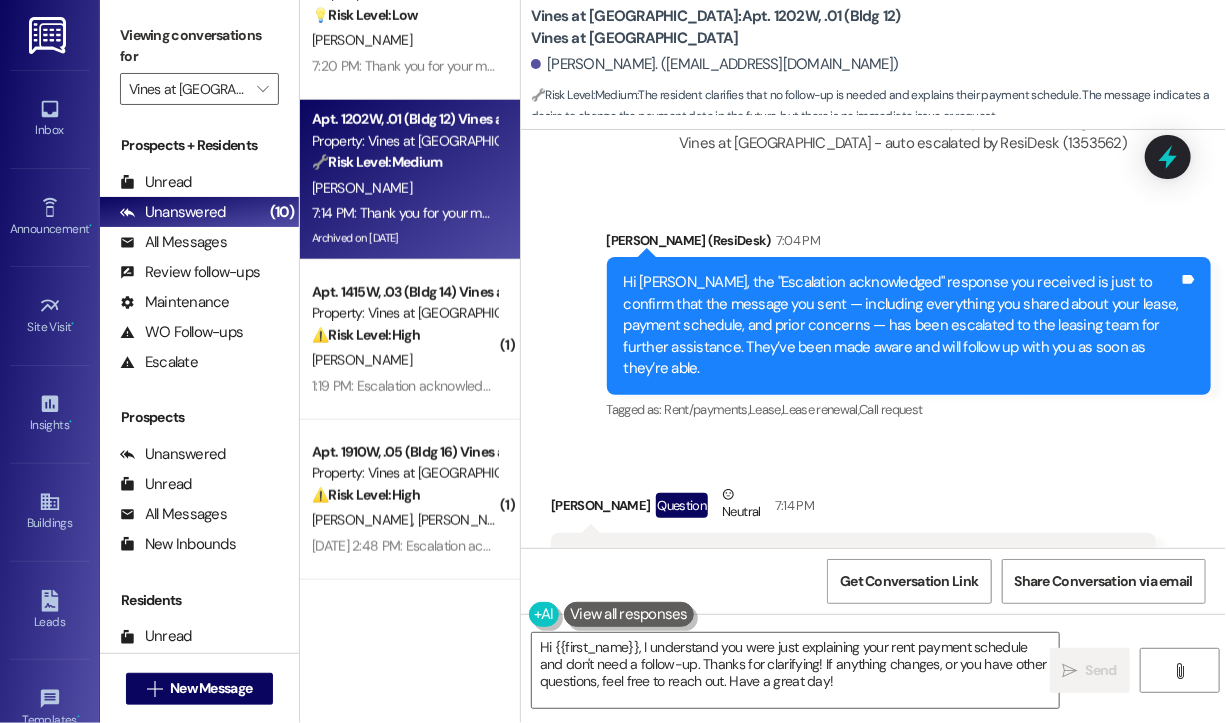 click on "Received via SMS Keli Dowdy Question   Neutral 7:14 PM I was just thinking about you. There is no need to follow up. I was just explaining why I pay on the 5th. I'm hoping to get it moved up at some point. Hence the holiday working, and Saturday working.
Thanks for answering my question. Tags and notes Tagged as:   Rent/payments ,  Click to highlight conversations about Rent/payments Praise Click to highlight conversations about Praise" at bounding box center [853, 581] 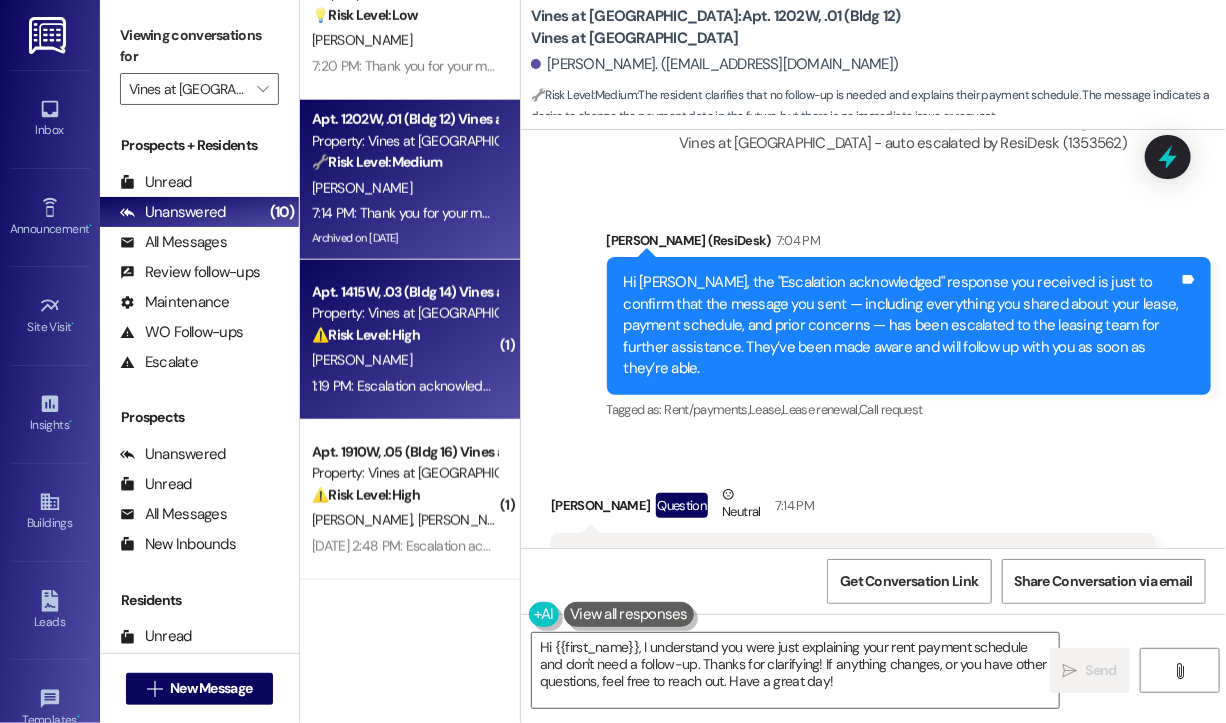 scroll, scrollTop: 1000, scrollLeft: 0, axis: vertical 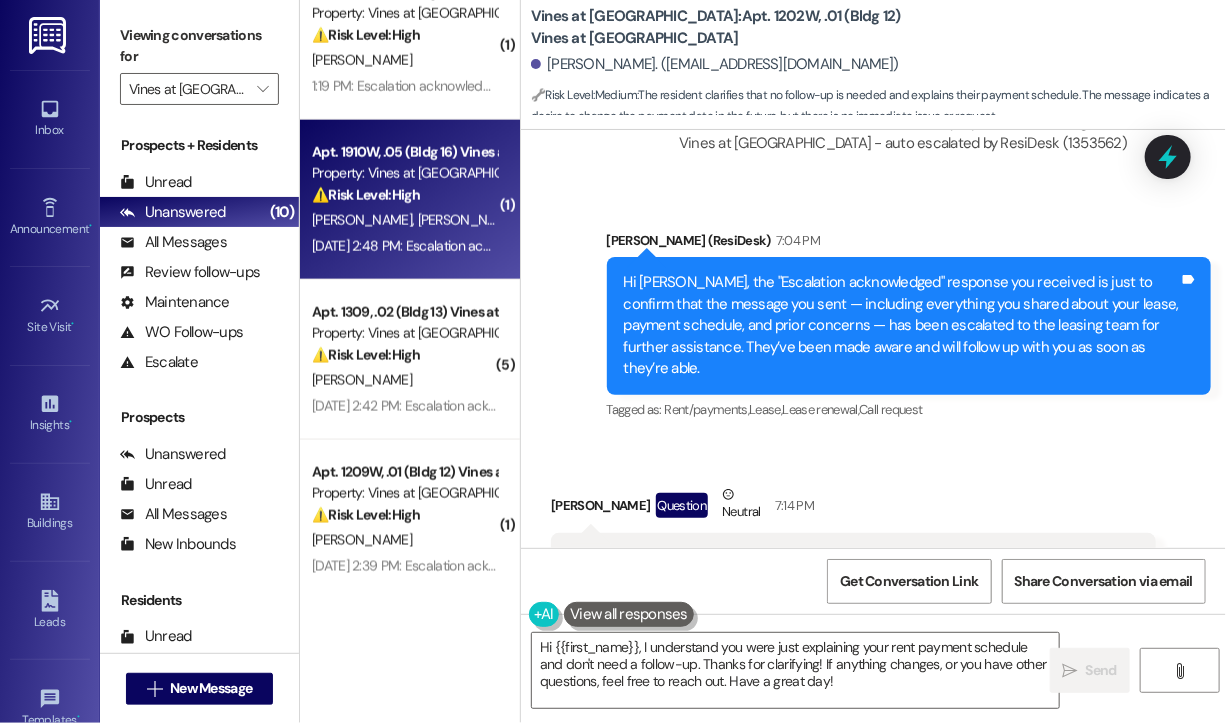 click on "Jul 03, 2025 at 2:48 PM: Escalation acknowledged. Jul 03, 2025 at 2:48 PM: Escalation acknowledged." at bounding box center (434, 246) 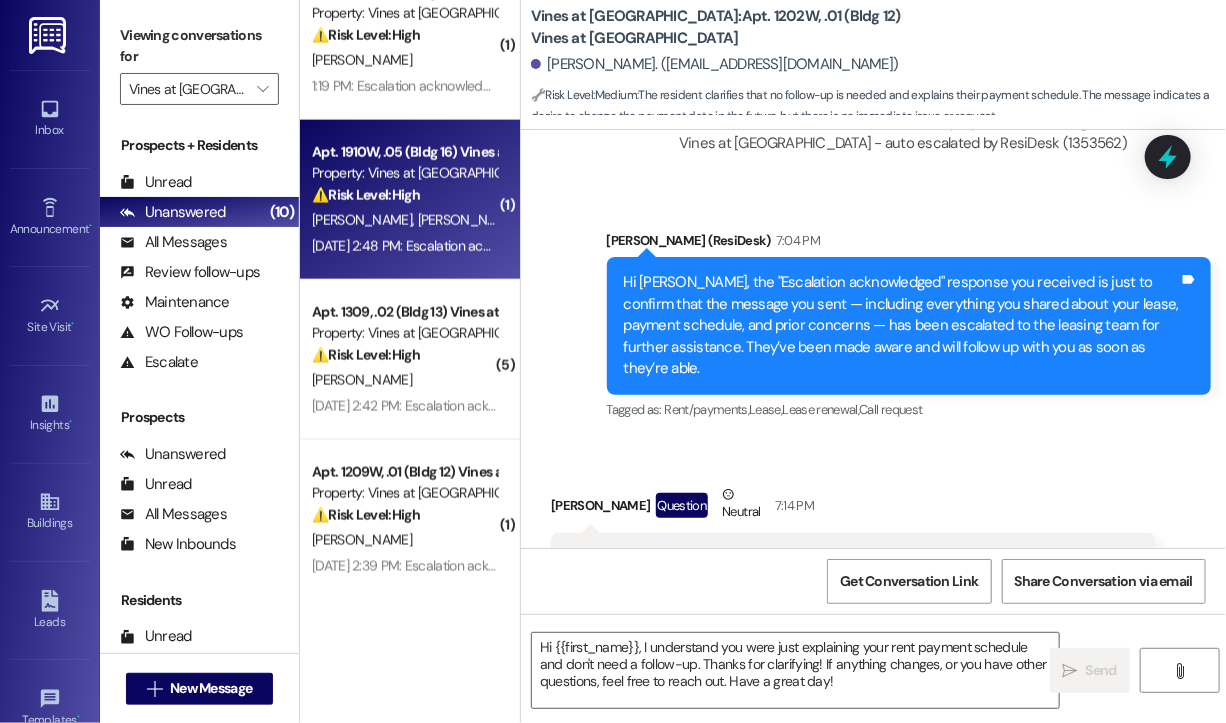 type on "Fetching suggested responses. Please feel free to read through the conversation in the meantime." 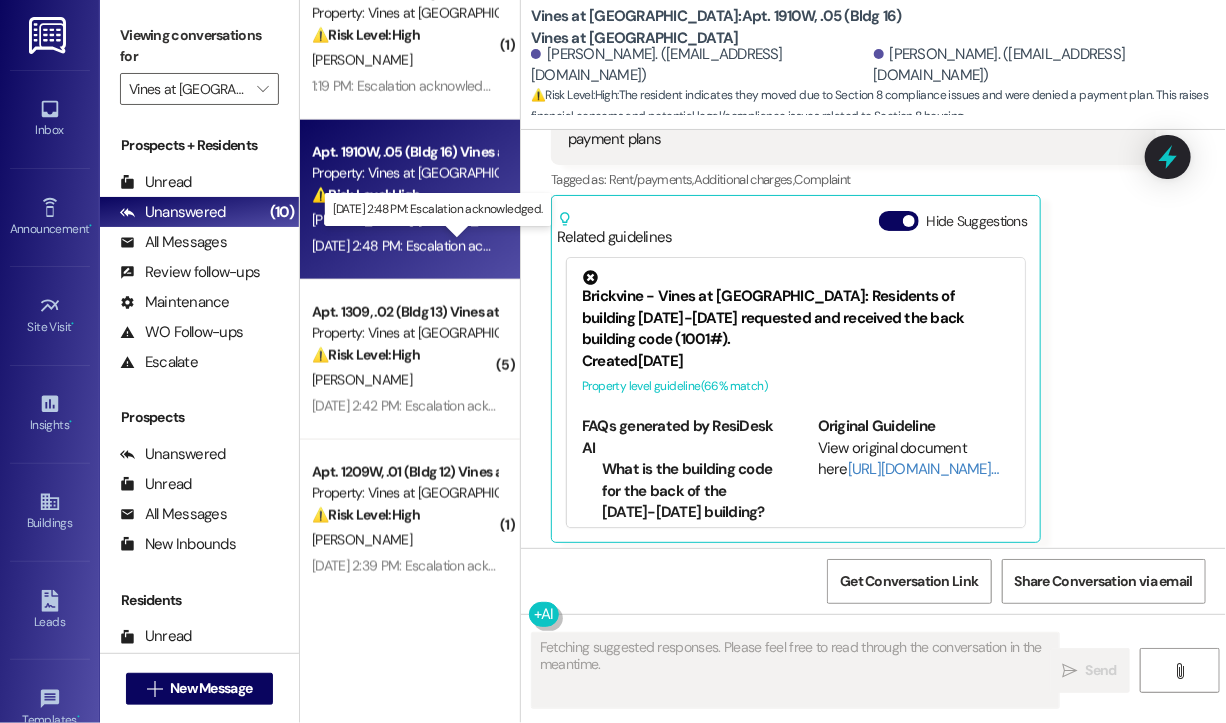 scroll, scrollTop: 23516, scrollLeft: 0, axis: vertical 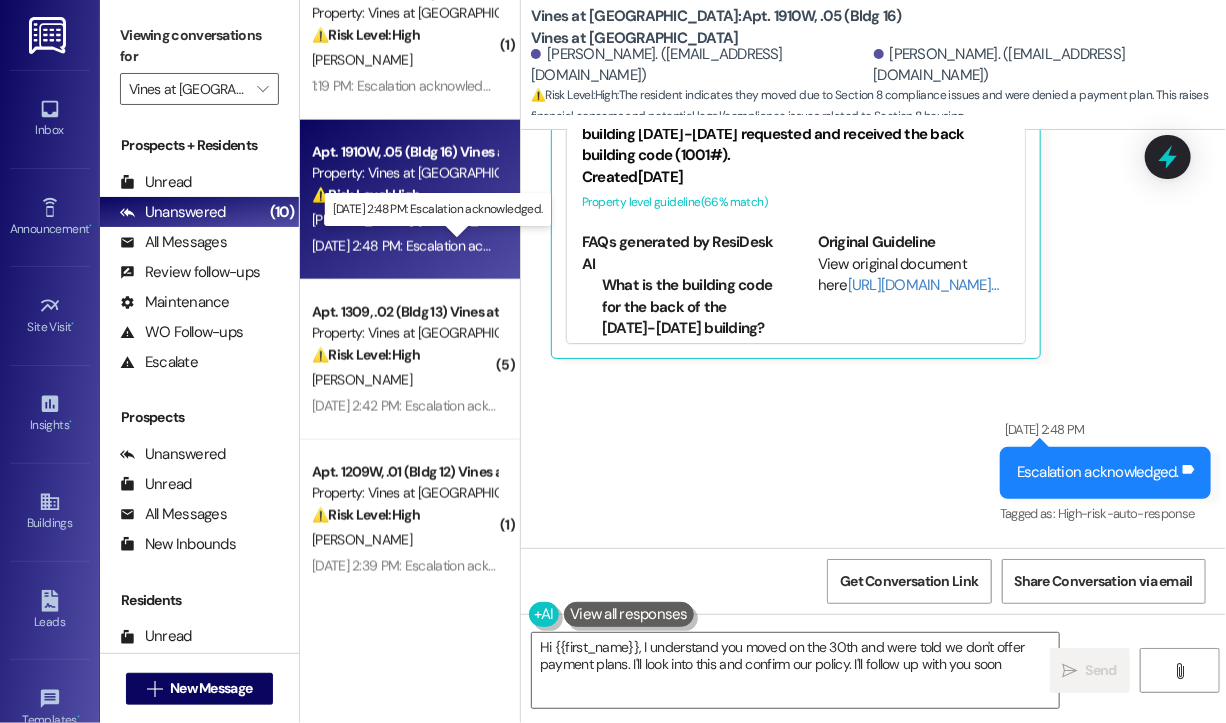 type on "Hi {{first_name}}, I understand you moved on the 30th and were told we don't offer payment plans. I'll look into this and confirm our policy. I'll follow up with you soon!" 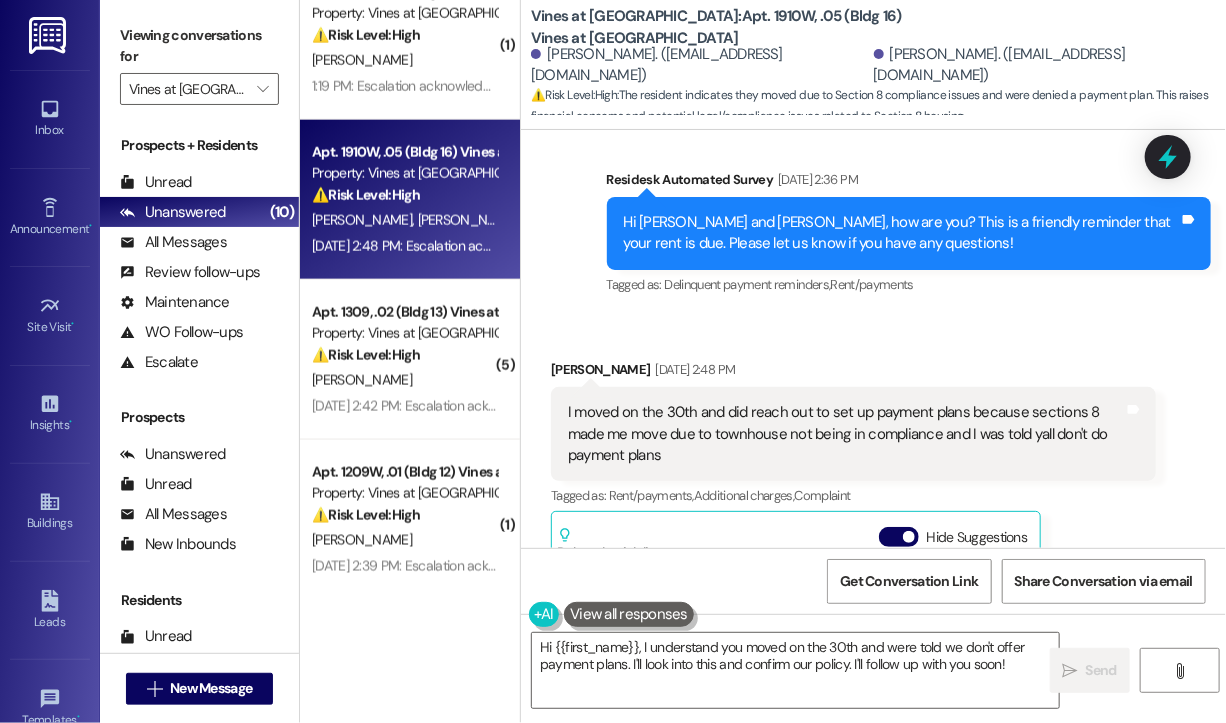 scroll, scrollTop: 22916, scrollLeft: 0, axis: vertical 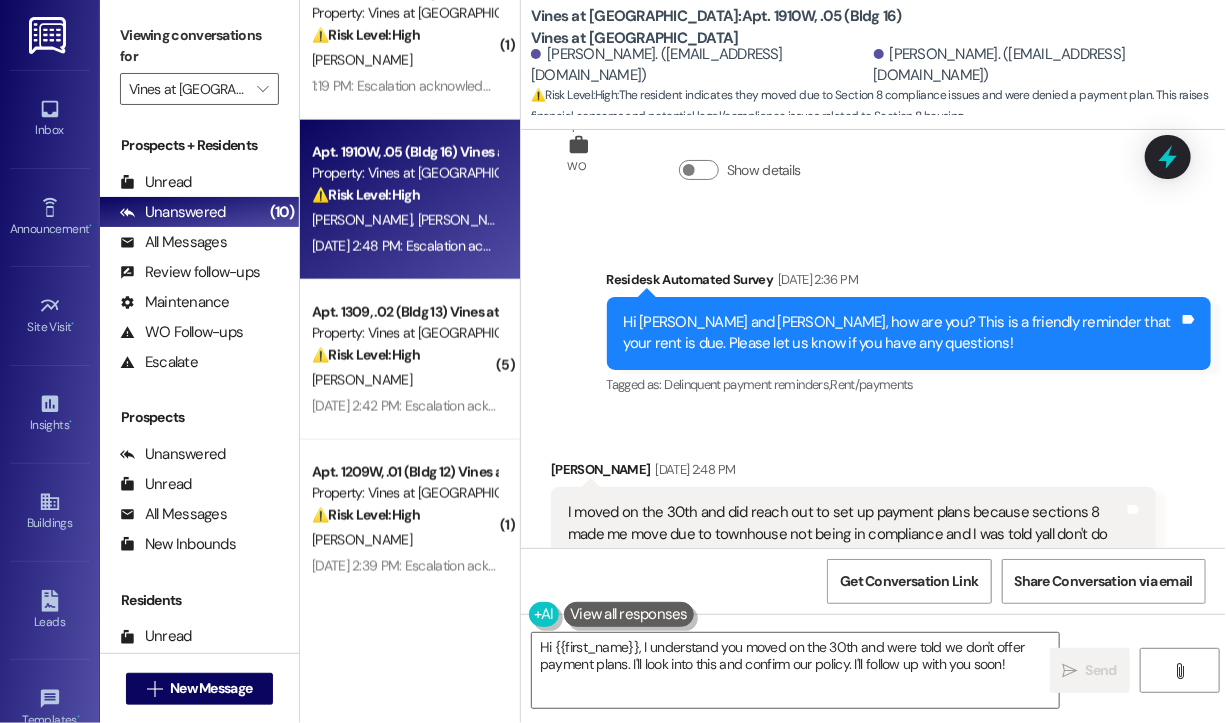 click on "Received via SMS Madaya Wise Jul 03, 2025 at 2:48 PM I moved on the 30th and did reach out to set up payment plans because sections 8 made me move due to townhouse not being in compliance and I was told yall don't do payment plans  Tags and notes Tagged as:   Rent/payments ,  Click to highlight conversations about Rent/payments Additional charges ,  Click to highlight conversations about Additional charges Complaint Click to highlight conversations about Complaint  Related guidelines Hide Suggestions Brickvine - Vines at Shelby: Residents of building 1408-1415 requested and received the back building code (1001#).
Created  4 months ago Property level guideline  ( 66 % match) FAQs generated by ResiDesk AI What is the building code for the back of the 1408-1415 building? The building code for the back of the 1408-1415 building is 1001#. How do I enter the building code? Enter the code 1001 followed by the # symbol. Is the building code the same for all entrances? Can I share this building code with visitors?" at bounding box center [873, 694] 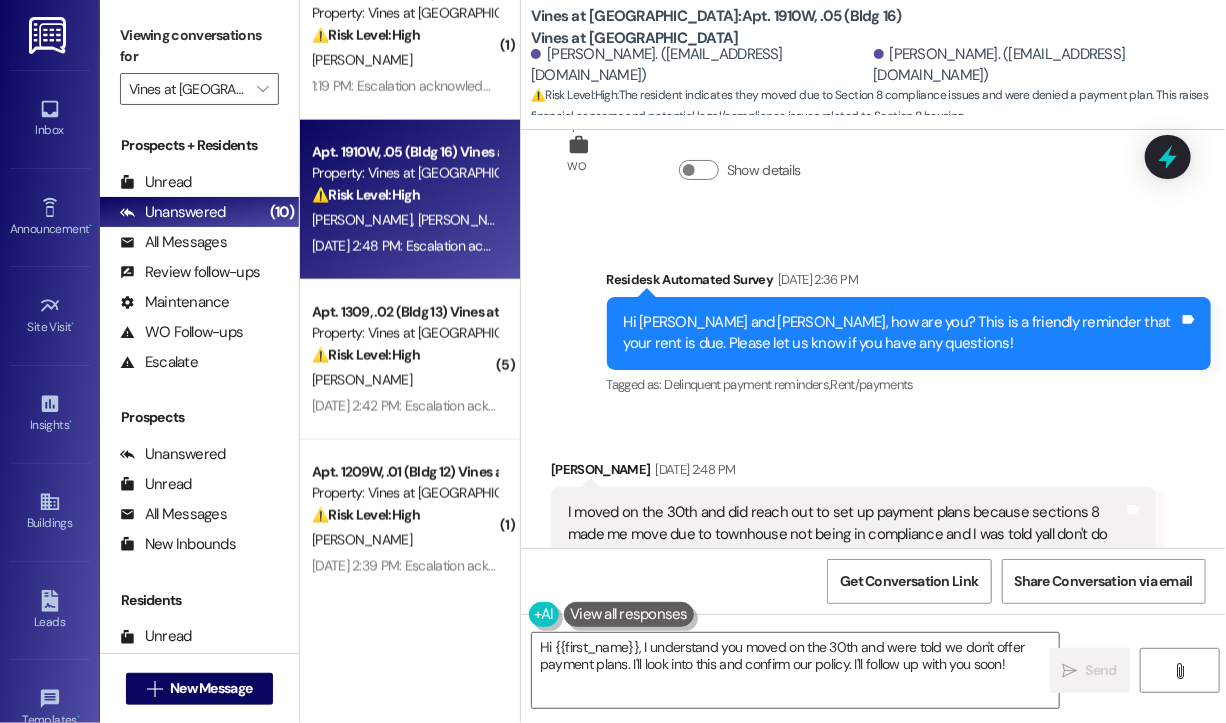 click on "Received via SMS Madaya Wise Jul 03, 2025 at 2:48 PM I moved on the 30th and did reach out to set up payment plans because sections 8 made me move due to townhouse not being in compliance and I was told yall don't do payment plans  Tags and notes Tagged as:   Rent/payments ,  Click to highlight conversations about Rent/payments Additional charges ,  Click to highlight conversations about Additional charges Complaint Click to highlight conversations about Complaint  Related guidelines Hide Suggestions Brickvine - Vines at Shelby: Residents of building 1408-1415 requested and received the back building code (1001#).
Created  4 months ago Property level guideline  ( 66 % match) FAQs generated by ResiDesk AI What is the building code for the back of the 1408-1415 building? The building code for the back of the 1408-1415 building is 1001#. How do I enter the building code? Enter the code 1001 followed by the # symbol. Is the building code the same for all entrances? Can I share this building code with visitors?" at bounding box center [873, 694] 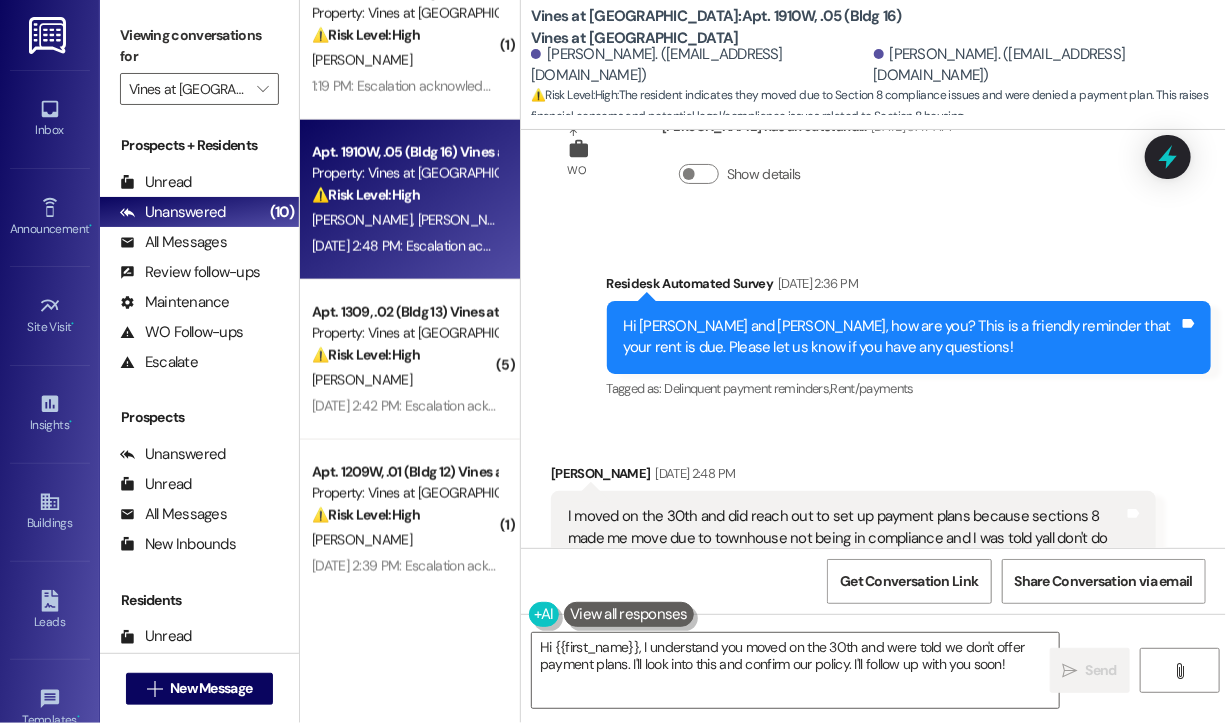 scroll, scrollTop: 22916, scrollLeft: 0, axis: vertical 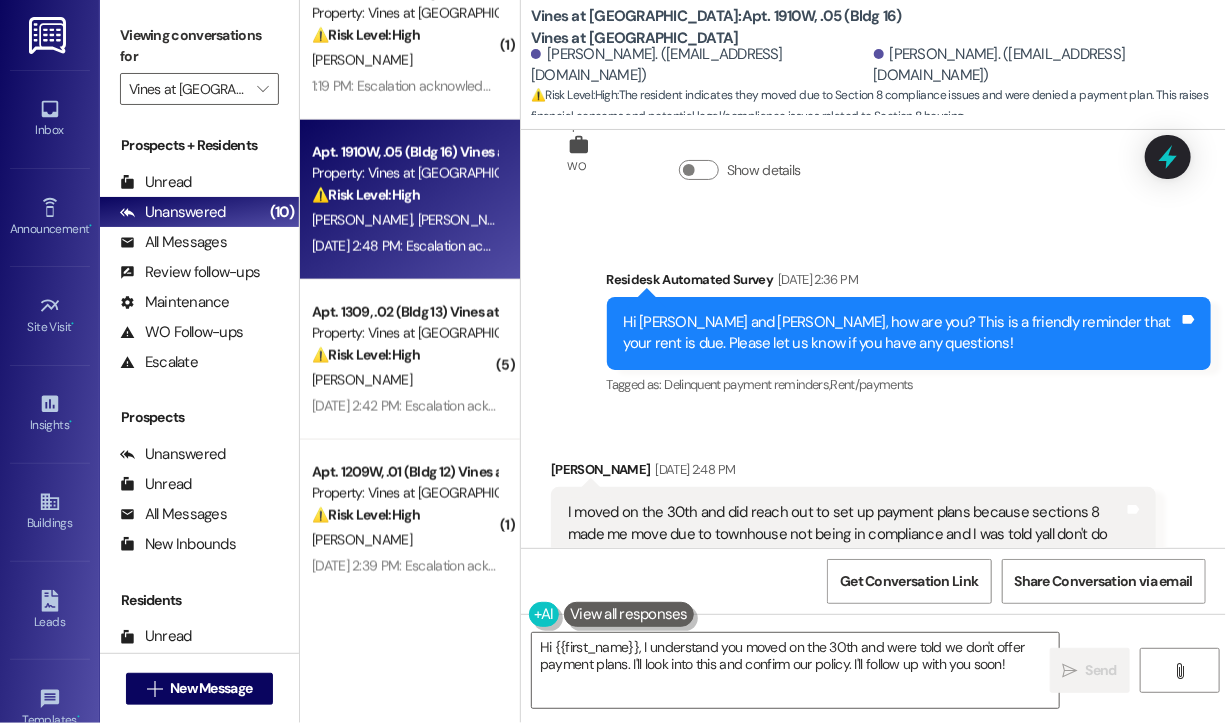 click on "Received via SMS Madaya Wise Jul 03, 2025 at 2:48 PM I moved on the 30th and did reach out to set up payment plans because sections 8 made me move due to townhouse not being in compliance and I was told yall don't do payment plans  Tags and notes Tagged as:   Rent/payments ,  Click to highlight conversations about Rent/payments Additional charges ,  Click to highlight conversations about Additional charges Complaint Click to highlight conversations about Complaint  Related guidelines Hide Suggestions Brickvine - Vines at Shelby: Residents of building 1408-1415 requested and received the back building code (1001#).
Created  4 months ago Property level guideline  ( 66 % match) FAQs generated by ResiDesk AI What is the building code for the back of the 1408-1415 building? The building code for the back of the 1408-1415 building is 1001#. How do I enter the building code? Enter the code 1001 followed by the # symbol. Is the building code the same for all entrances? Can I share this building code with visitors?" at bounding box center [853, 709] 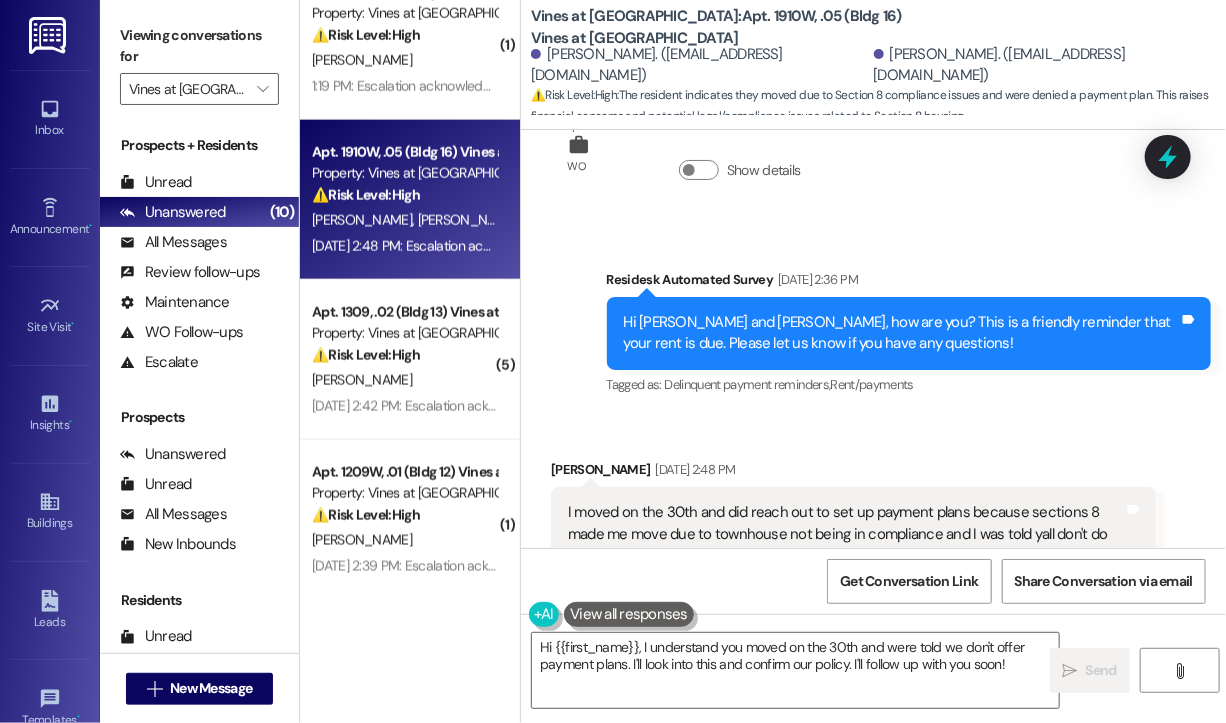 click on "Madaya Wise Jul 03, 2025 at 2:48 PM" at bounding box center [853, 473] 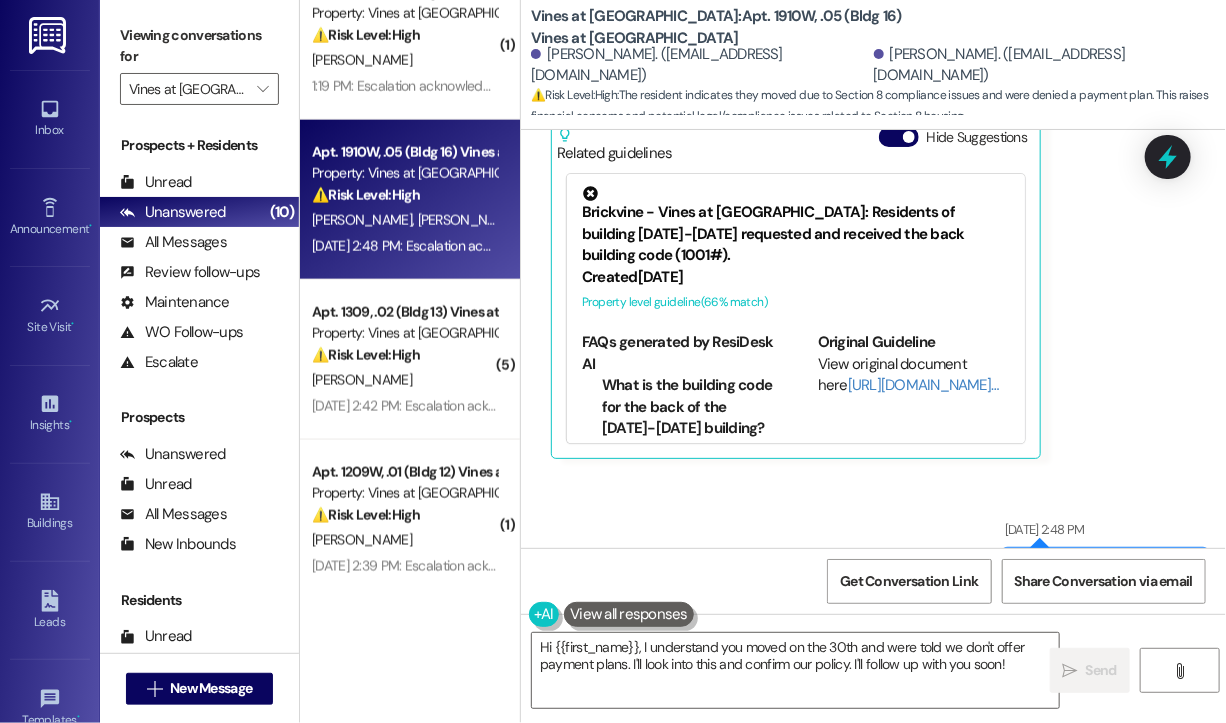 scroll, scrollTop: 23516, scrollLeft: 0, axis: vertical 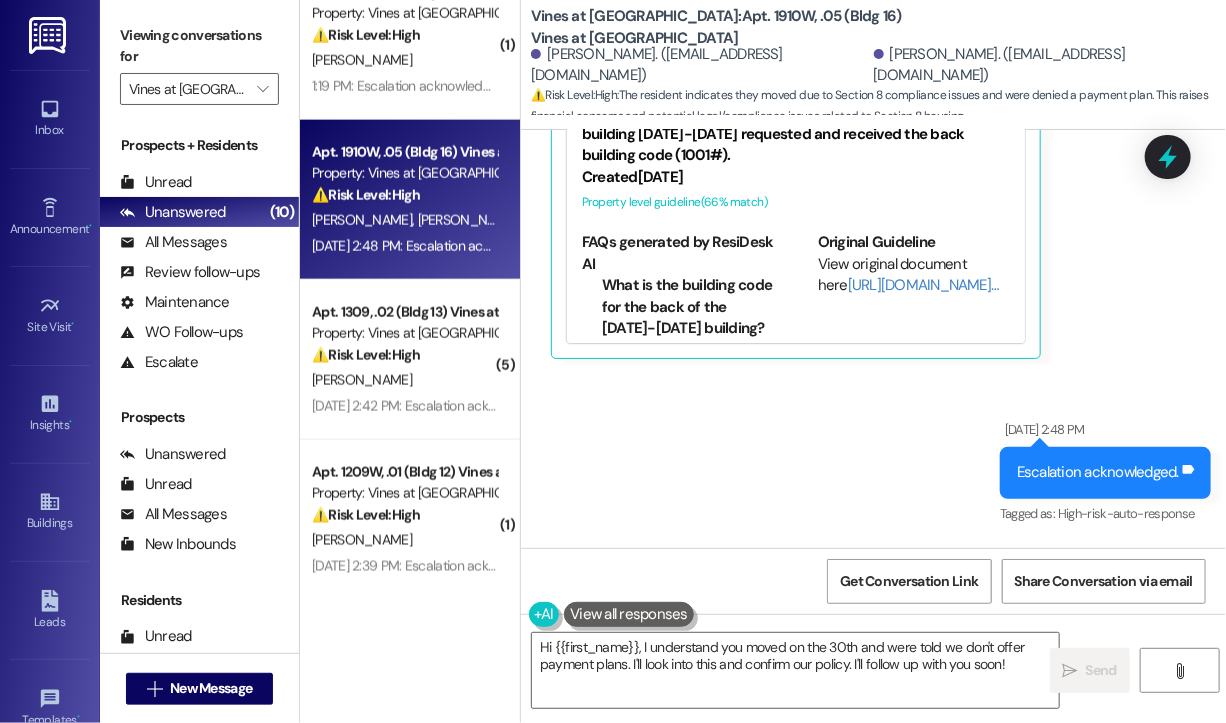 drag, startPoint x: 884, startPoint y: 419, endPoint x: 725, endPoint y: 417, distance: 159.01257 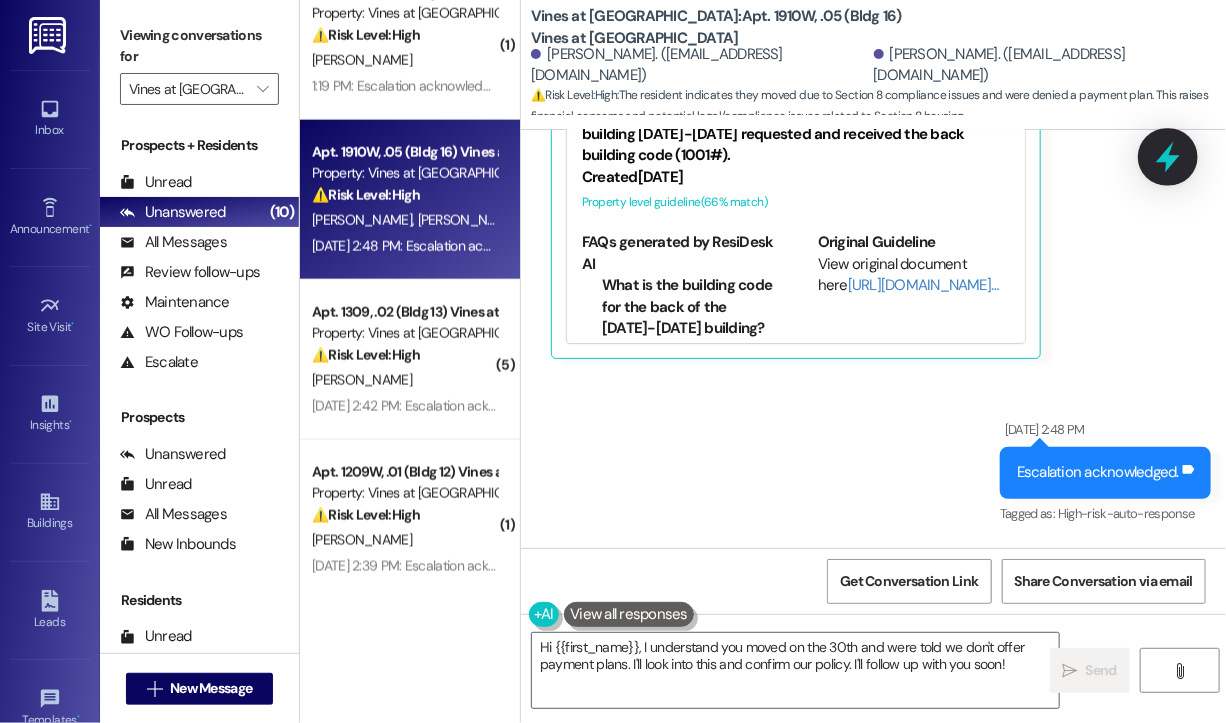 click 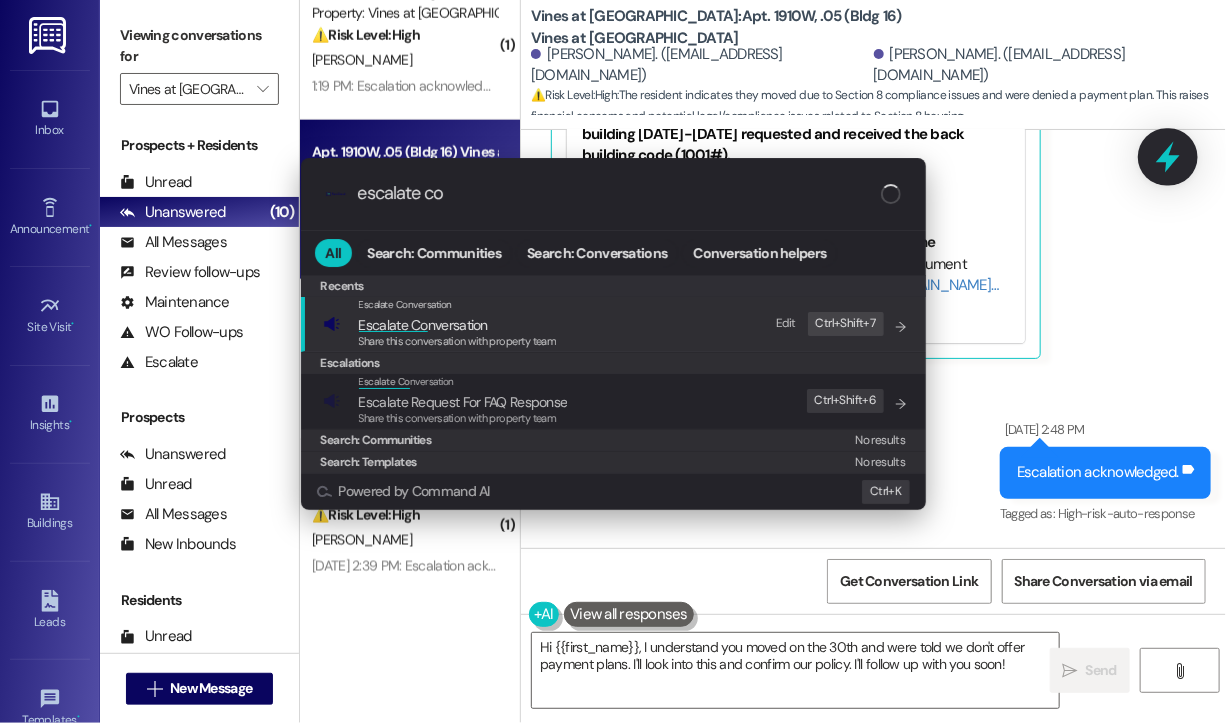 type on "escalate con" 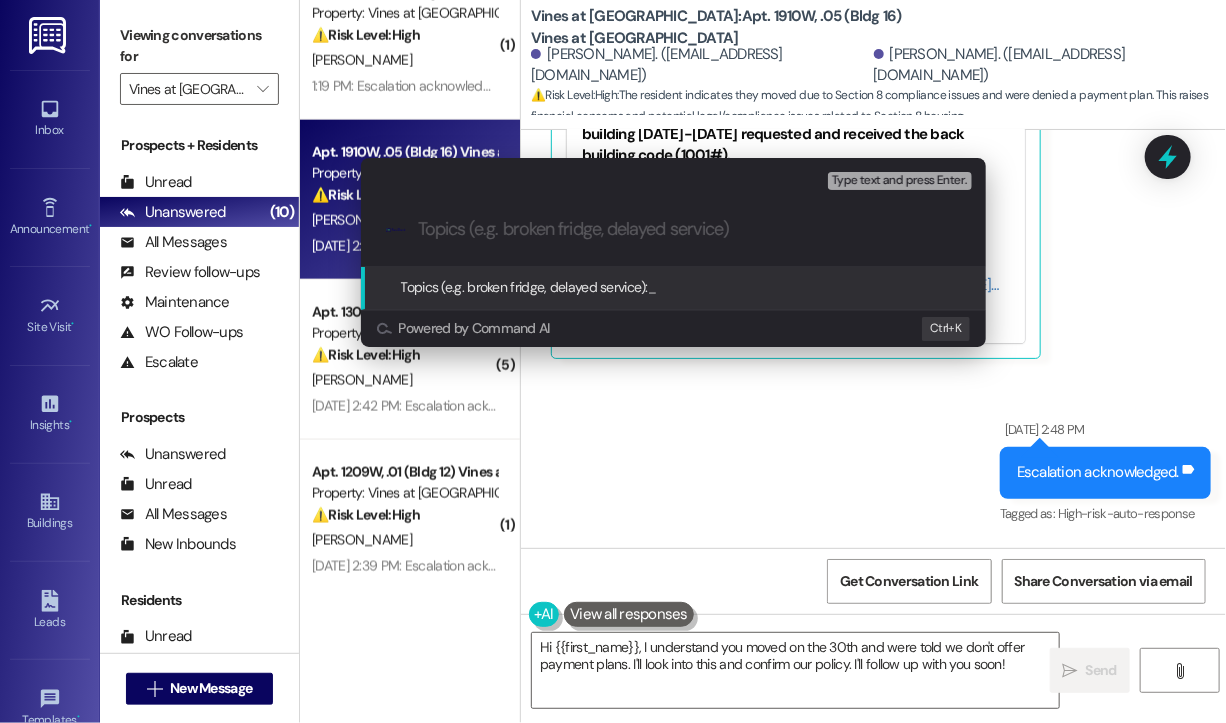 paste on "Payment Plan Request" 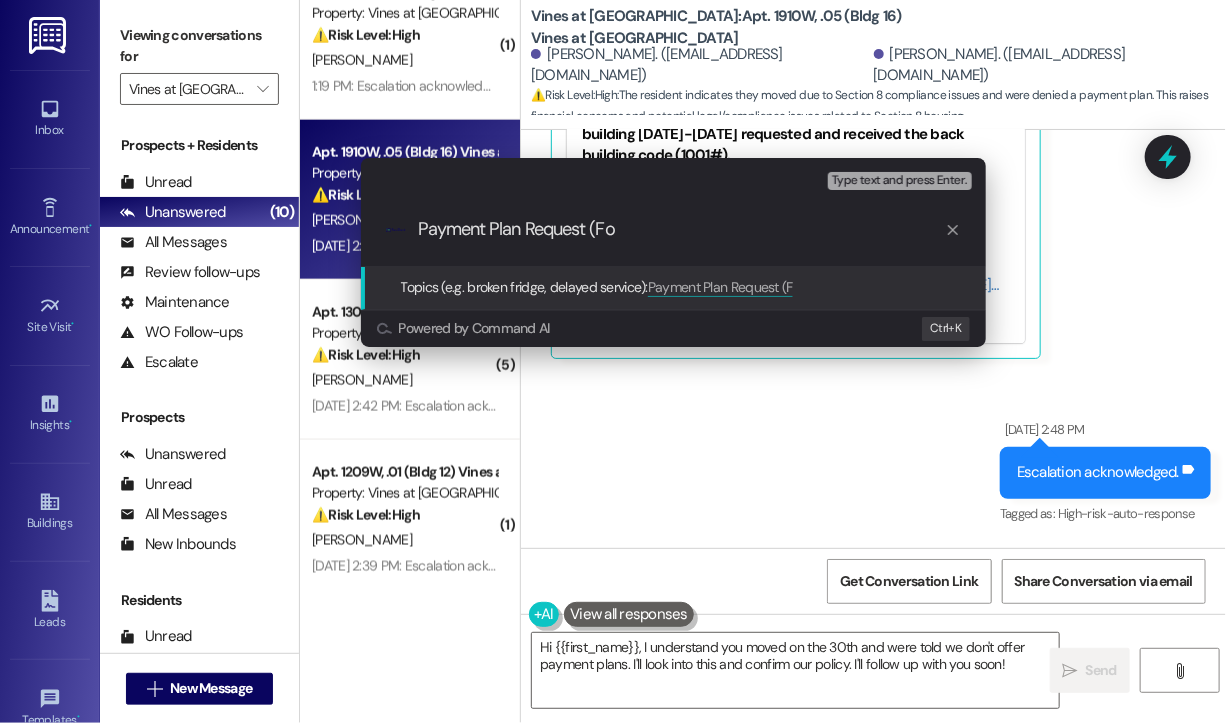 scroll, scrollTop: 859, scrollLeft: 0, axis: vertical 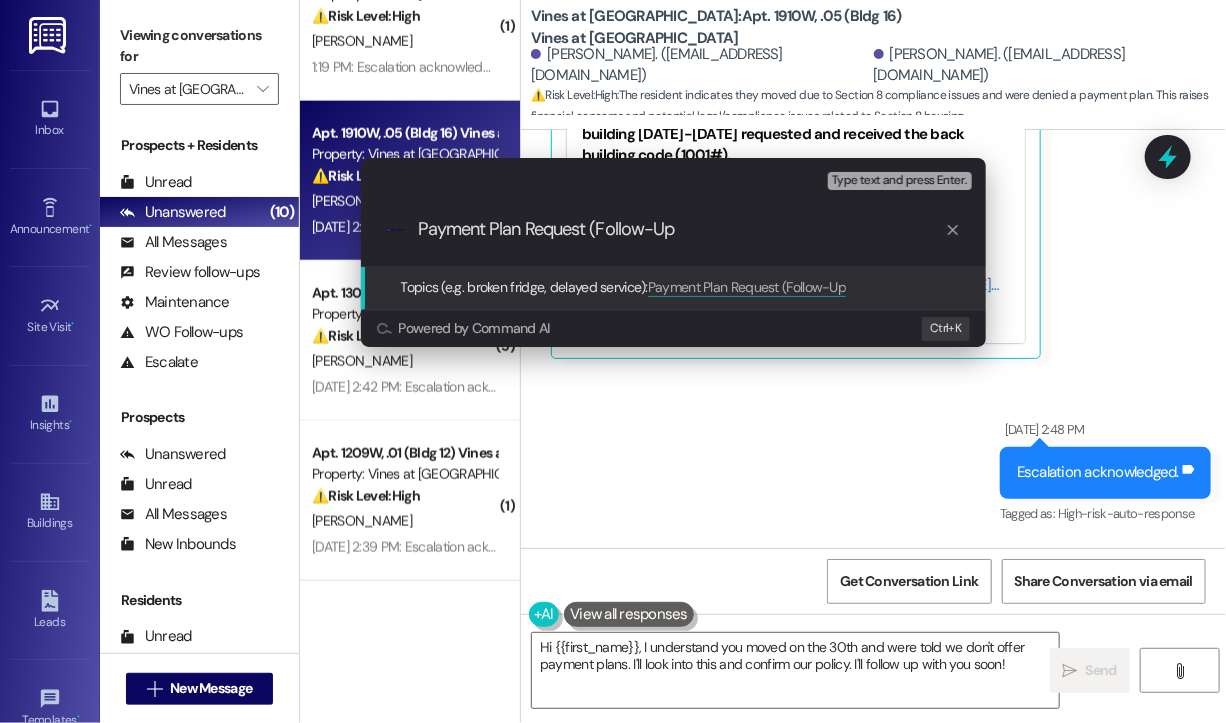 type on "Payment Plan Request (Follow-Up)" 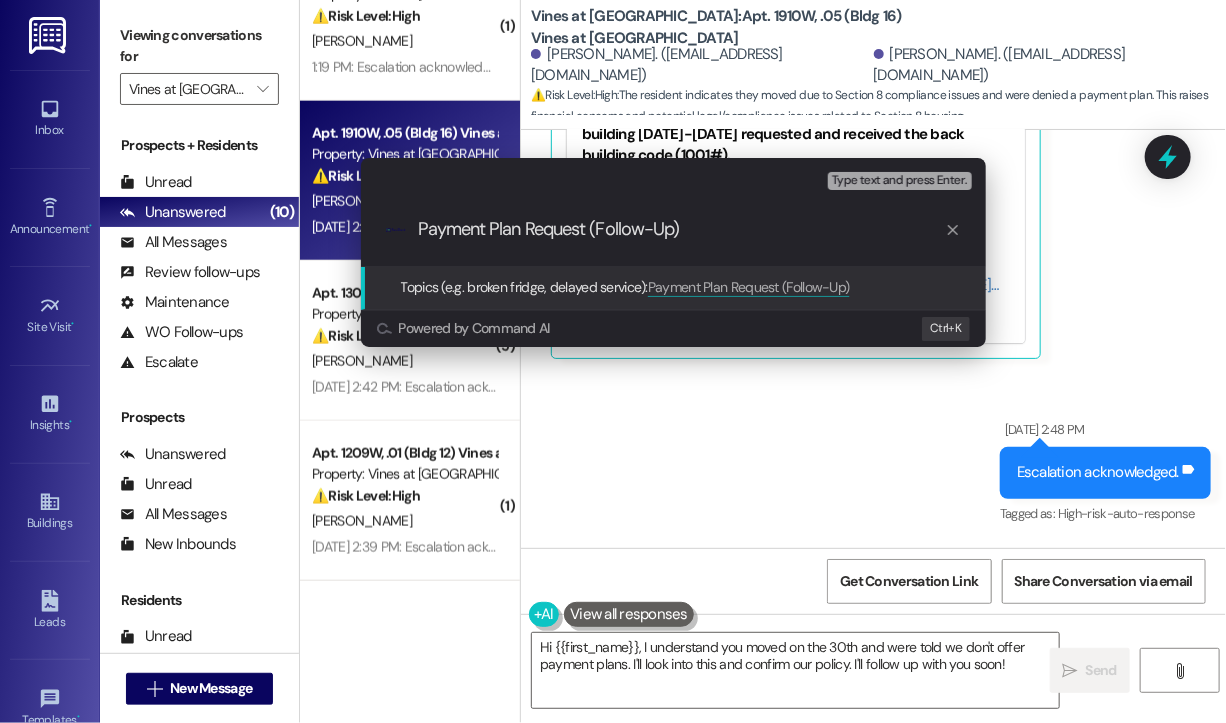 type 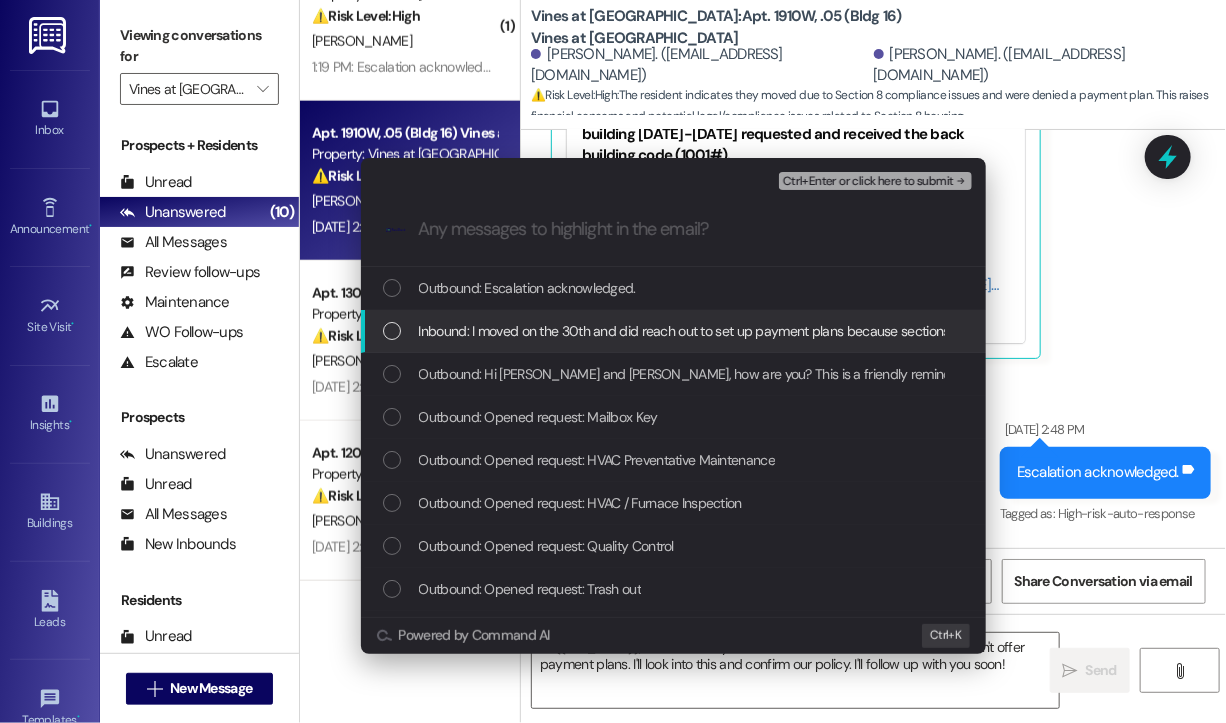 click on "Inbound: I moved on the 30th and did reach out to set up payment plans because sections 8 made me move due to townhouse not being in compliance and I was told yall don't do payment plans" at bounding box center (987, 331) 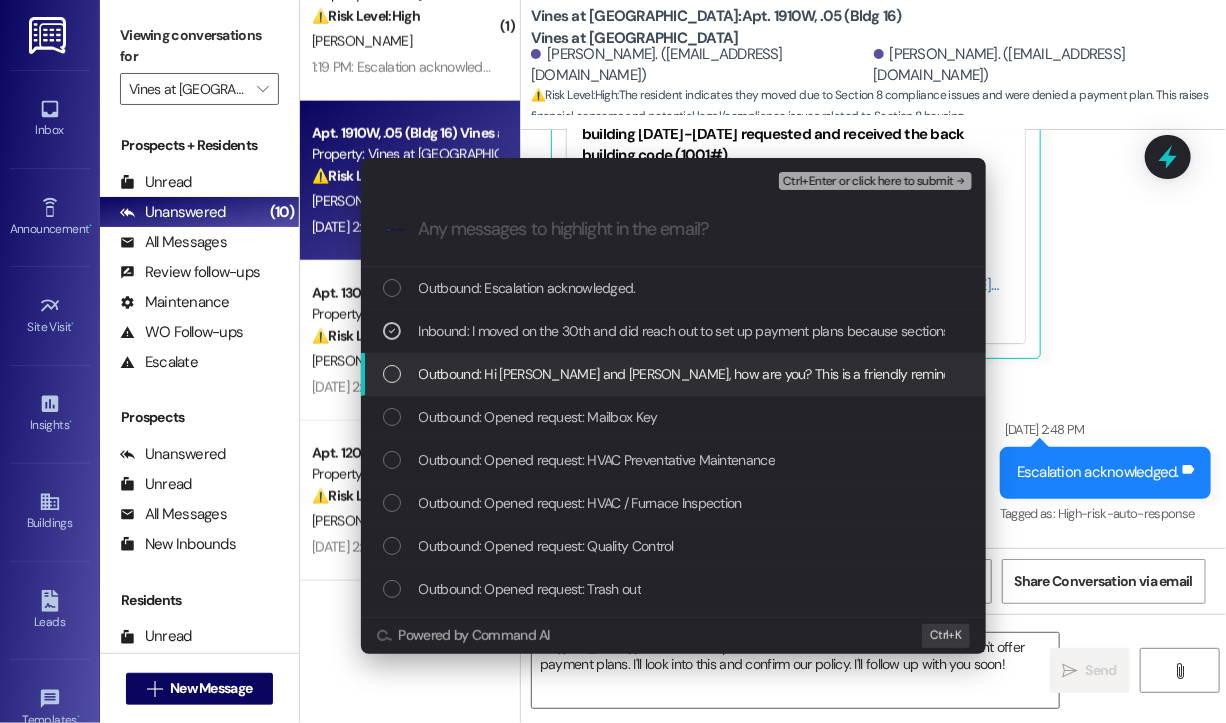 click on "Outbound: Hi Madaya and Danyla, how are you? This is a friendly reminder that your rent is due. Please let us know if you have any questions!" at bounding box center [884, 374] 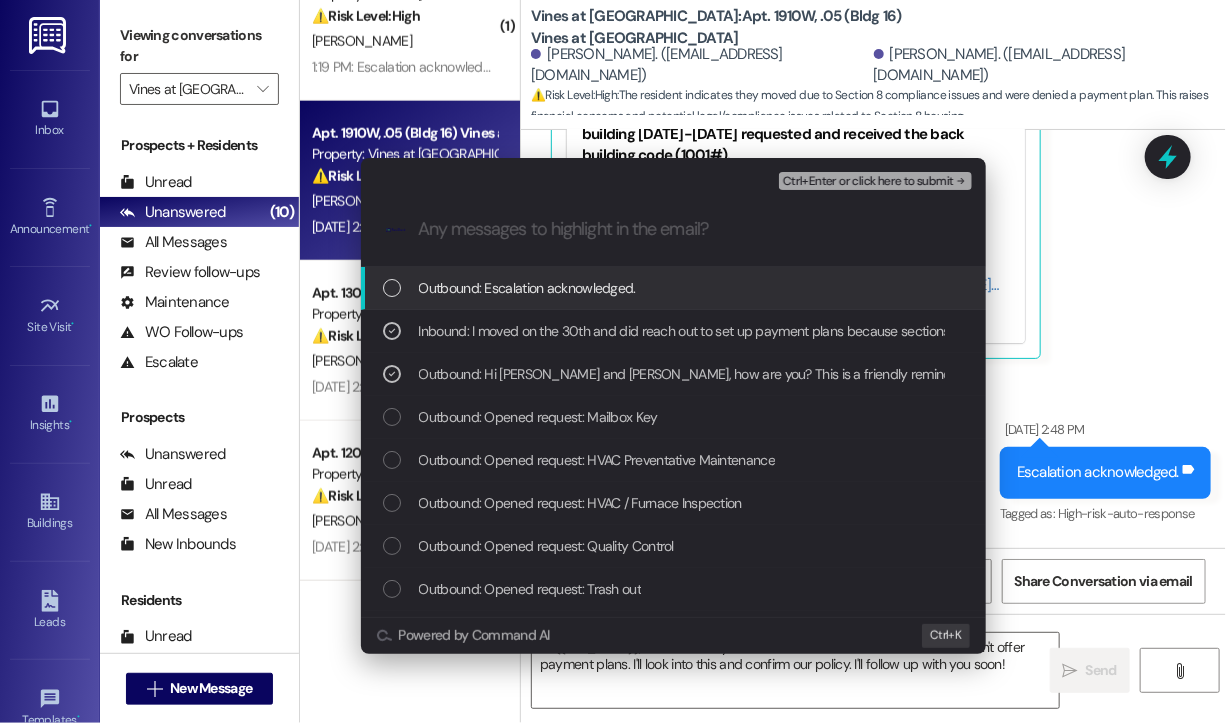 click on "Ctrl+Enter or click here to submit" at bounding box center (868, 182) 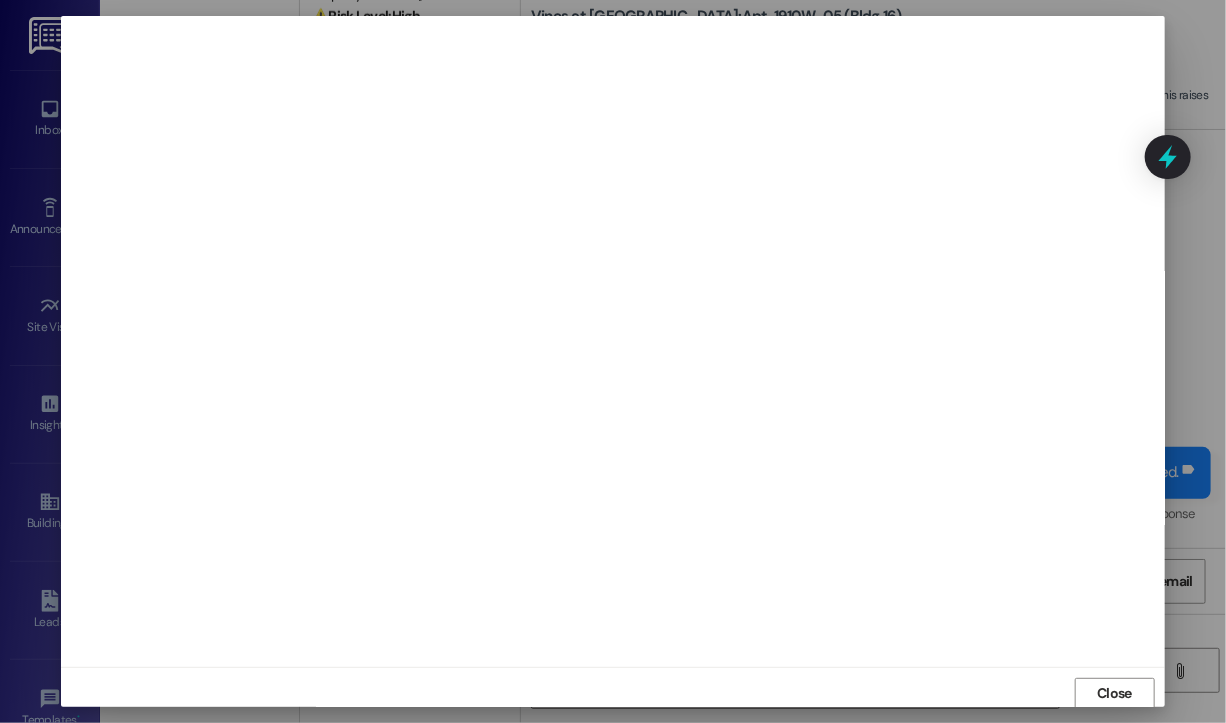scroll, scrollTop: 2, scrollLeft: 0, axis: vertical 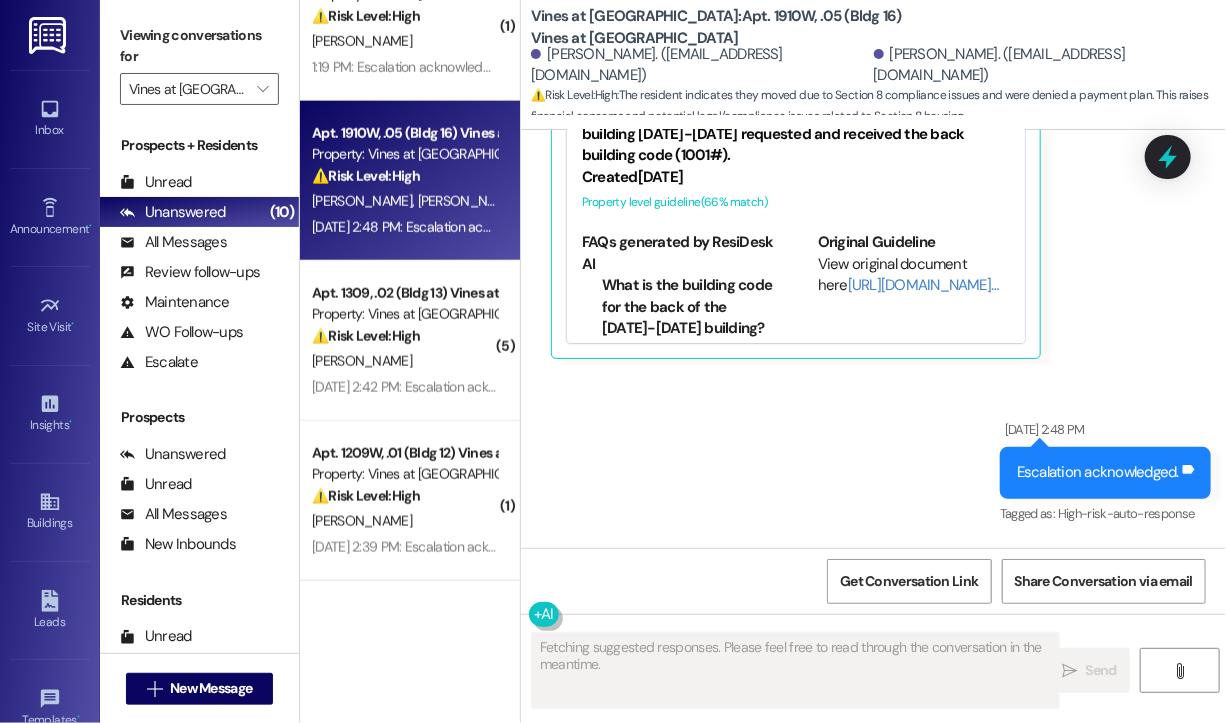 click on "Sent via SMS Jul 03, 2025 at 2:48 PM Escalation acknowledged. Tags and notes Tagged as:   High-risk-auto-response Click to highlight conversations about High-risk-auto-response" at bounding box center (873, 458) 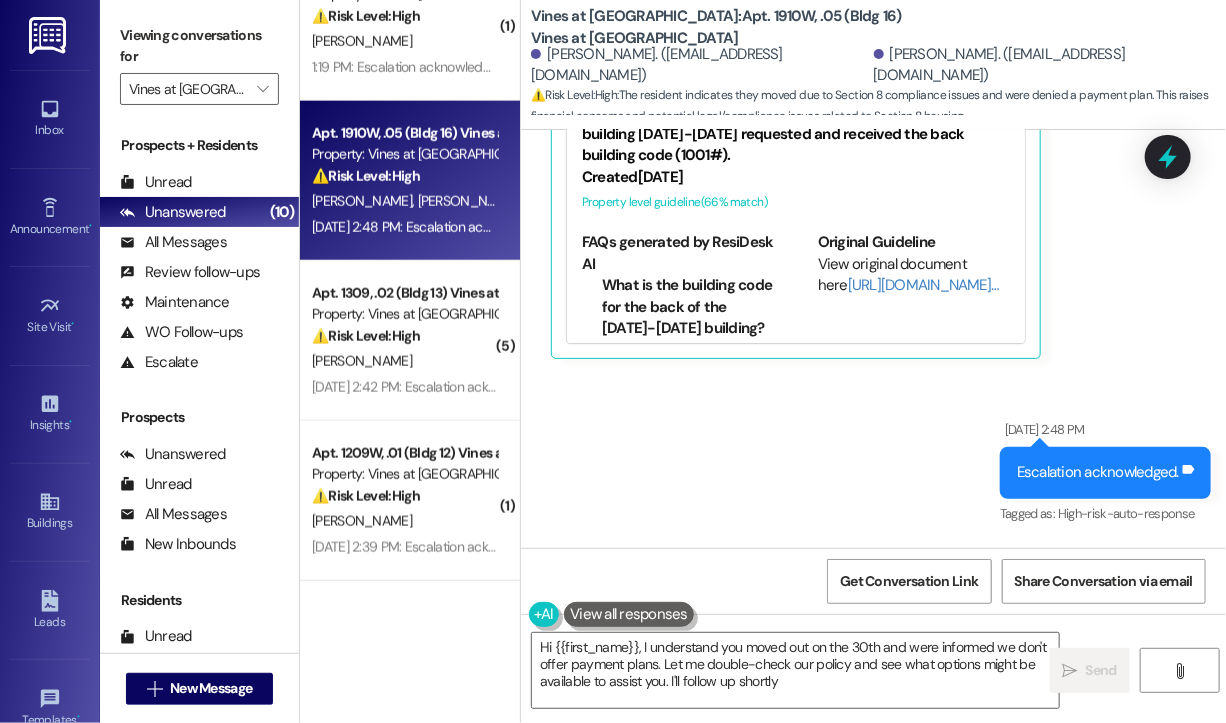 type on "Hi {{first_name}}, I understand you moved out on the 30th and were informed we don't offer payment plans. Let me double-check our policy and see what options might be available to assist you. I'll follow up shortly!" 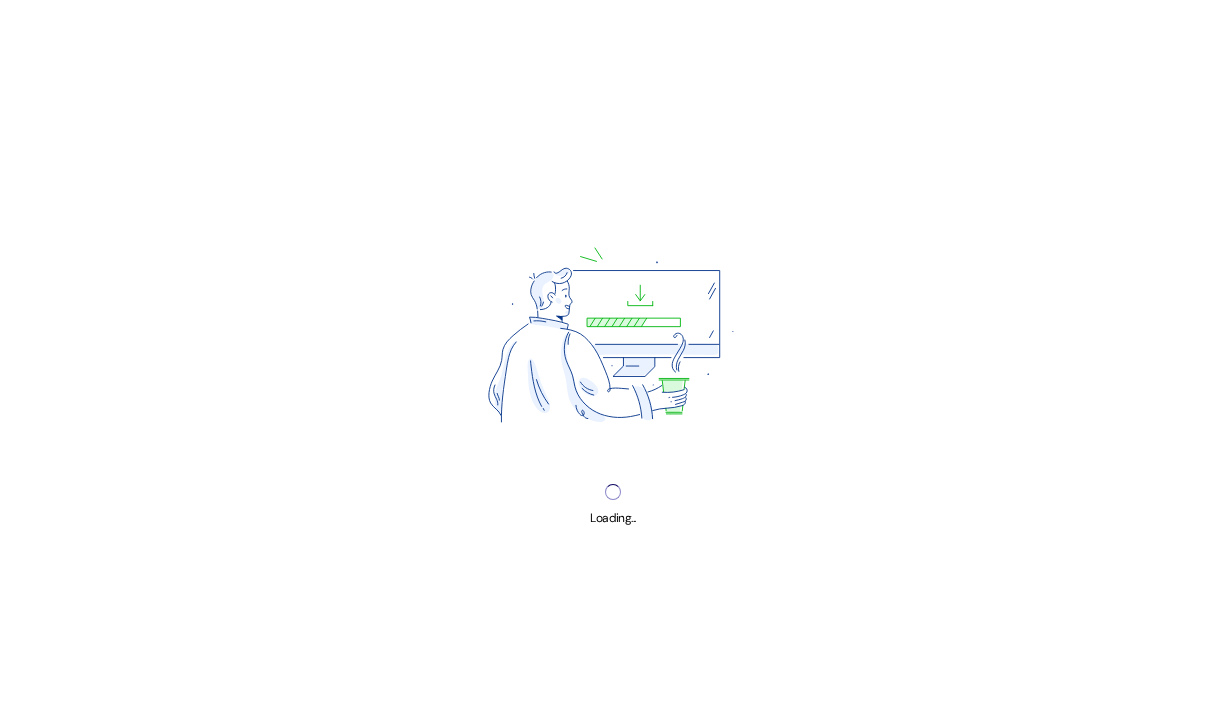scroll, scrollTop: 0, scrollLeft: 0, axis: both 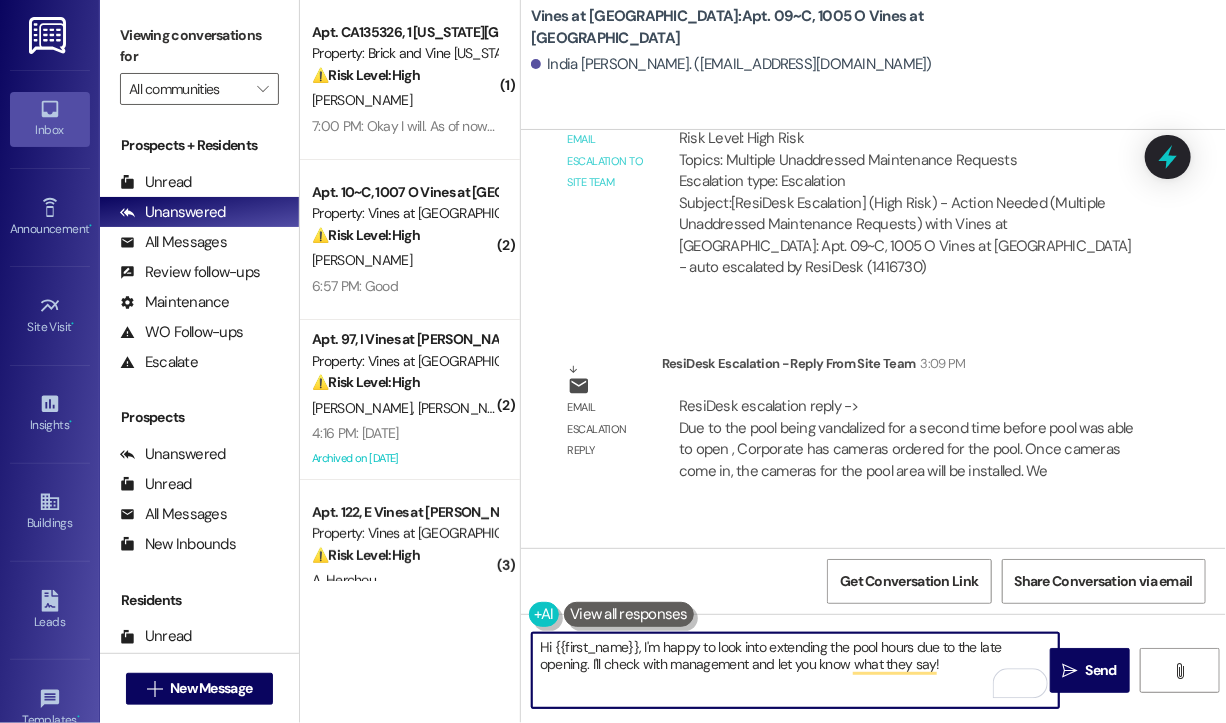 drag, startPoint x: 975, startPoint y: 673, endPoint x: 644, endPoint y: 646, distance: 332.0994 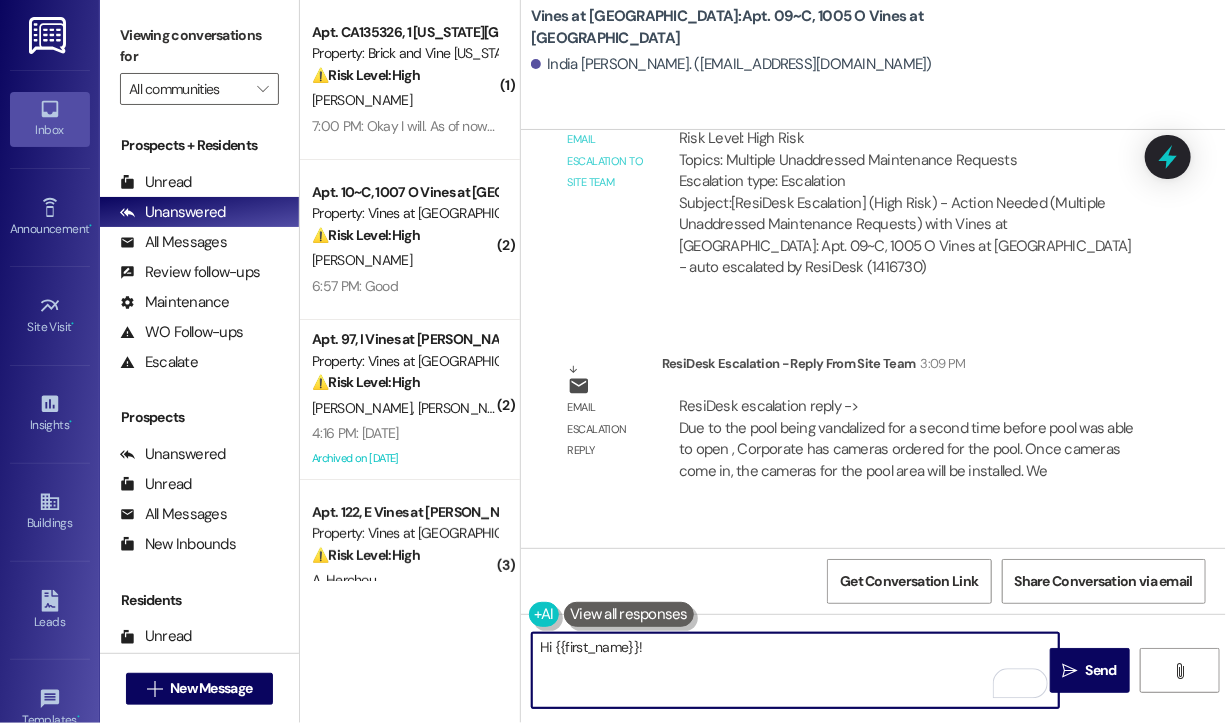 paste on "Sharing this update from the site team: Due to the pool being vandalized a second time before it was able to open, Corporate has ordered cameras for the pool area. Once the cameras arrive, they’ll be installed to help ensure the space remains secure. We understand this is a major inconvenience and truly apologize, but these added measures will help protect the amenity for everyone moving forward." 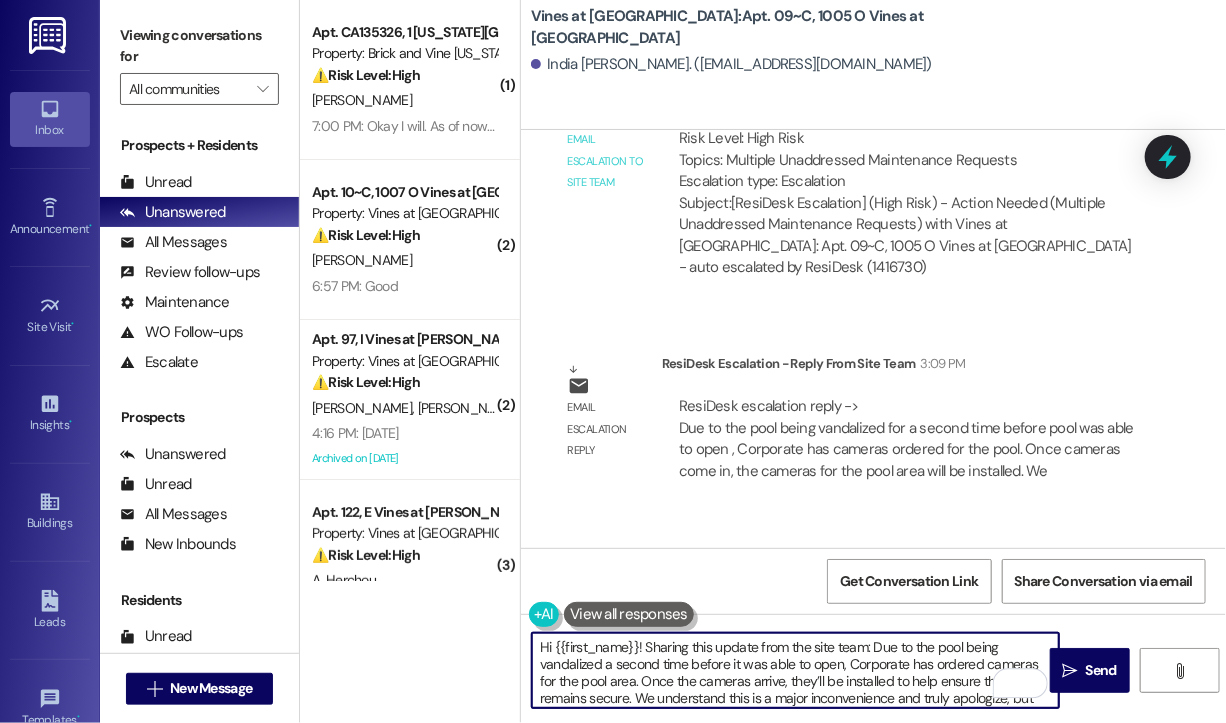 scroll, scrollTop: 16, scrollLeft: 0, axis: vertical 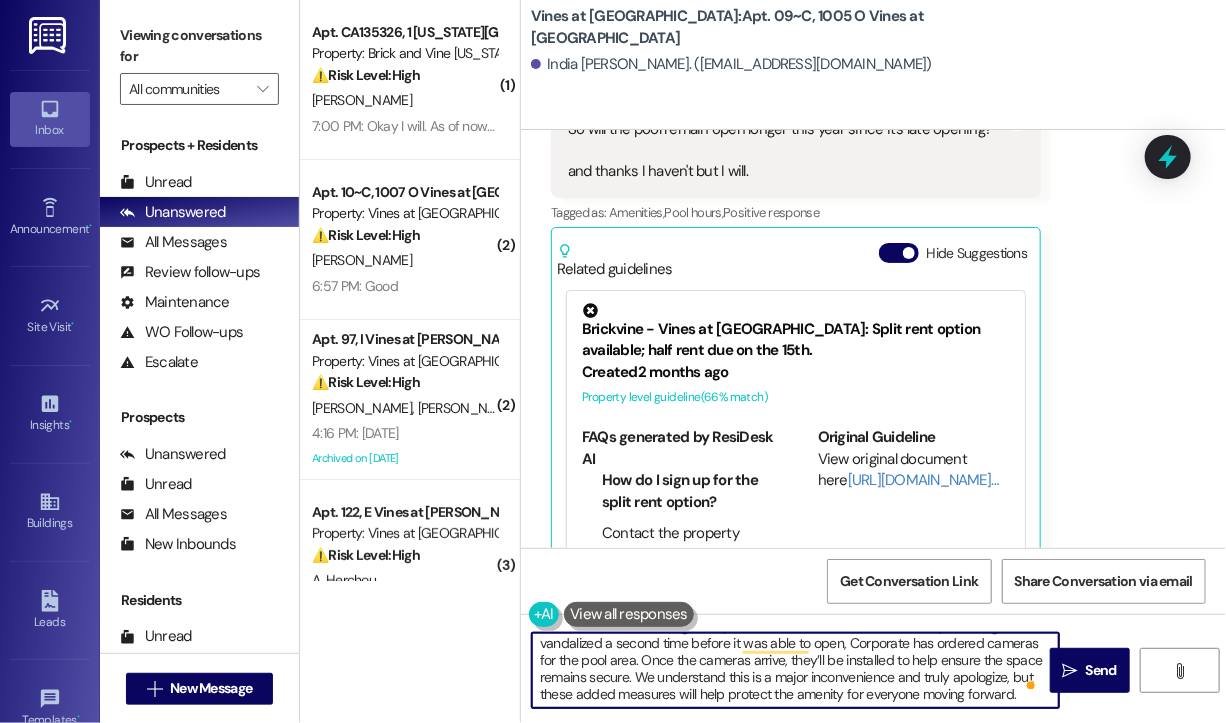 type on "Hi {{first_name}}! Sharing this update from the site team: Due to the pool being vandalized a second time before it was able to open, Corporate has ordered cameras for the pool area. Once the cameras arrive, they’ll be installed to help ensure the space remains secure. We understand this is a major inconvenience and truly apologize, but these added measures will help protect the amenity for everyone moving forward." 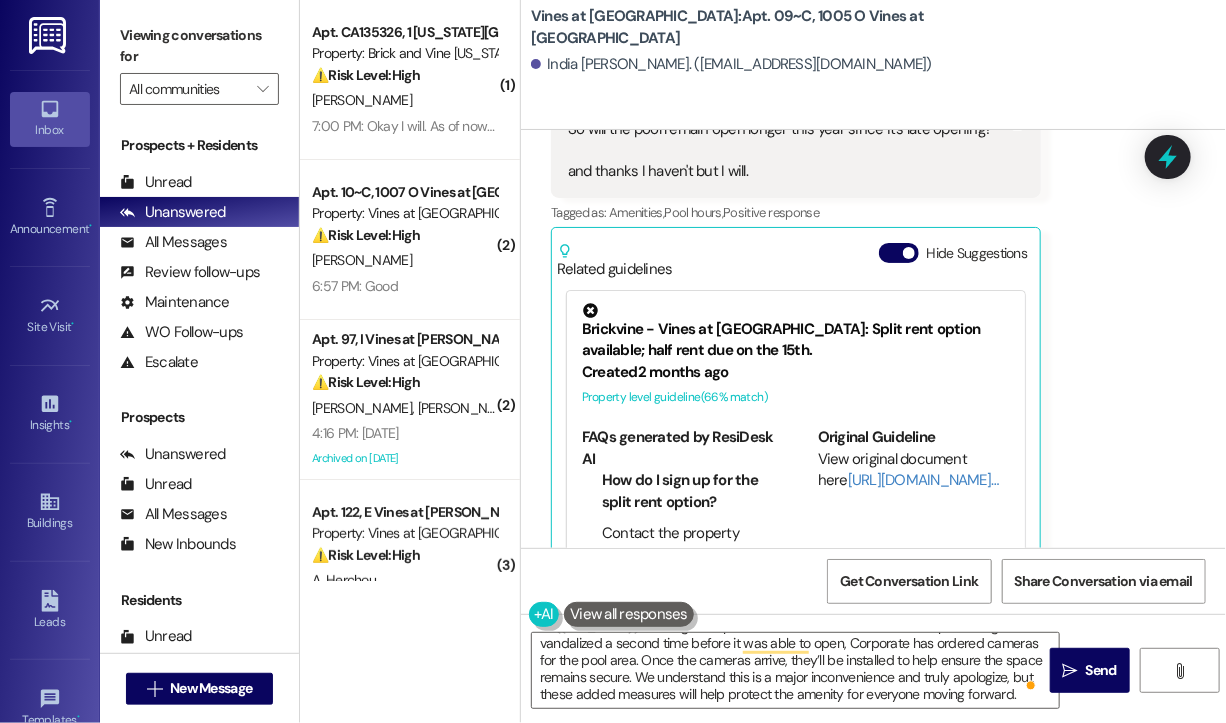 click on "Received via SMS India Mostella 4:38 PM So will the pool remain open longer this year since it's late opening?
and thanks I haven't but I will.  Tags and notes Tagged as:   Amenities ,  Click to highlight conversations about Amenities Pool hours ,  Click to highlight conversations about Pool hours Positive response Click to highlight conversations about Positive response  Related guidelines Hide Suggestions Brickvine - Vines at Williamsburg: Split rent option available; half rent due on the 15th.
Created  2 months ago Property level guideline  ( 66 % match) FAQs generated by ResiDesk AI How do I sign up for the split rent option? Contact the property management office to request the split rent option. They will provide you with the necessary forms and instructions to set it up. What date is the first half of the rent due? The first half of the rent is typically due on the 1st of the month, unless otherwise specified in your lease agreement. Is there a fee for using the split rent option?" at bounding box center (873, 311) 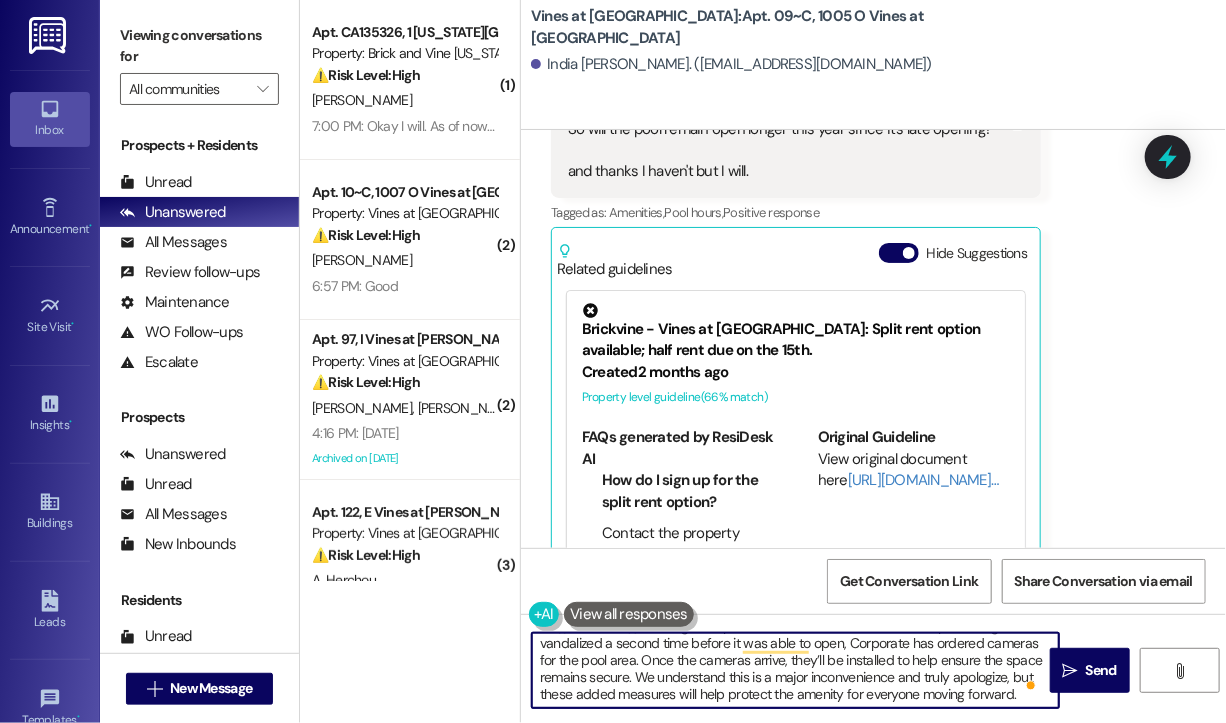click on "Hi {{first_name}}! Sharing this update from the site team: Due to the pool being vandalized a second time before it was able to open, Corporate has ordered cameras for the pool area. Once the cameras arrive, they’ll be installed to help ensure the space remains secure. We understand this is a major inconvenience and truly apologize, but these added measures will help protect the amenity for everyone moving forward." at bounding box center [795, 670] 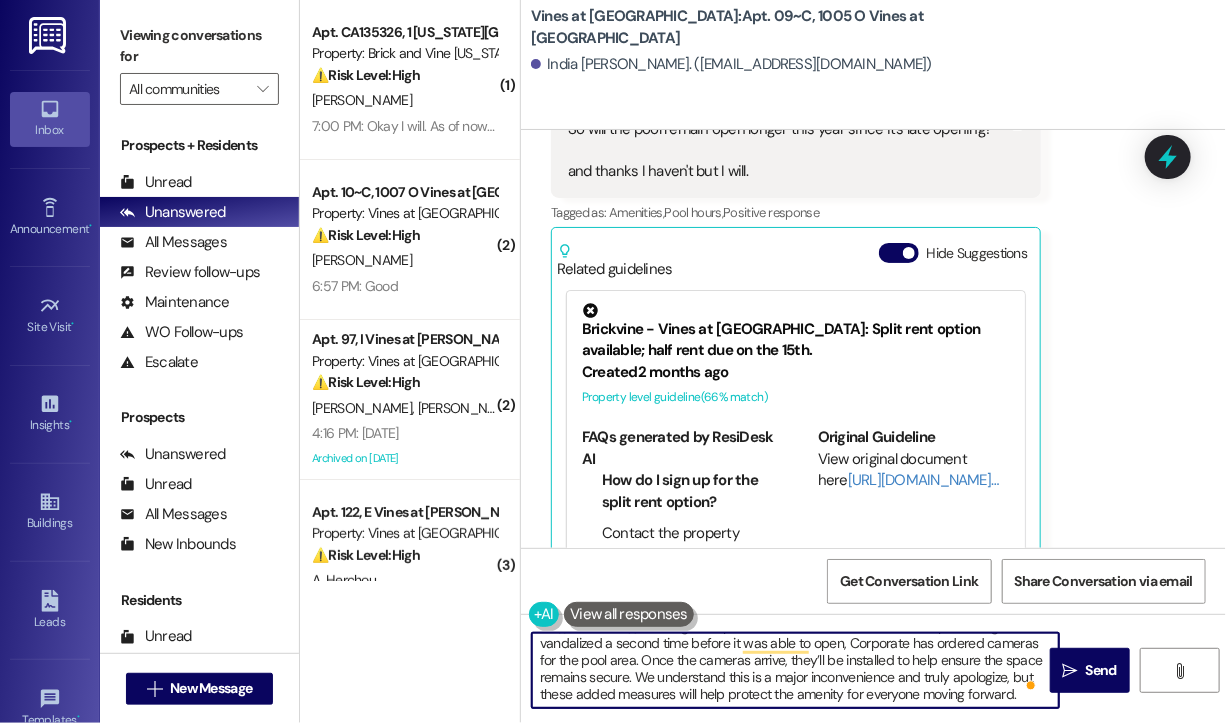 click on "Hi {{first_name}}! Sharing this update from the site team: Due to the pool being vandalized a second time before it was able to open, Corporate has ordered cameras for the pool area. Once the cameras arrive, they’ll be installed to help ensure the space remains secure. We understand this is a major inconvenience and truly apologize, but these added measures will help protect the amenity for everyone moving forward." at bounding box center [795, 670] 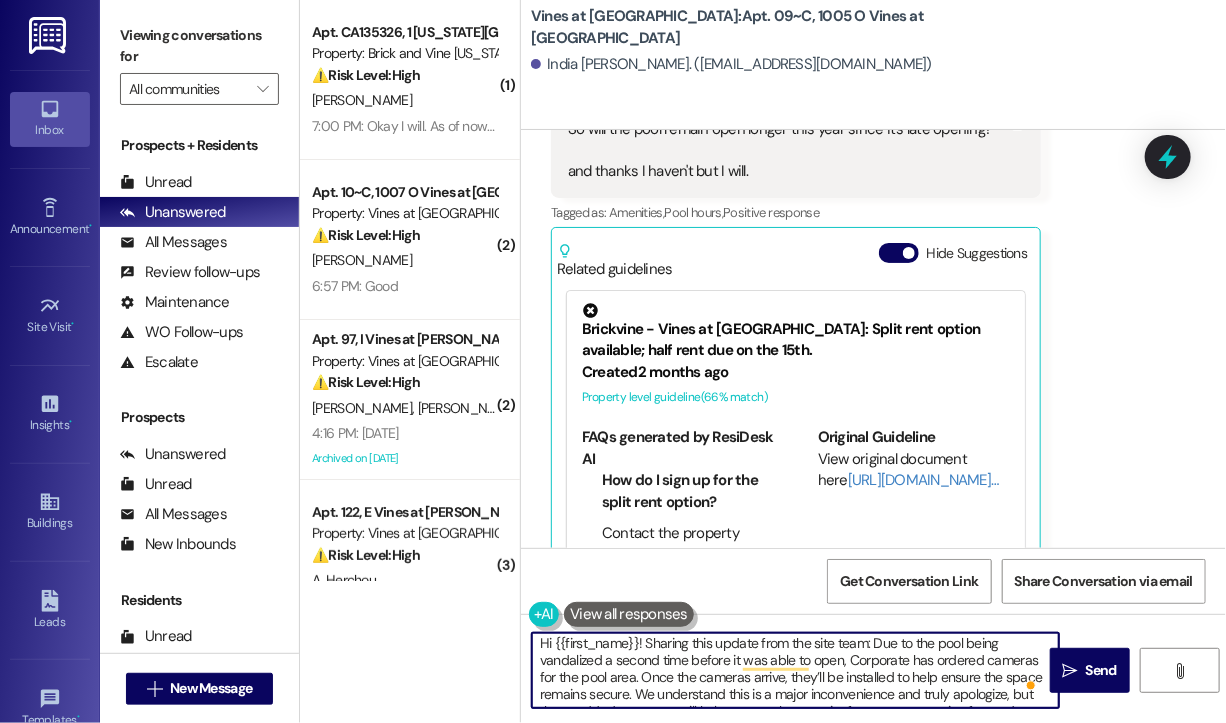 scroll, scrollTop: 0, scrollLeft: 0, axis: both 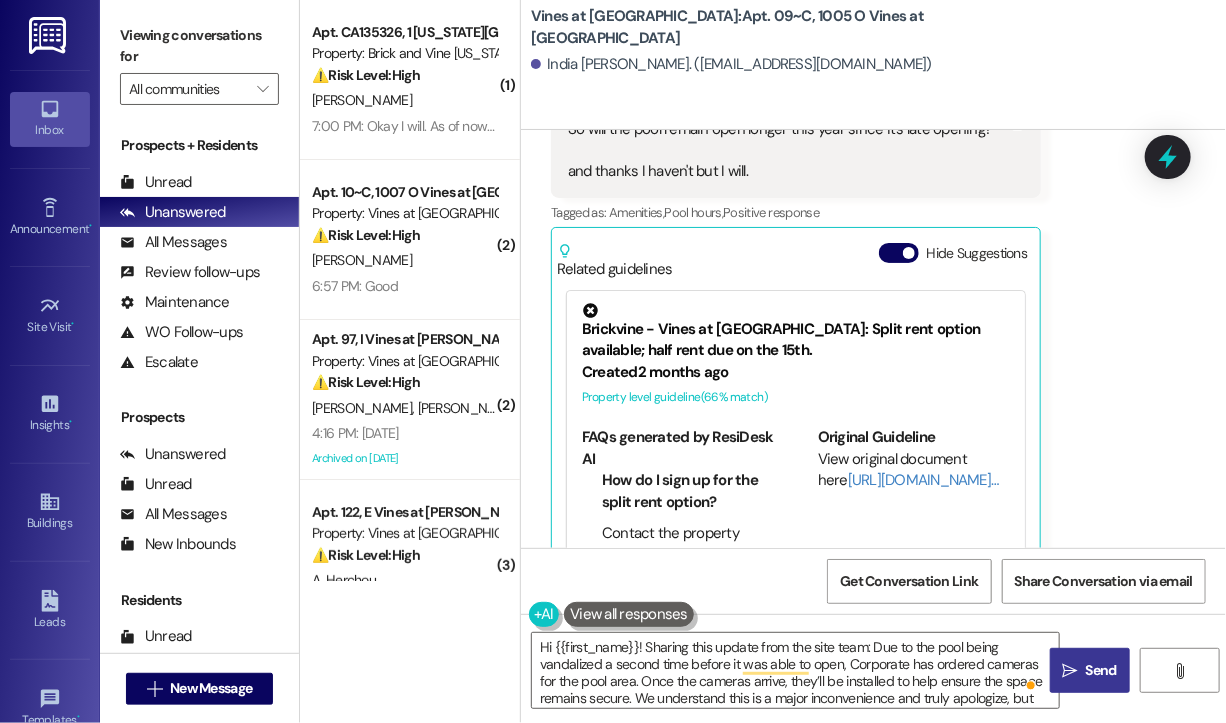 click on "Send" at bounding box center [1101, 670] 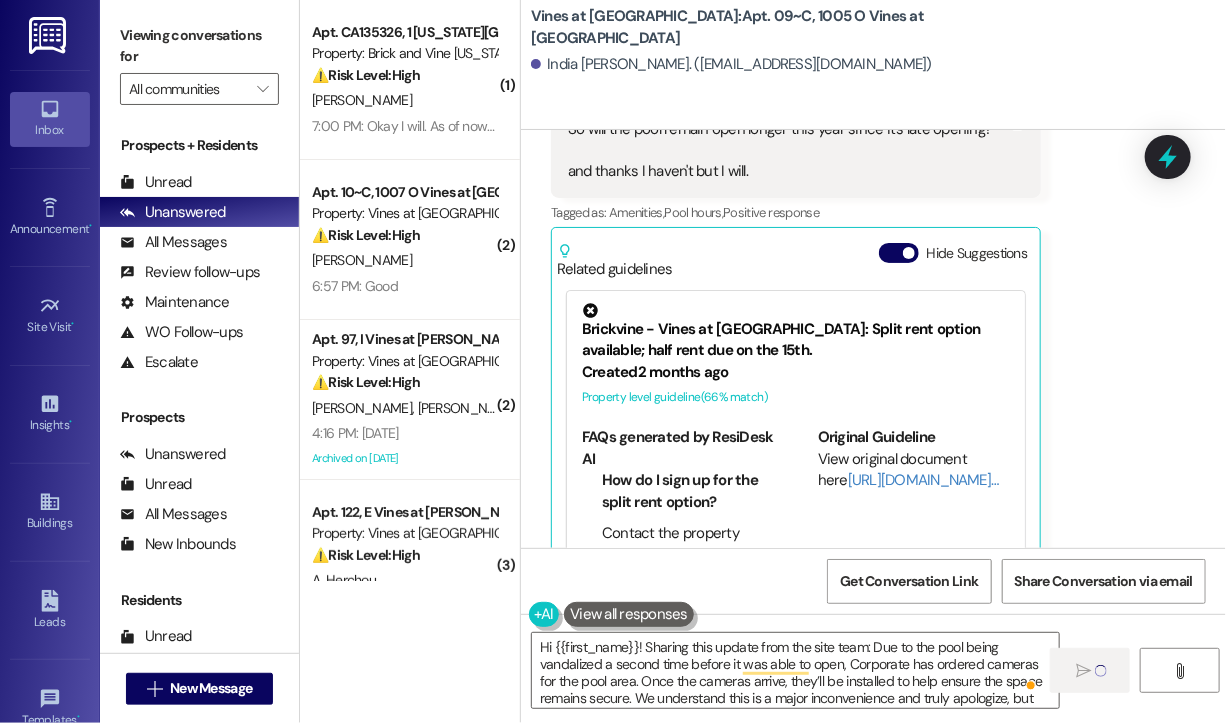 type 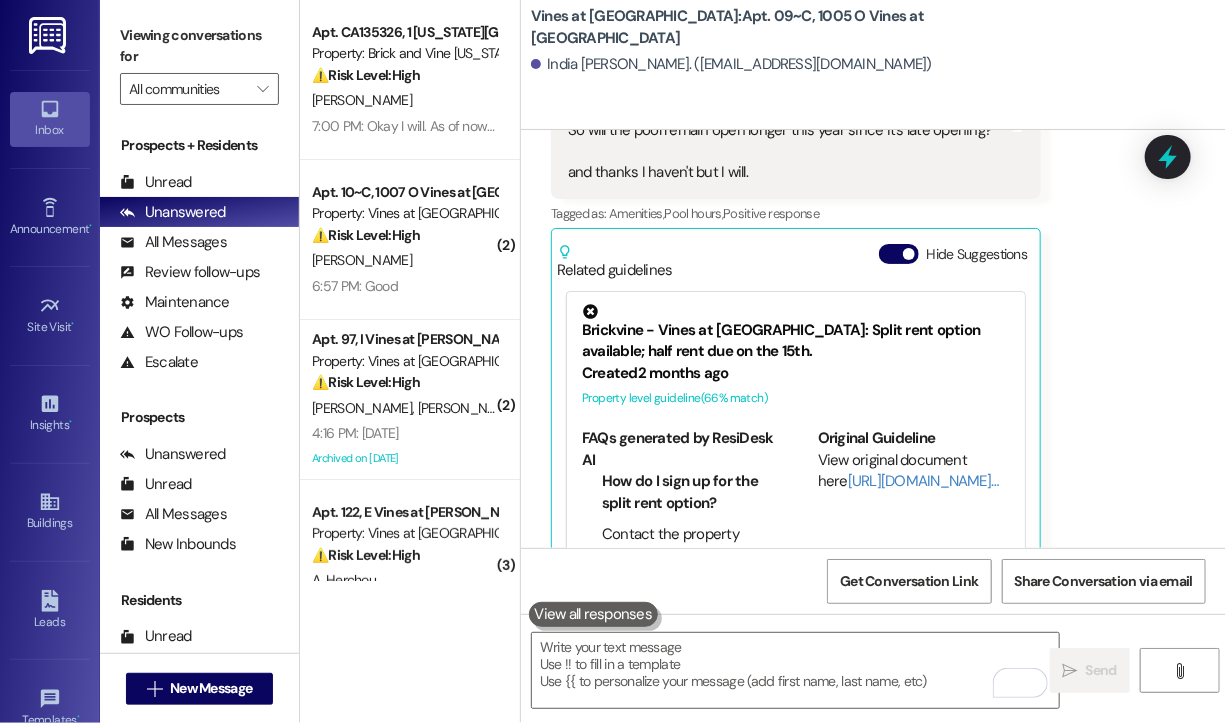 scroll, scrollTop: 5612, scrollLeft: 0, axis: vertical 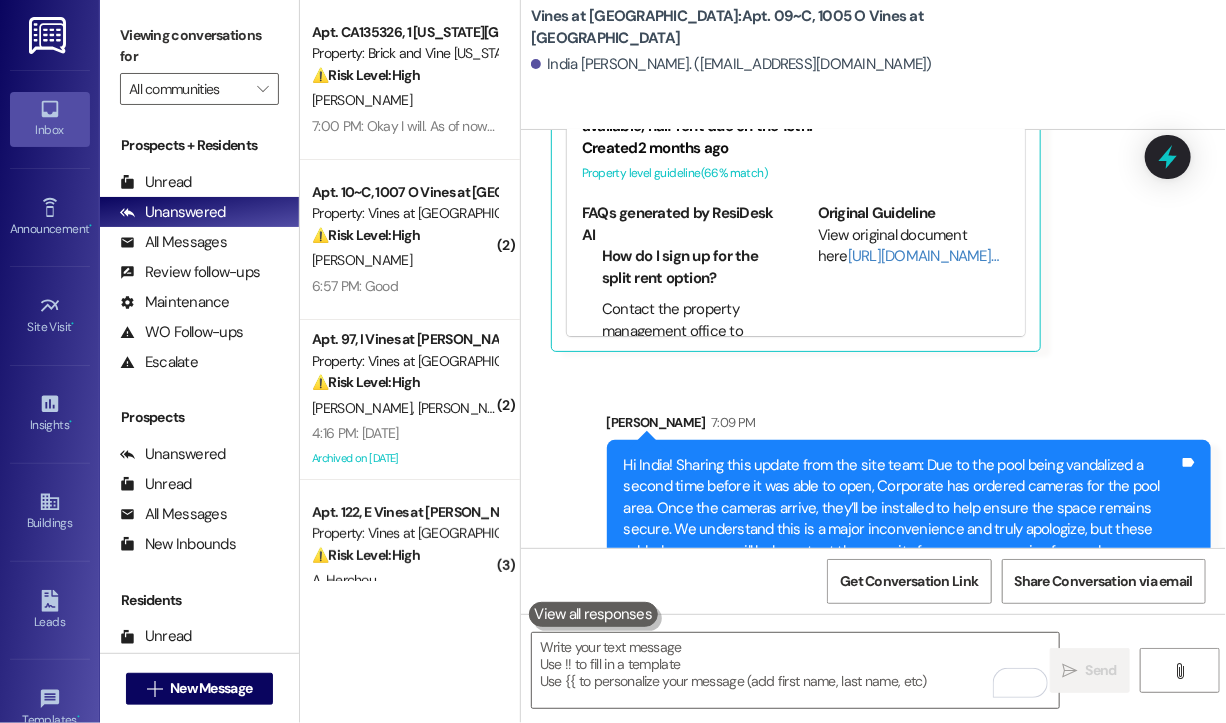 click on "Sent via SMS Sarah 7:09 PM Hi India! Sharing this update from the site team: Due to the pool being vandalized a second time before it was able to open, Corporate has ordered cameras for the pool area. Once the cameras arrive, they’ll be installed to help ensure the space remains secure. We understand this is a major inconvenience and truly apologize, but these added measures will help protect the amenity for everyone moving forward. Tags and notes" at bounding box center [909, 494] 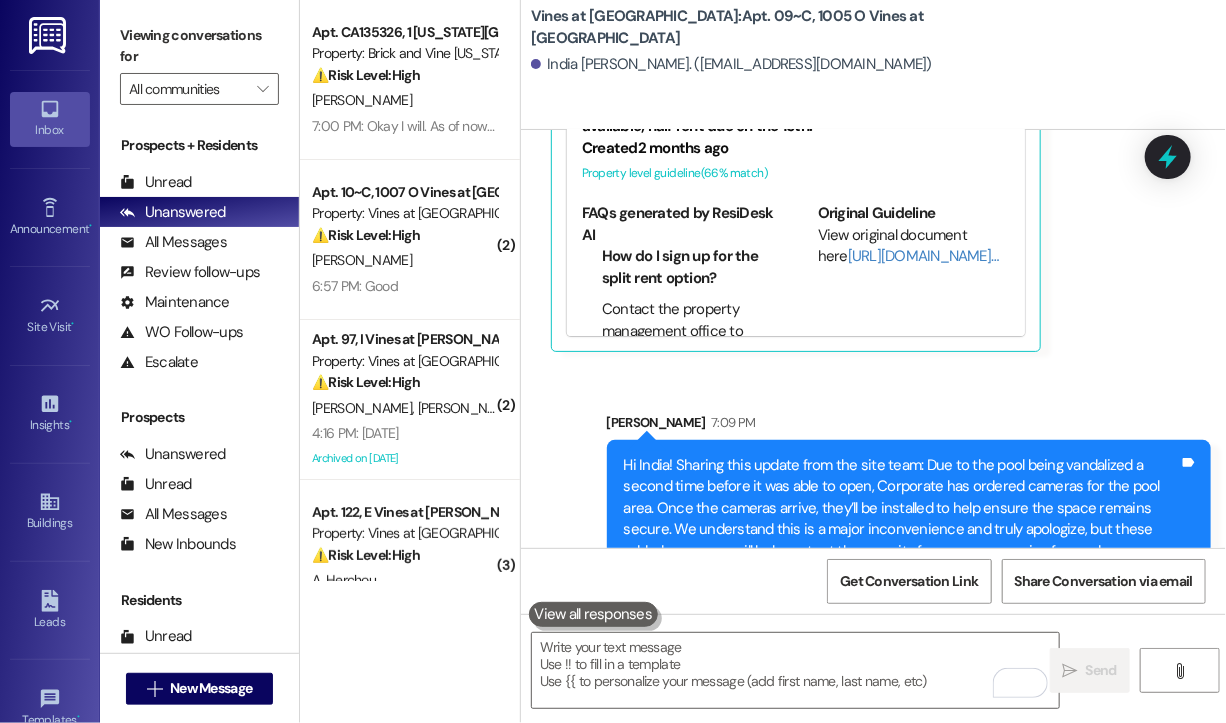 click on "Sent via SMS Sarah 7:09 PM Hi India! Sharing this update from the site team: Due to the pool being vandalized a second time before it was able to open, Corporate has ordered cameras for the pool area. Once the cameras arrive, they’ll be installed to help ensure the space remains secure. We understand this is a major inconvenience and truly apologize, but these added measures will help protect the amenity for everyone moving forward. Tags and notes" at bounding box center [873, 479] 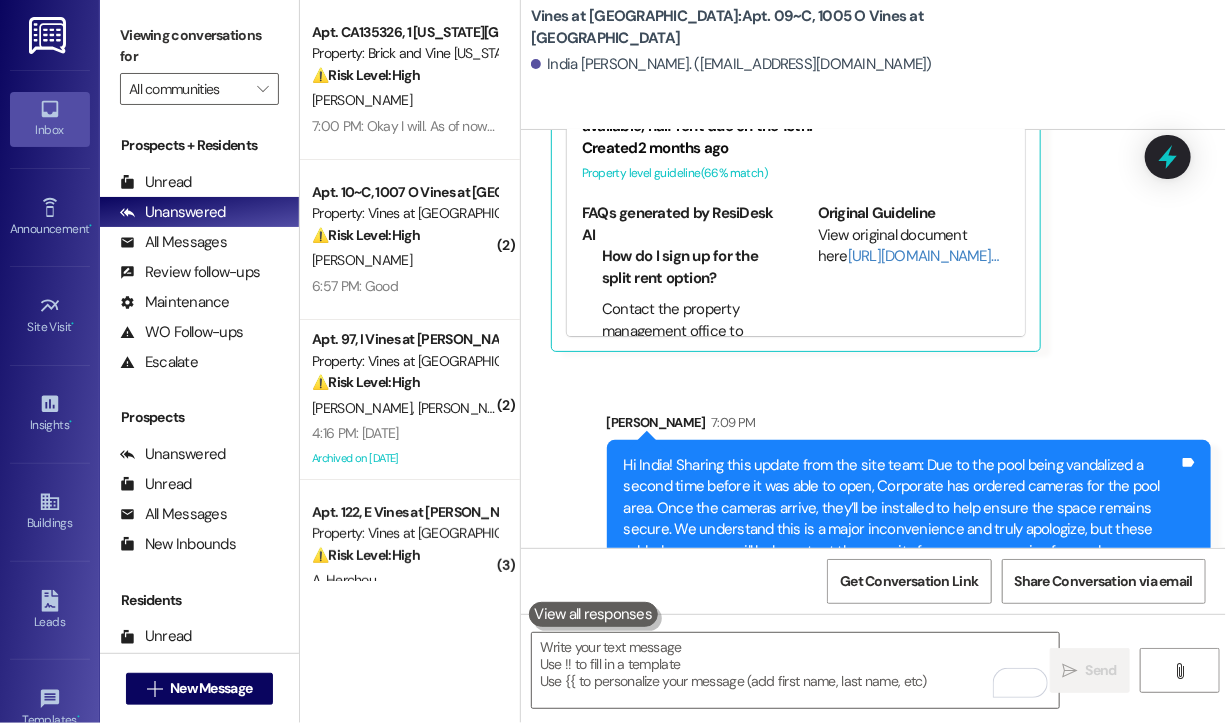 click on "Sent via SMS Sarah 7:09 PM Hi India! Sharing this update from the site team: Due to the pool being vandalized a second time before it was able to open, Corporate has ordered cameras for the pool area. Once the cameras arrive, they’ll be installed to help ensure the space remains secure. We understand this is a major inconvenience and truly apologize, but these added measures will help protect the amenity for everyone moving forward. Tags and notes" at bounding box center (873, 479) 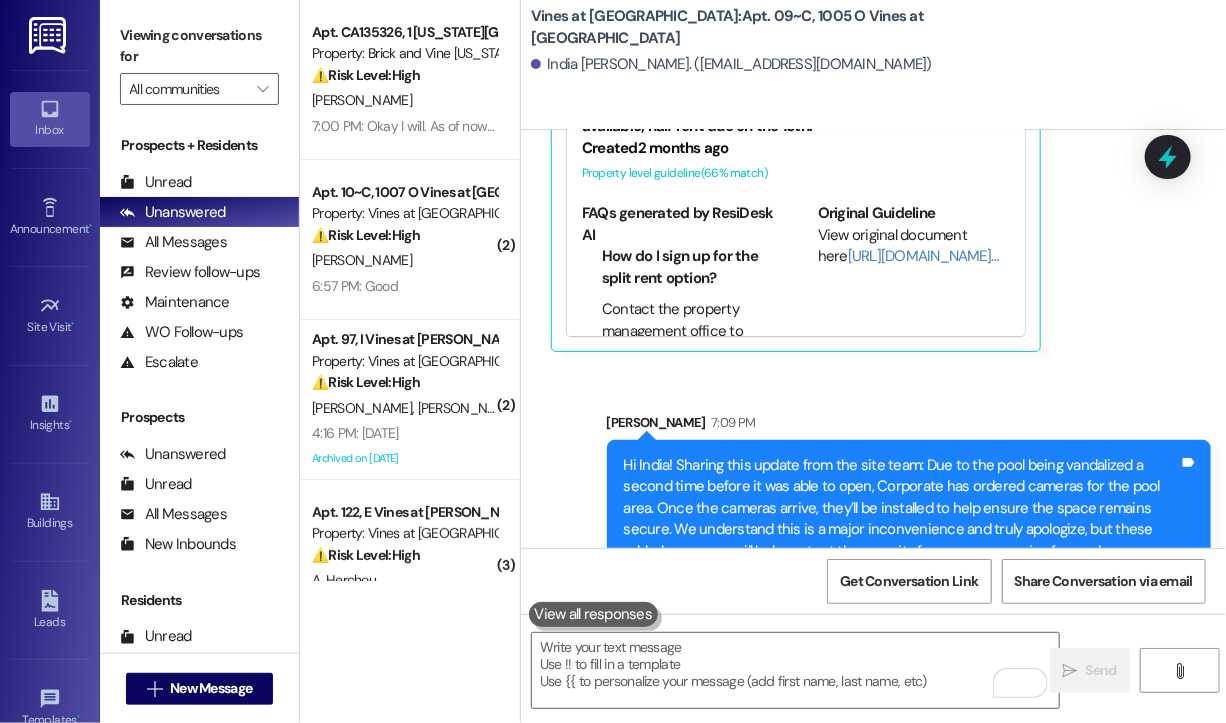 click on "Sent via SMS Sarah 7:09 PM Hi India! Sharing this update from the site team: Due to the pool being vandalized a second time before it was able to open, Corporate has ordered cameras for the pool area. Once the cameras arrive, they’ll be installed to help ensure the space remains secure. We understand this is a major inconvenience and truly apologize, but these added measures will help protect the amenity for everyone moving forward. Tags and notes" at bounding box center [873, 479] 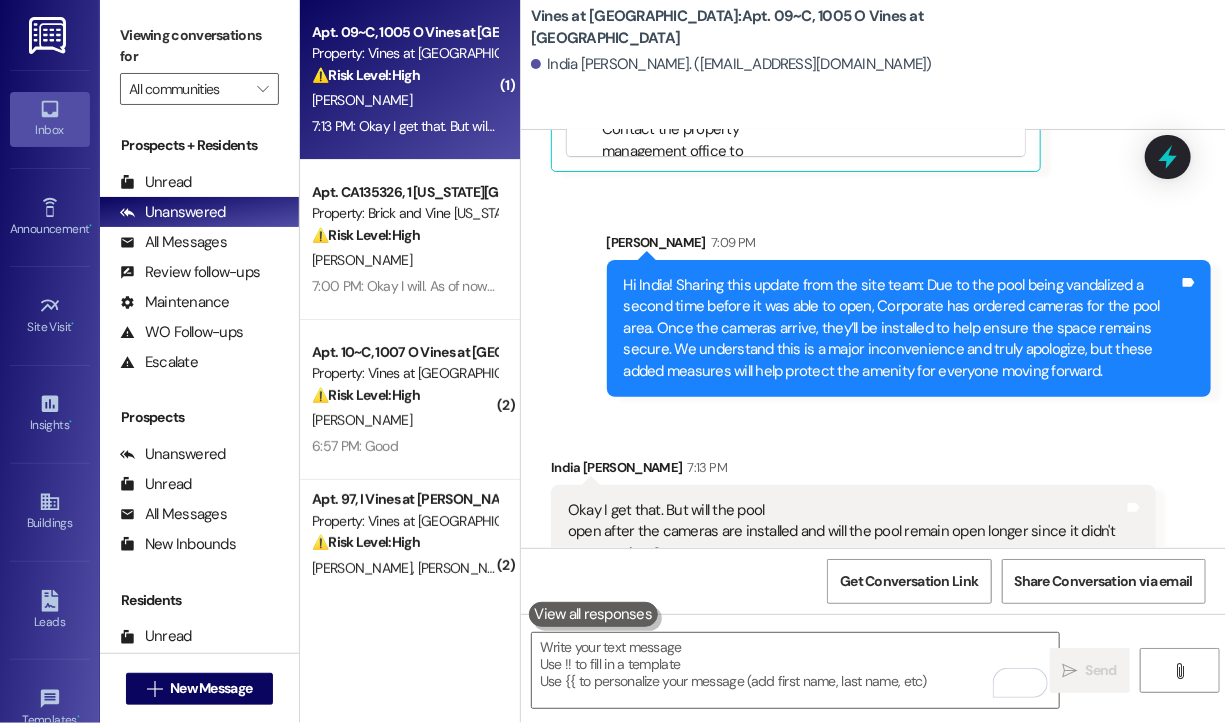 scroll, scrollTop: 5794, scrollLeft: 0, axis: vertical 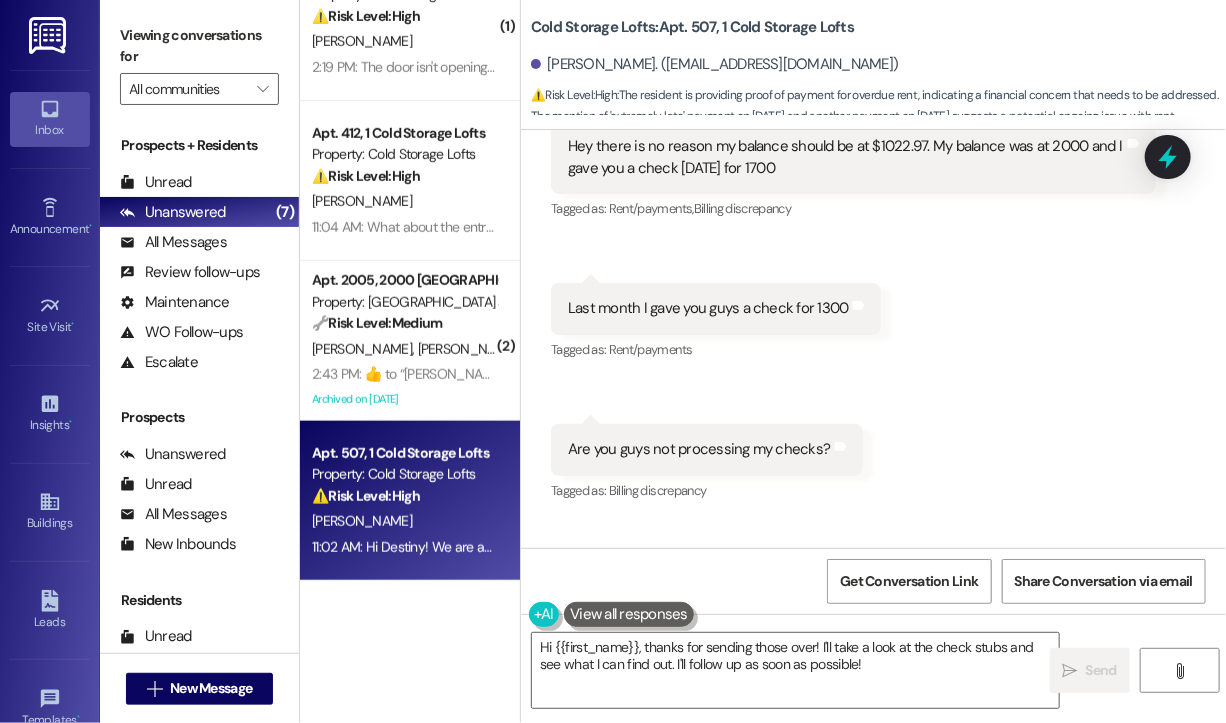 drag, startPoint x: 829, startPoint y: 237, endPoint x: 595, endPoint y: 219, distance: 234.69128 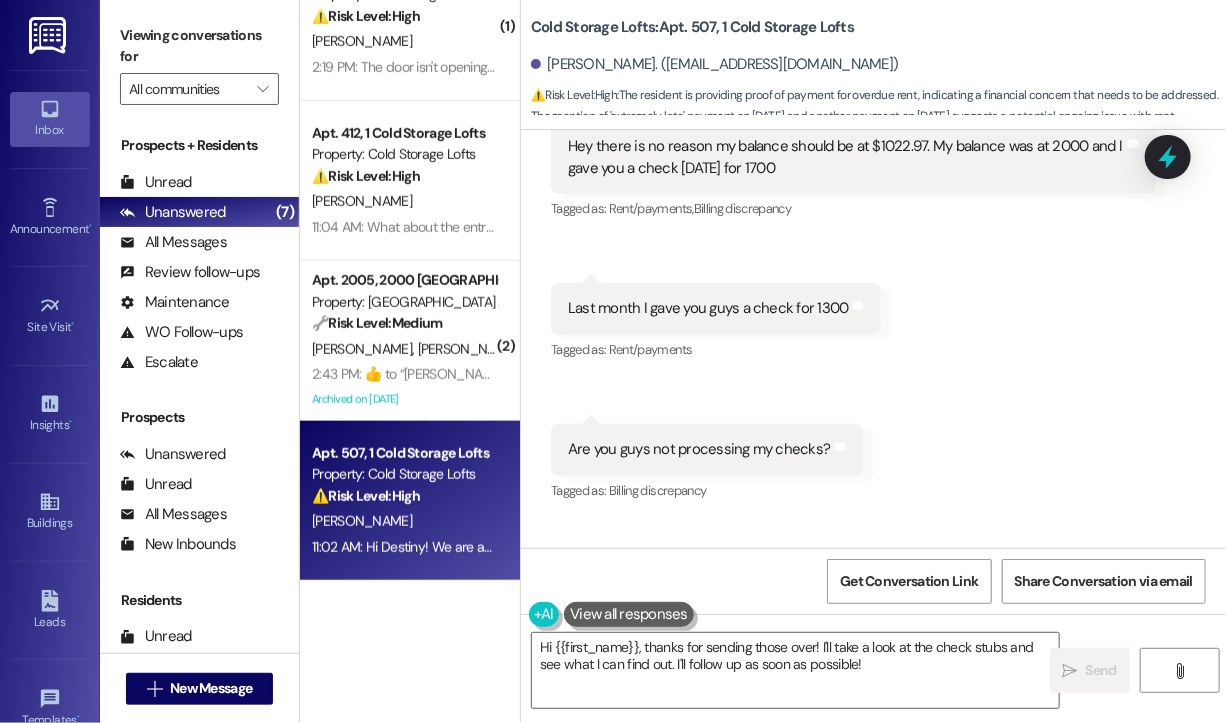 copy on "there is no reason my balance should be at $1022.97. My balance was at 2000 and I gave you a check July 2nd for 1700" 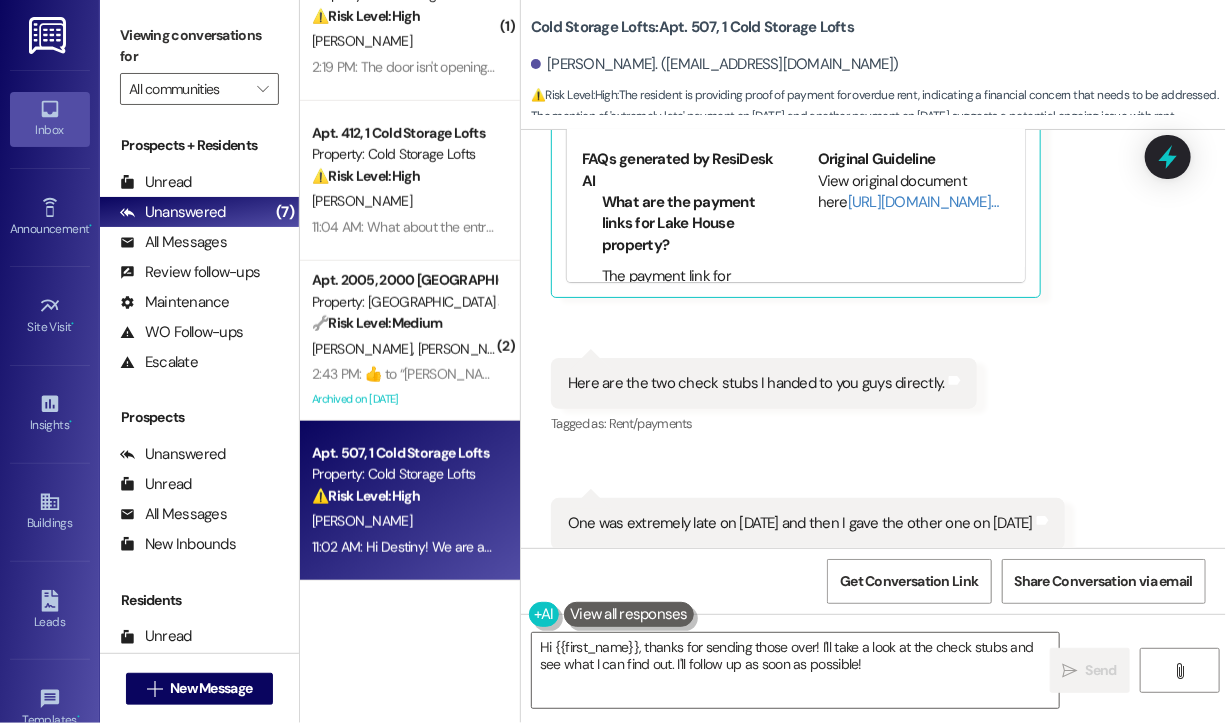 scroll, scrollTop: 21600, scrollLeft: 0, axis: vertical 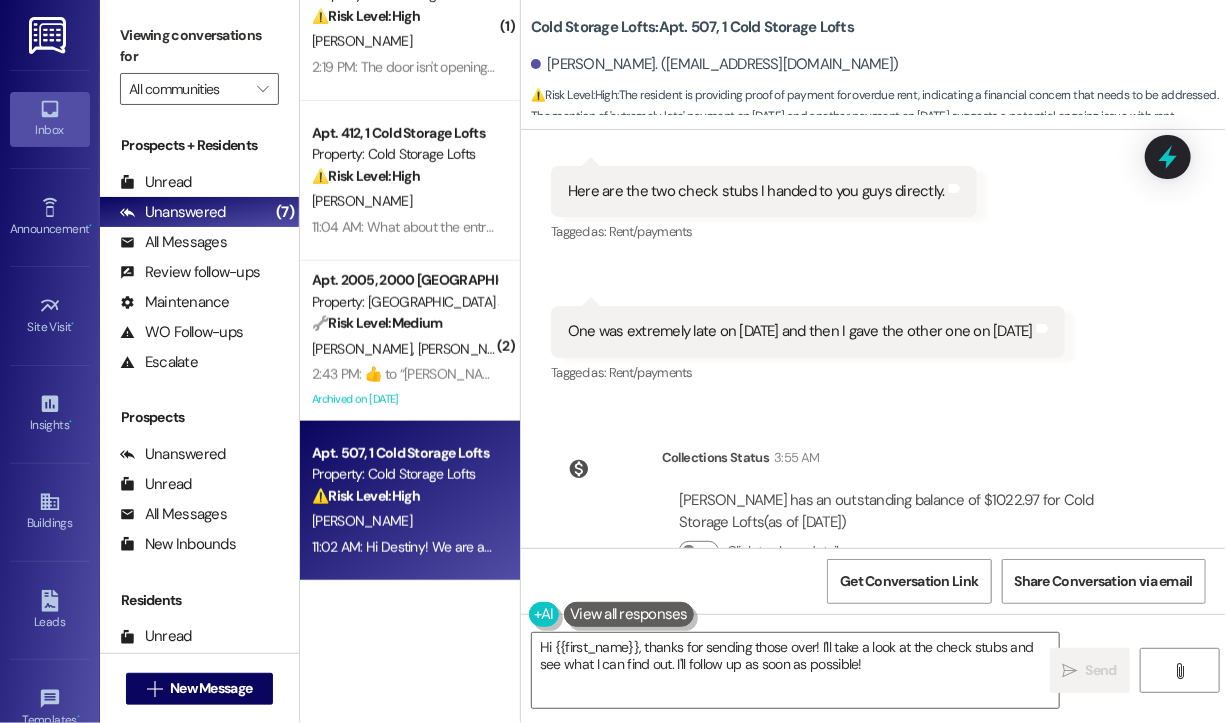 click on "Here are the two check stubs I handed to you guys directly." at bounding box center [756, 191] 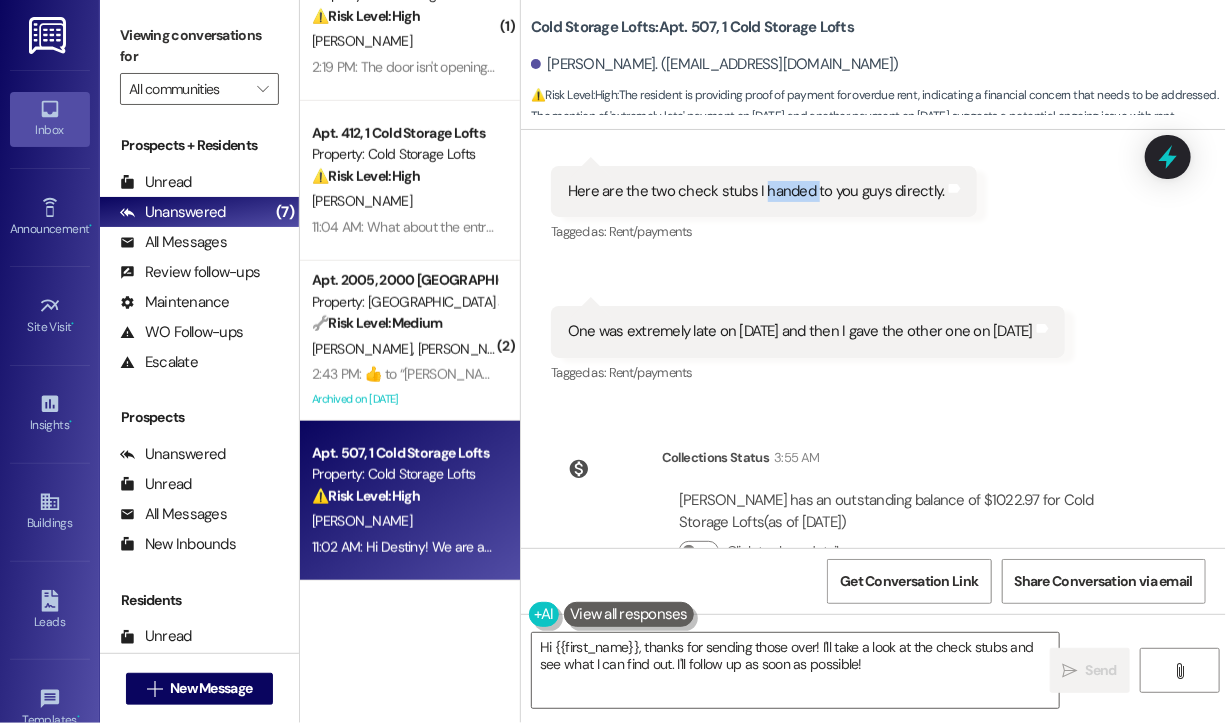 click on "Here are the two check stubs I handed to you guys directly." at bounding box center [756, 191] 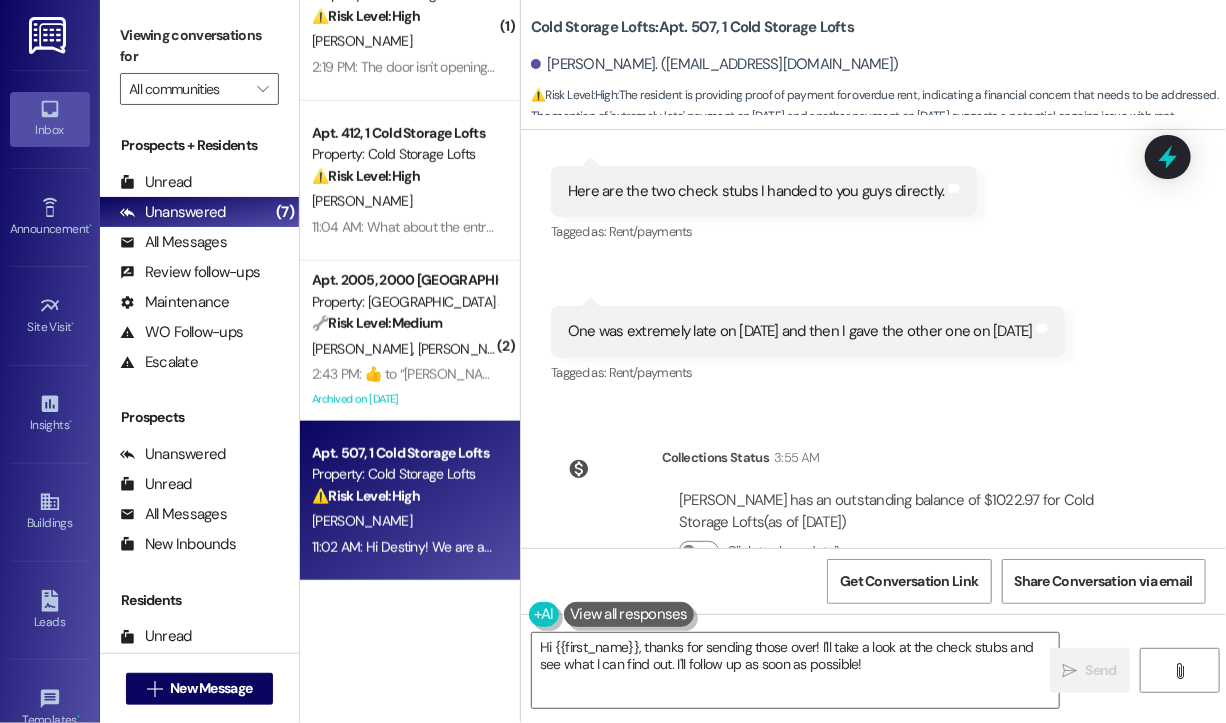 click on "One was extremely late on May 30th and then I gave the other one on July 2nd" at bounding box center [800, 331] 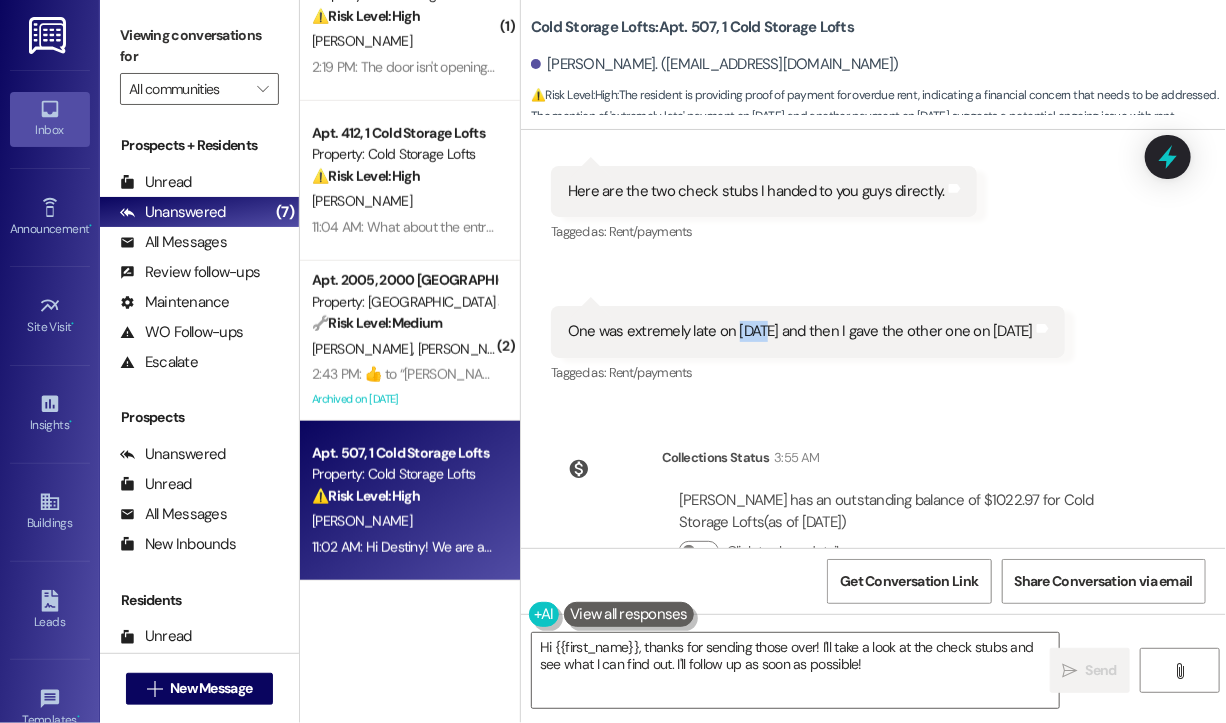 click on "One was extremely late on May 30th and then I gave the other one on July 2nd" at bounding box center (800, 331) 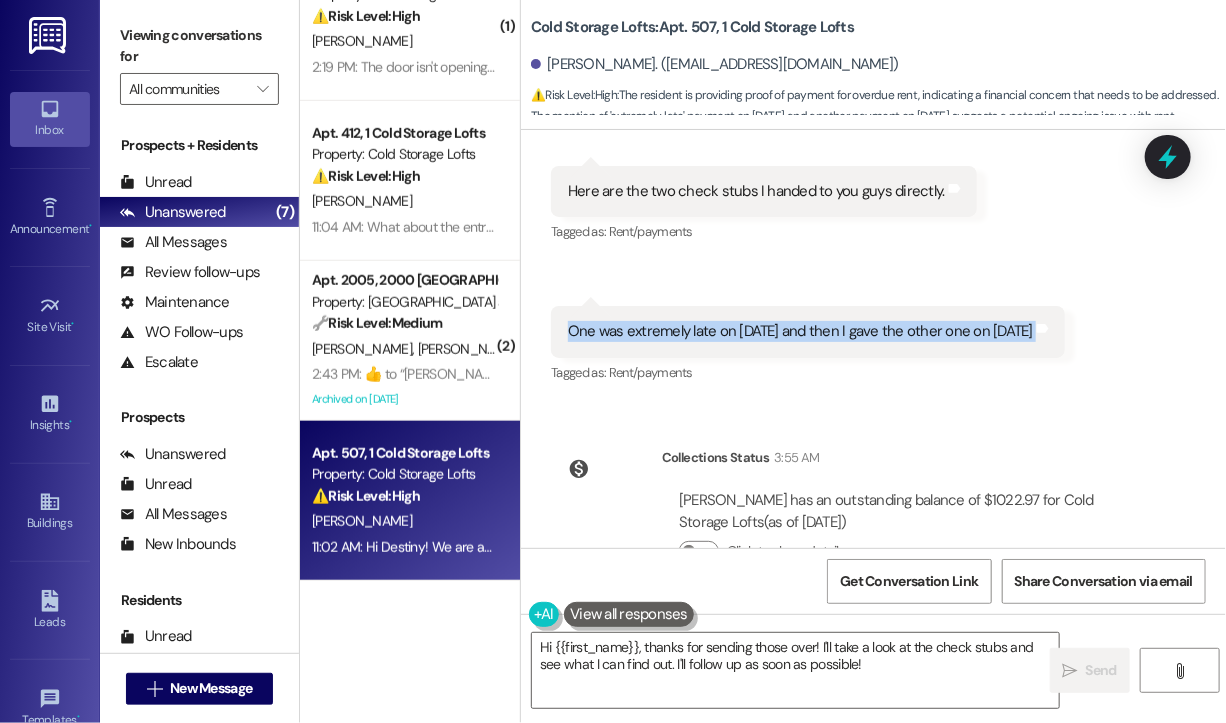 click on "One was extremely late on May 30th and then I gave the other one on July 2nd" at bounding box center [800, 331] 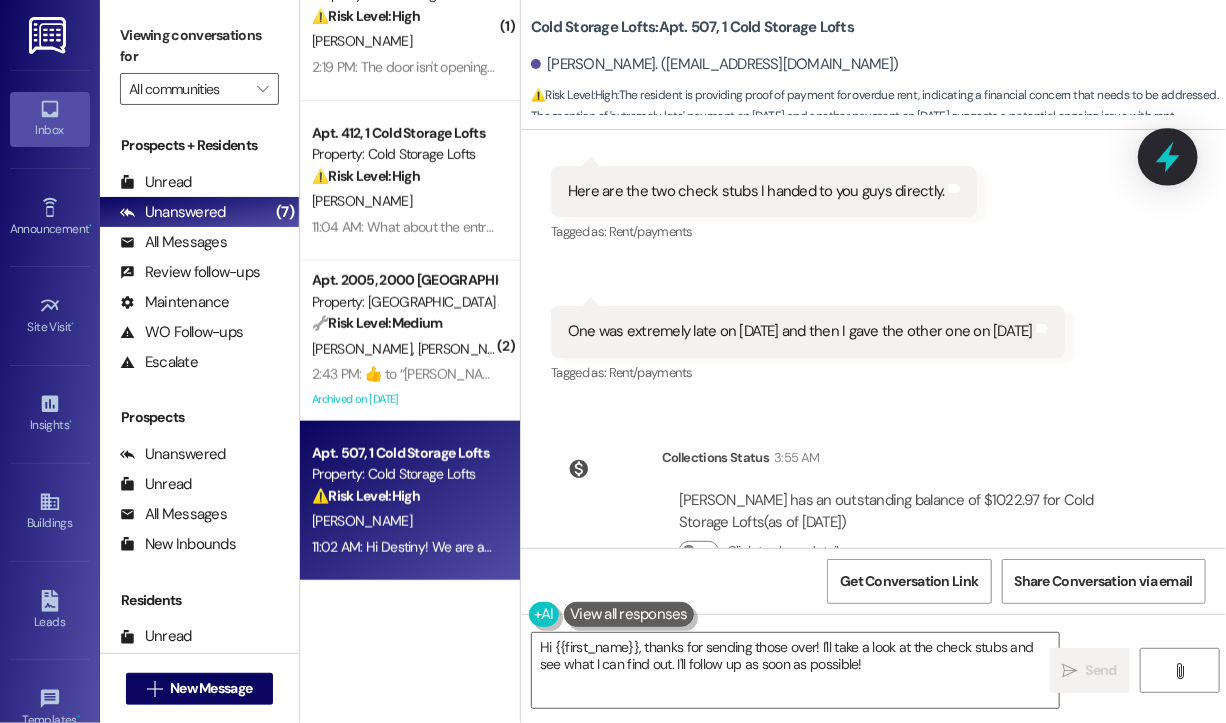 click 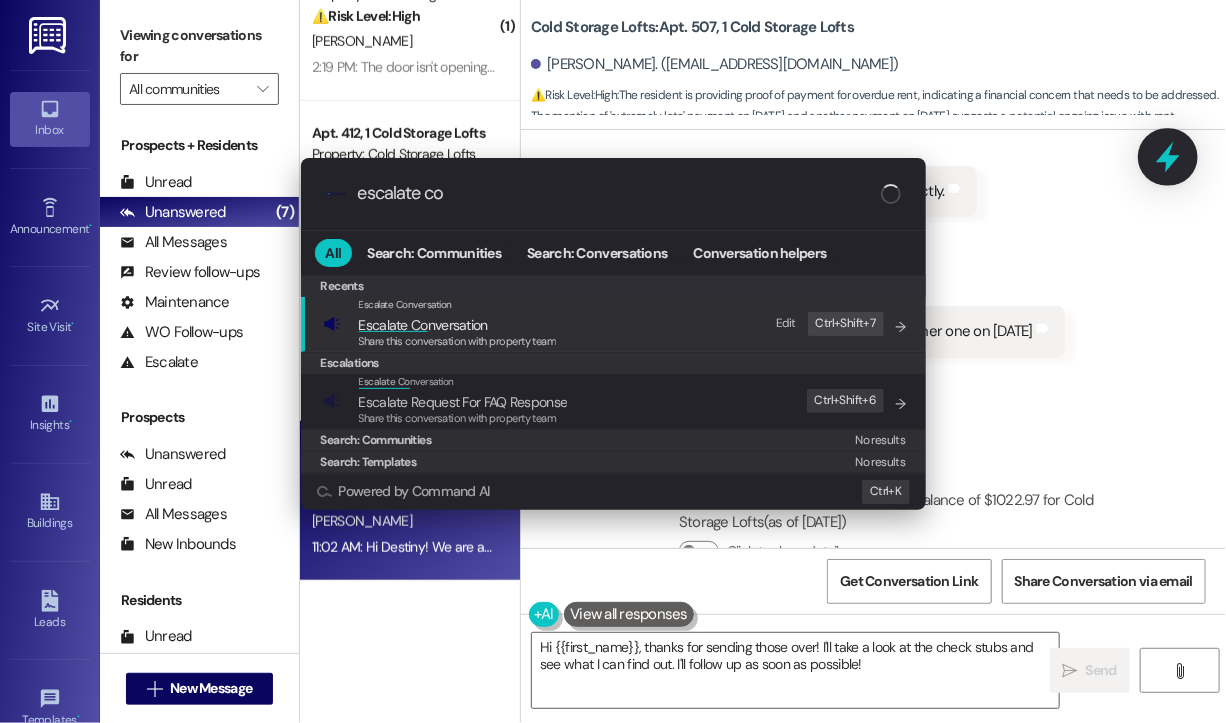 type on "escalate con" 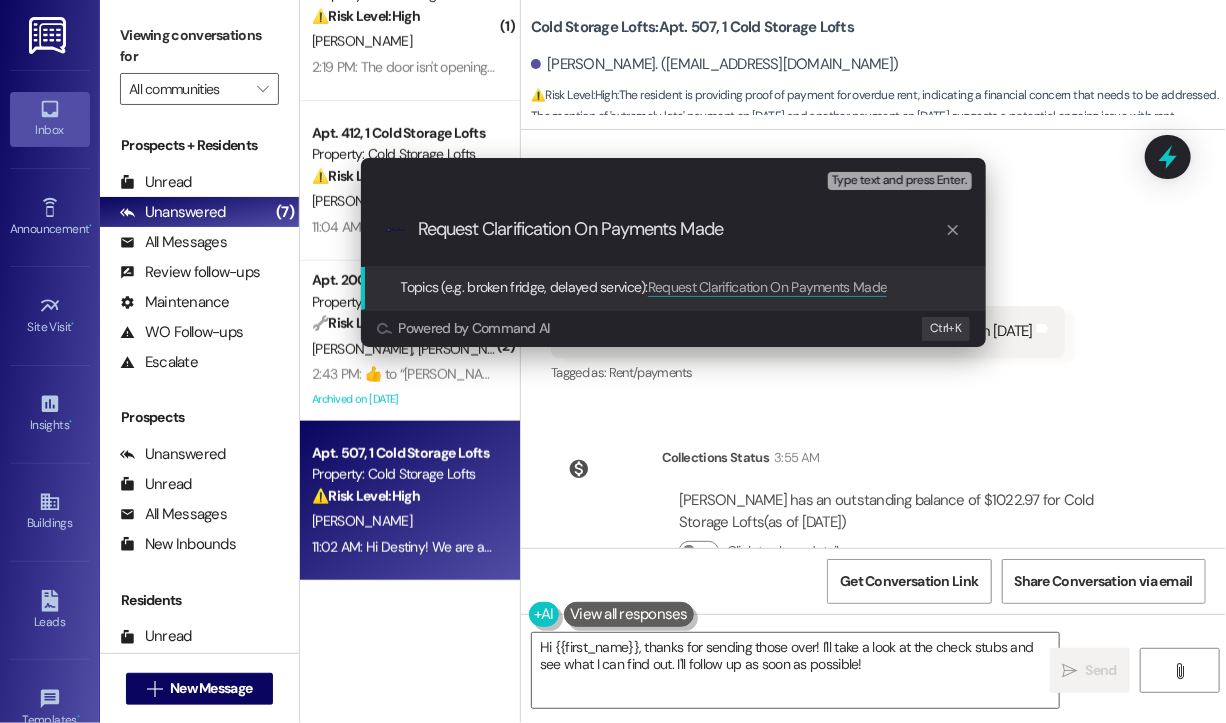 click on "Request Clarification On Payments Made" at bounding box center (681, 229) 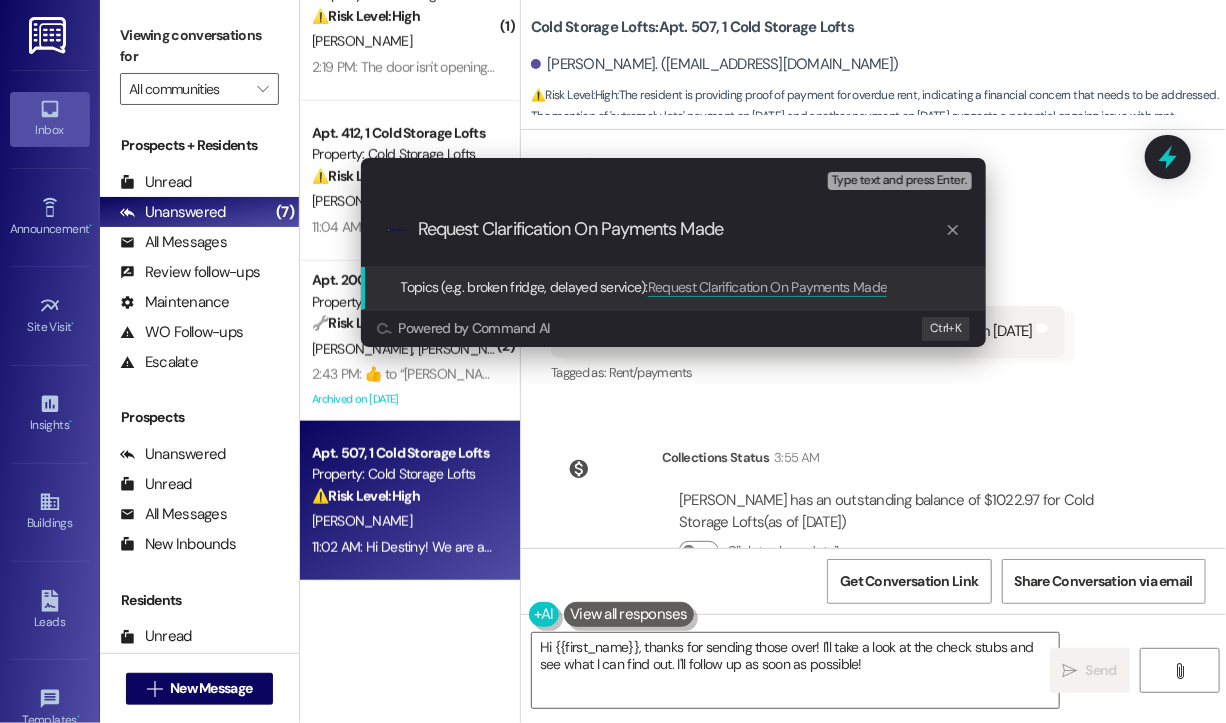 click on "Request Clarification On Payments Made" at bounding box center (681, 229) 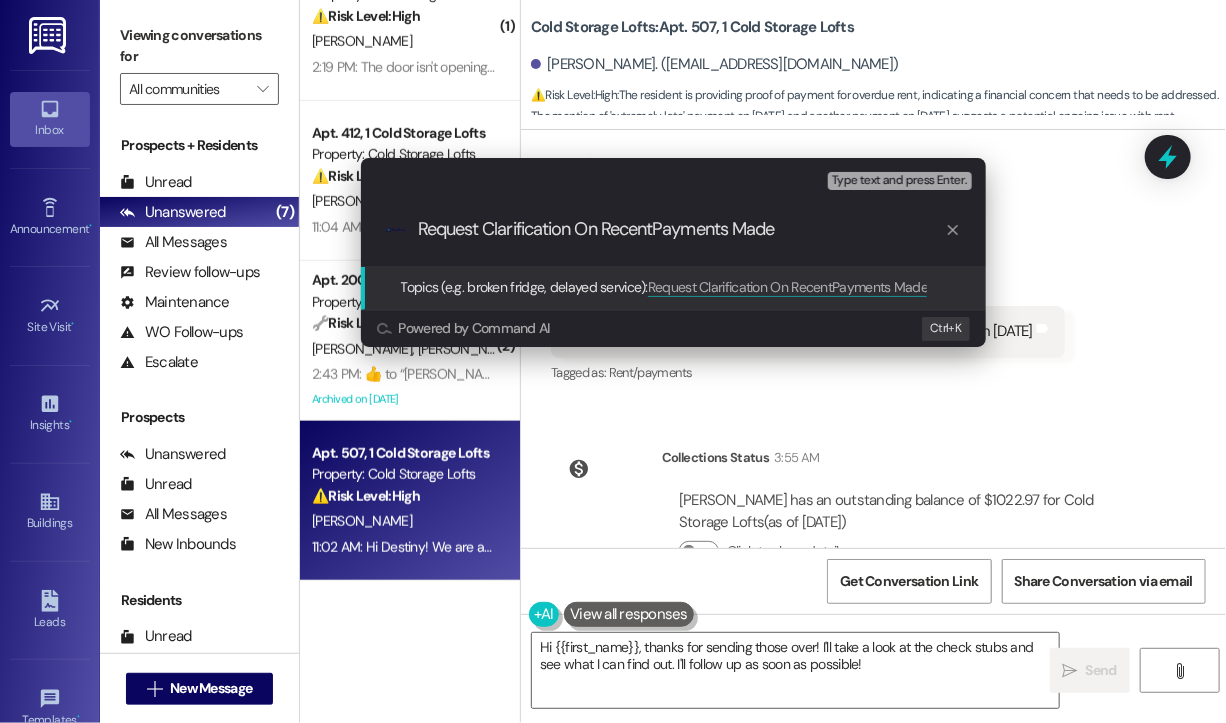 type on "Request Clarification On Recent Payments Made" 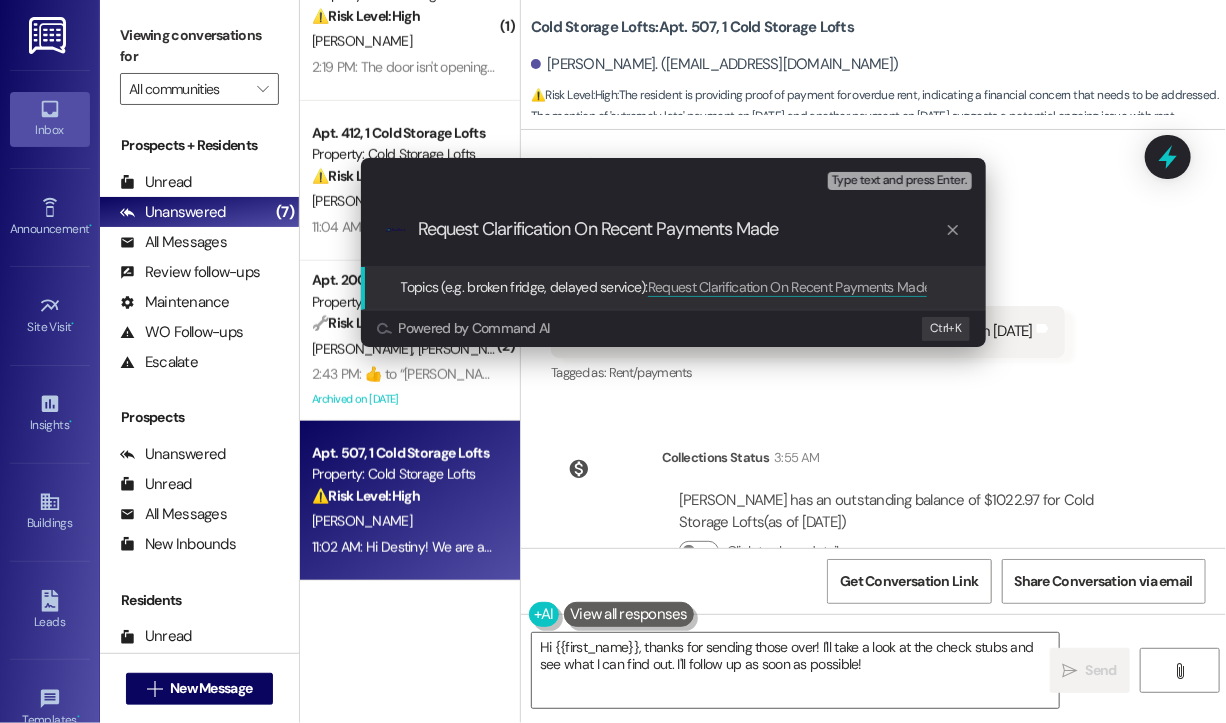 type 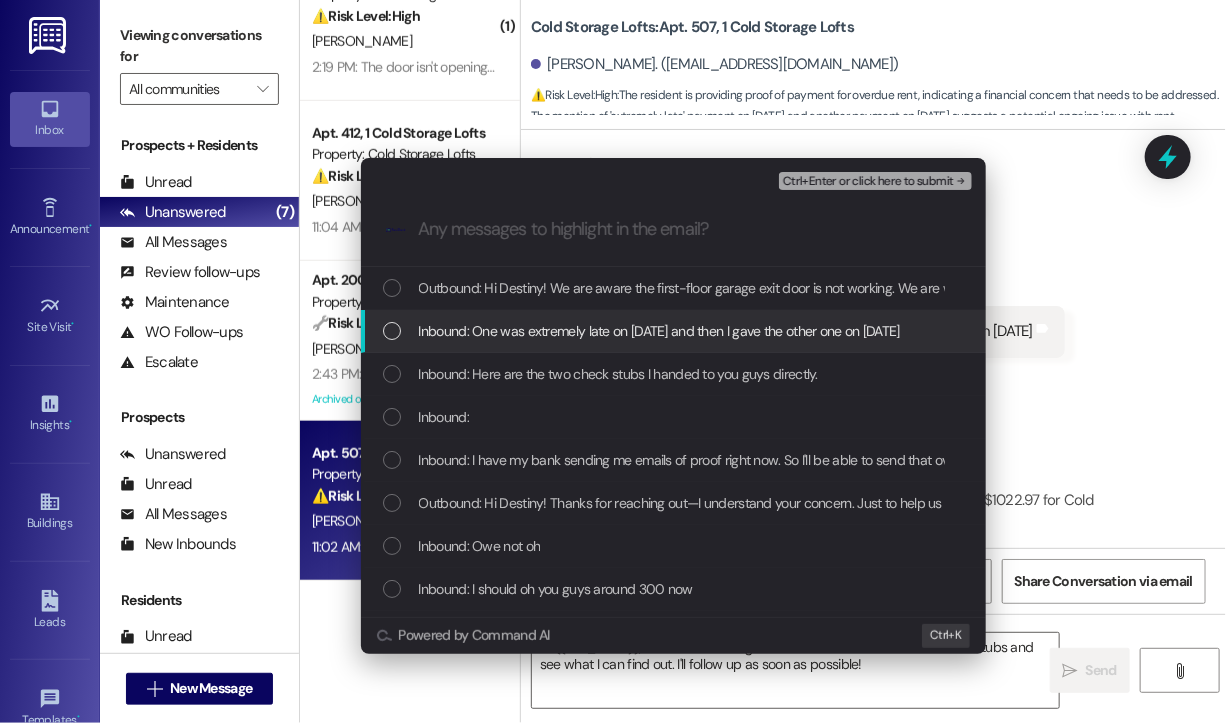 click on "Inbound: One was extremely late on May 30th and then I gave the other one on July 2nd" at bounding box center (659, 331) 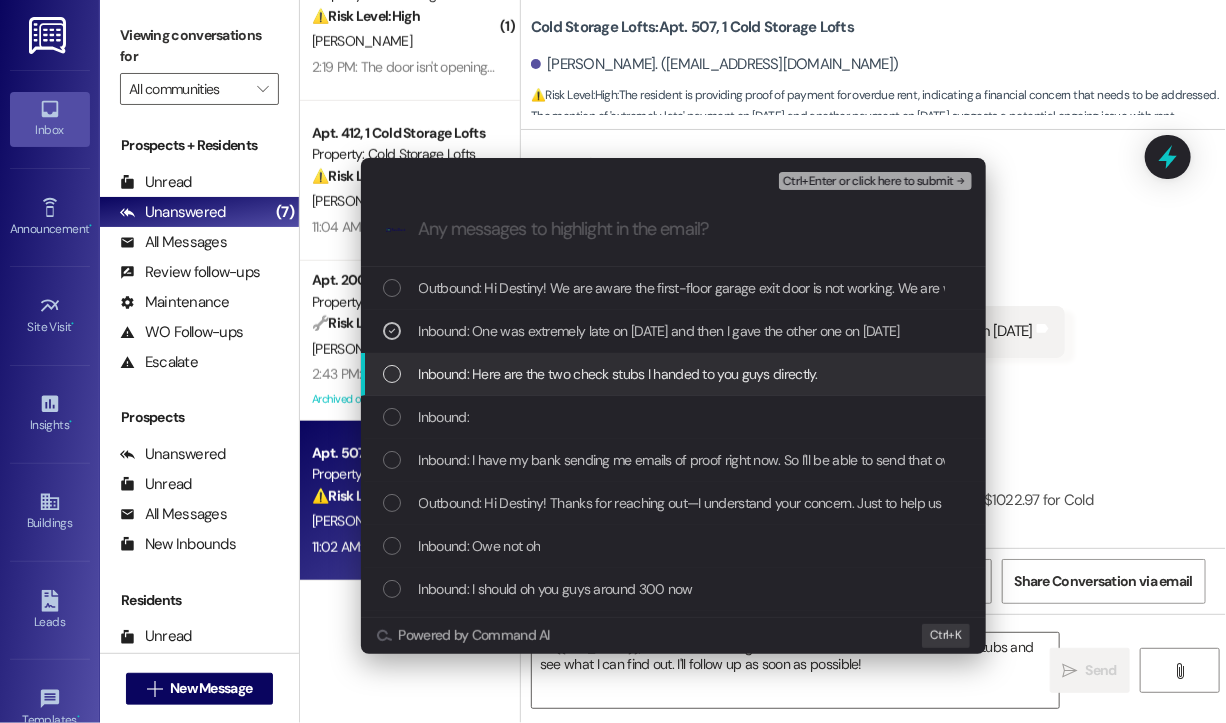 click on "Inbound: Here are the two check stubs I handed to you guys directly." at bounding box center [618, 374] 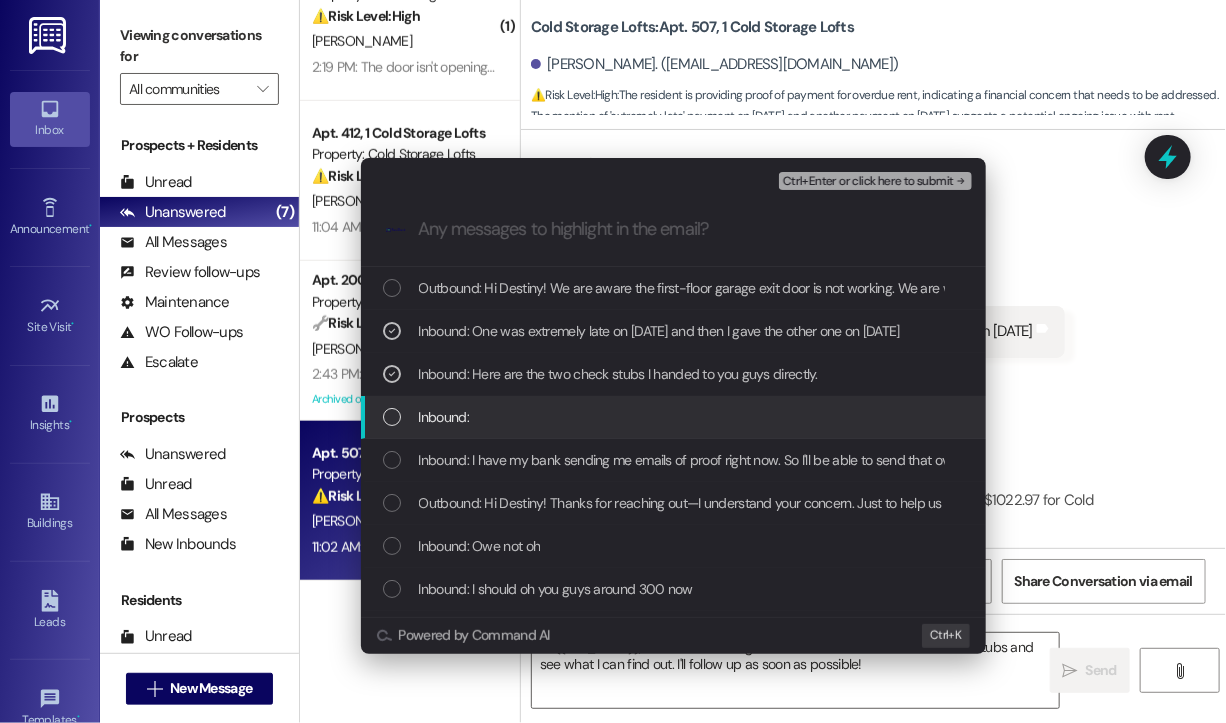 click on "Inbound:" at bounding box center (675, 417) 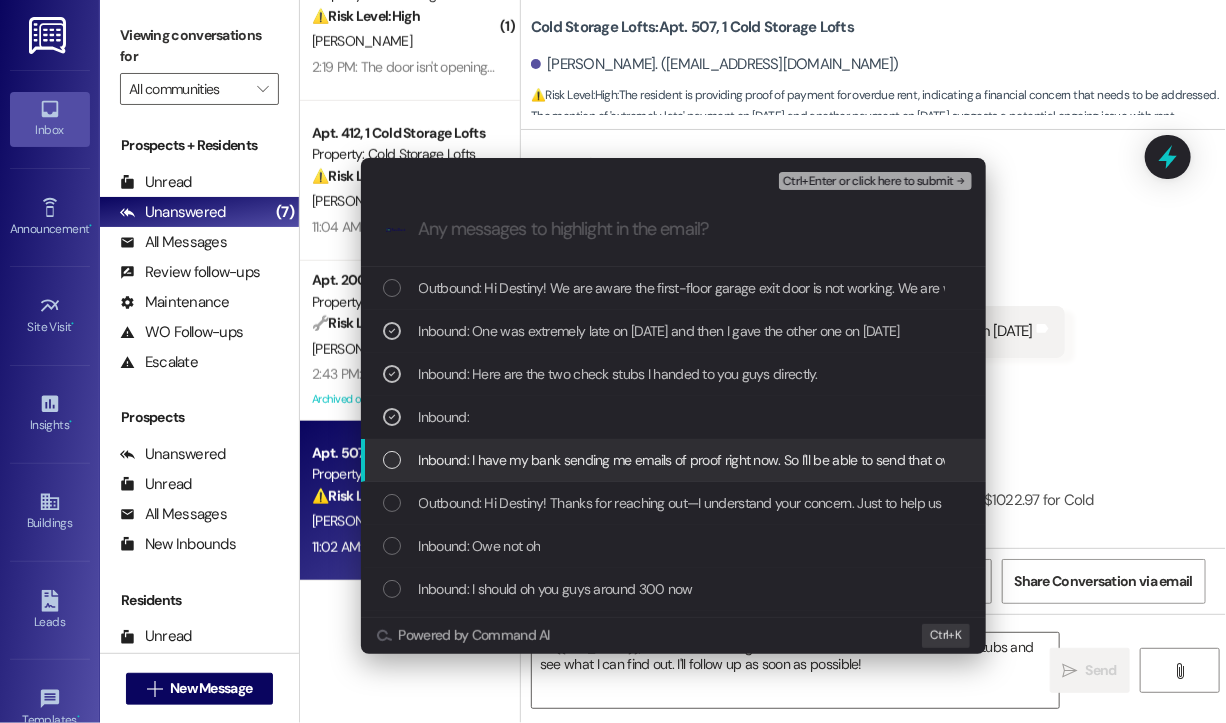 click on "Inbound: I have my bank sending me emails of proof right now. So I'll be able to send that over. If it's not enough I will go to my bank and have them print it off for you guys." at bounding box center [675, 460] 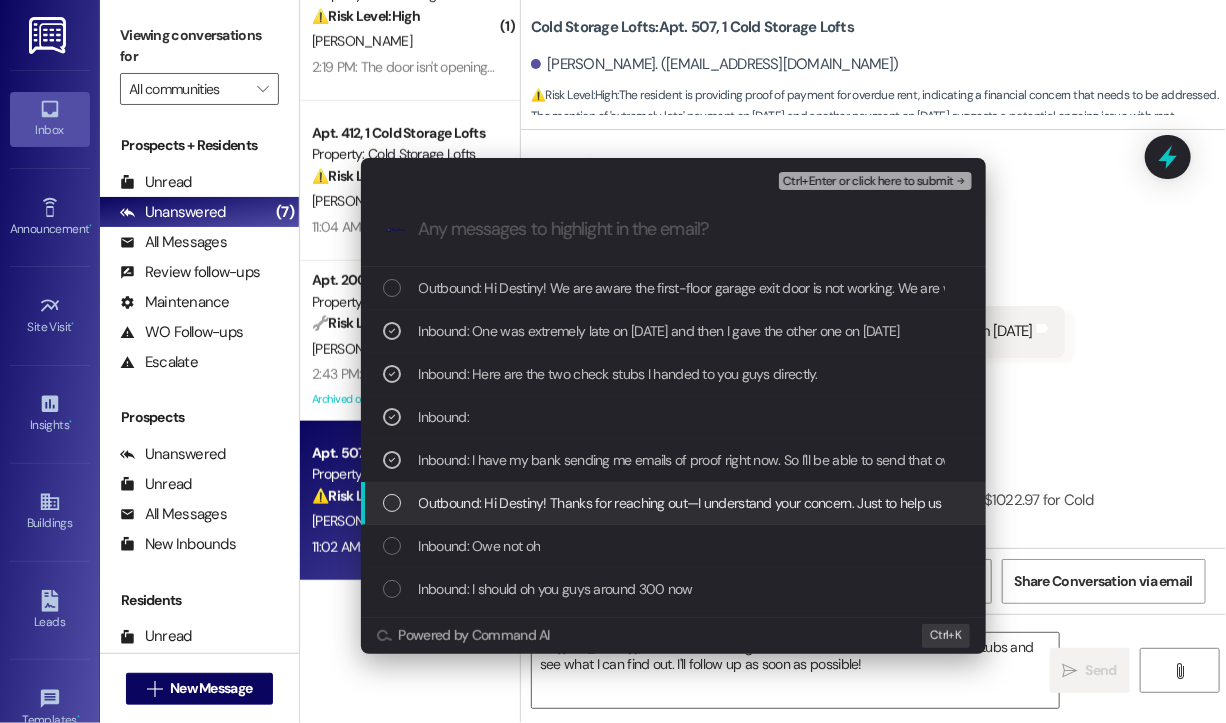 click on "Outbound: Hi Destiny! Thanks for reaching out—I understand your concern. Just to help us look into this, can you confirm if the $1,700 check from July 2nd and the $1,300 check from last month have both cleared and been withdrawn from your bank account? That'll help us verify the payments on our end." at bounding box center [675, 503] 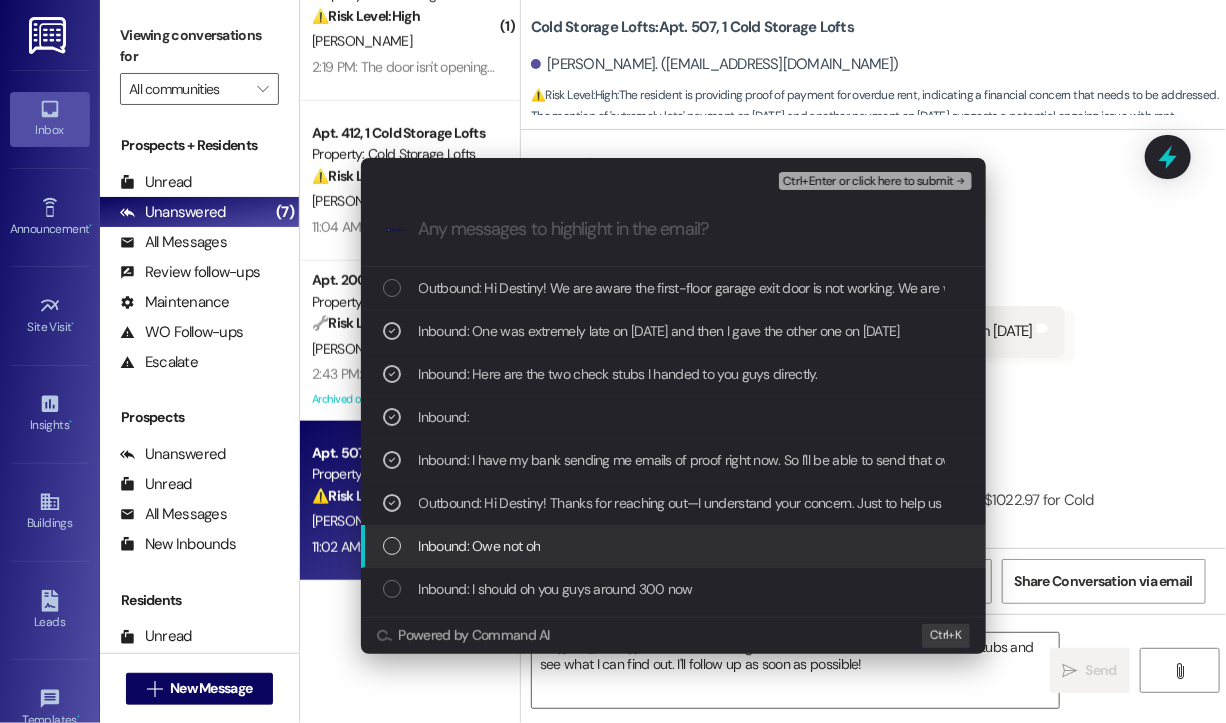 click on "Inbound: Owe not oh" at bounding box center (675, 546) 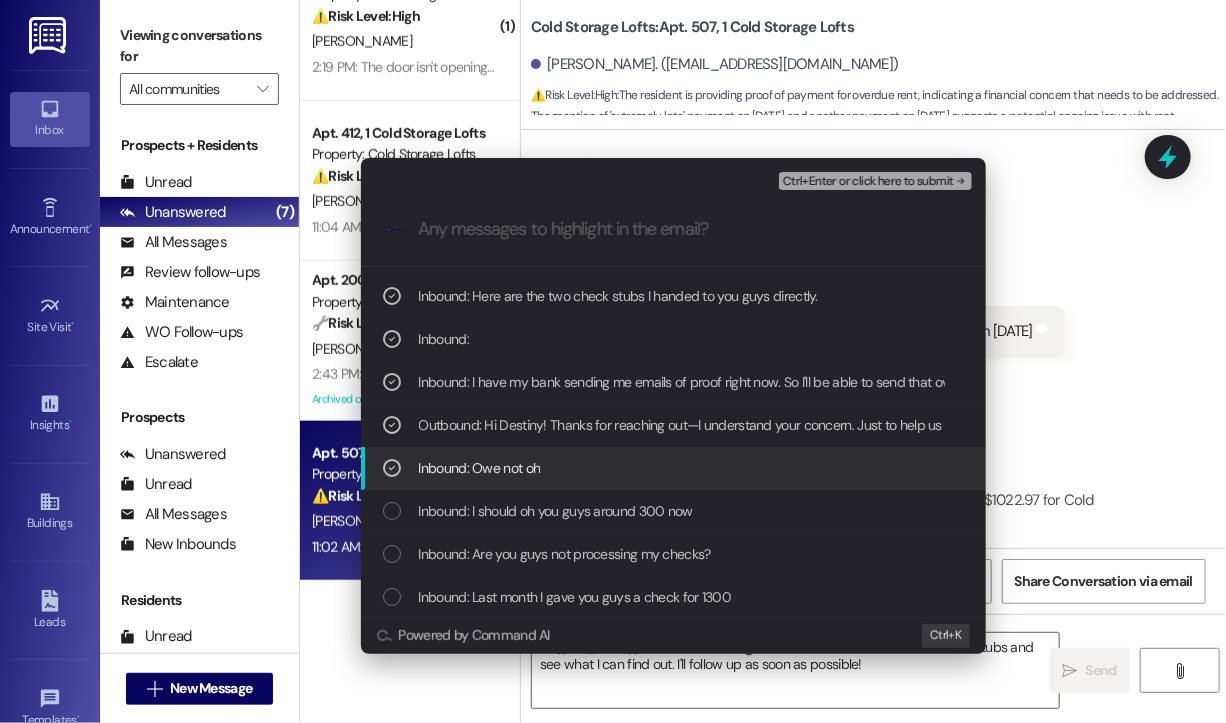 scroll, scrollTop: 100, scrollLeft: 0, axis: vertical 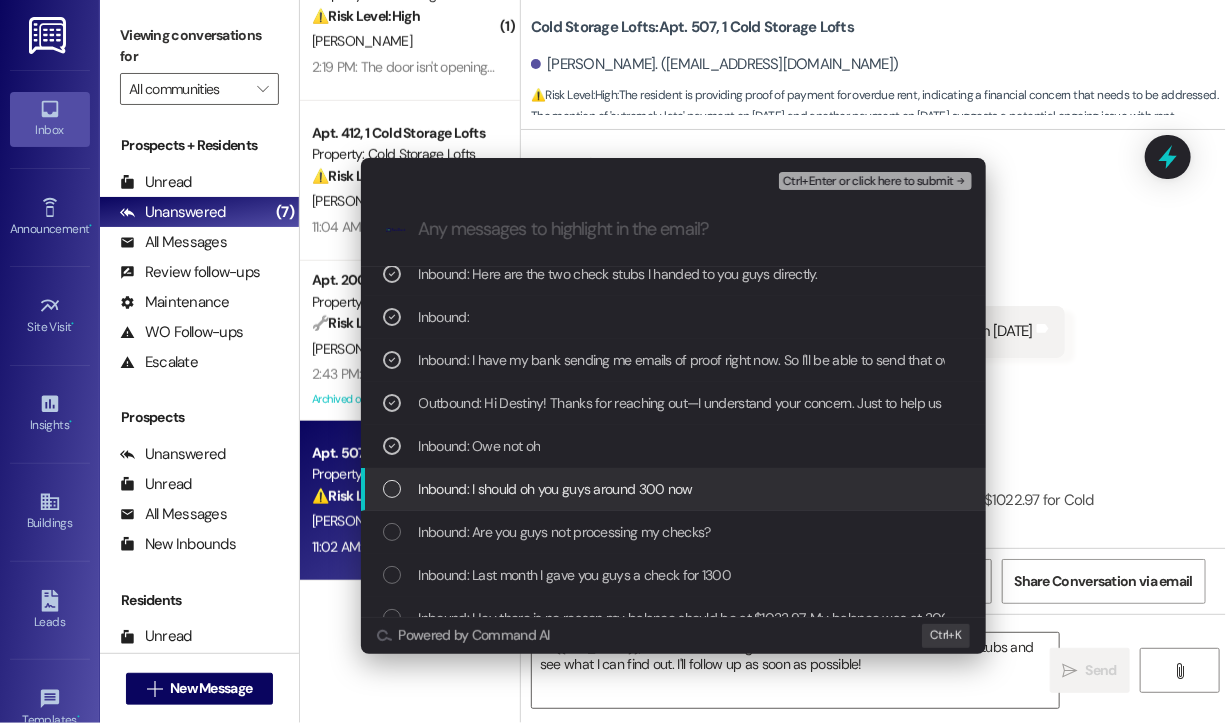 click at bounding box center [392, 489] 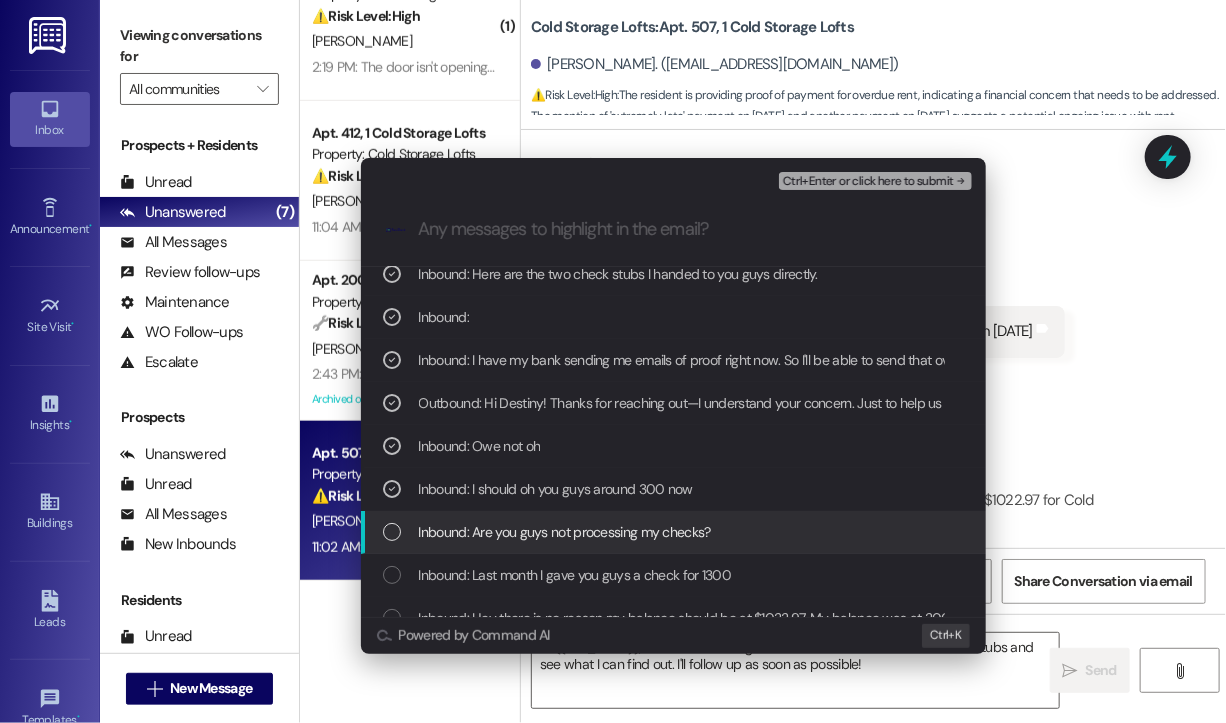click at bounding box center (392, 532) 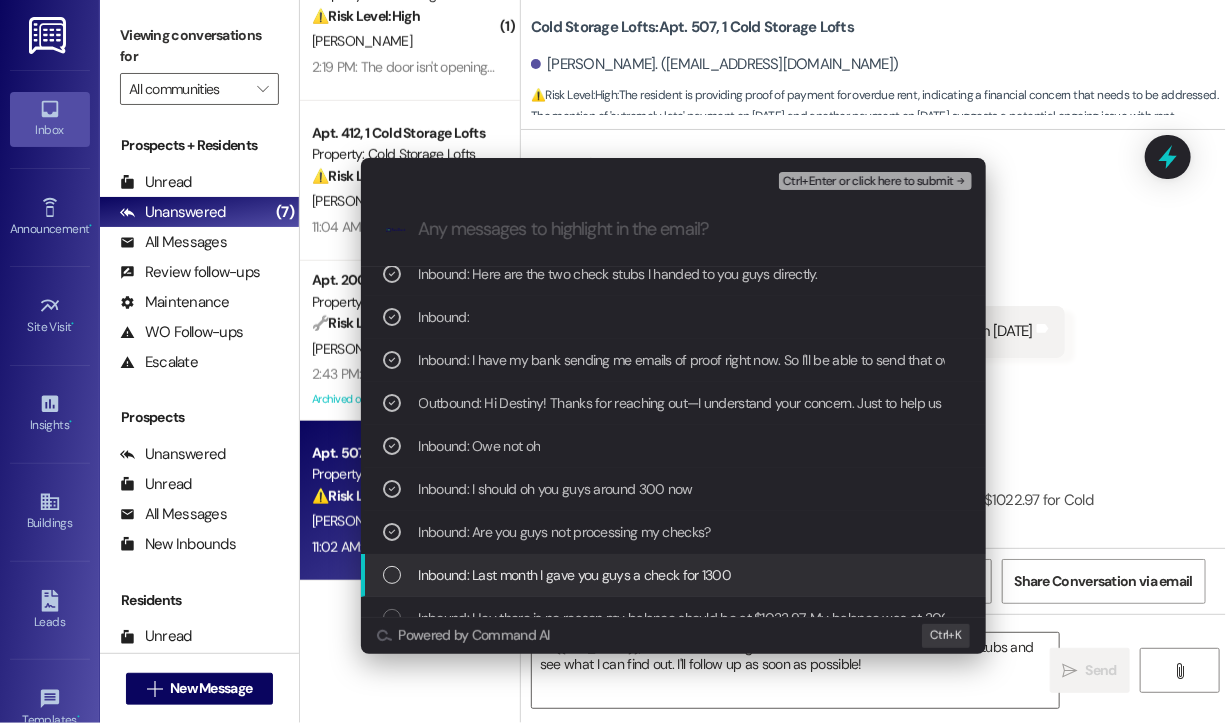 click at bounding box center (392, 575) 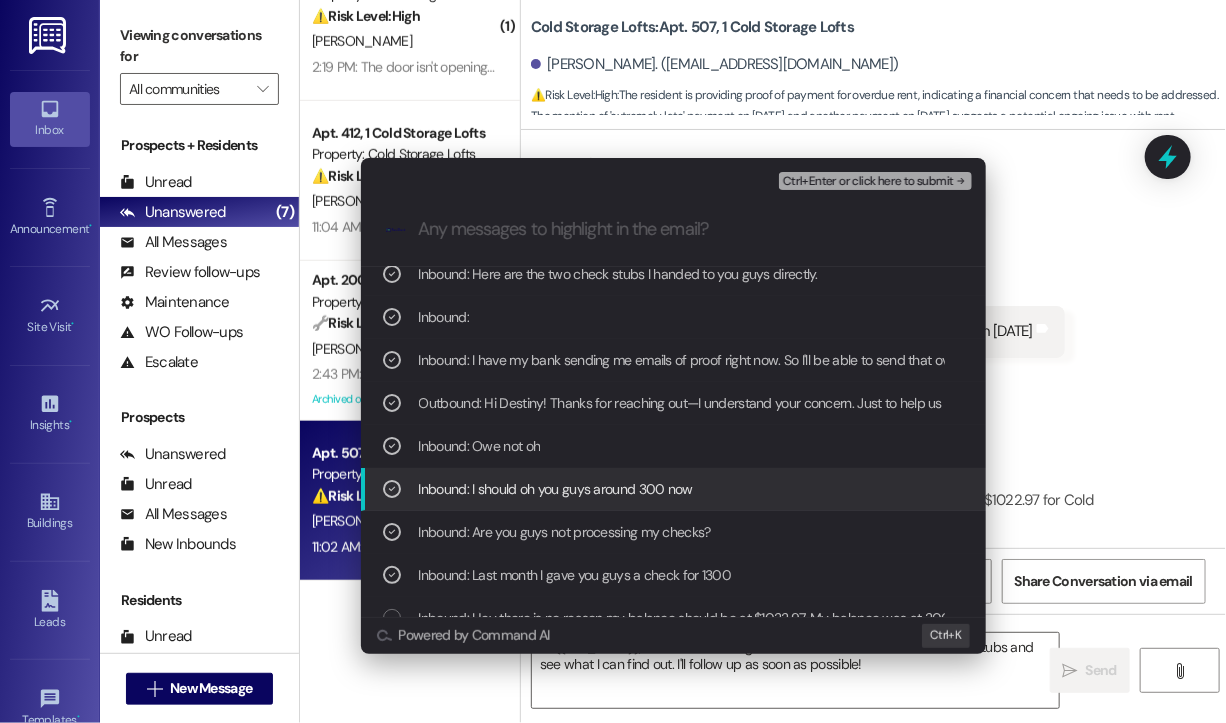 scroll, scrollTop: 200, scrollLeft: 0, axis: vertical 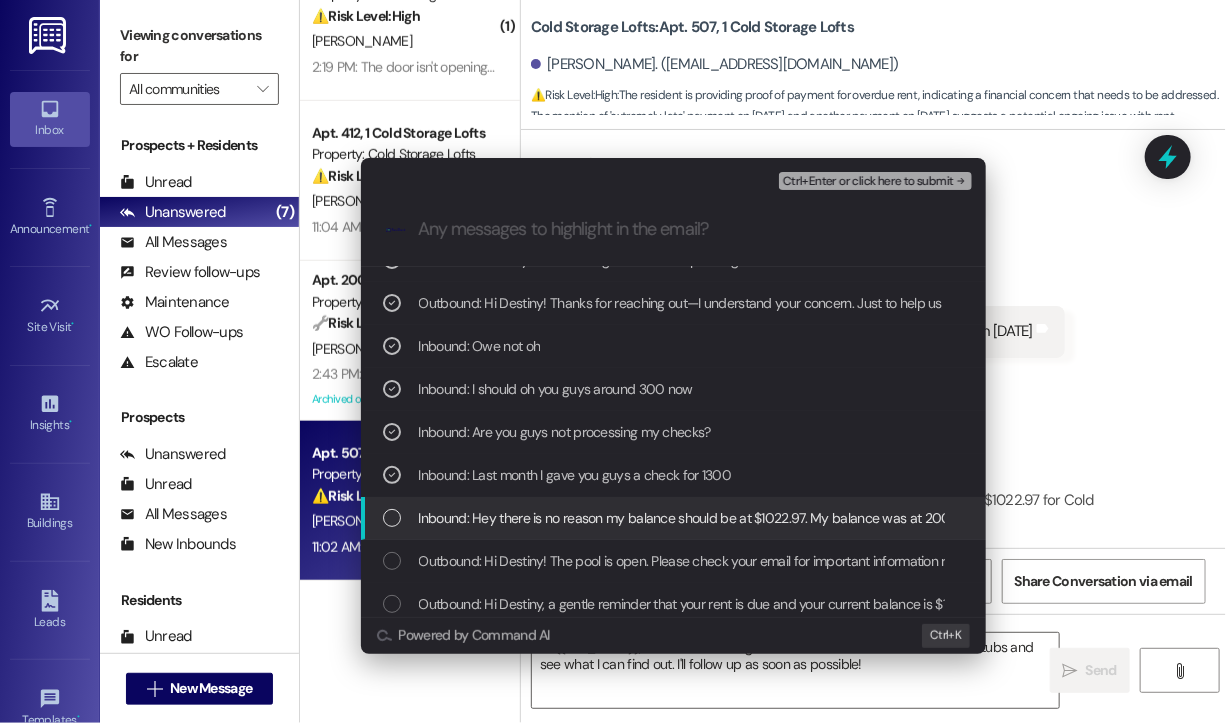 click at bounding box center (392, 518) 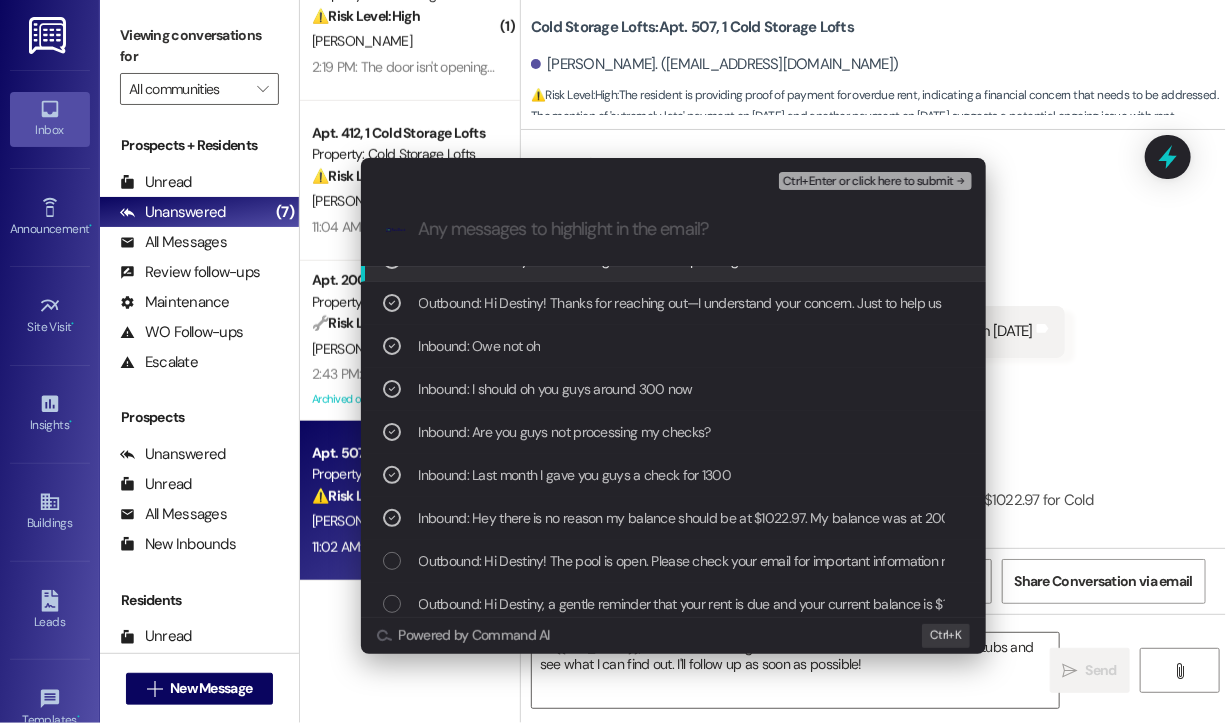 click on "Ctrl+Enter or click here to submit" at bounding box center (868, 182) 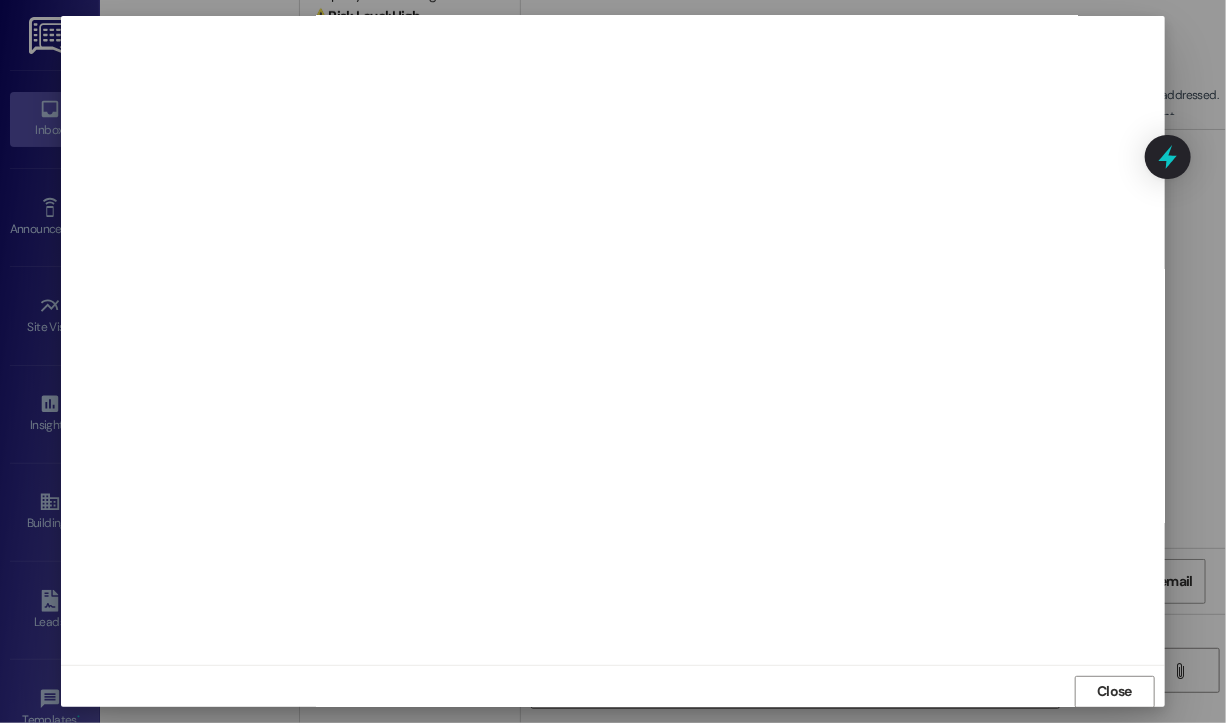 scroll, scrollTop: 12, scrollLeft: 0, axis: vertical 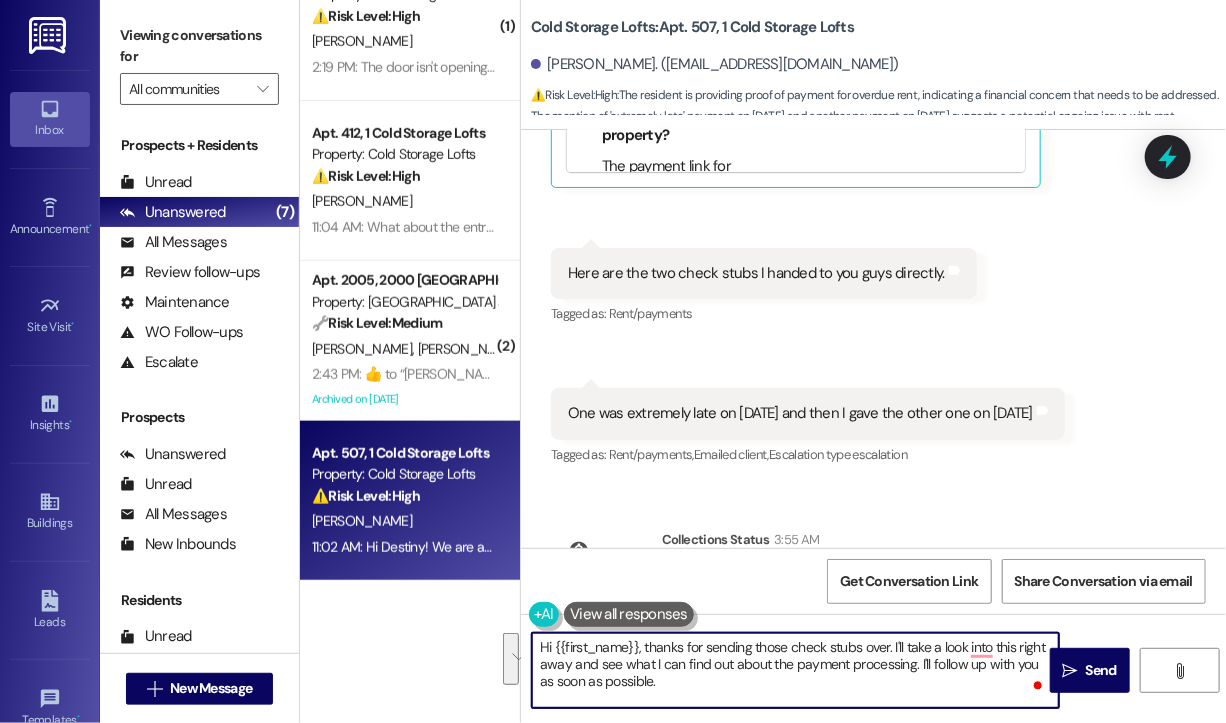 drag, startPoint x: 708, startPoint y: 679, endPoint x: 892, endPoint y: 646, distance: 186.93582 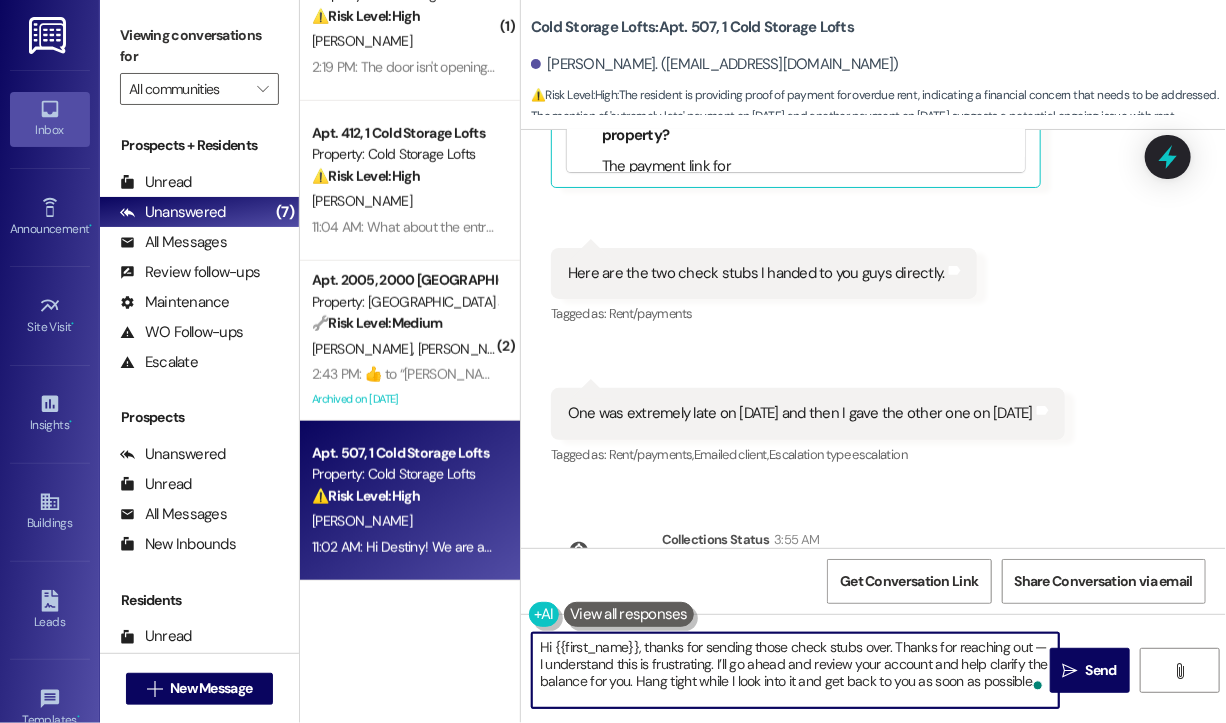 drag, startPoint x: 1041, startPoint y: 647, endPoint x: 1041, endPoint y: 662, distance: 15 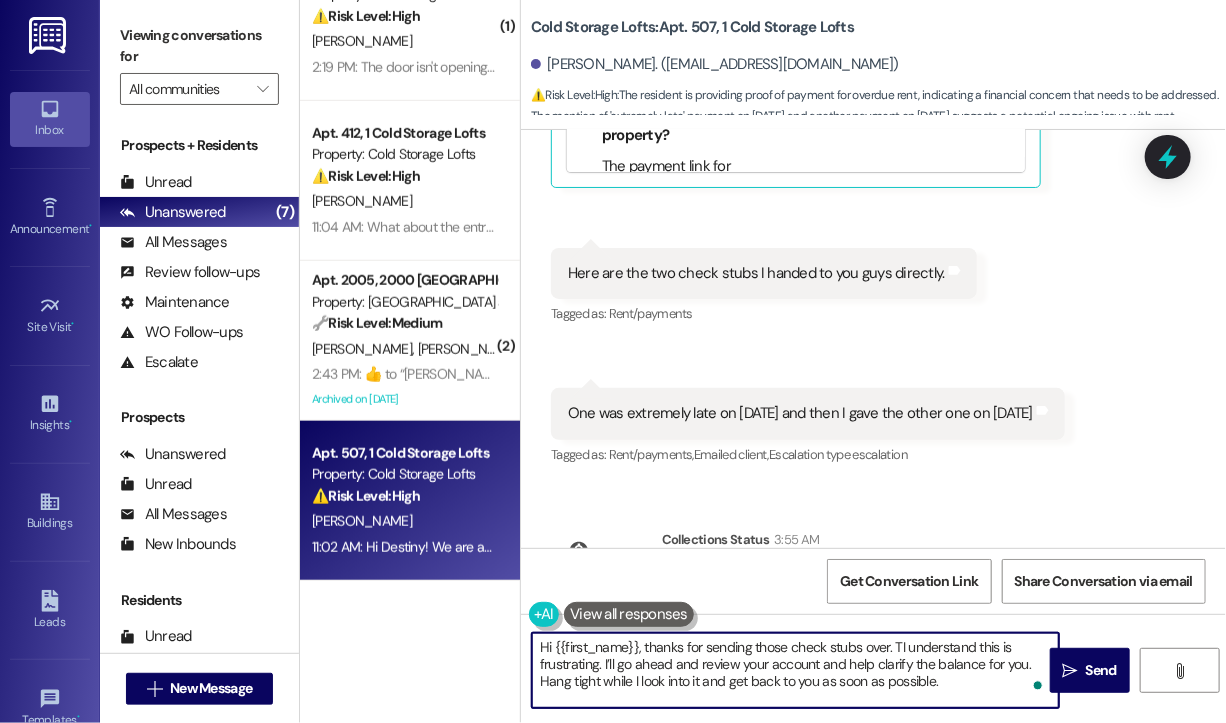 type on "Hi {{first_name}}, thanks for sending those check stubs over. I understand this is frustrating. I’ll go ahead and review your account and help clarify the balance for you. Hang tight while I look into it and get back to you as soon as possible." 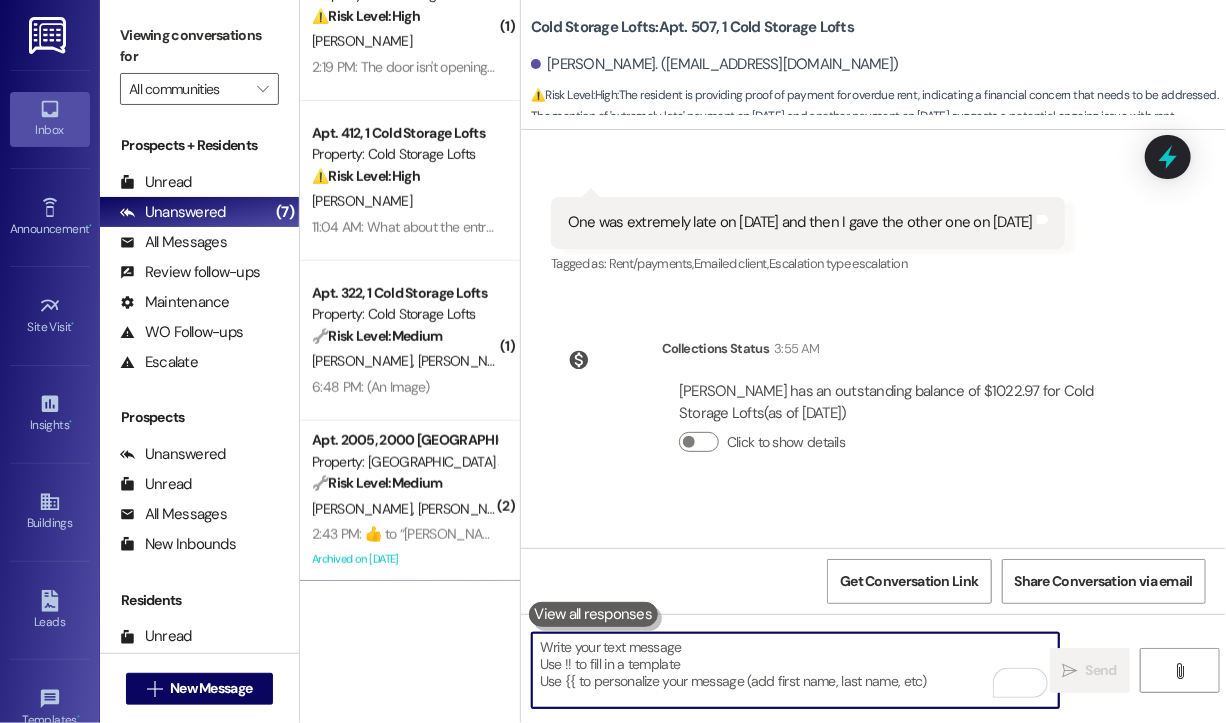 scroll, scrollTop: 21582, scrollLeft: 0, axis: vertical 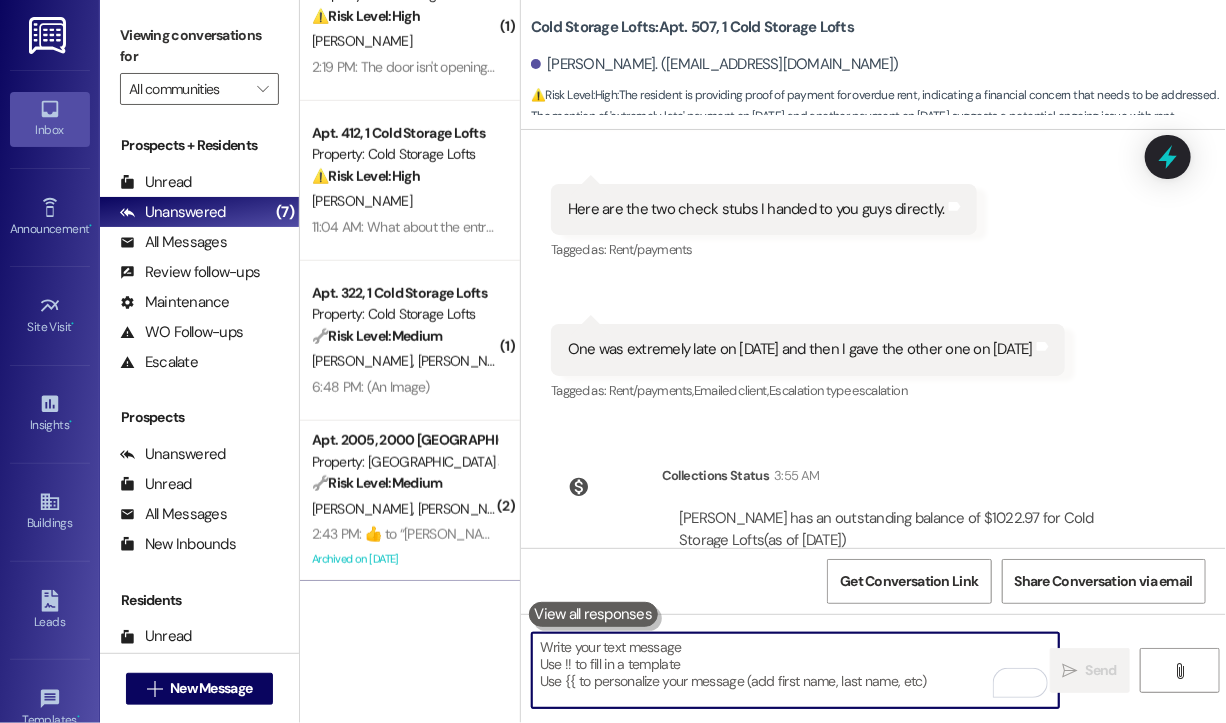 type 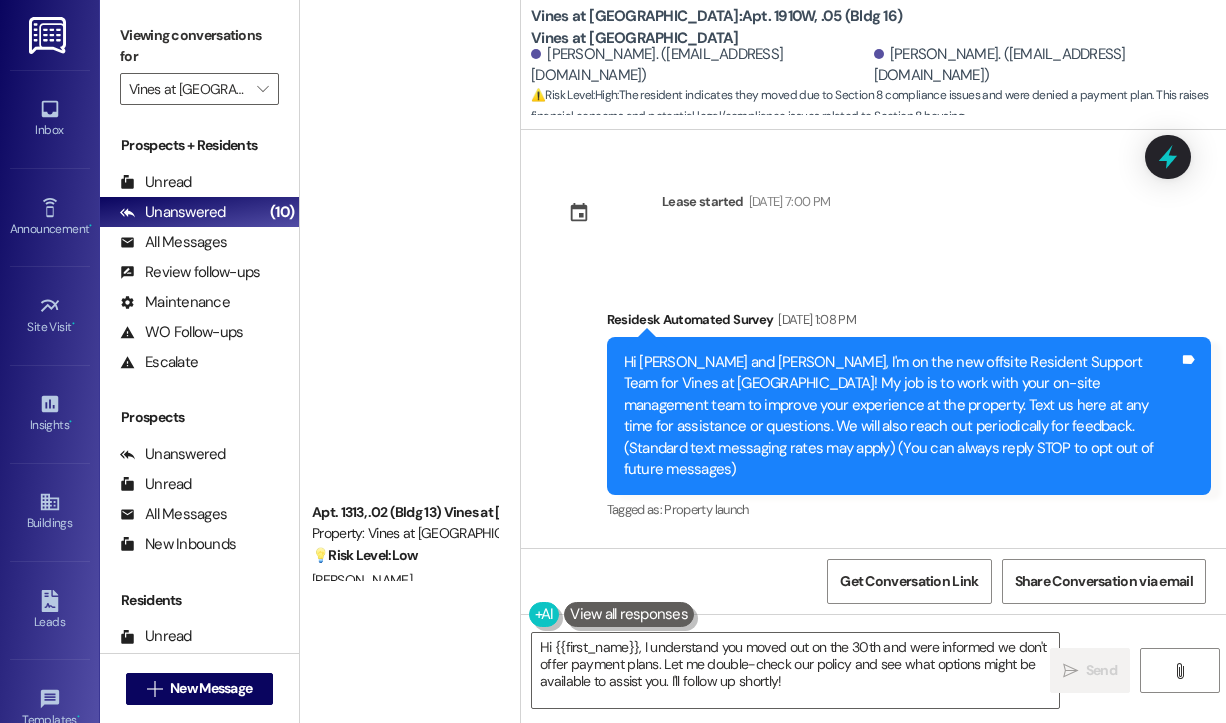 scroll, scrollTop: 0, scrollLeft: 0, axis: both 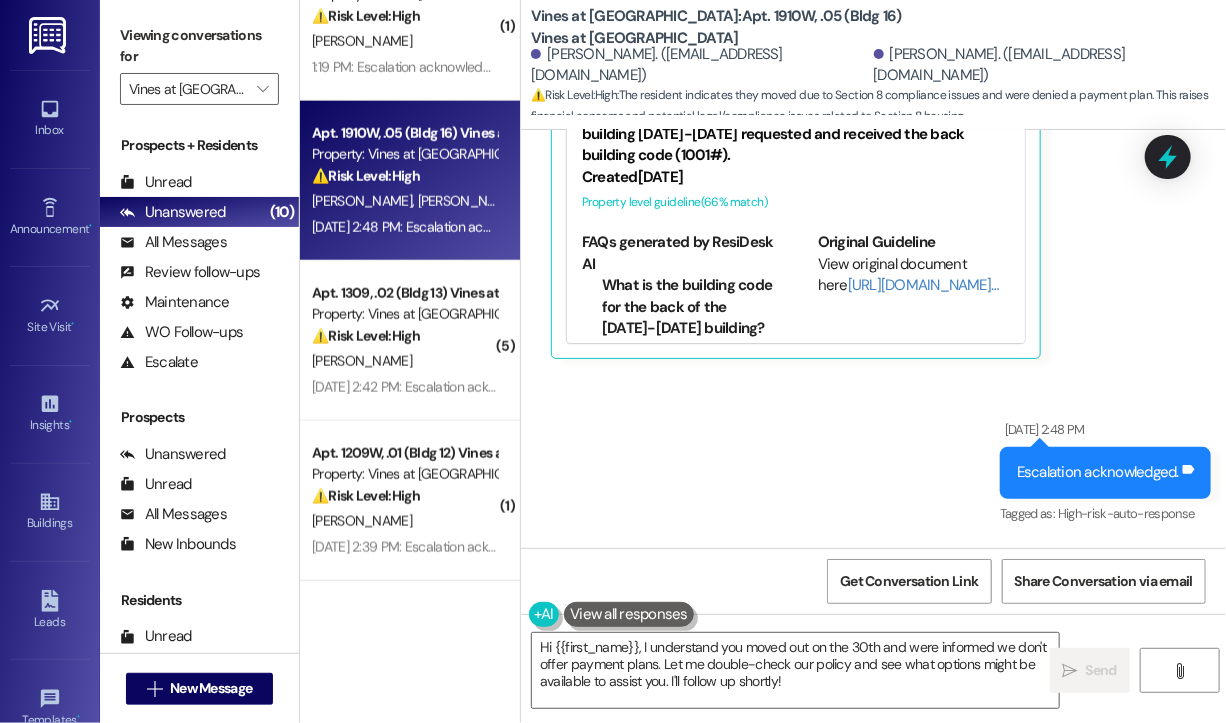 click on "Sent via SMS [DATE] 2:48 PM Escalation acknowledged. Tags and notes Tagged as:   High-risk-auto-response Click to highlight conversations about High-risk-auto-response" at bounding box center (873, 458) 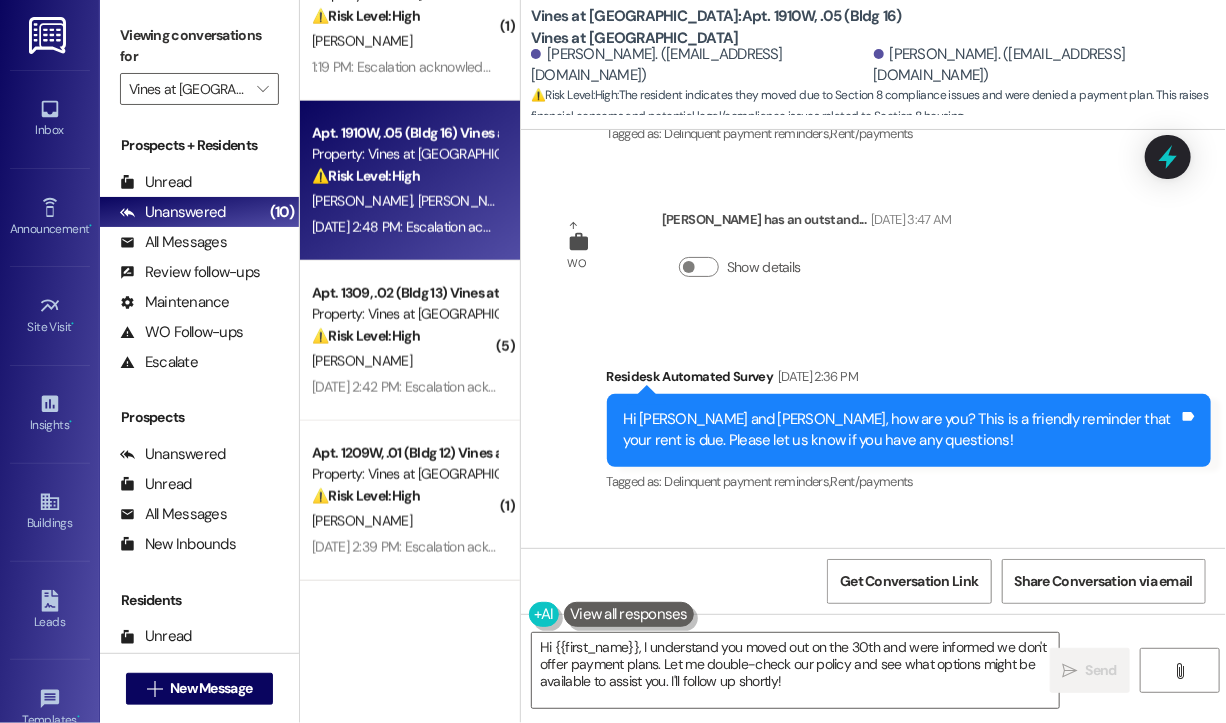 scroll, scrollTop: 22816, scrollLeft: 0, axis: vertical 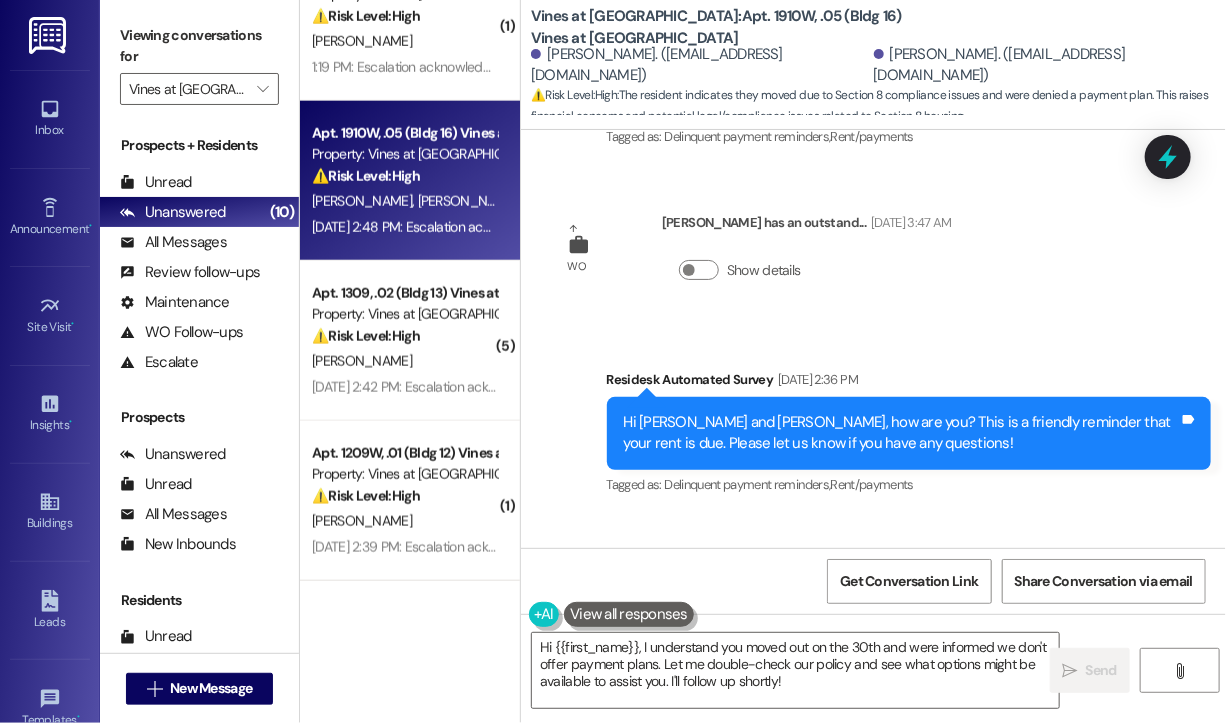 drag, startPoint x: 697, startPoint y: 394, endPoint x: 564, endPoint y: 342, distance: 142.80406 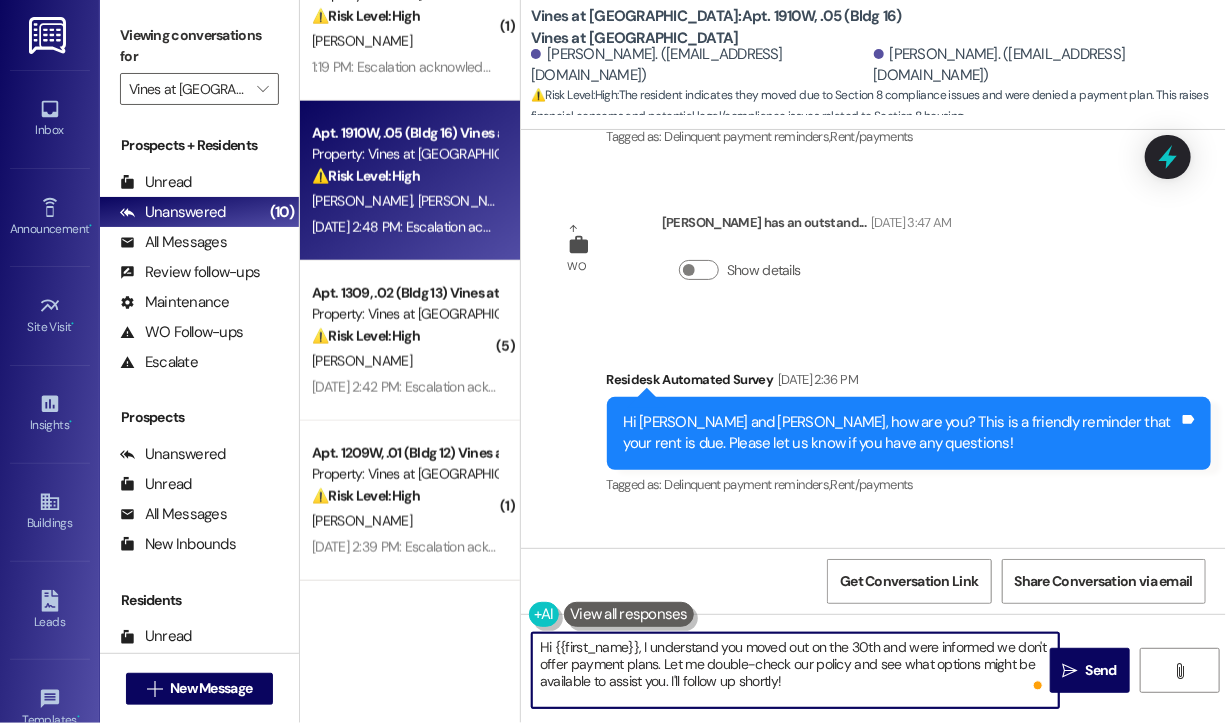 drag, startPoint x: 832, startPoint y: 679, endPoint x: 644, endPoint y: 646, distance: 190.8743 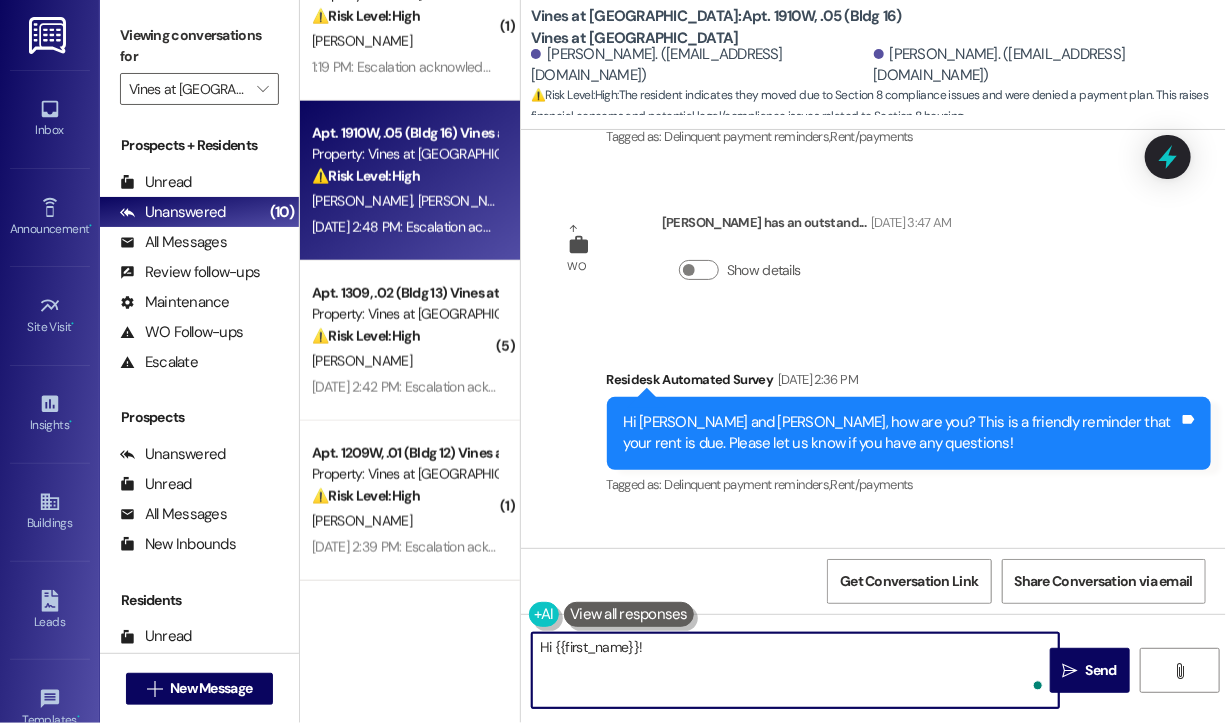 paste on "Thank you for reaching out and sharing this. I understand how difficult this situation has been, and I want to assure you that I’ve forwarded all the details to the leasing team. I’m currently waiting on their update and will follow up with you as soon as I hear back." 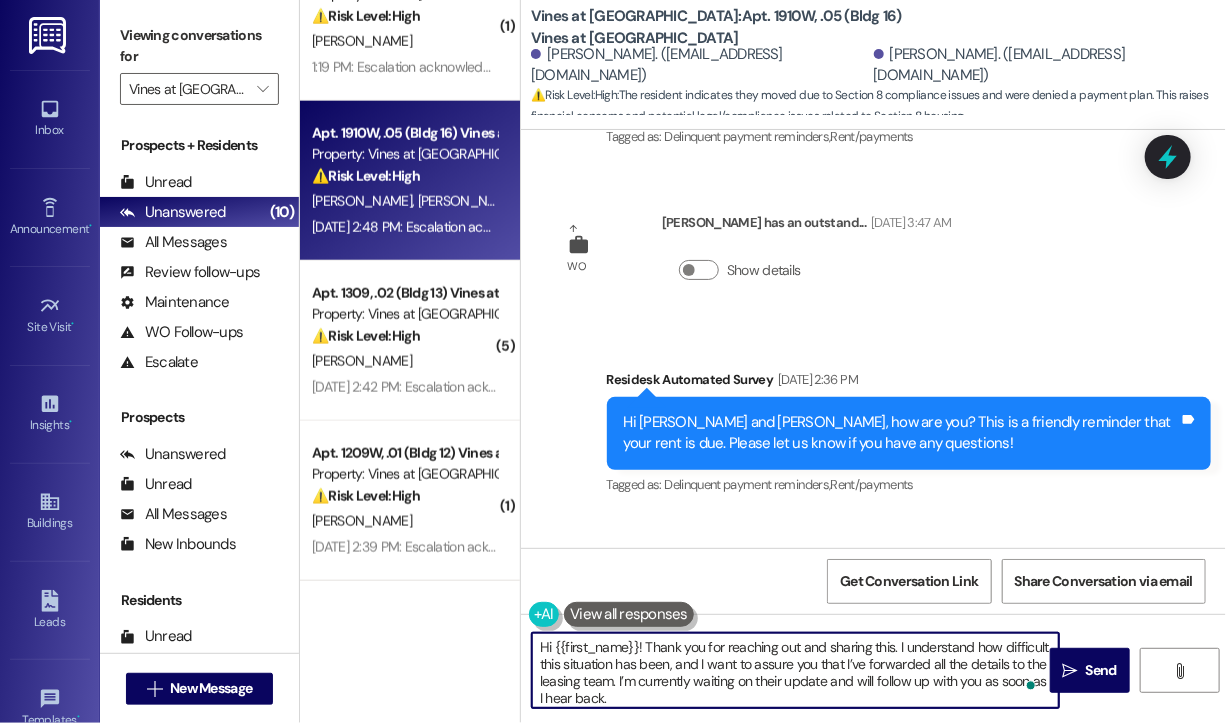 scroll, scrollTop: 4, scrollLeft: 0, axis: vertical 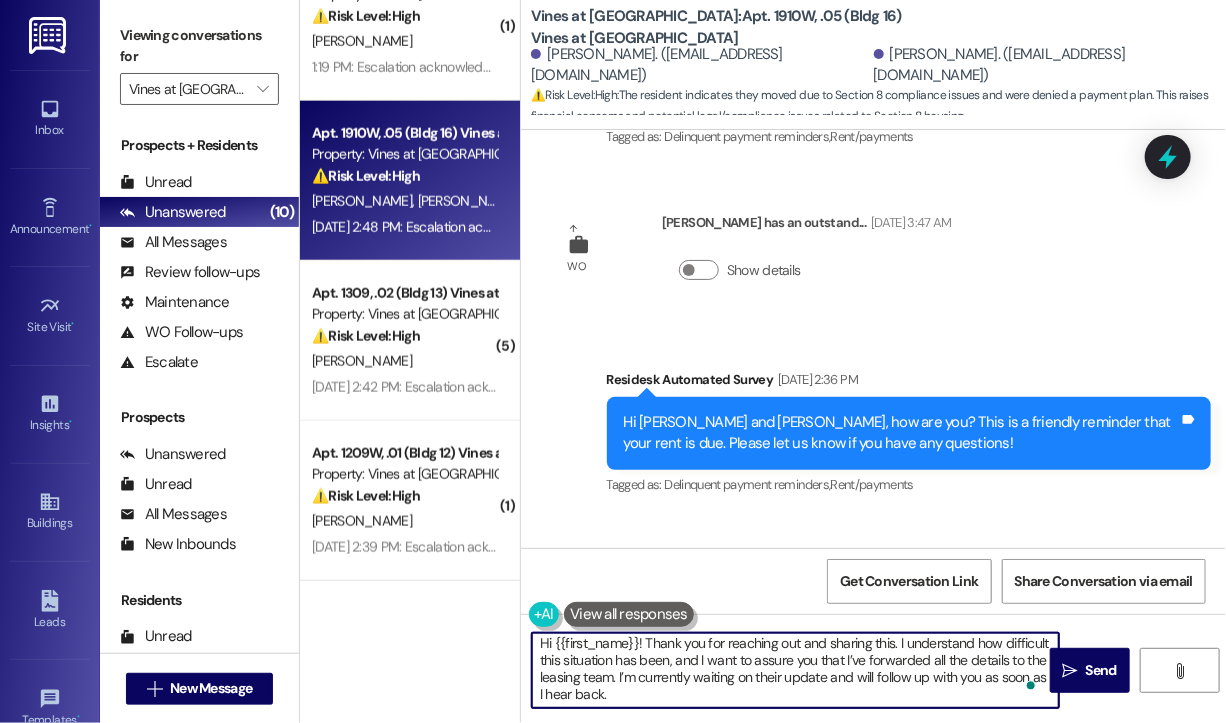 click on "Hi {{first_name}}! Thank you for reaching out and sharing this. I understand how difficult this situation has been, and I want to assure you that I’ve forwarded all the details to the leasing team. I’m currently waiting on their update and will follow up with you as soon as I hear back." at bounding box center (795, 670) 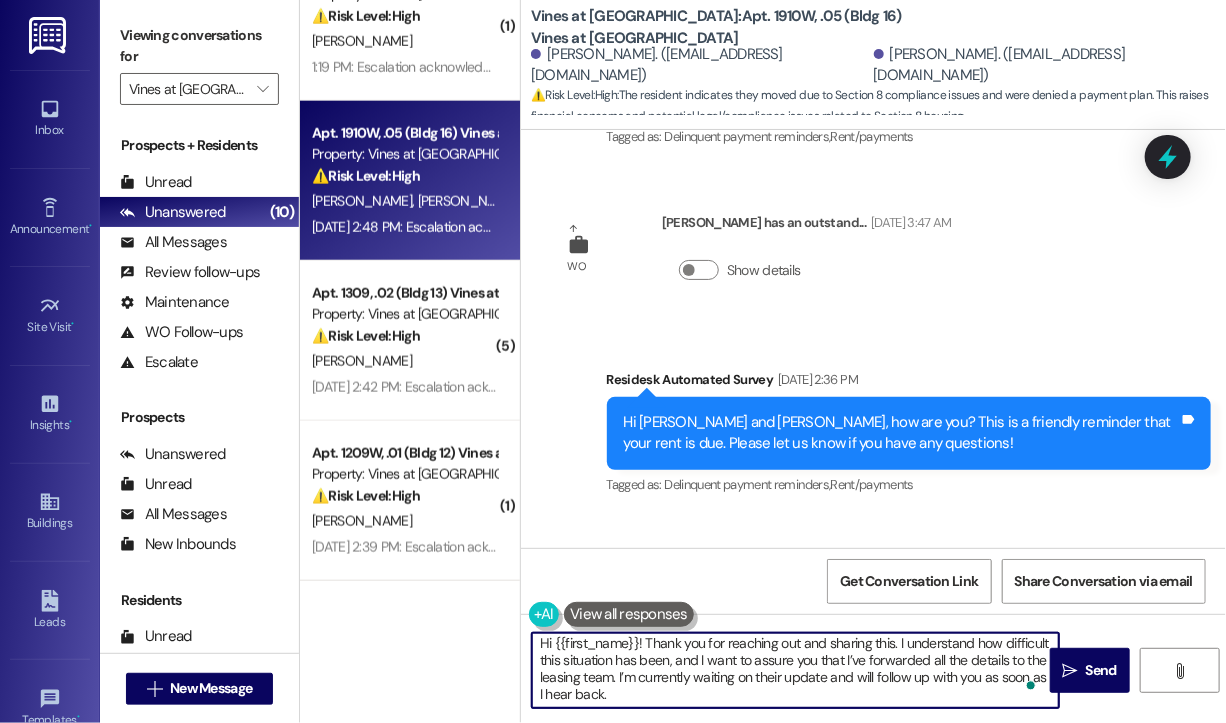 scroll, scrollTop: 0, scrollLeft: 0, axis: both 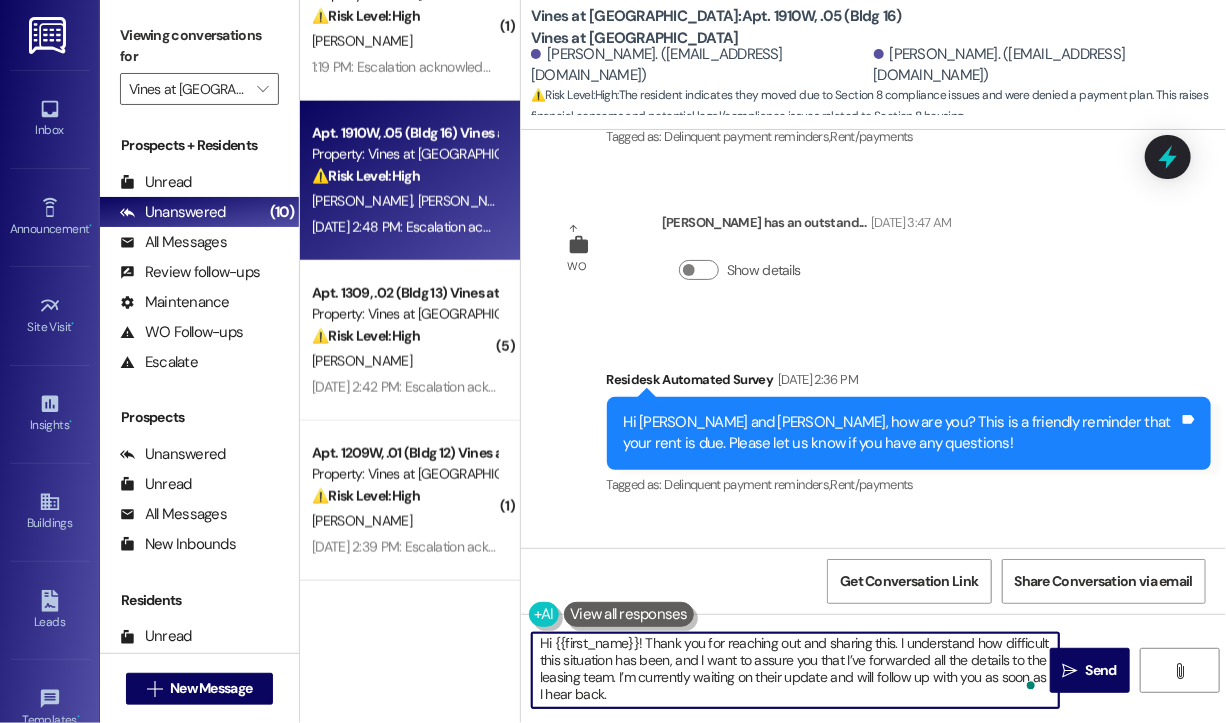 click on "Hi {{first_name}}! Thank you for reaching out and sharing this. I understand how difficult this situation has been, and I want to assure you that I’ve forwarded all the details to the leasing team. I’m currently waiting on their update and will follow up with you as soon as I hear back." at bounding box center (795, 670) 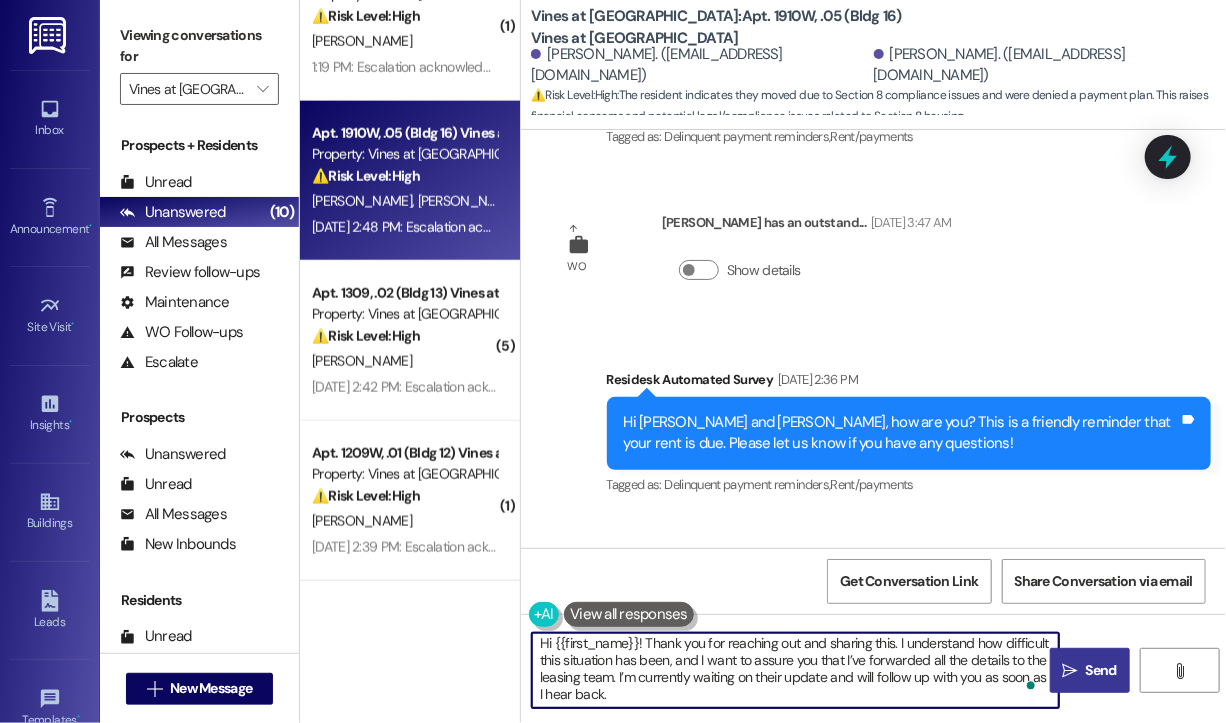 type on "Hi {{first_name}}! Thank you for reaching out and sharing this. I understand how difficult this situation has been, and I want to assure you that I’ve forwarded all the details to the leasing team. I’m currently waiting on their update and will follow up with you as soon as I hear back." 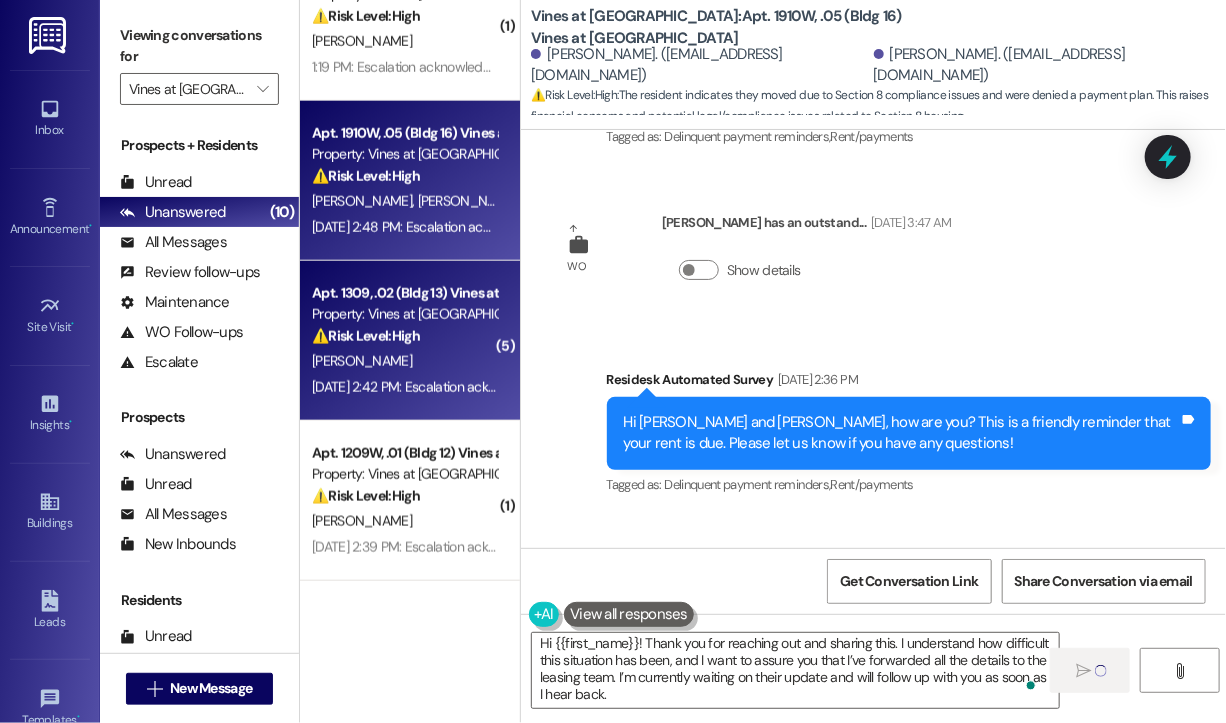 click on "⚠️  Risk Level:  High" at bounding box center [366, 336] 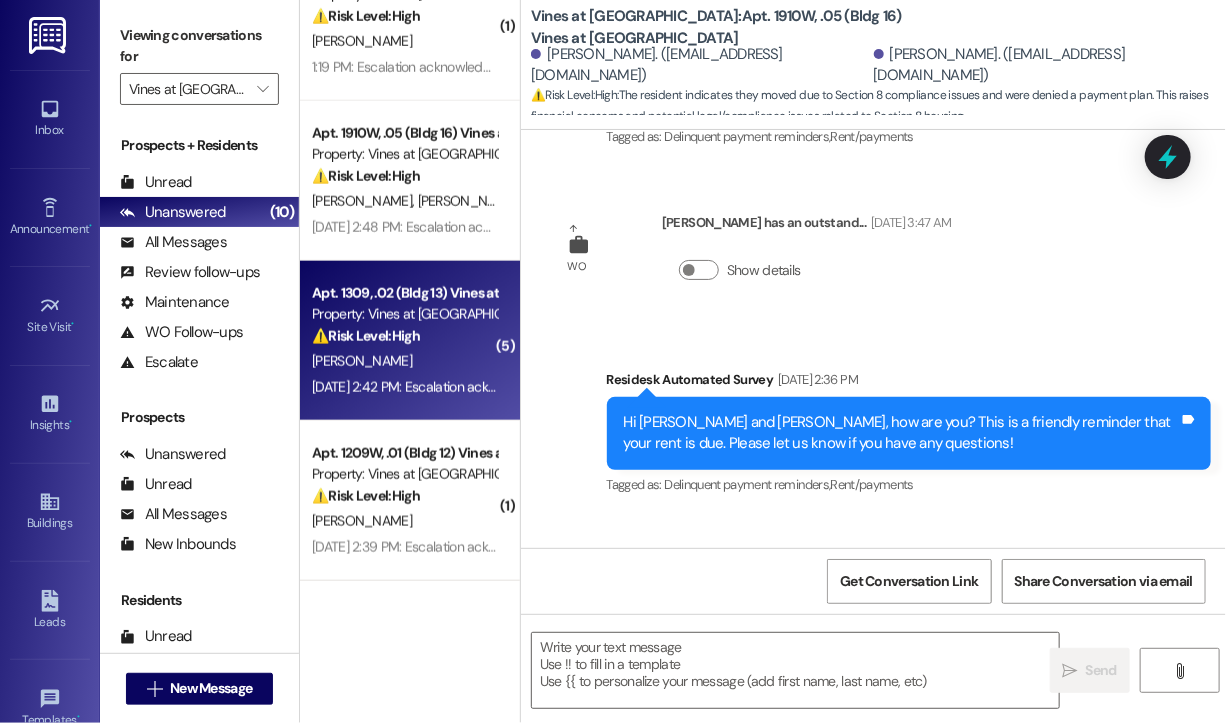type on "Fetching suggested responses. Please feel free to read through the conversation in the meantime." 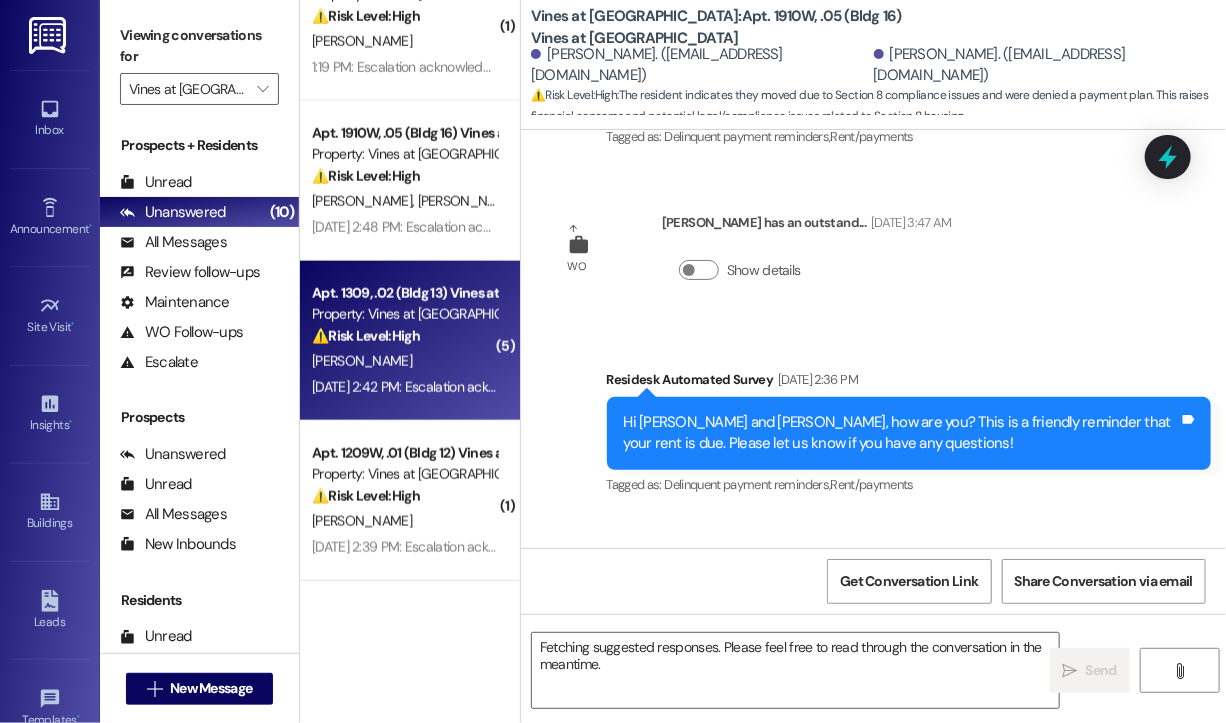 scroll, scrollTop: 22897, scrollLeft: 0, axis: vertical 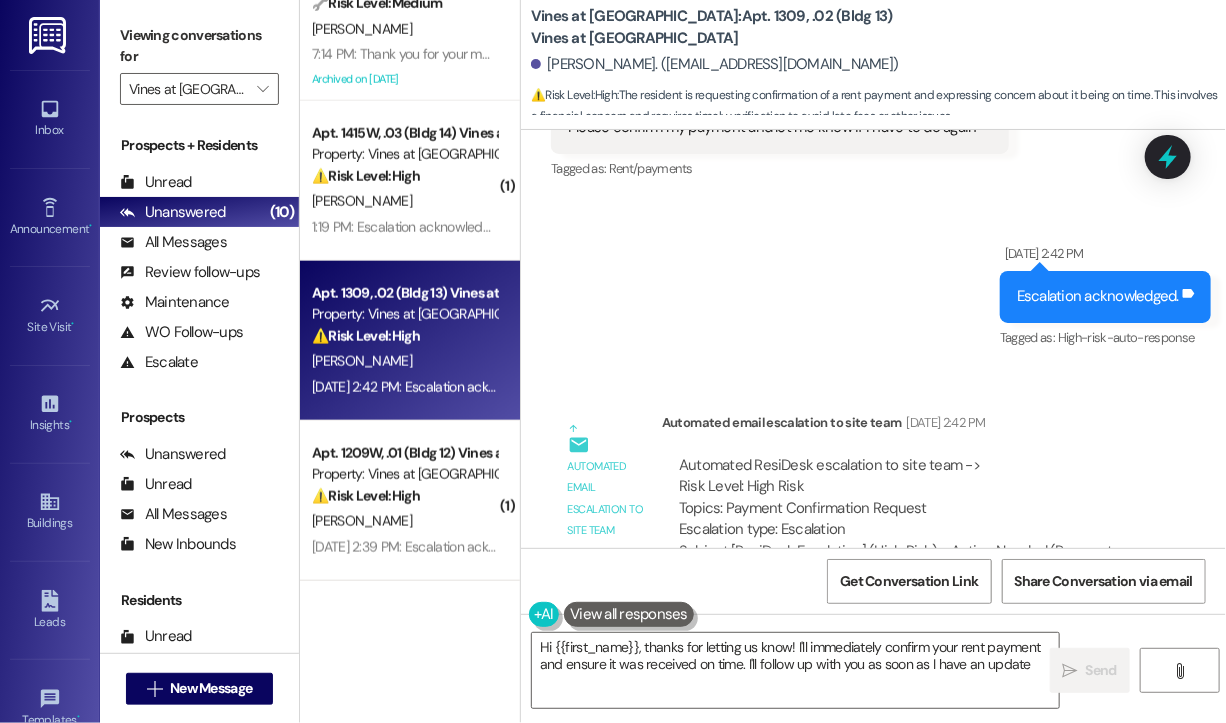 type on "Hi {{first_name}}, thanks for letting us know! I'll immediately confirm your rent payment and ensure it was received on time. I'll follow up with you as soon as I have an update!" 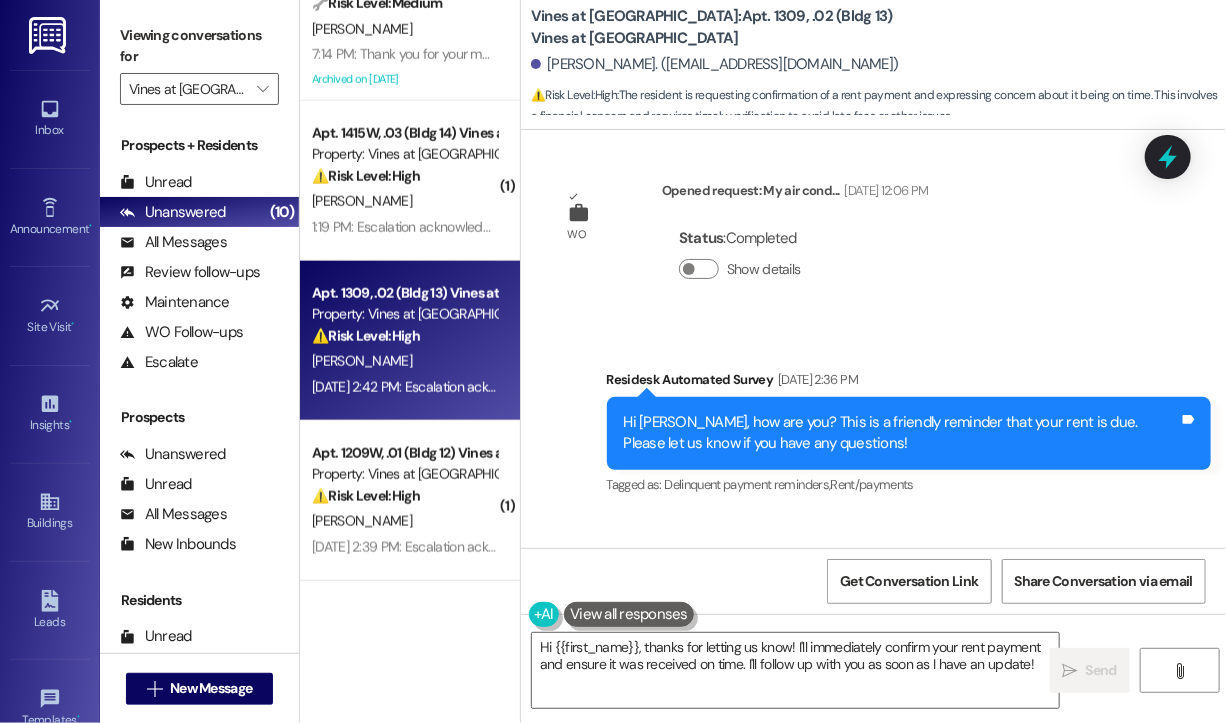 scroll, scrollTop: 3544, scrollLeft: 0, axis: vertical 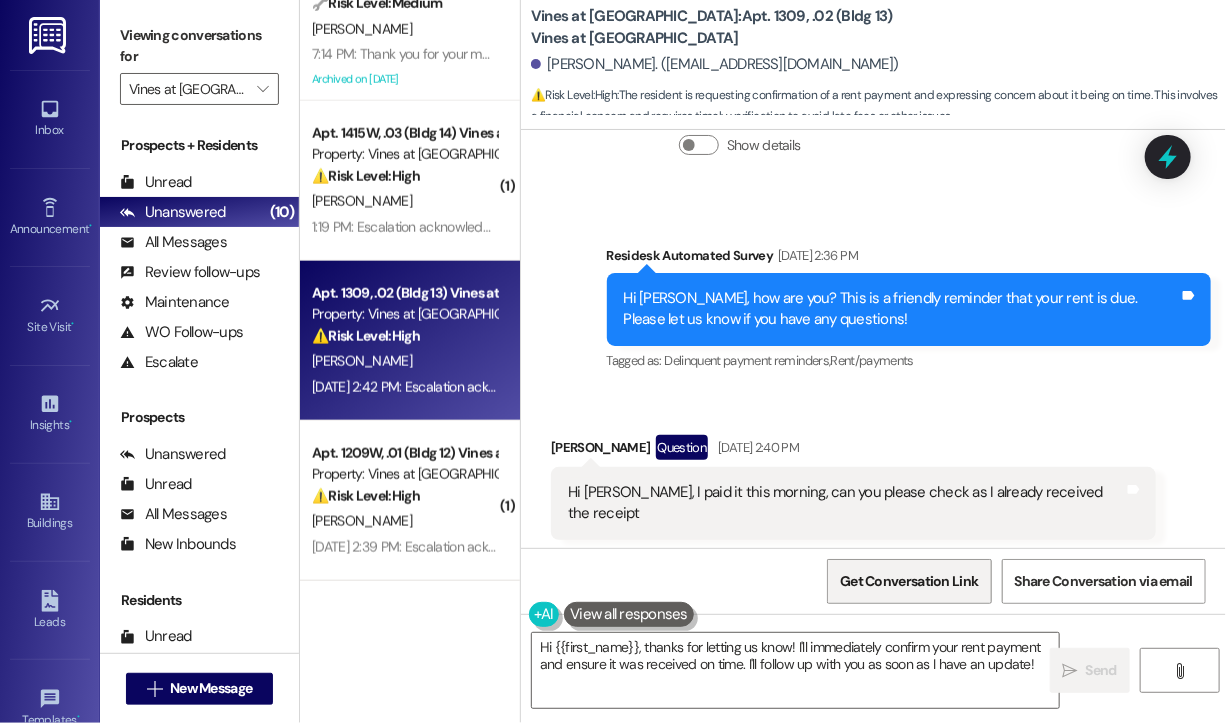 click on "Get Conversation Link" at bounding box center [909, 581] 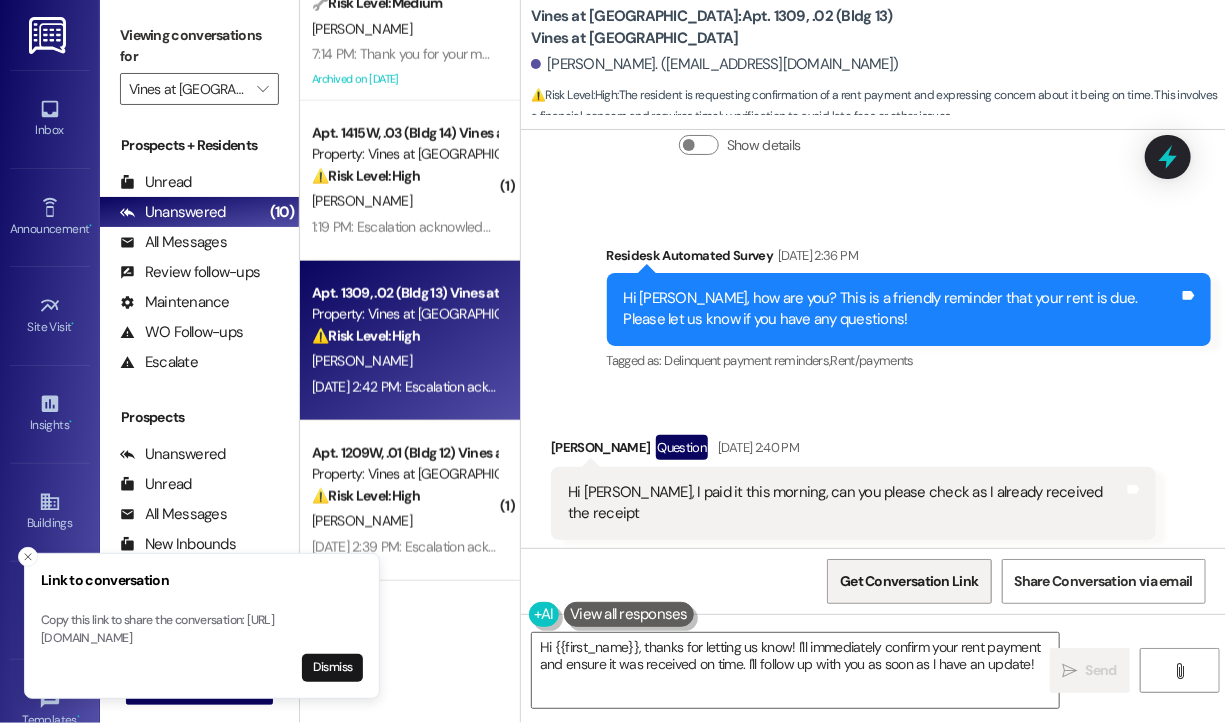 type 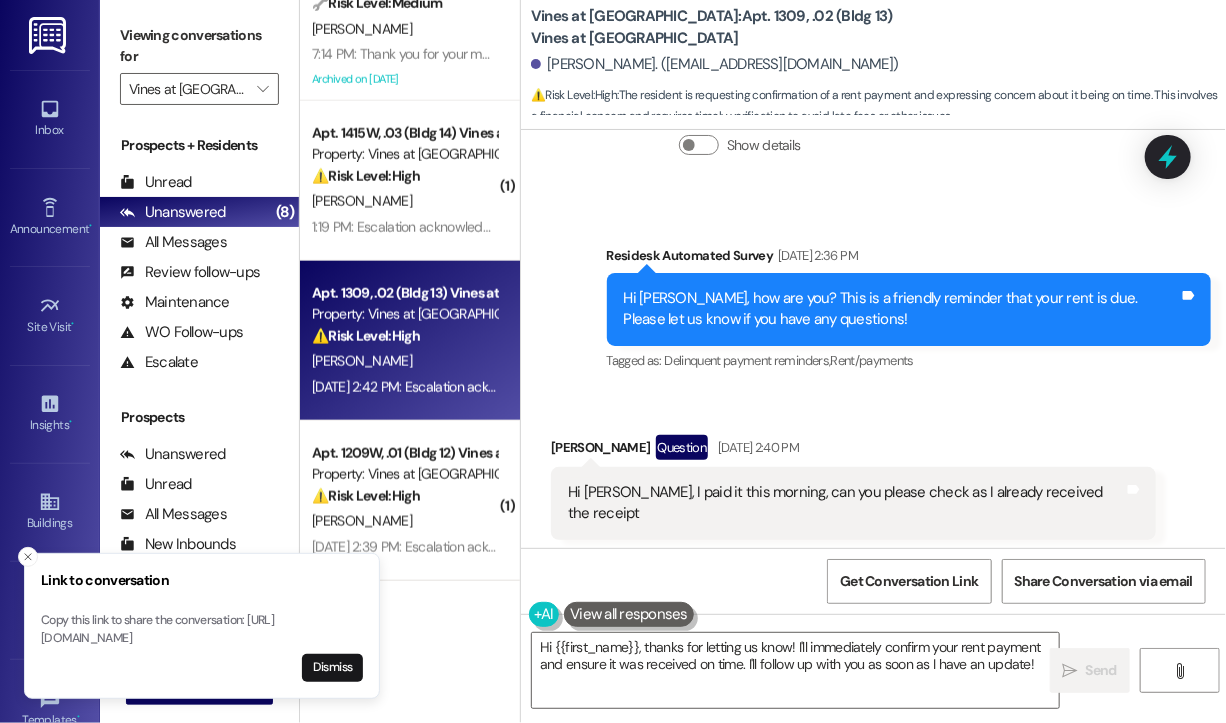 click on "Received via SMS Santosh Tamrakar Question Jul 03, 2025 at 2:40 PM Hi Sarah, I paid it this morning, can you please check as I already received the receipt Tags and notes Tagged as:   Rent/payments Click to highlight conversations about Rent/payments" at bounding box center [853, 502] 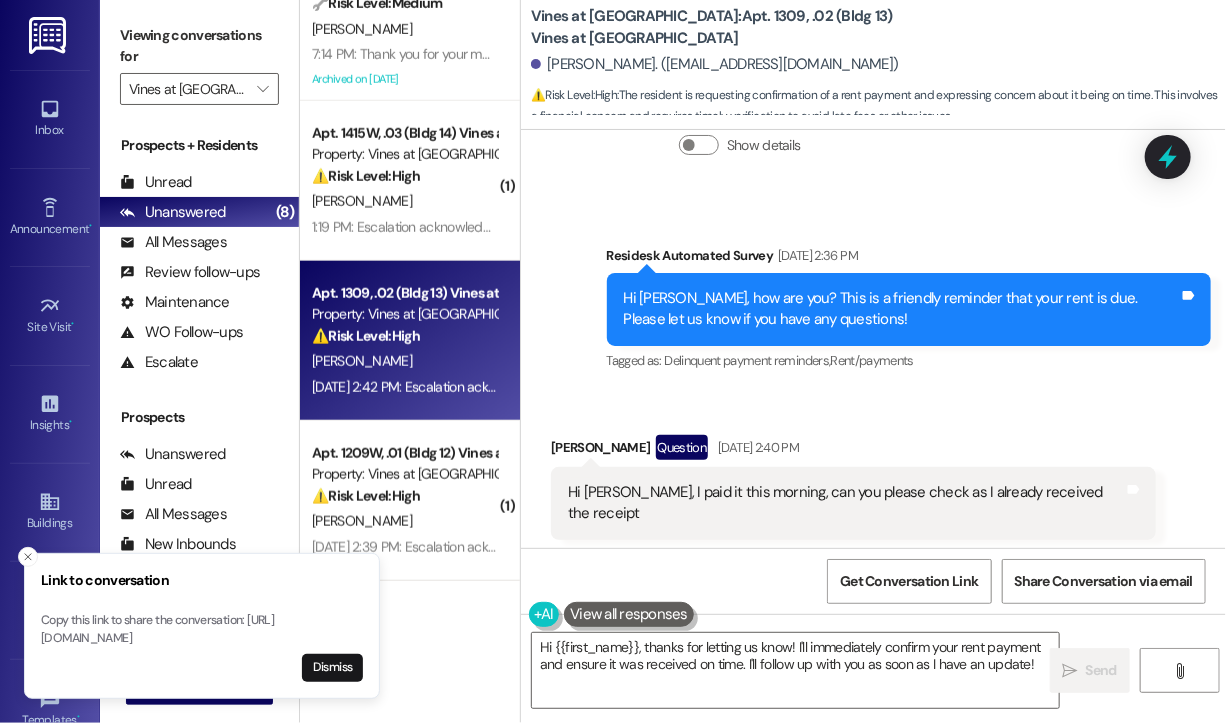 scroll, scrollTop: 699, scrollLeft: 0, axis: vertical 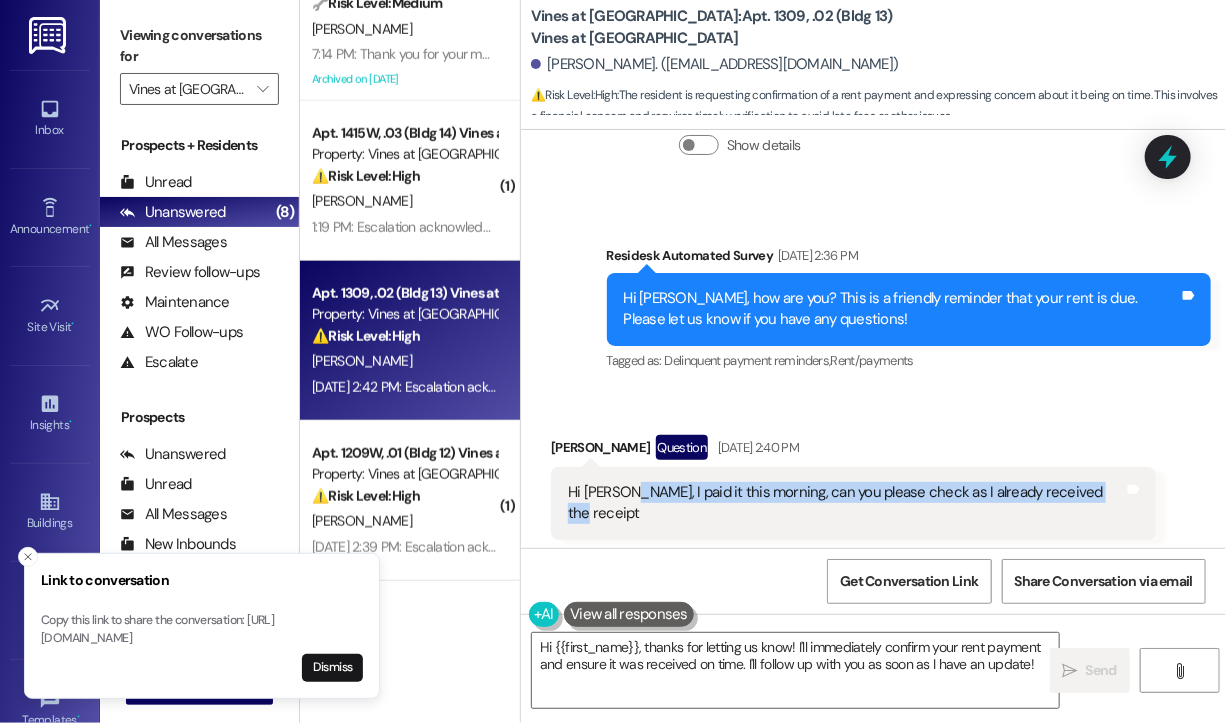 drag, startPoint x: 623, startPoint y: 432, endPoint x: 1089, endPoint y: 434, distance: 466.0043 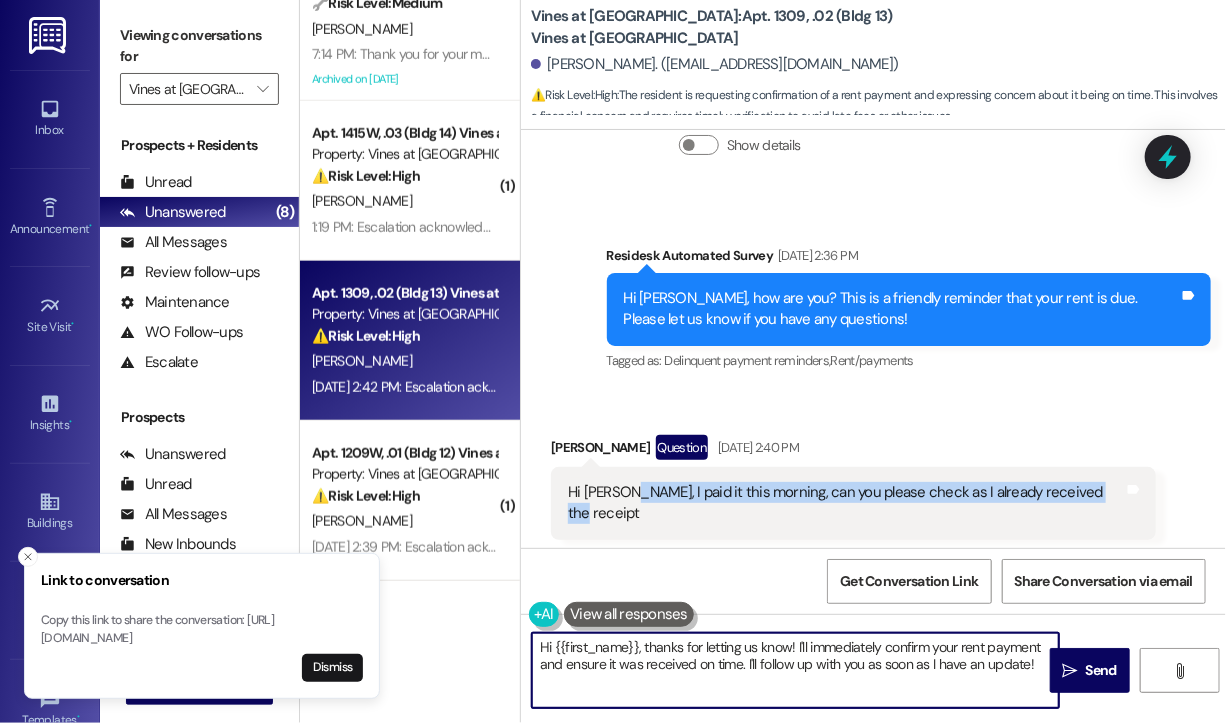 click on "Hi {{first_name}}, thanks for letting us know! I'll immediately confirm your rent payment and ensure it was received on time. I'll follow up with you as soon as I have an update!" at bounding box center (795, 670) 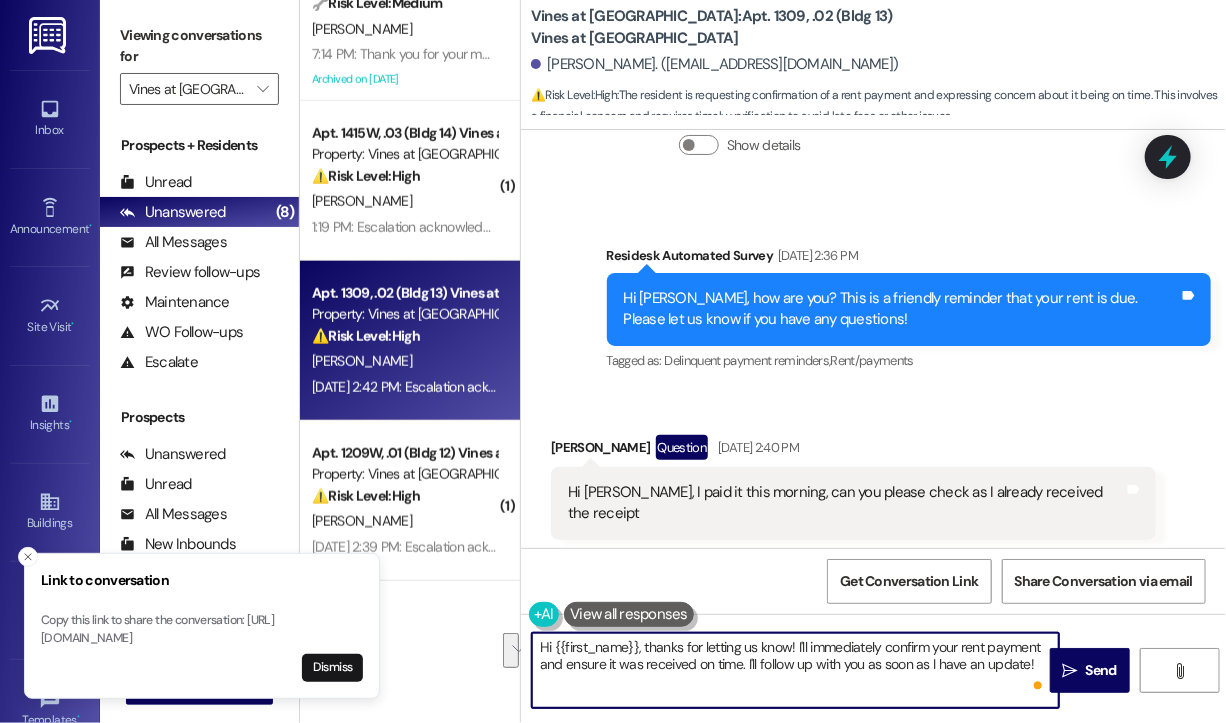 drag, startPoint x: 1037, startPoint y: 668, endPoint x: 636, endPoint y: 648, distance: 401.49844 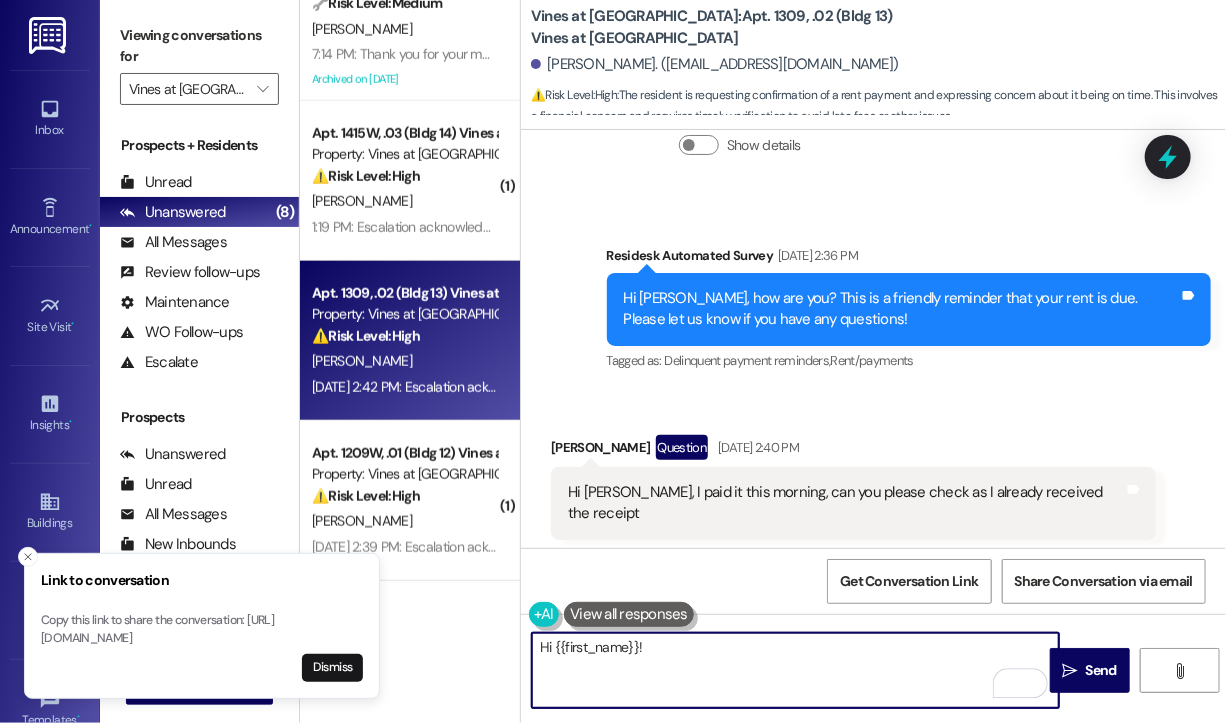 paste on "Would you mind doing us a quick favor and logging into your portal to check if your balance shows as paid? That will help us confirm everything has processed correctly on your end. Let me know what you see—thank you so much!" 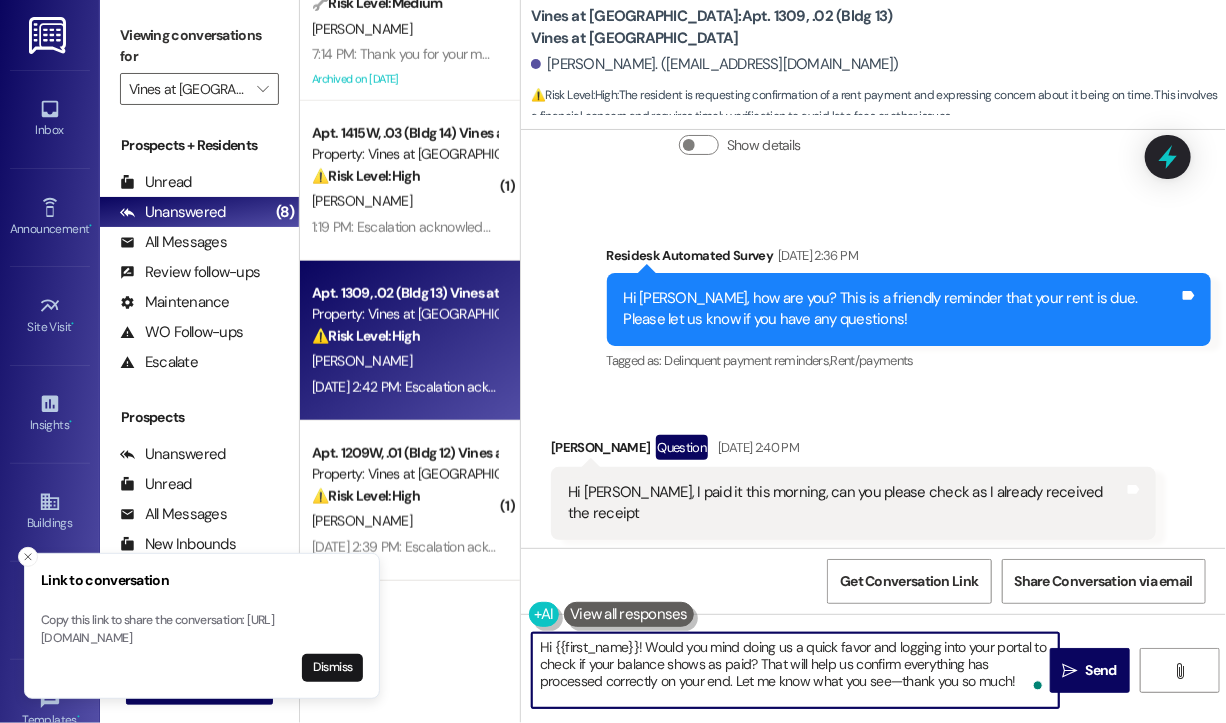 click on "Hi {{first_name}}! Would you mind doing us a quick favor and logging into your portal to check if your balance shows as paid? That will help us confirm everything has processed correctly on your end. Let me know what you see—thank you so much!" at bounding box center (795, 670) 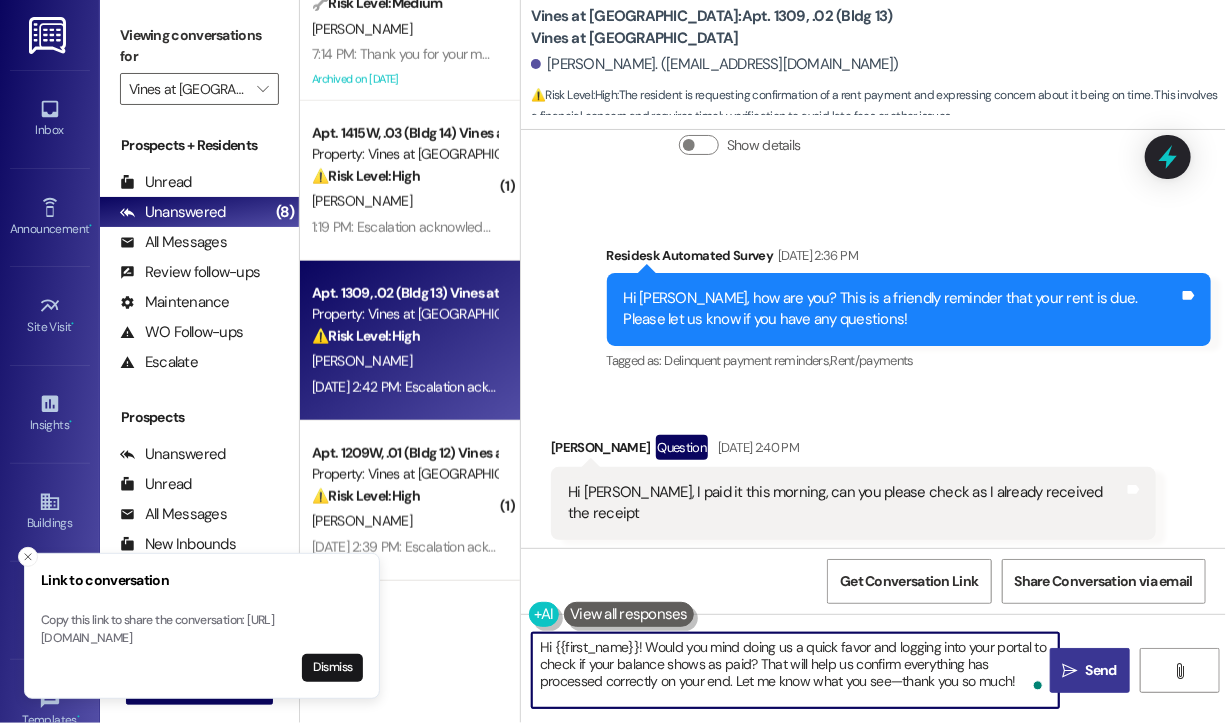 type on "Hi {{first_name}}! Would you mind doing us a quick favor and logging into your portal to check if your balance shows as paid? That will help us confirm everything has processed correctly on your end. Let me know what you see—thank you so much!" 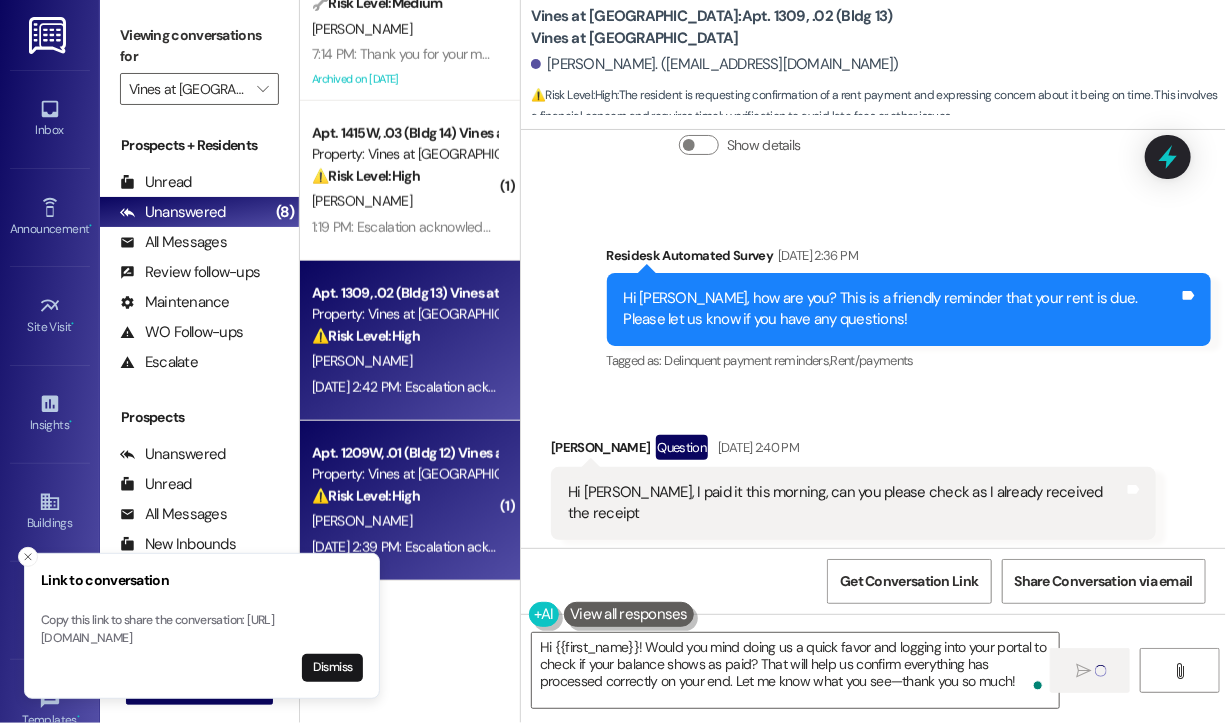 type 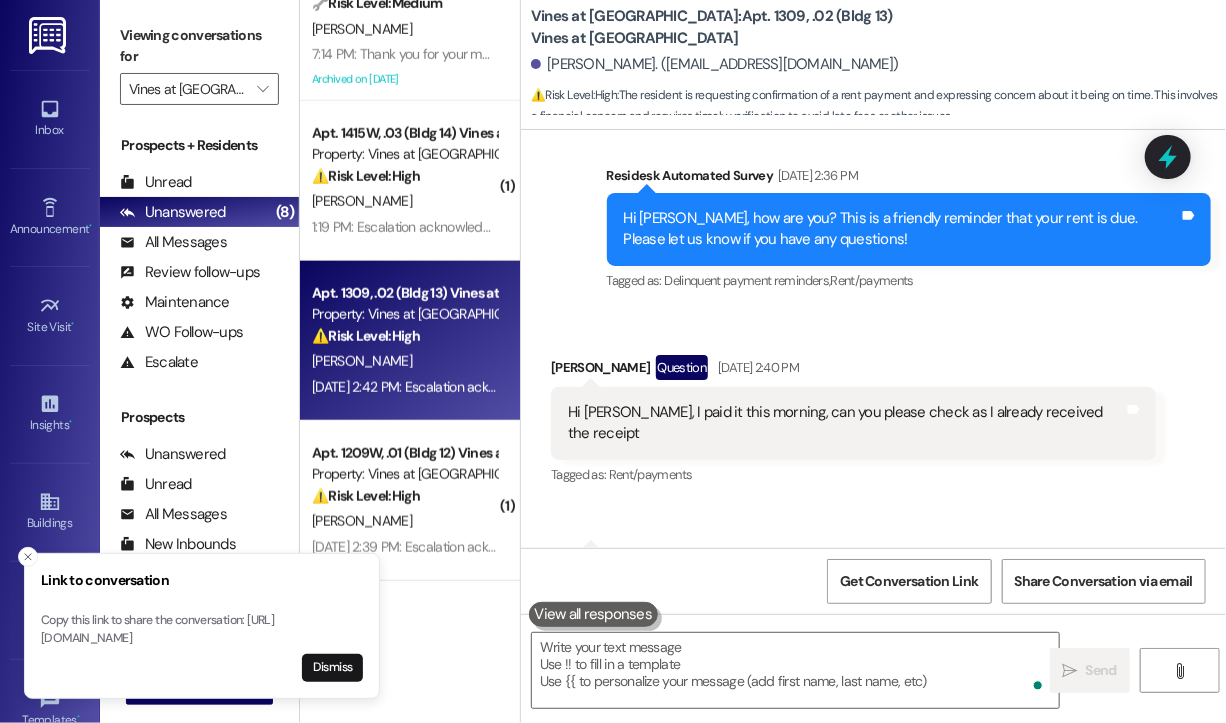 click on "⚠️  Risk Level:  High" at bounding box center [366, 496] 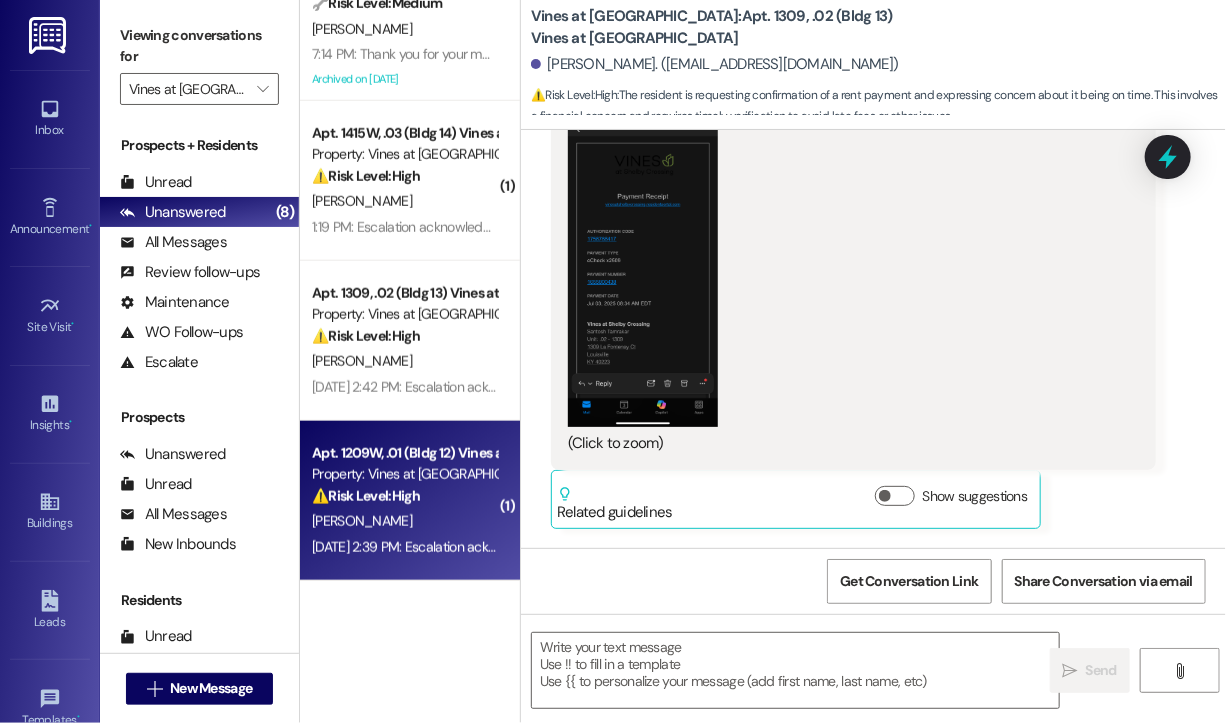 scroll, scrollTop: 4607, scrollLeft: 0, axis: vertical 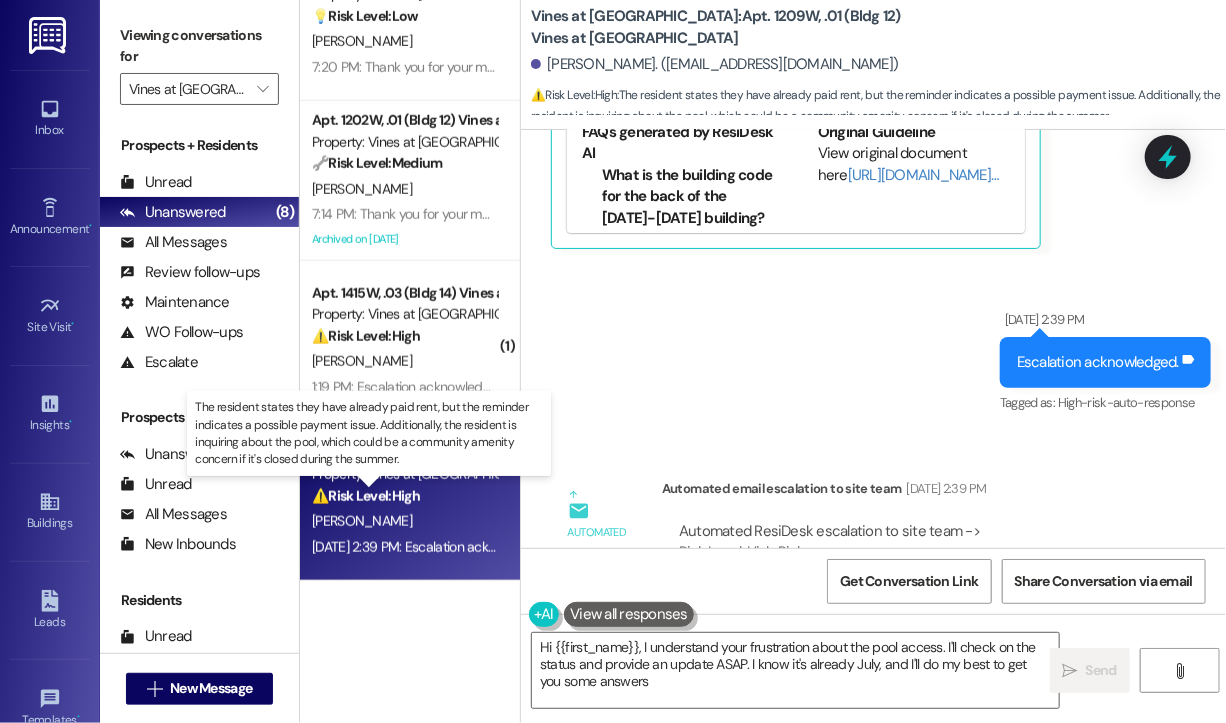 type on "Hi {{first_name}}, I understand your frustration about the pool access. I'll check on the status and provide an update ASAP. I know it's already July, and I'll do my best to get you some answers!" 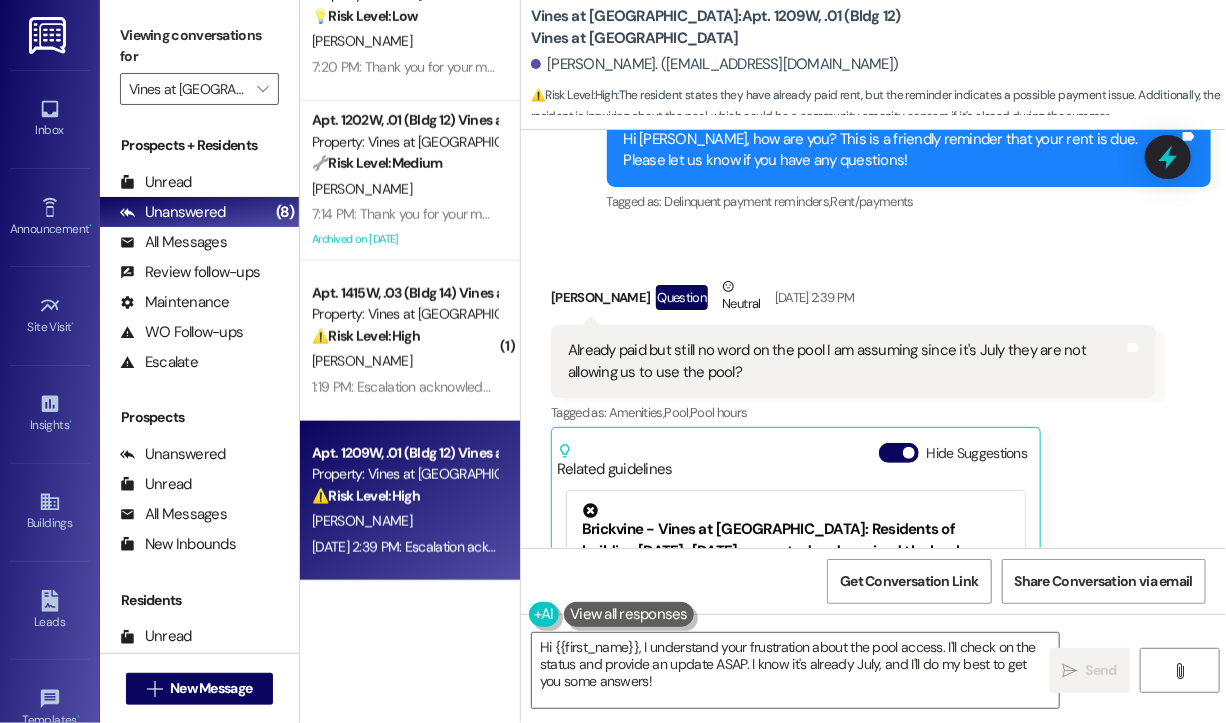 scroll, scrollTop: 9504, scrollLeft: 0, axis: vertical 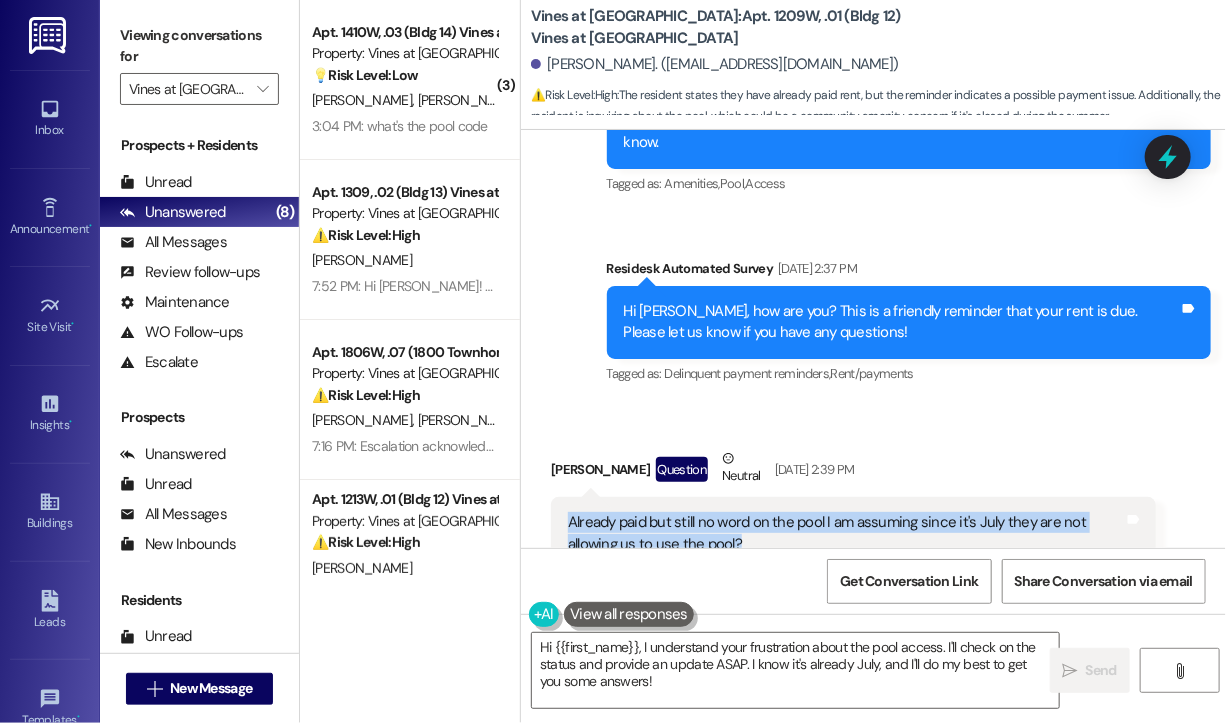 drag, startPoint x: 779, startPoint y: 388, endPoint x: 571, endPoint y: 371, distance: 208.69356 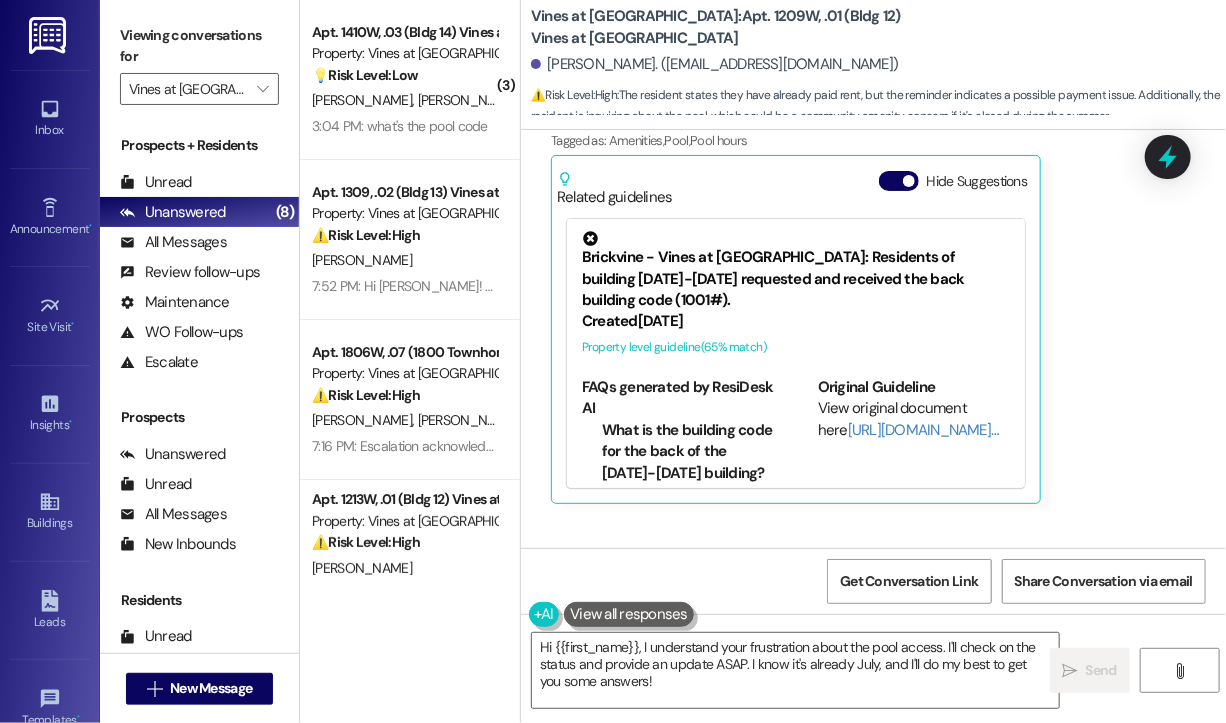 scroll, scrollTop: 10203, scrollLeft: 0, axis: vertical 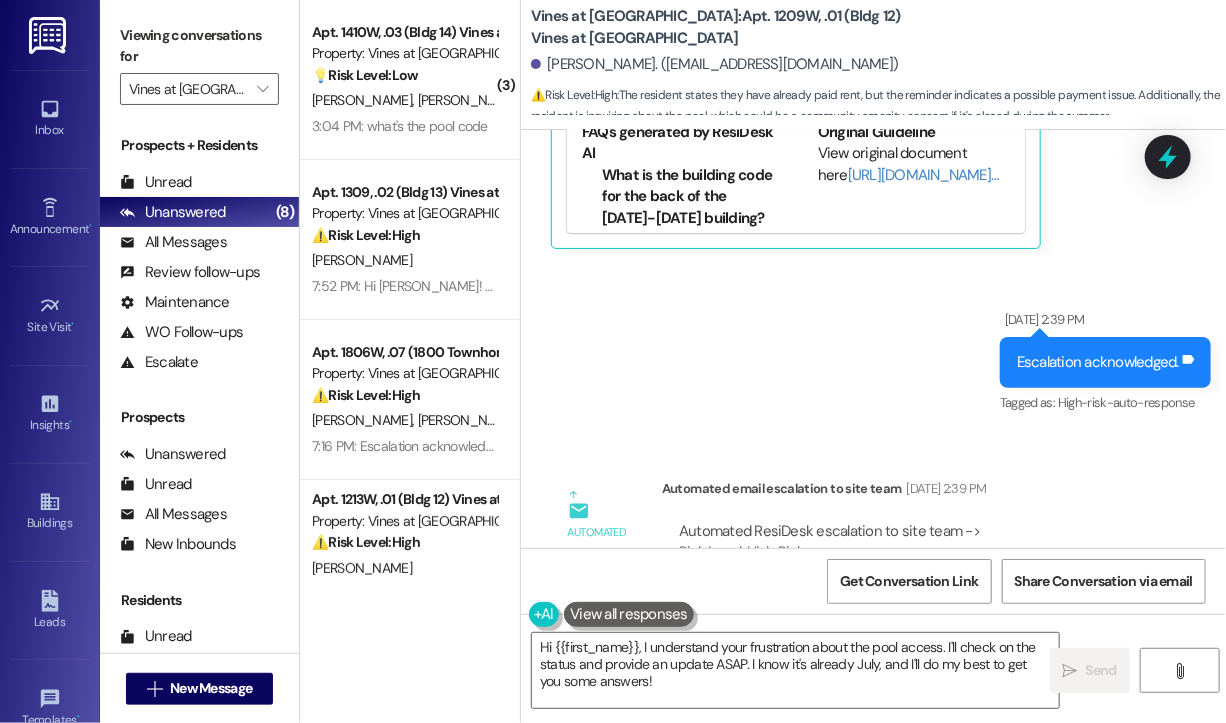 drag, startPoint x: 909, startPoint y: 421, endPoint x: 726, endPoint y: 424, distance: 183.02458 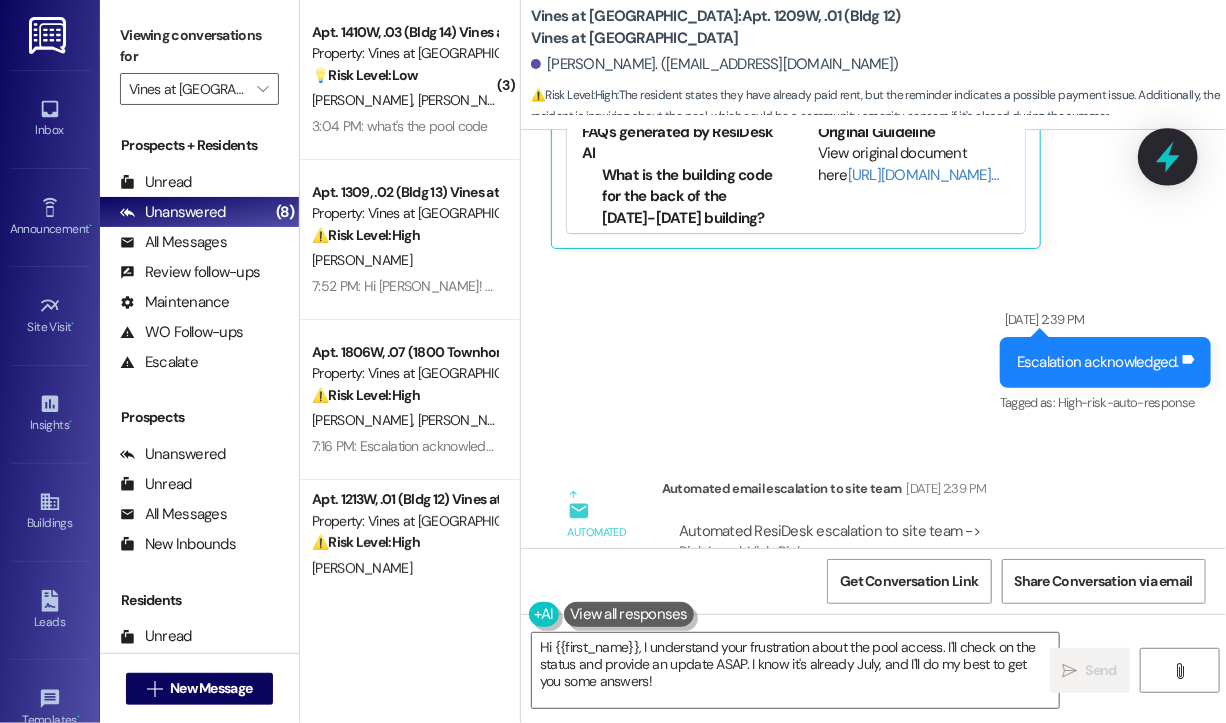 click 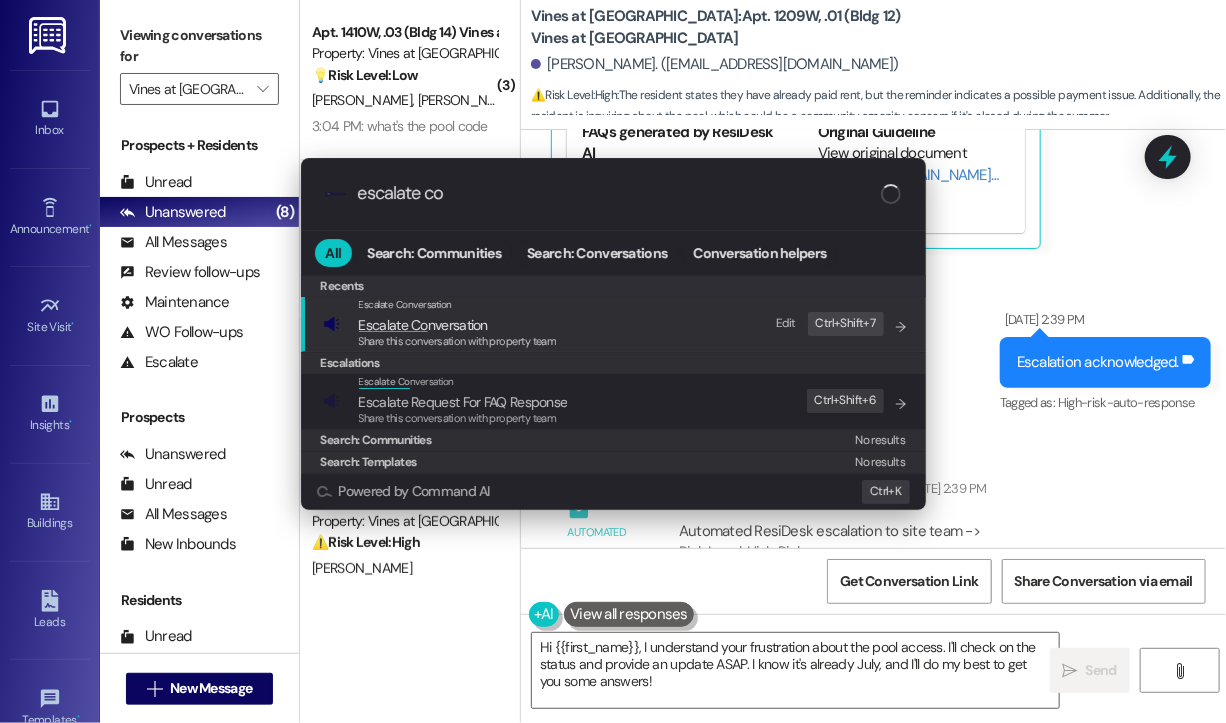 type on "escalate con" 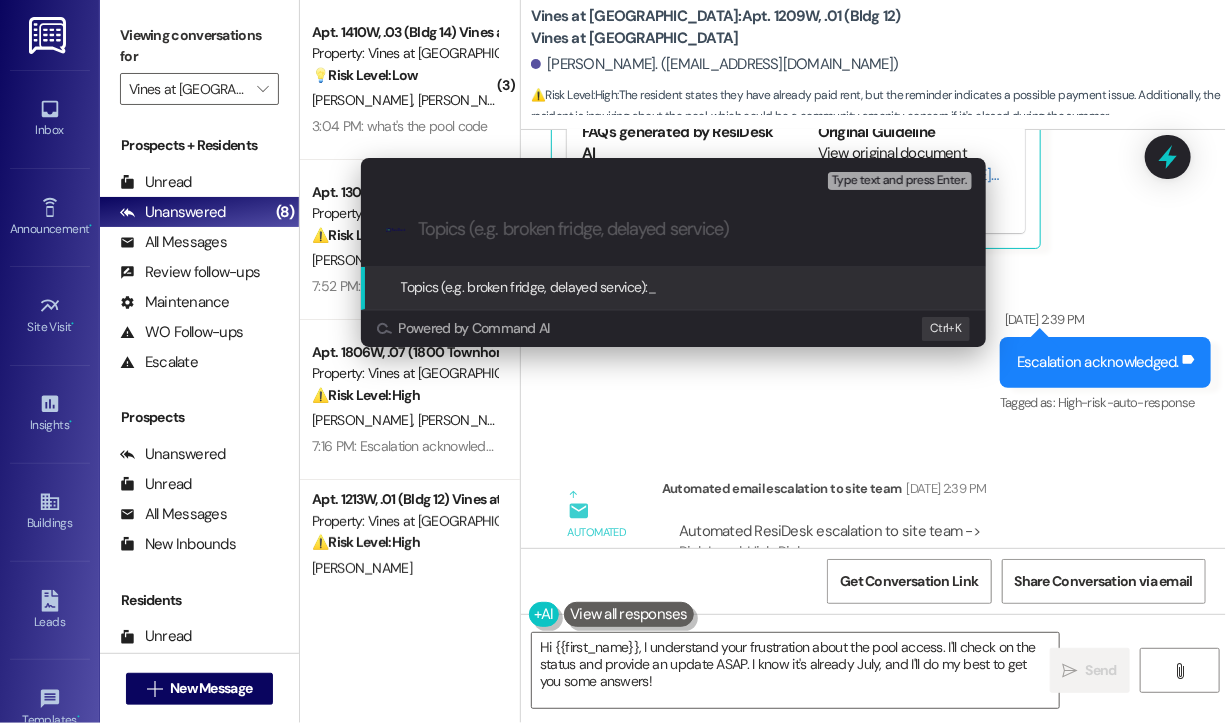 paste on "Pool access update request" 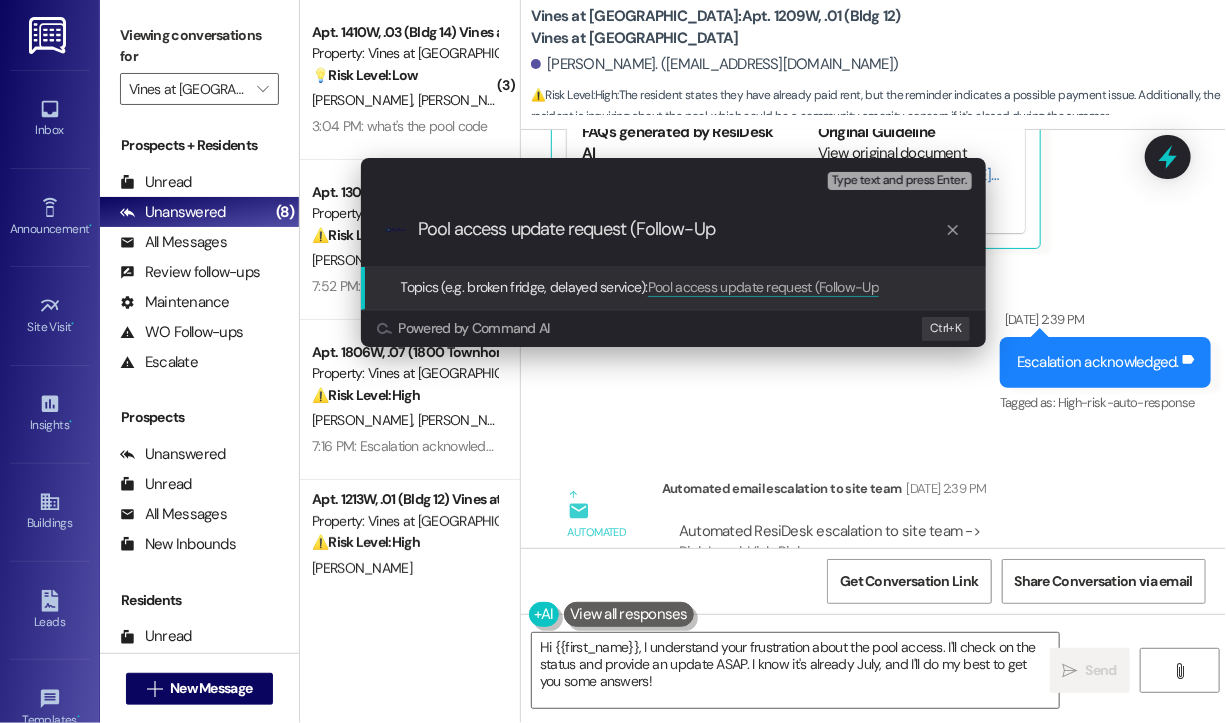 type on "Pool access update request (Follow-Up)" 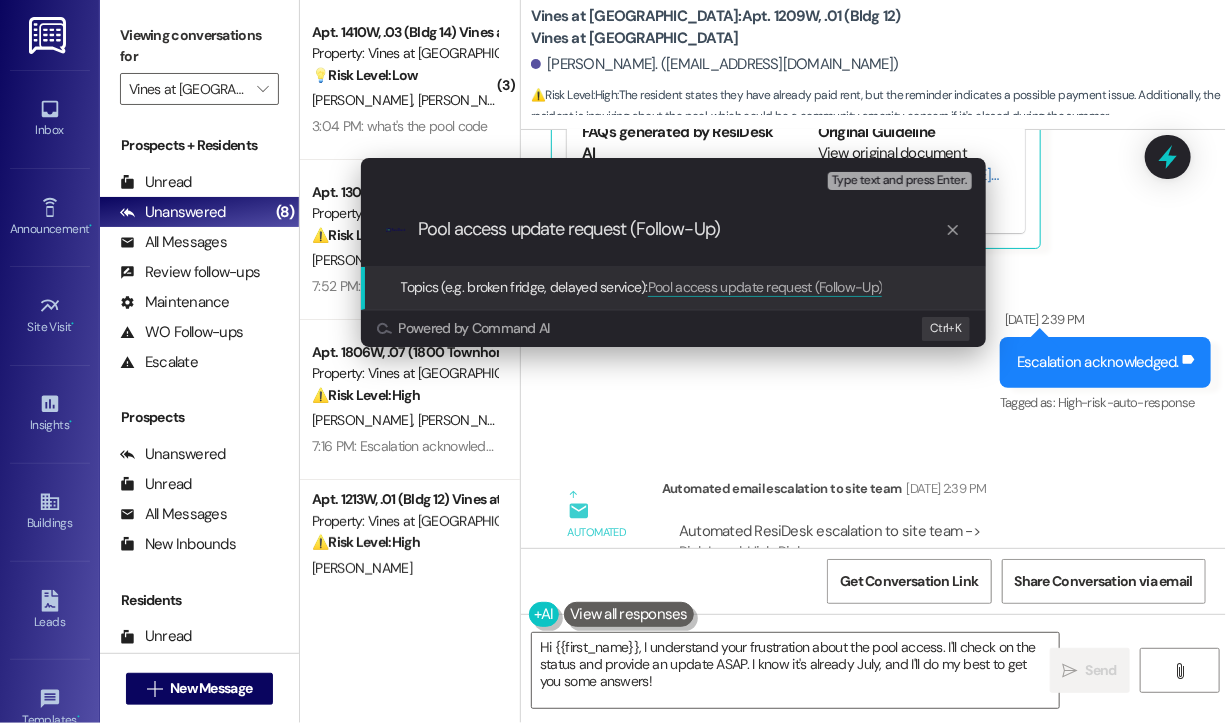 type 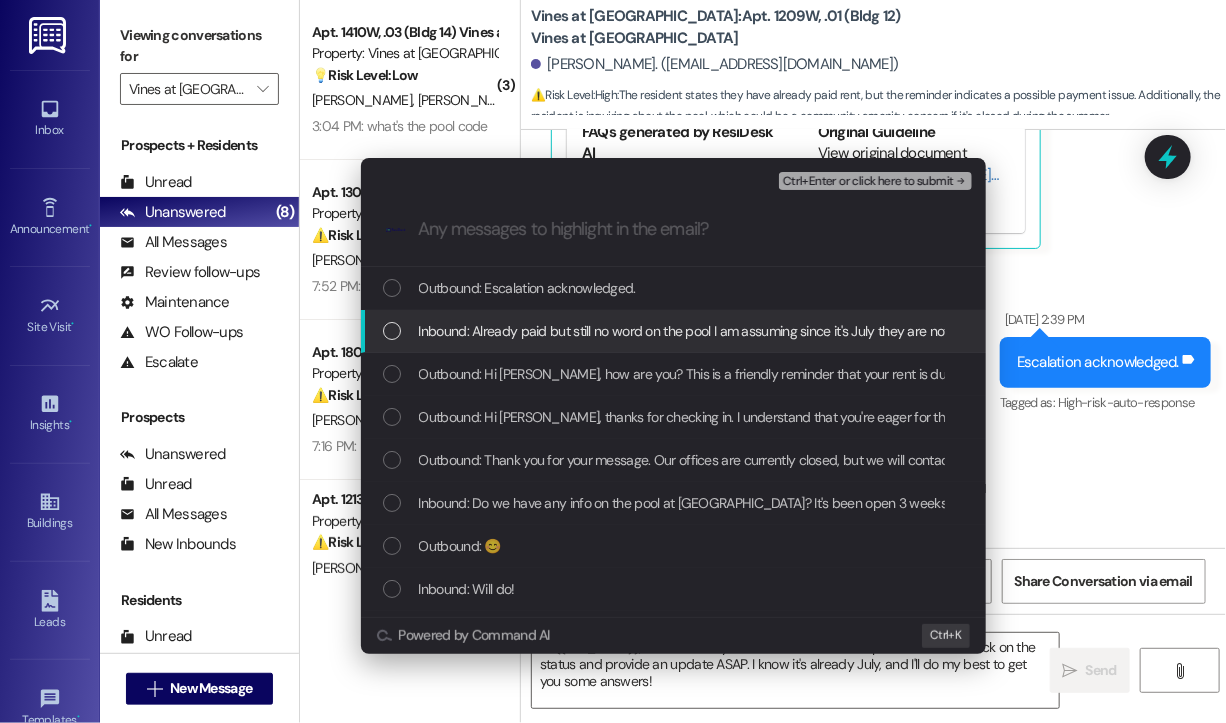 click at bounding box center (392, 331) 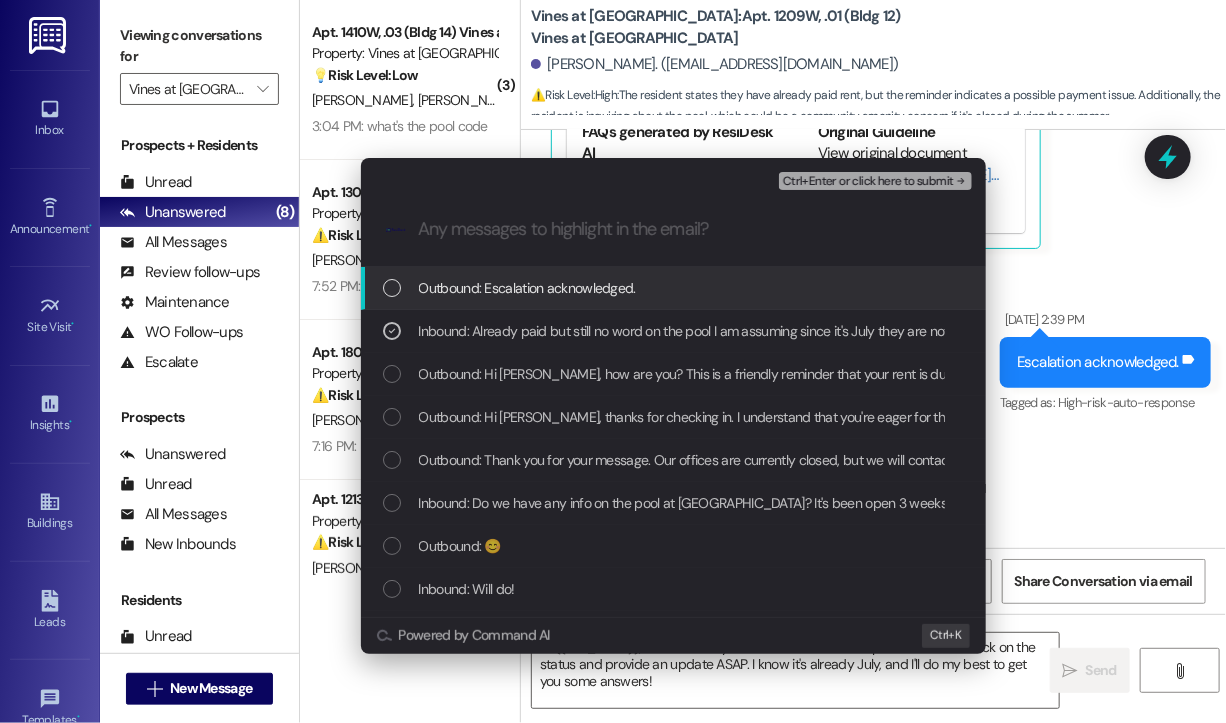 click on "Ctrl+Enter or click here to submit" at bounding box center (868, 182) 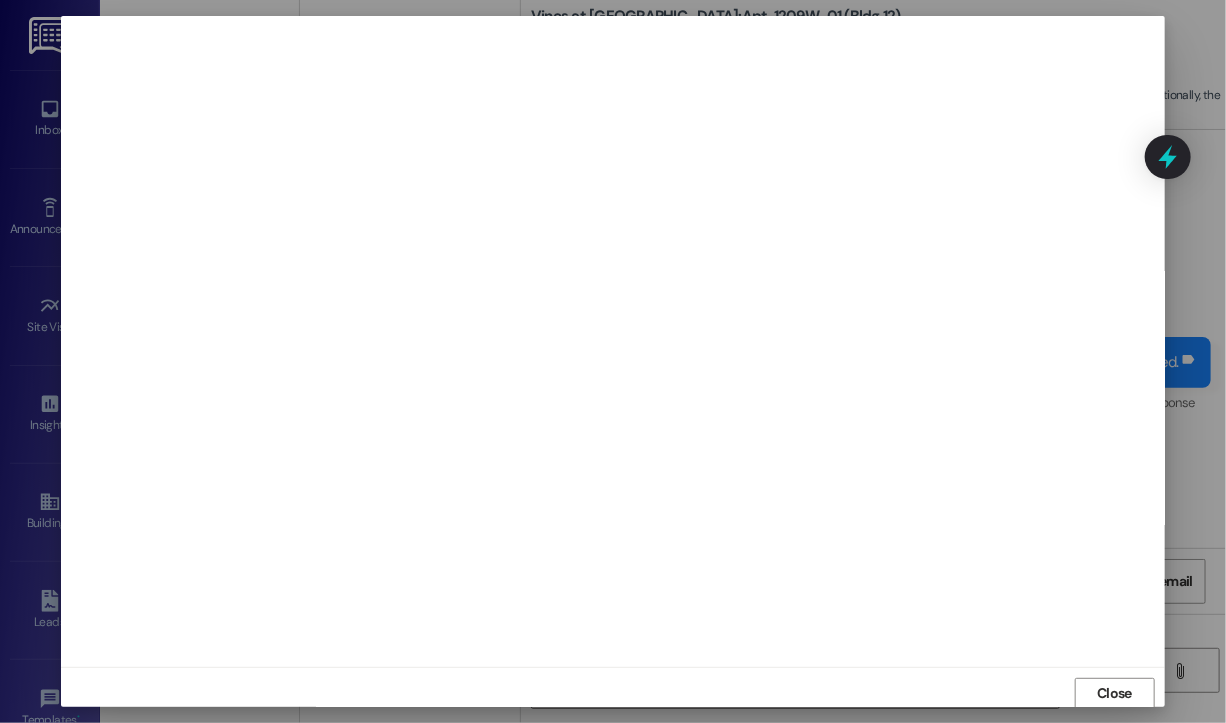 scroll, scrollTop: 2, scrollLeft: 0, axis: vertical 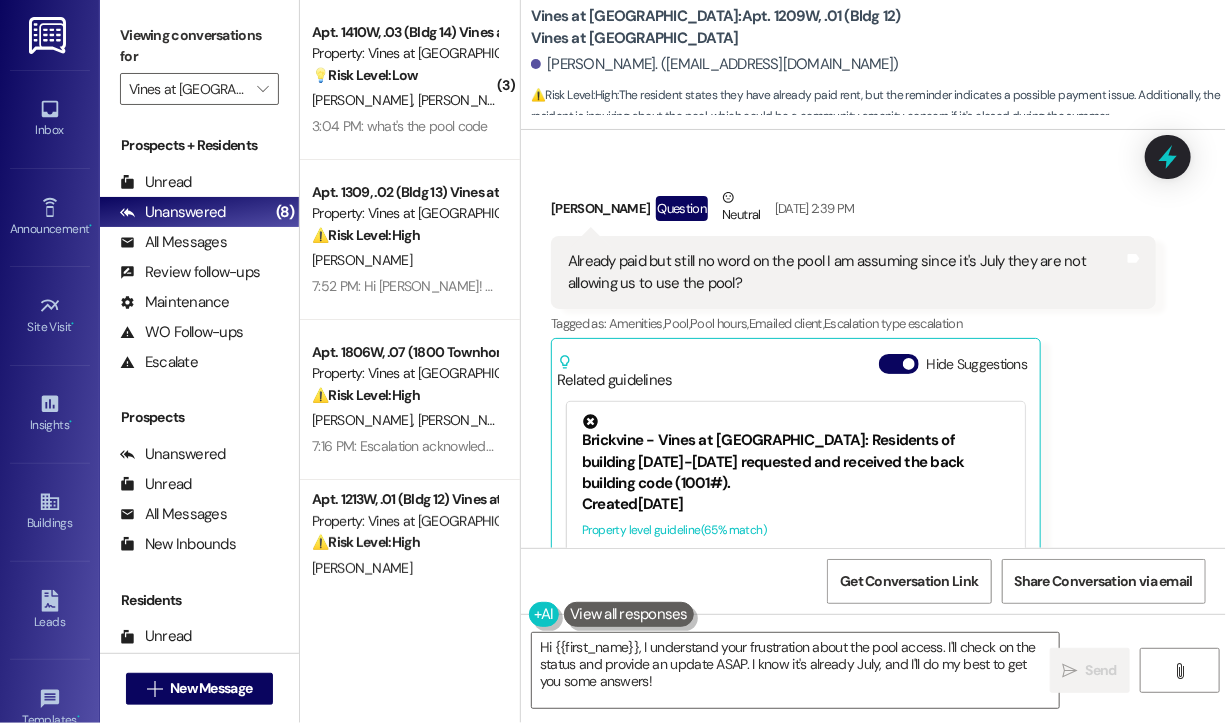 click on "Tracy Miller Question   Neutral Jul 03, 2025 at 2:39 PM Already paid but still no word on the pool I am assuming since it's July they are not allowing us to use the pool?  Tags and notes Tagged as:   Amenities ,  Click to highlight conversations about Amenities Pool ,  Click to highlight conversations about Pool Pool hours ,  Click to highlight conversations about Pool hours Emailed client ,  Click to highlight conversations about Emailed client Escalation type escalation Click to highlight conversations about Escalation type escalation  Related guidelines Hide Suggestions Brickvine - Vines at Shelby: Residents of building 1408-1415 requested and received the back building code (1001#).
Created  4 months ago Property level guideline  ( 65 % match) FAQs generated by ResiDesk AI What is the building code for the back of the 1408-1415 building? The building code for the back of the 1408-1415 building is 1001#. How do I enter the building code? Enter the code 1001 followed by the # symbol. Original Guideline" at bounding box center [853, 437] 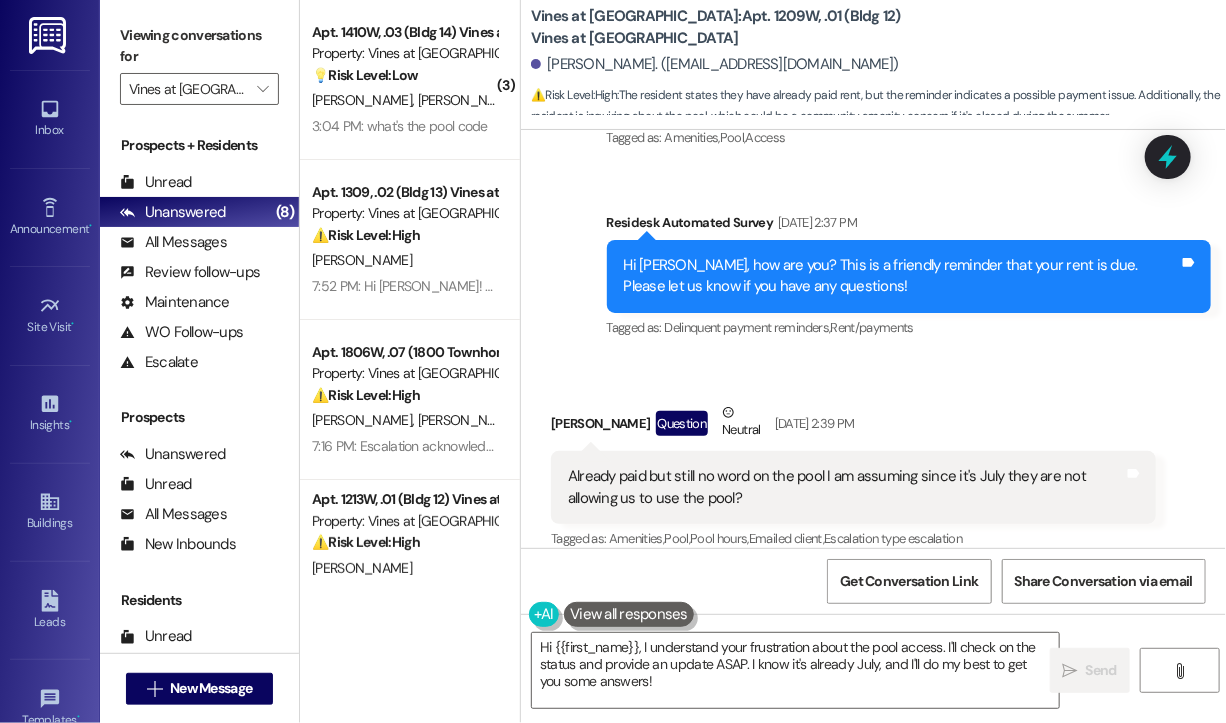 scroll, scrollTop: 9504, scrollLeft: 0, axis: vertical 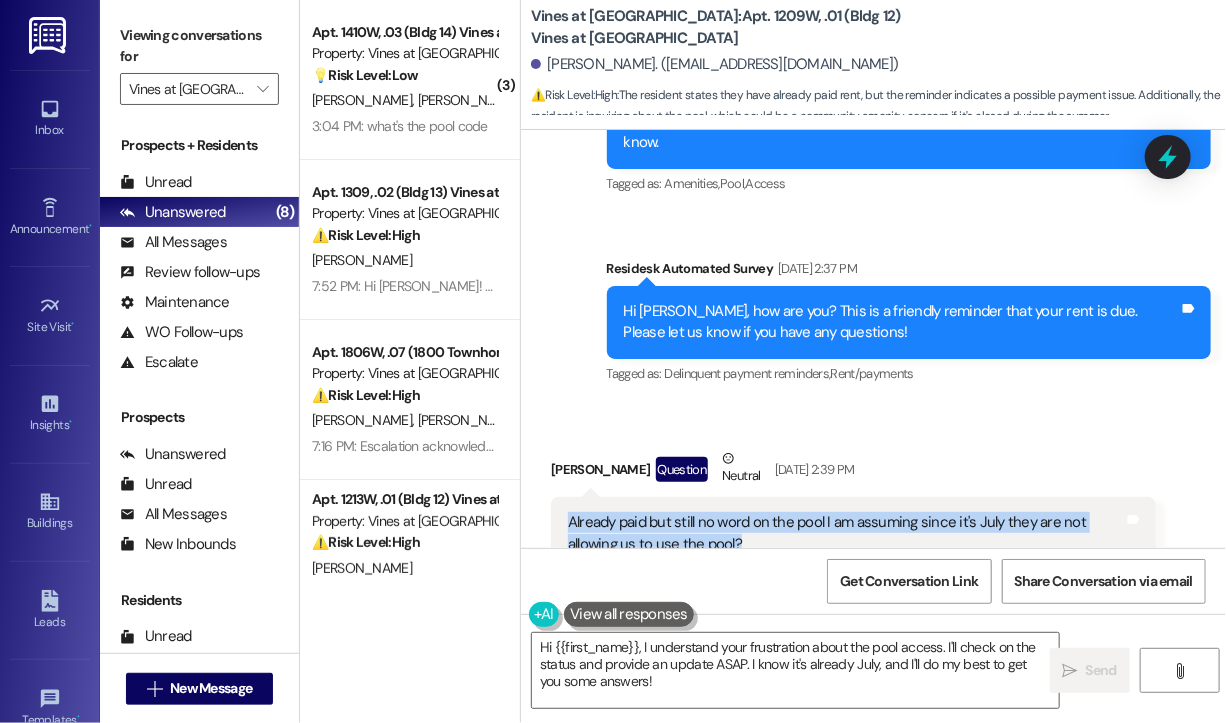 drag, startPoint x: 764, startPoint y: 390, endPoint x: 561, endPoint y: 375, distance: 203.55344 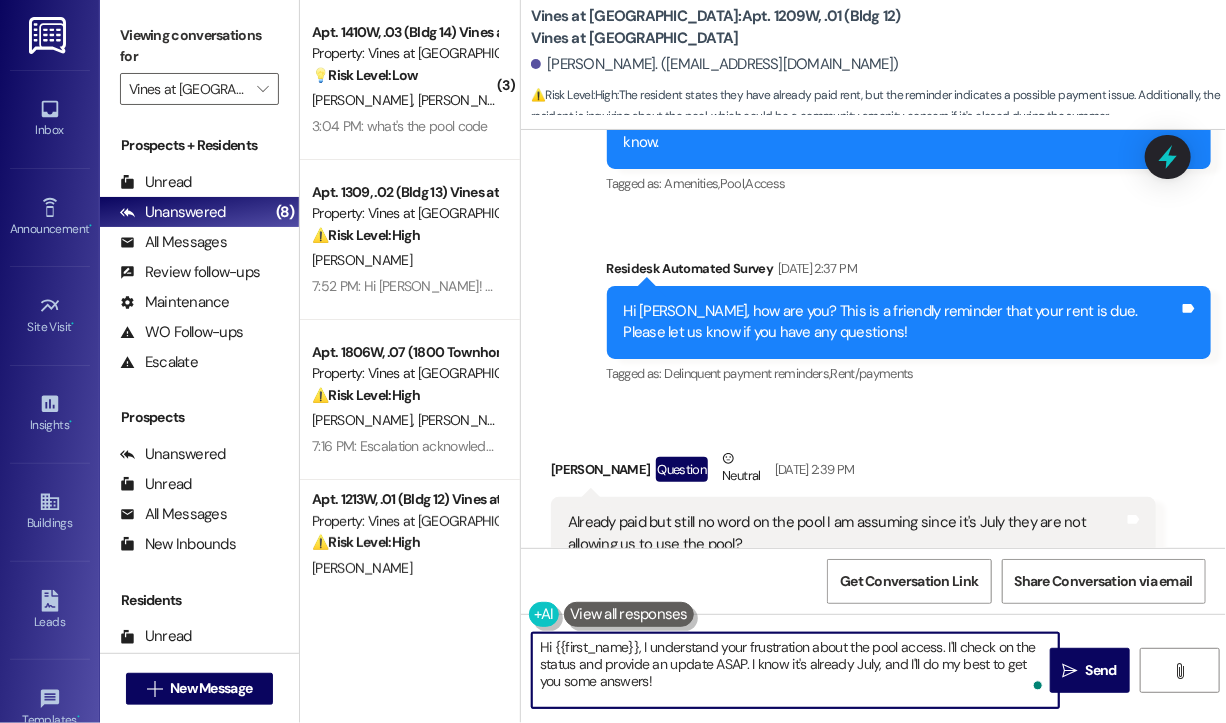 drag, startPoint x: 668, startPoint y: 682, endPoint x: 676, endPoint y: 703, distance: 22.472204 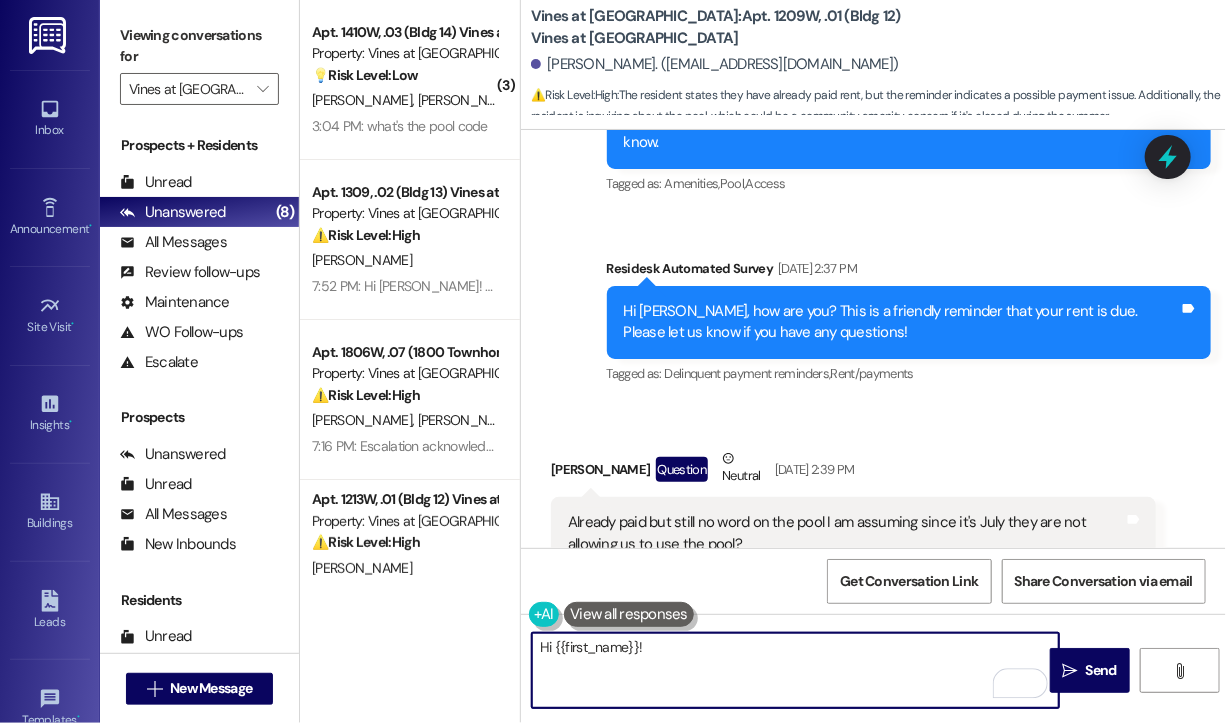 paste on "Thanks for reaching out and confirming your payment! I understand your concern about the pool, and I’ve already followed up with the site team regarding this. I’ll let you know as soon as I hear back with an update." 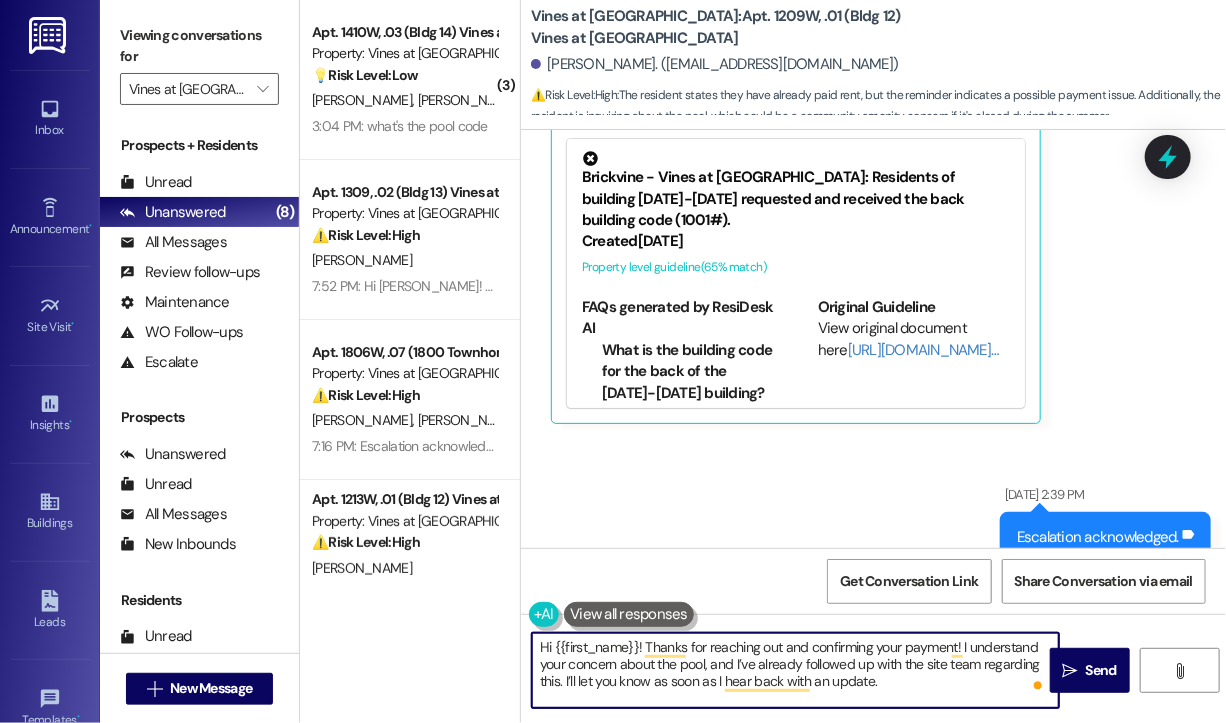 scroll, scrollTop: 10203, scrollLeft: 0, axis: vertical 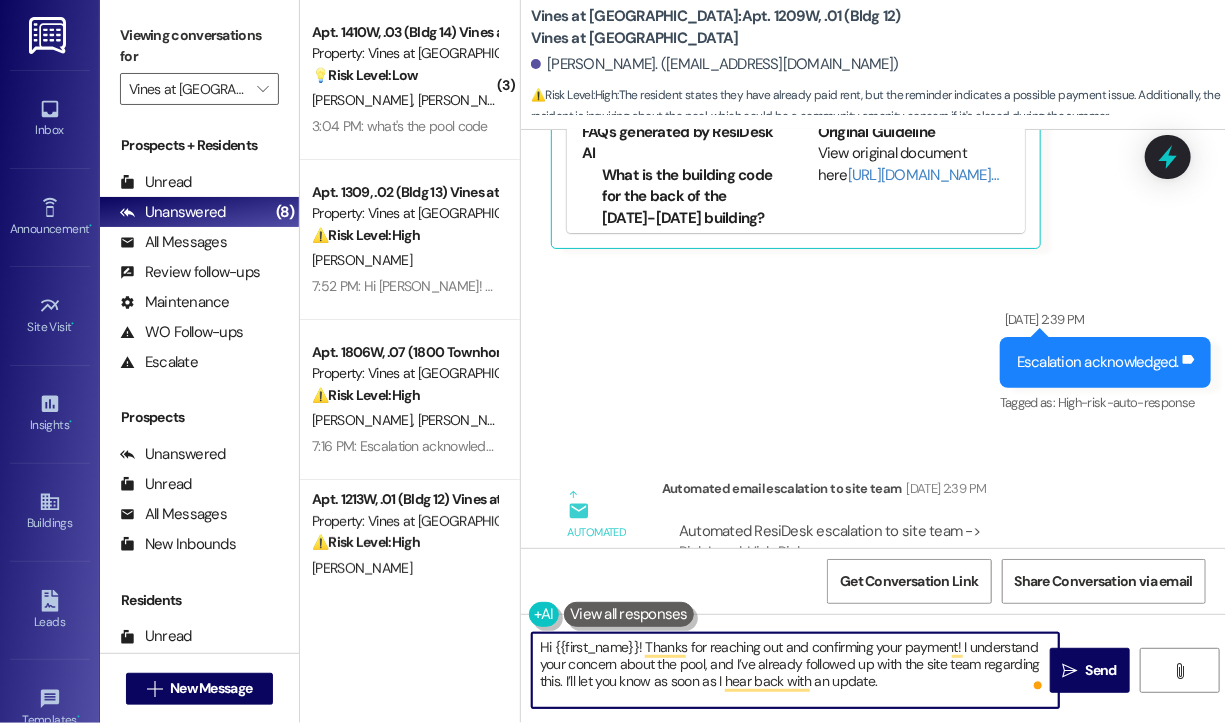 click on "Hi {{first_name}}! Thanks for reaching out and confirming your payment! I understand your concern about the pool, and I’ve already followed up with the site team regarding this. I’ll let you know as soon as I hear back with an update." at bounding box center (795, 670) 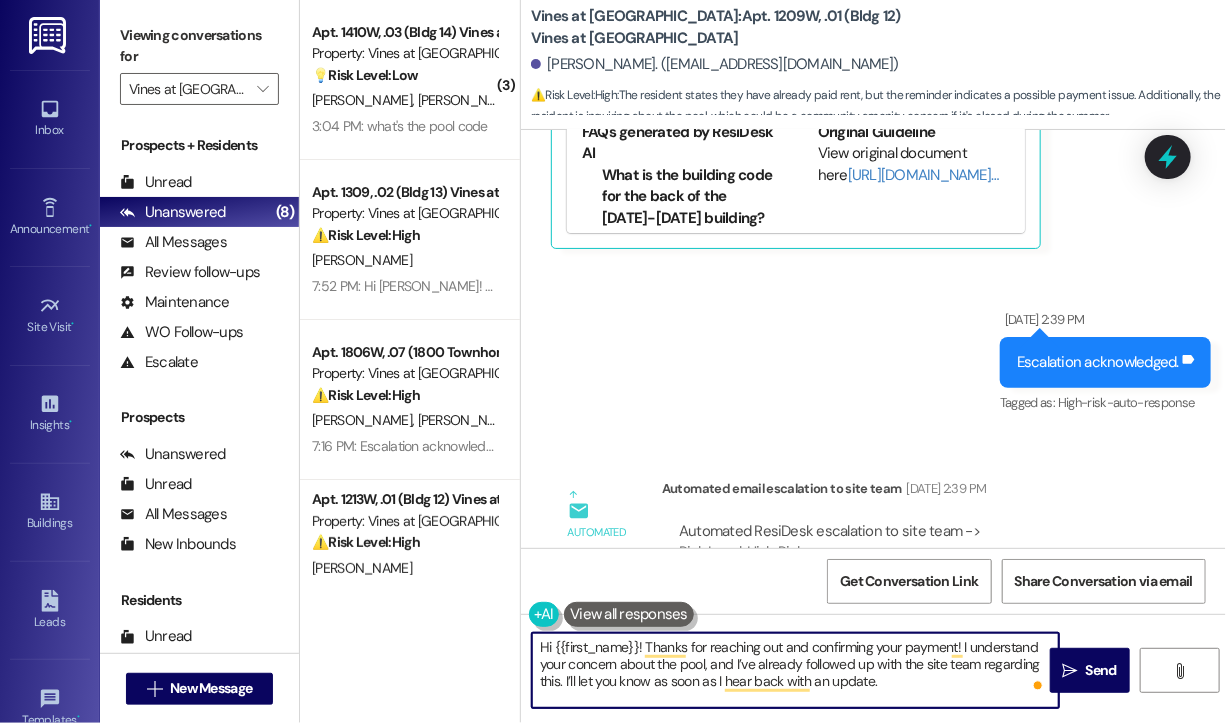 click on "Hi {{first_name}}! Thanks for reaching out and confirming your payment! I understand your concern about the pool, and I’ve already followed up with the site team regarding this. I’ll let you know as soon as I hear back with an update." at bounding box center [795, 670] 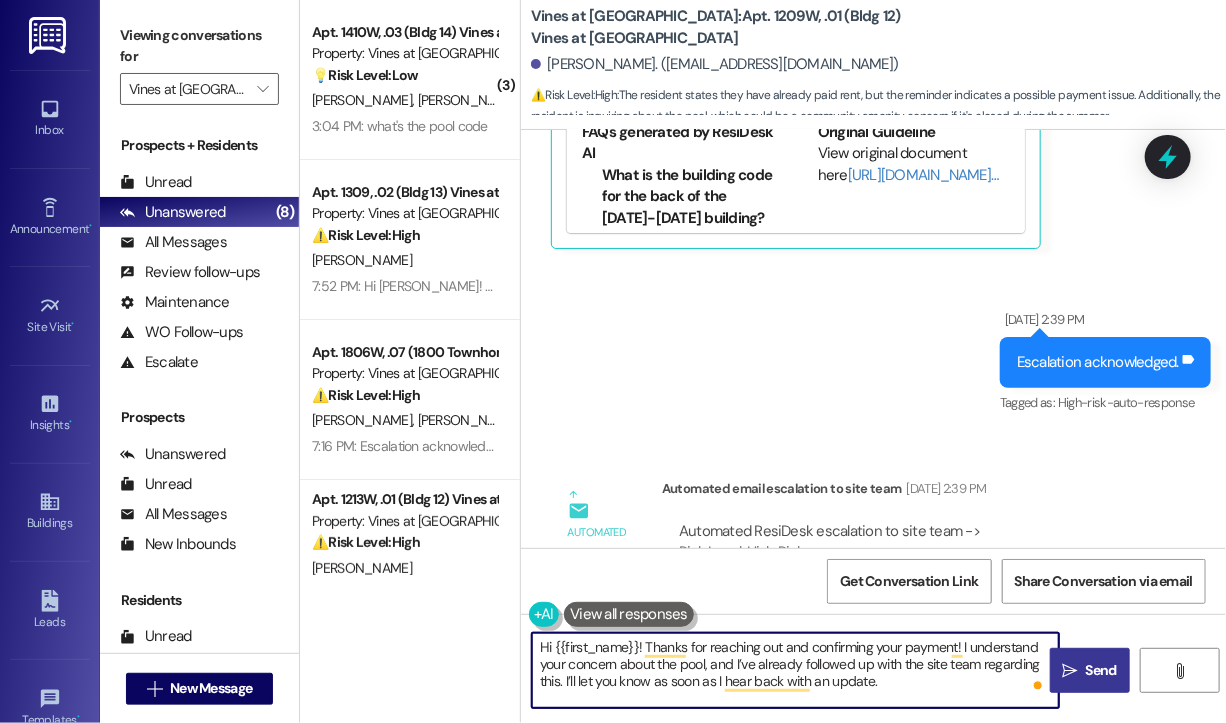 type on "Hi {{first_name}}! Thanks for reaching out and confirming your payment! I understand your concern about the pool, and I’ve already followed up with the site team regarding this. I’ll let you know as soon as I hear back with an update." 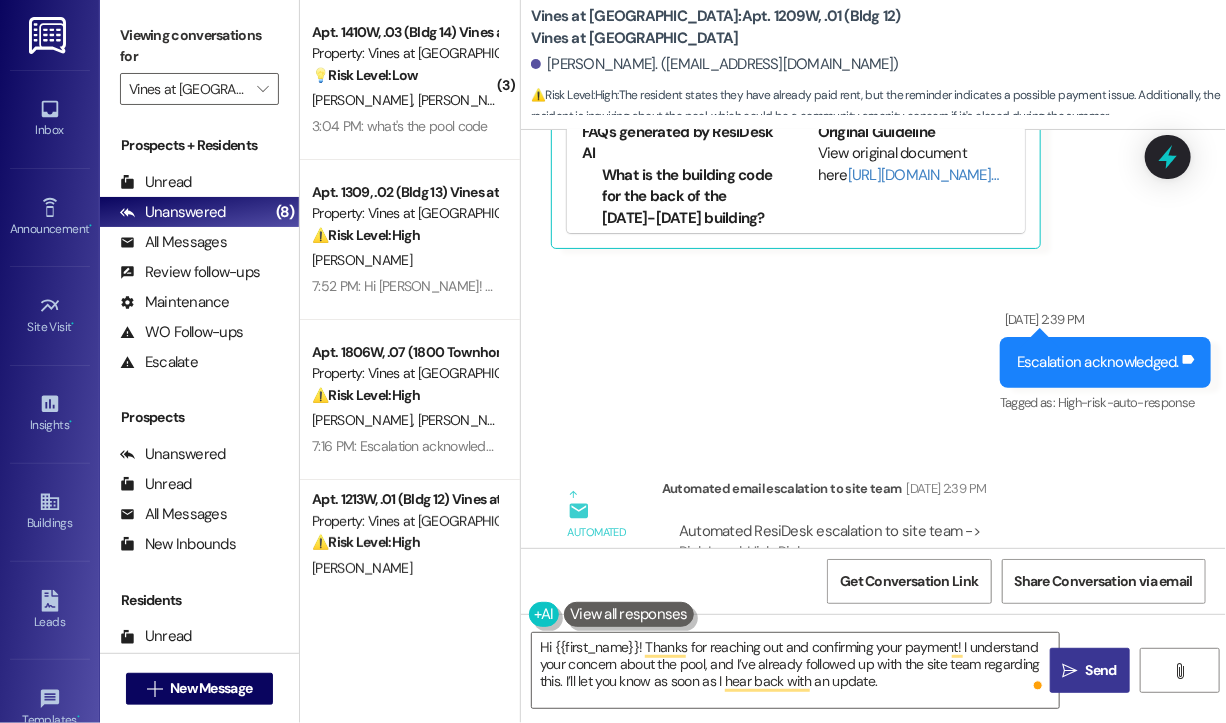 click on " Send" at bounding box center [1090, 670] 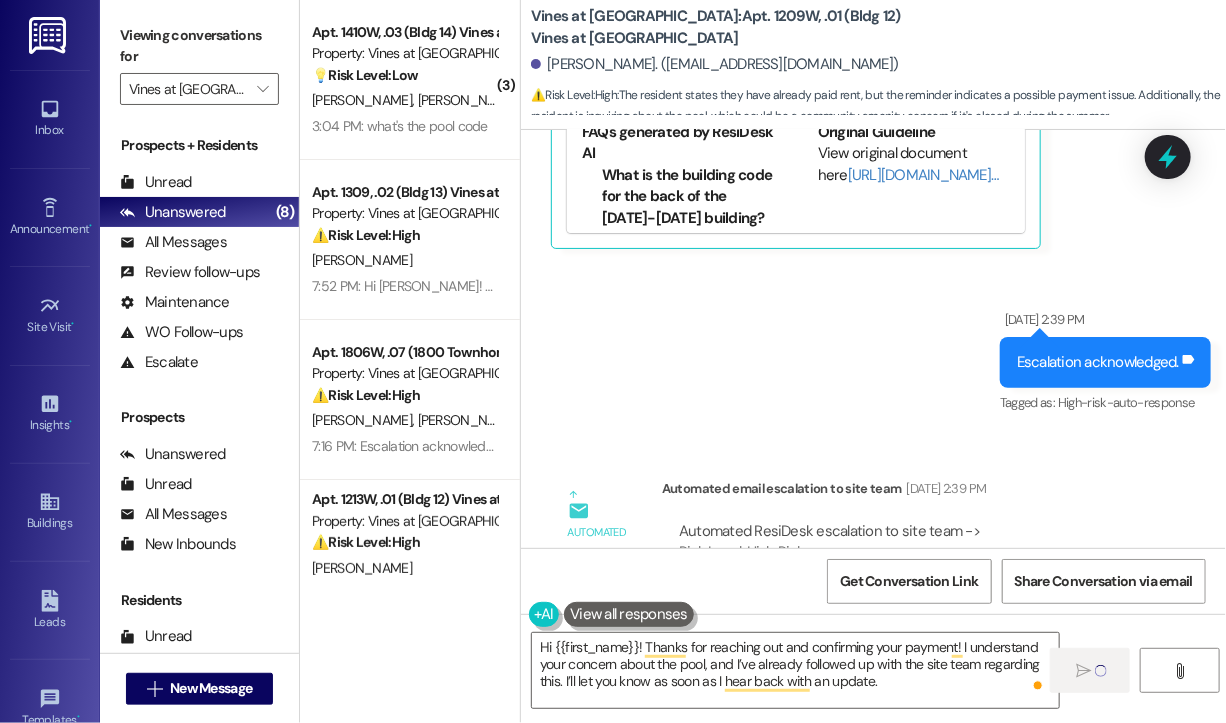 type 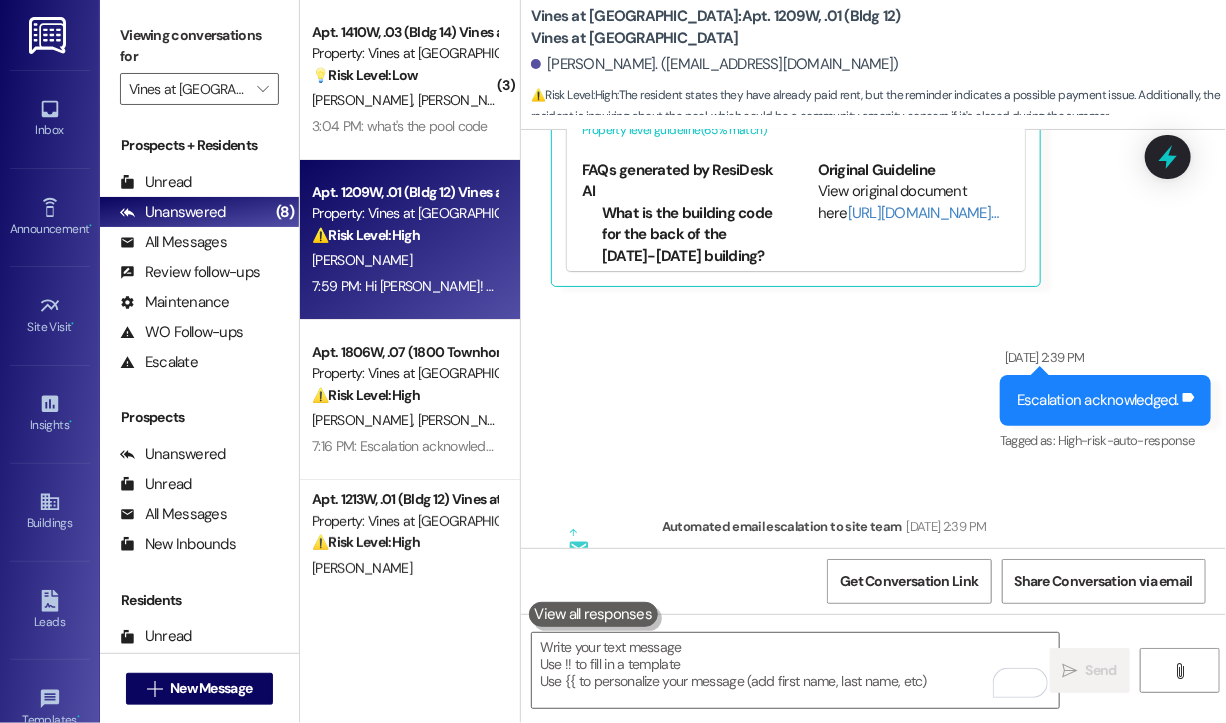 scroll, scrollTop: 10385, scrollLeft: 0, axis: vertical 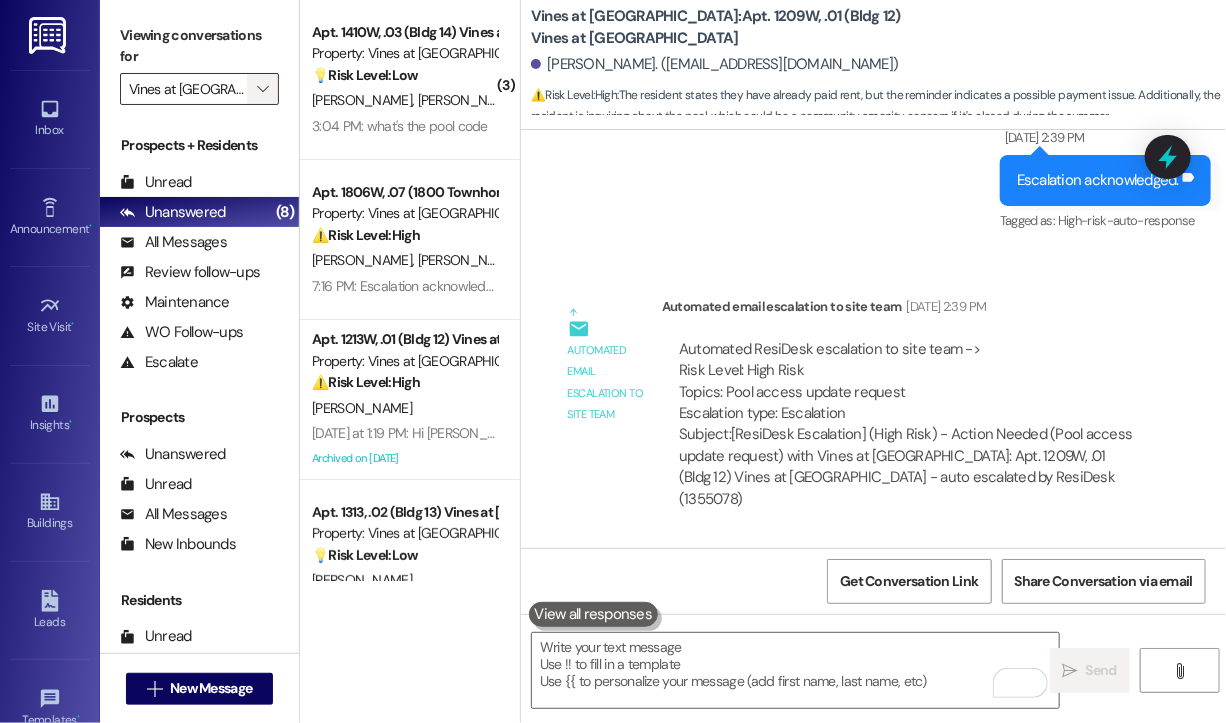 click on "" at bounding box center (262, 89) 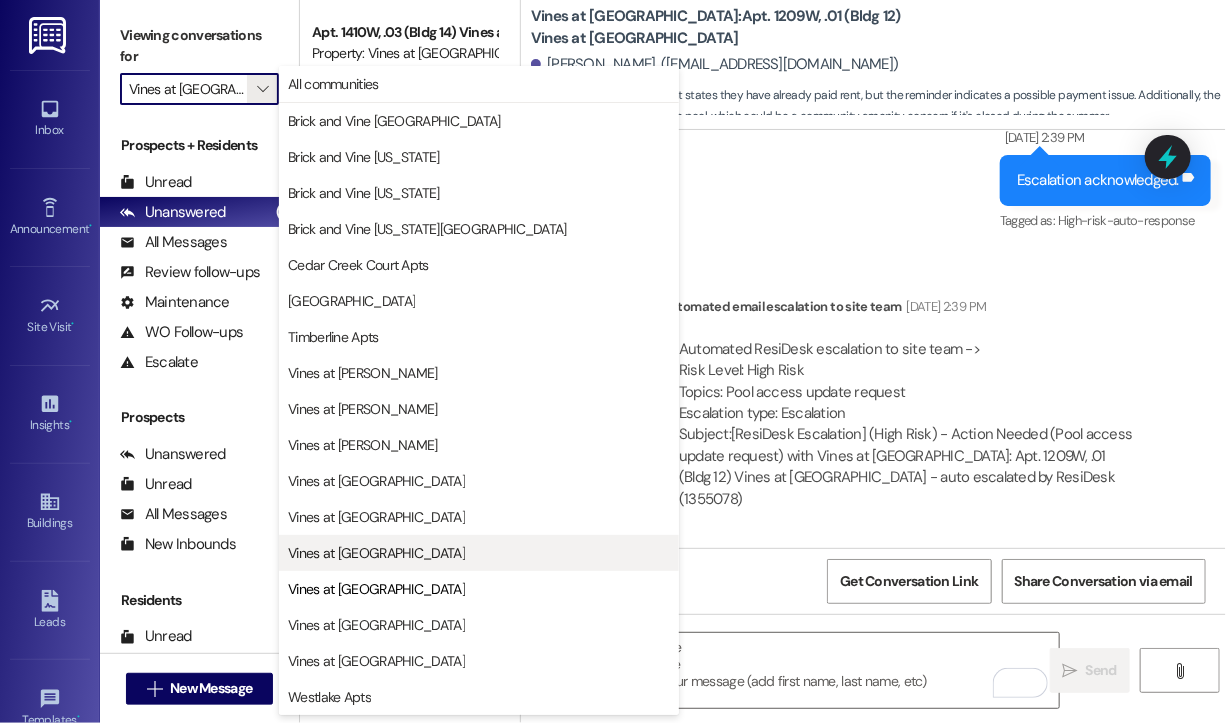 click on "Vines at Saddlebrook" at bounding box center (376, 553) 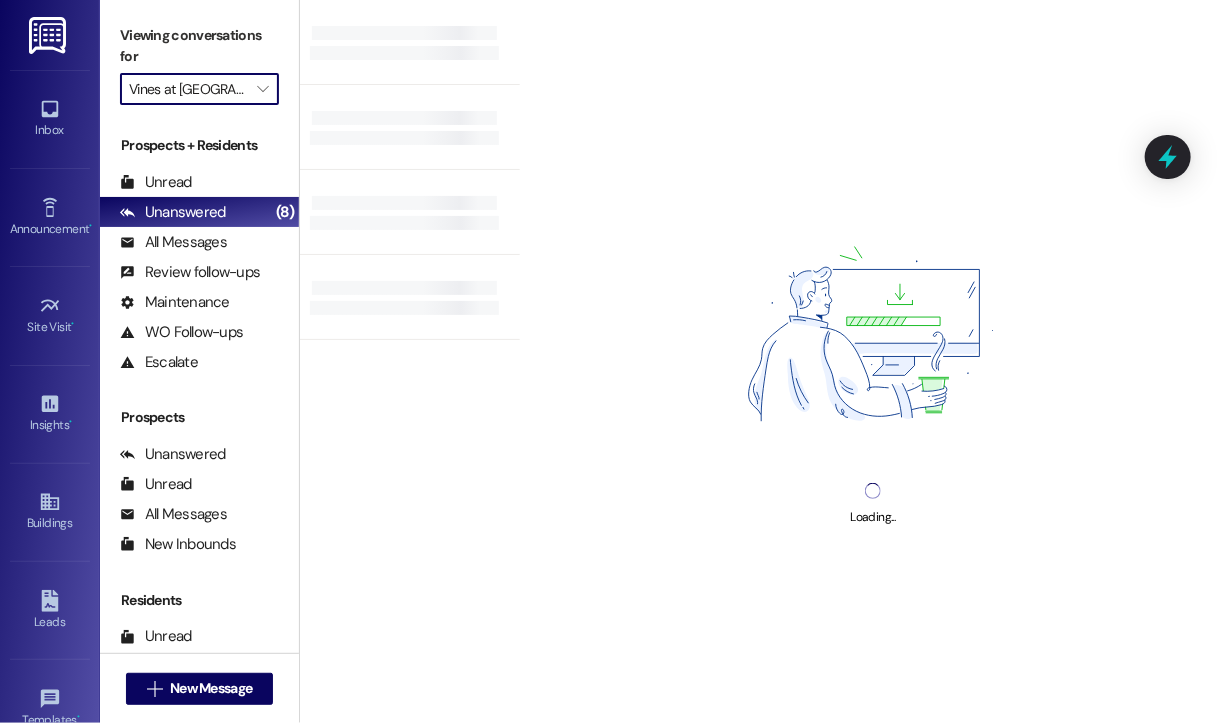 type on "Vines at Saddlebrook" 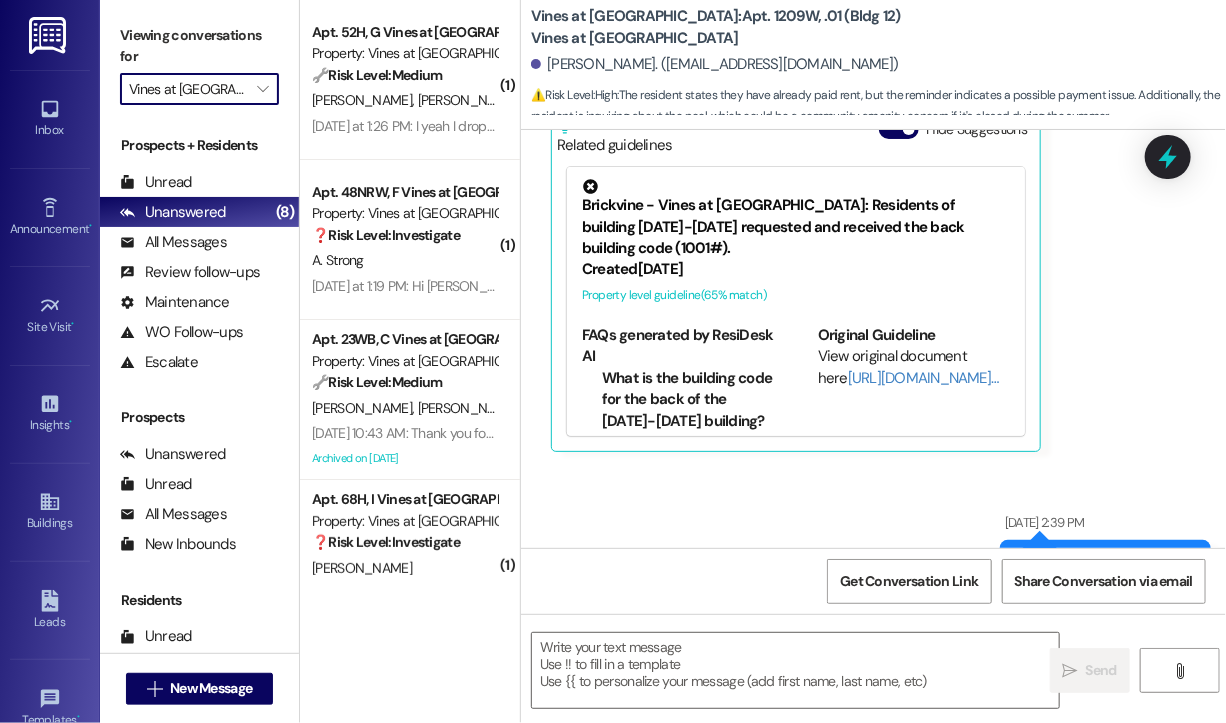 scroll, scrollTop: 9765, scrollLeft: 0, axis: vertical 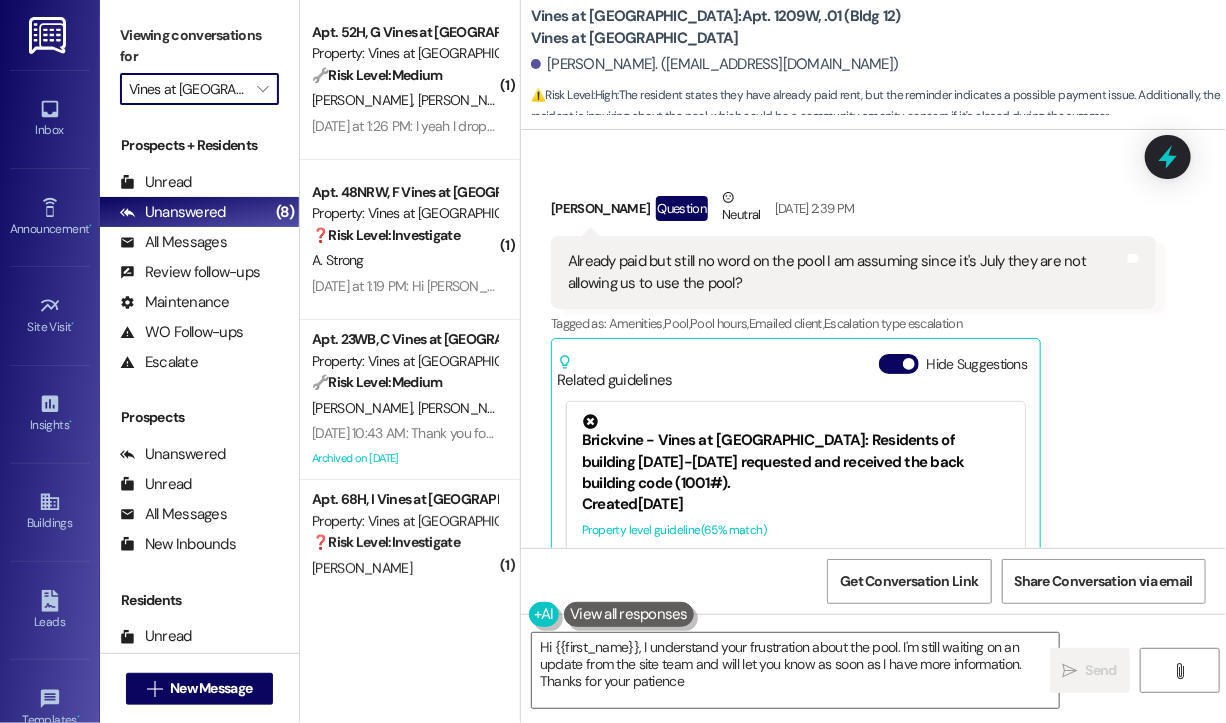 type on "Hi {{first_name}}, I understand your frustration about the pool. I'm still waiting on an update from the site team and will let you know as soon as I have more information. Thanks for your patience!" 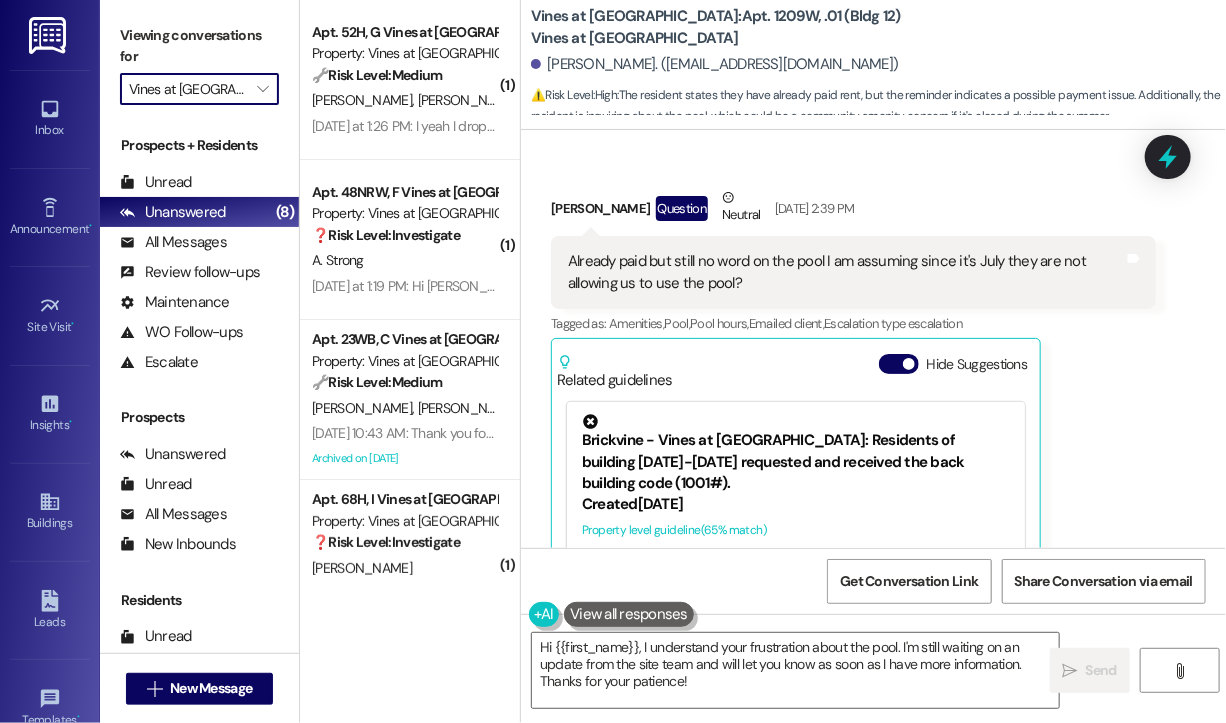 scroll, scrollTop: 34, scrollLeft: 0, axis: vertical 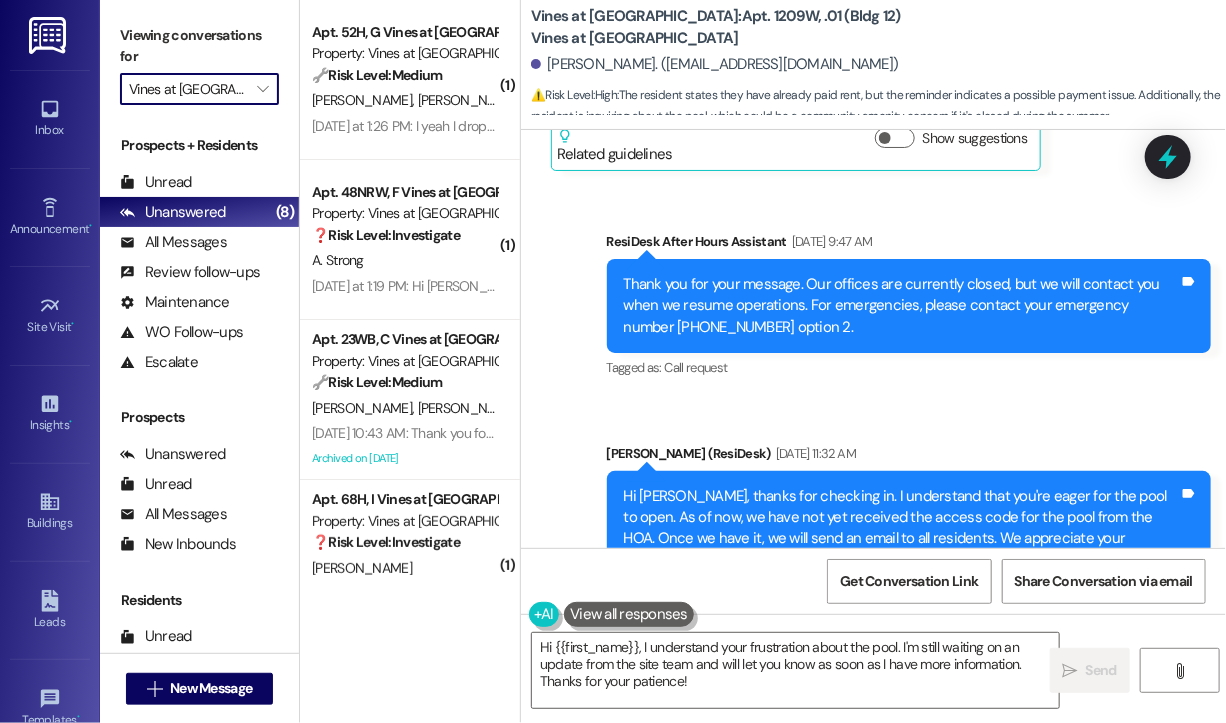 click on "Sent via SMS Sarah   (ResiDesk) Jun 19, 2025 at 11:32 AM Hi Tracy, thanks for checking in. I understand that you're eager for the pool to open. As of now, we have not yet received the access code for the pool from the HOA. Once we have it, we will send an email to all residents. We appreciate your patience during this time. If you need anything else in the meantime, please let me know. Tags and notes Tagged as:   Amenities ,  Click to highlight conversations about Amenities Pool ,  Click to highlight conversations about Pool Access Click to highlight conversations about Access" at bounding box center [909, 540] 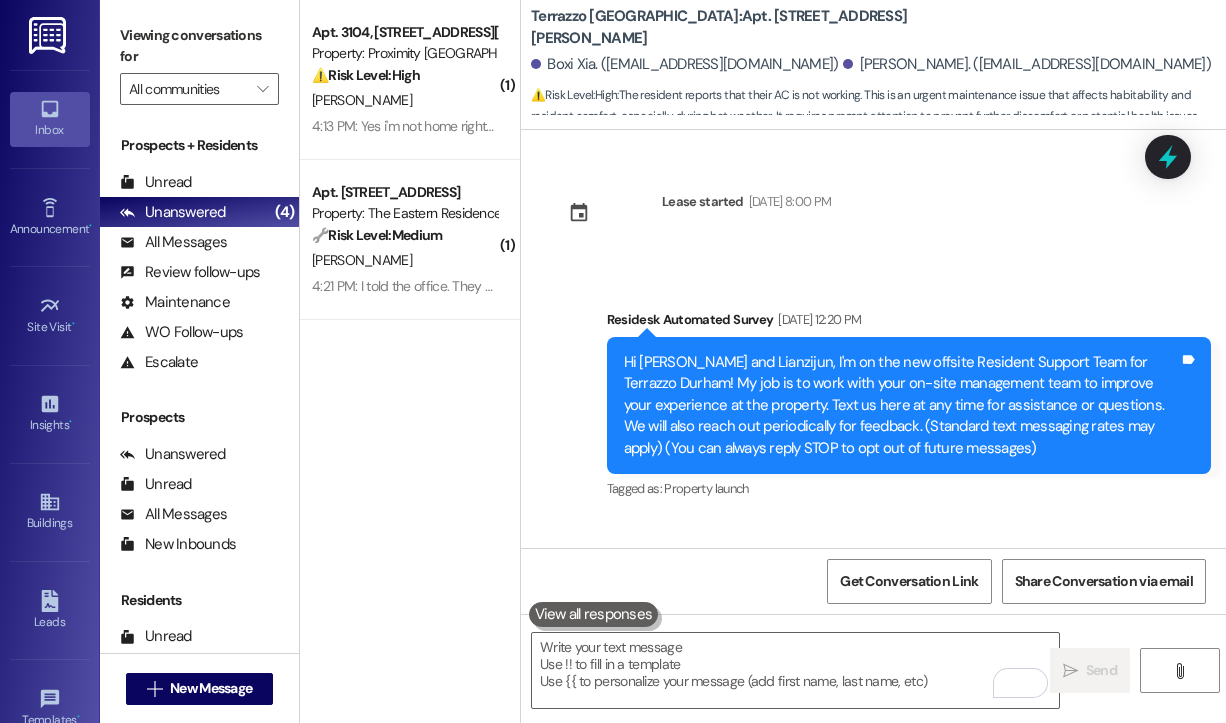 click on "Property: Proximity [GEOGRAPHIC_DATA]" at bounding box center [404, 53] 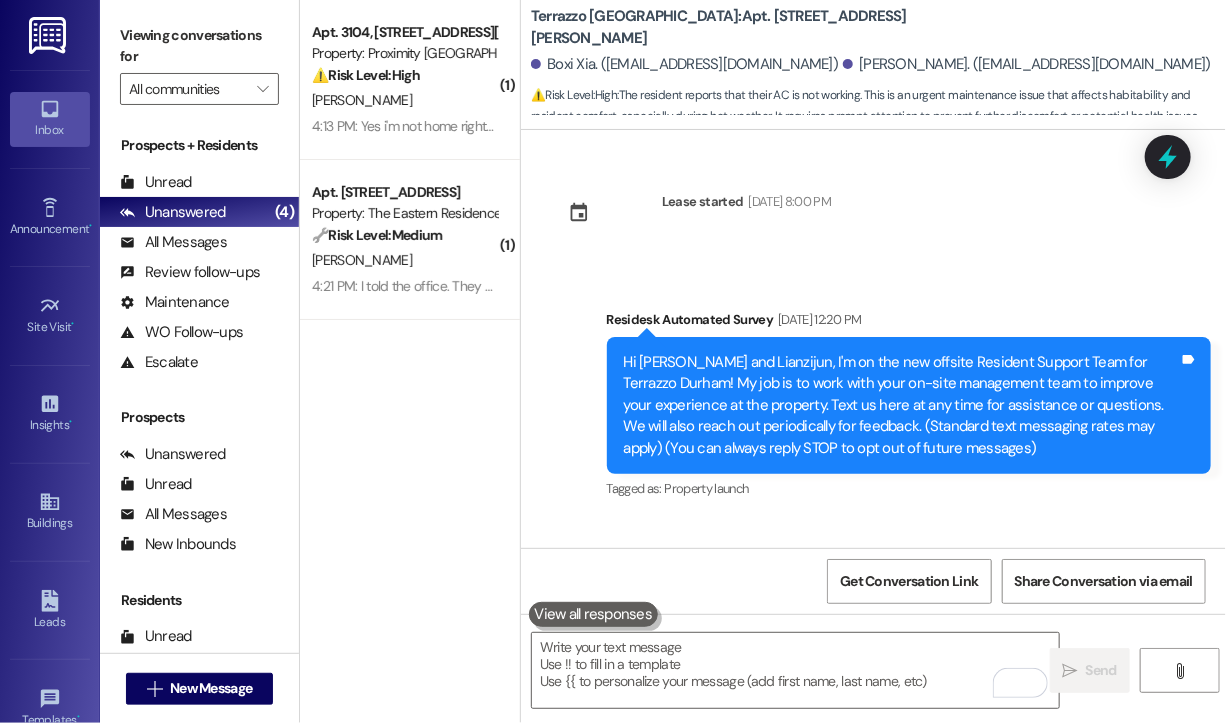 scroll, scrollTop: 3024, scrollLeft: 0, axis: vertical 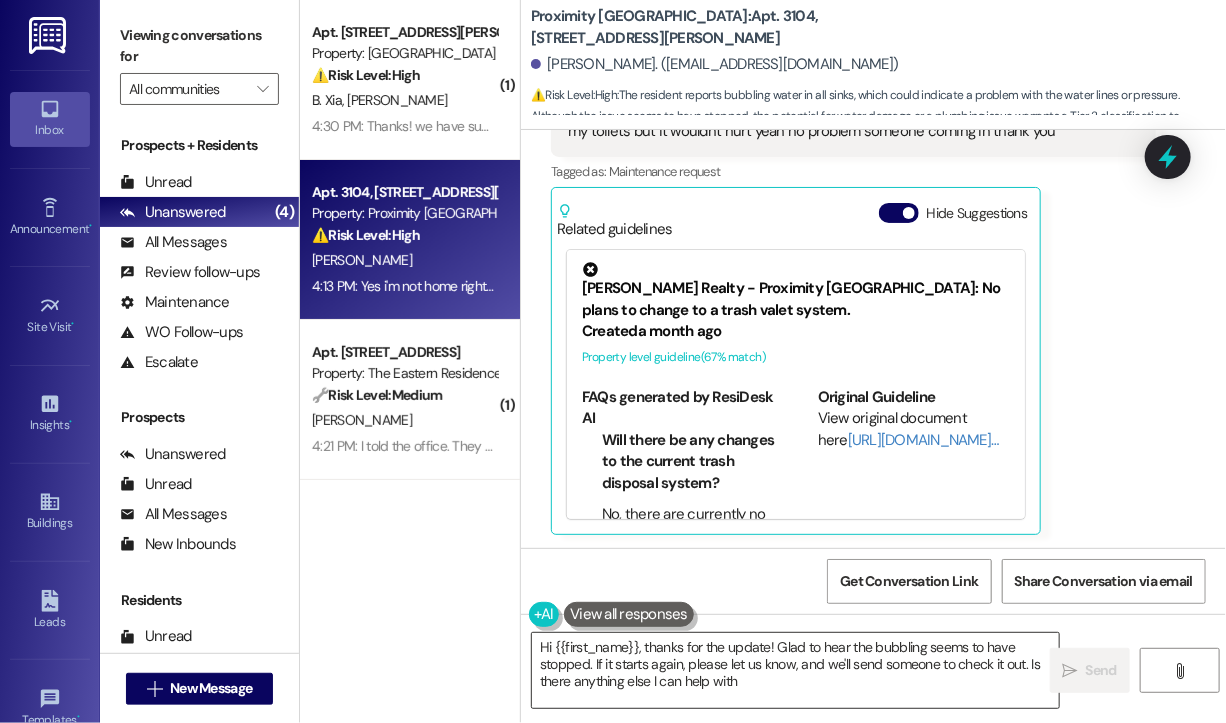 type on "Hi {{first_name}}, thanks for the update! Glad to hear the bubbling seems to have stopped. If it starts again, please let us know, and we'll send someone to check it out. Is there anything else I can help with?" 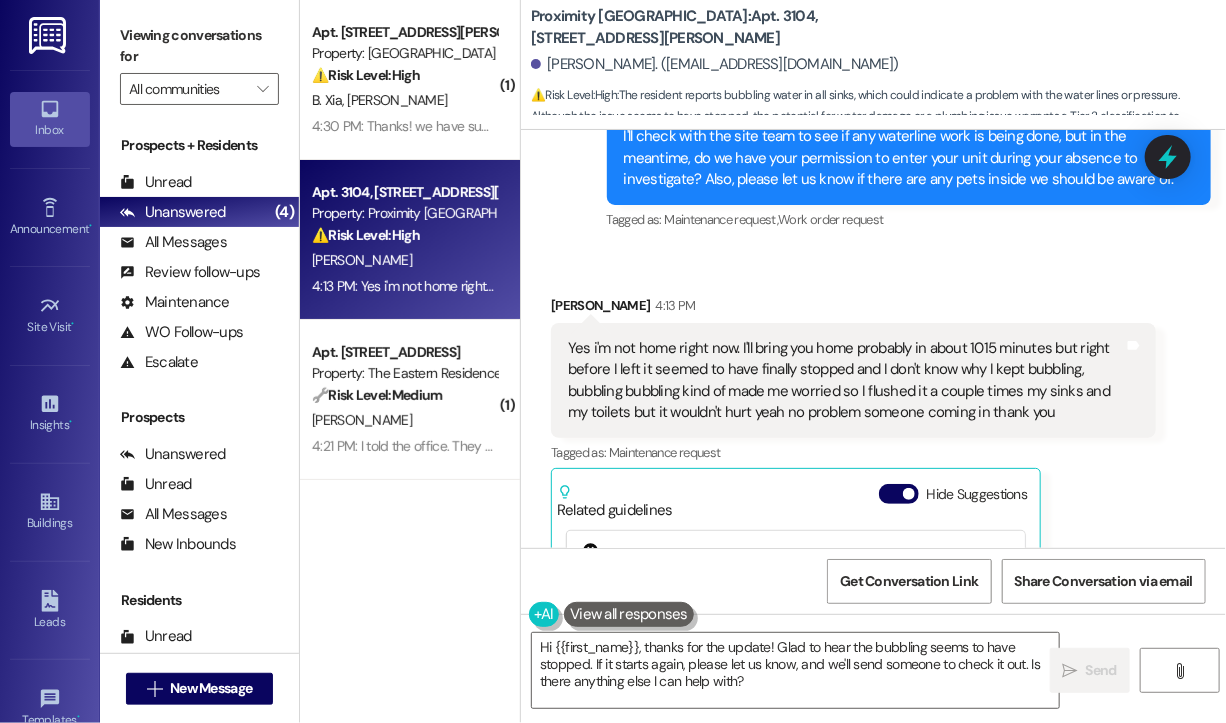 scroll, scrollTop: 2919, scrollLeft: 0, axis: vertical 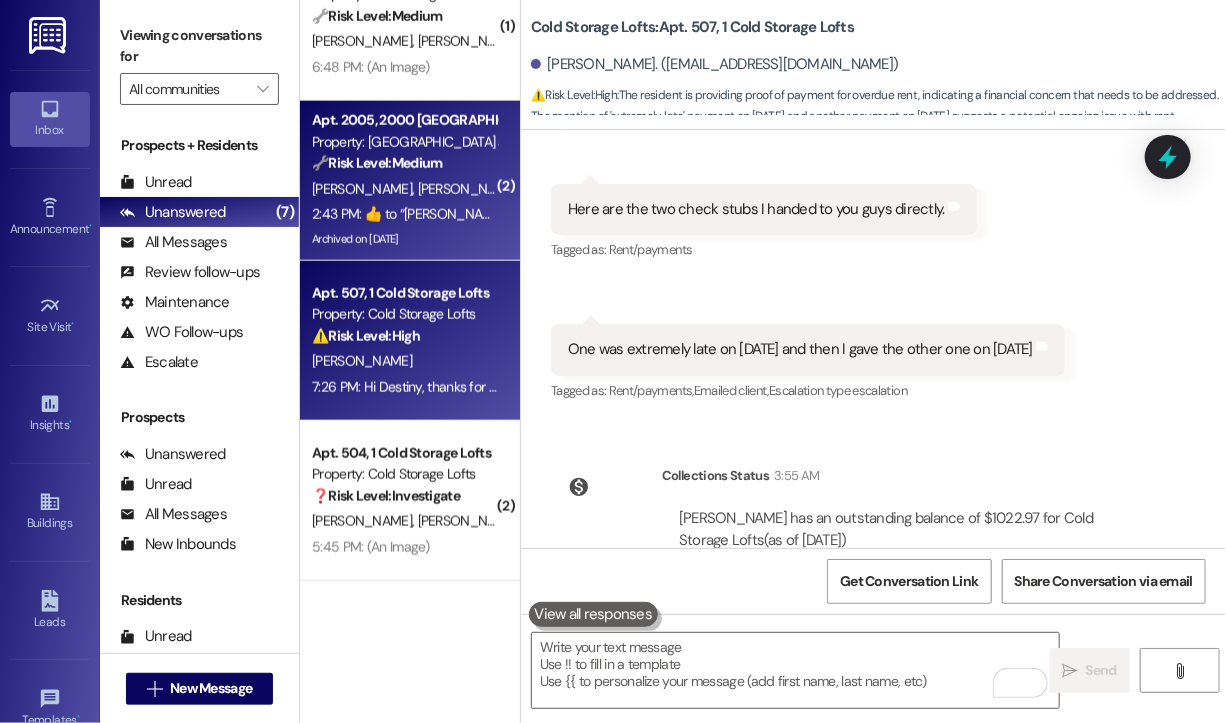 click on "[PERSON_NAME] [PERSON_NAME]" at bounding box center (404, 189) 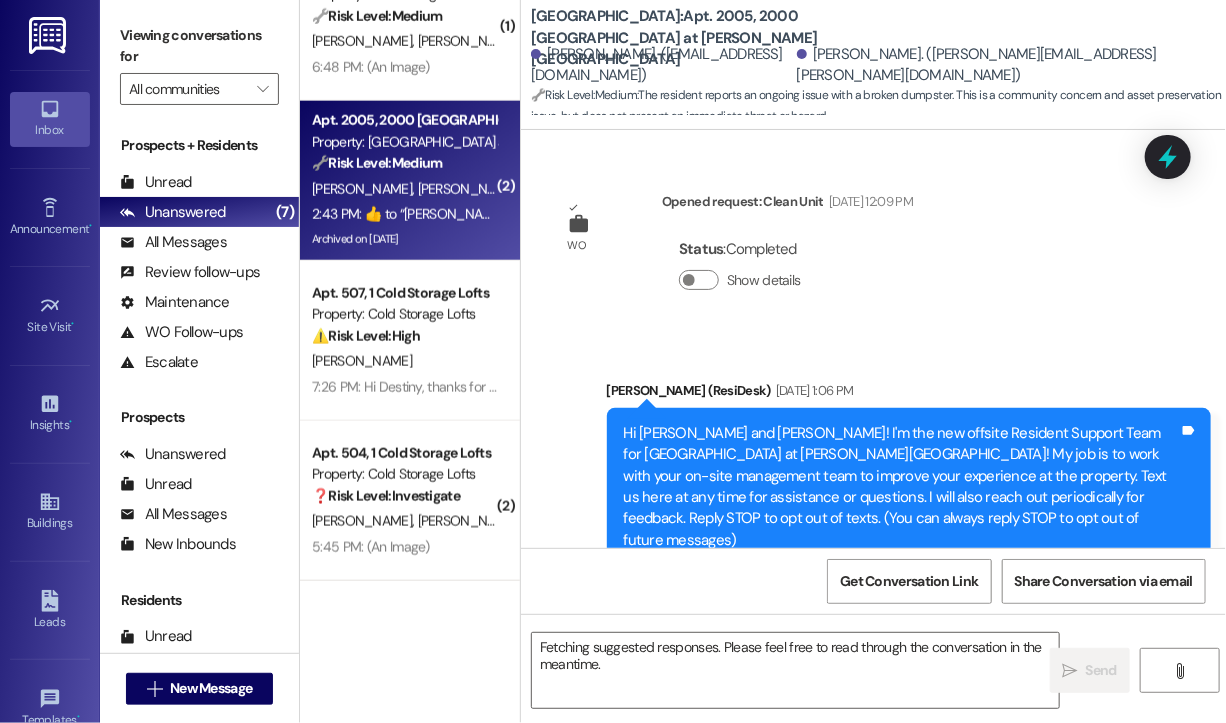 scroll, scrollTop: 12822, scrollLeft: 0, axis: vertical 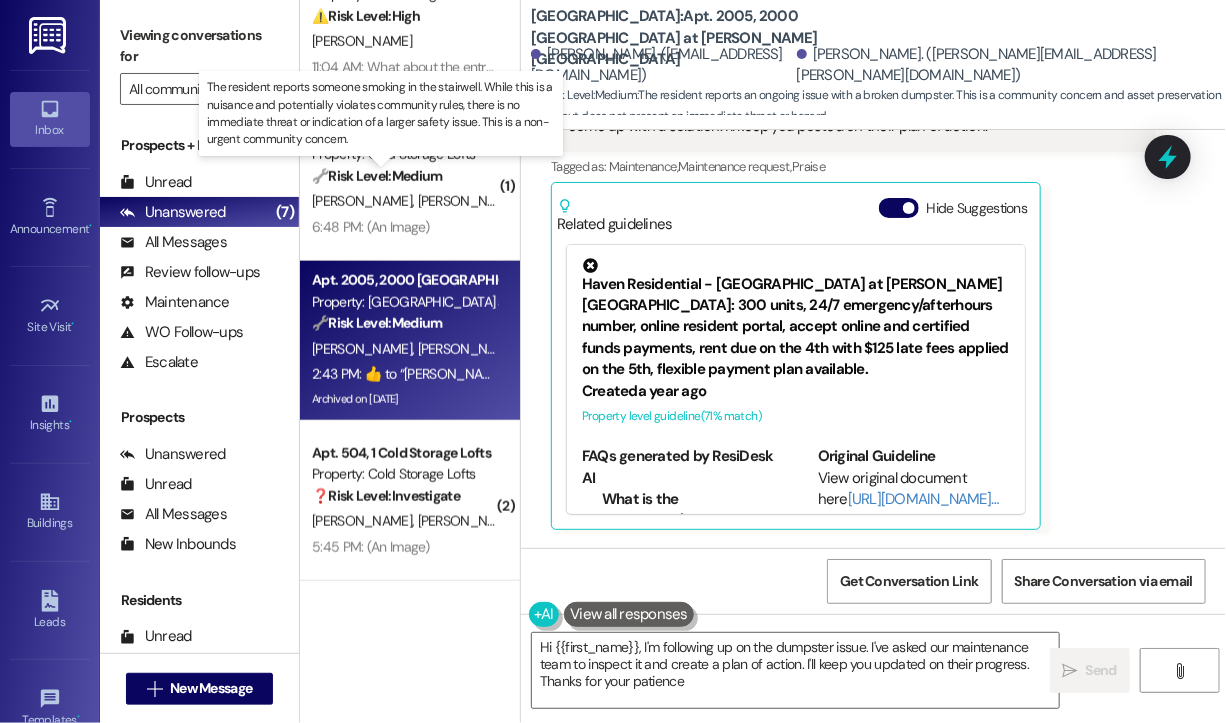 type on "Hi {{first_name}}, I'm following up on the dumpster issue. I've asked our maintenance team to inspect it and create a plan of action. I'll keep you updated on their progress. Thanks for your patience!" 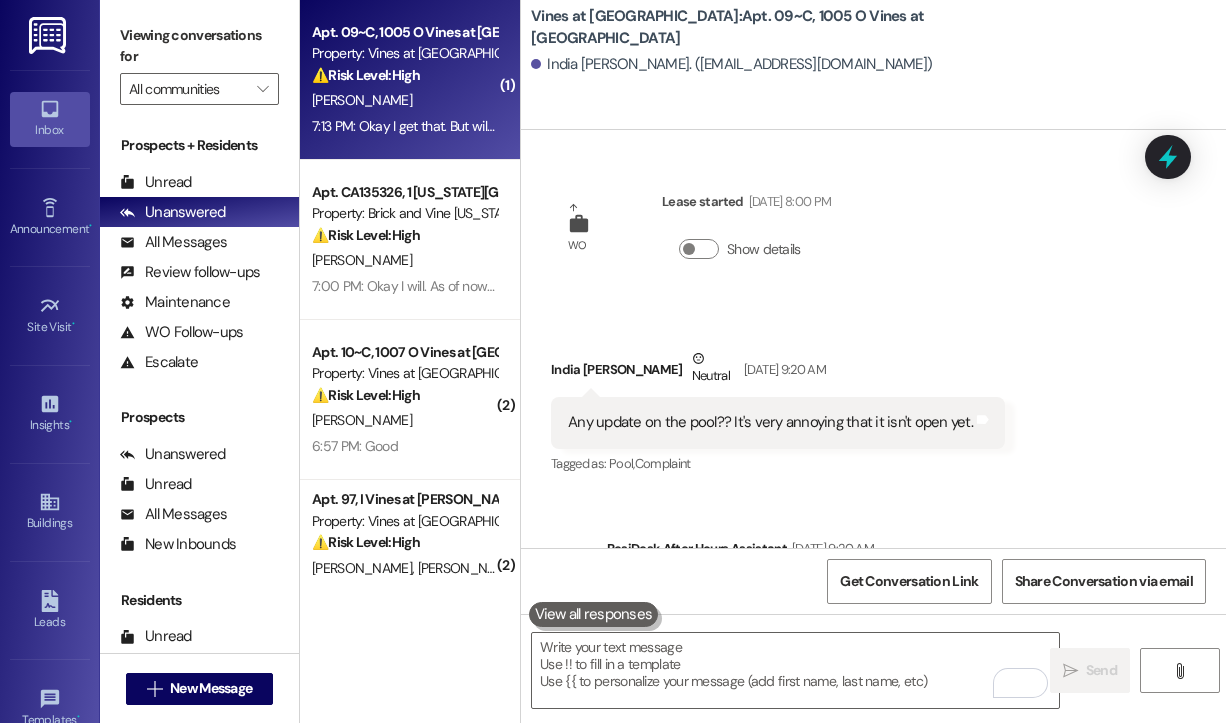scroll, scrollTop: 0, scrollLeft: 0, axis: both 